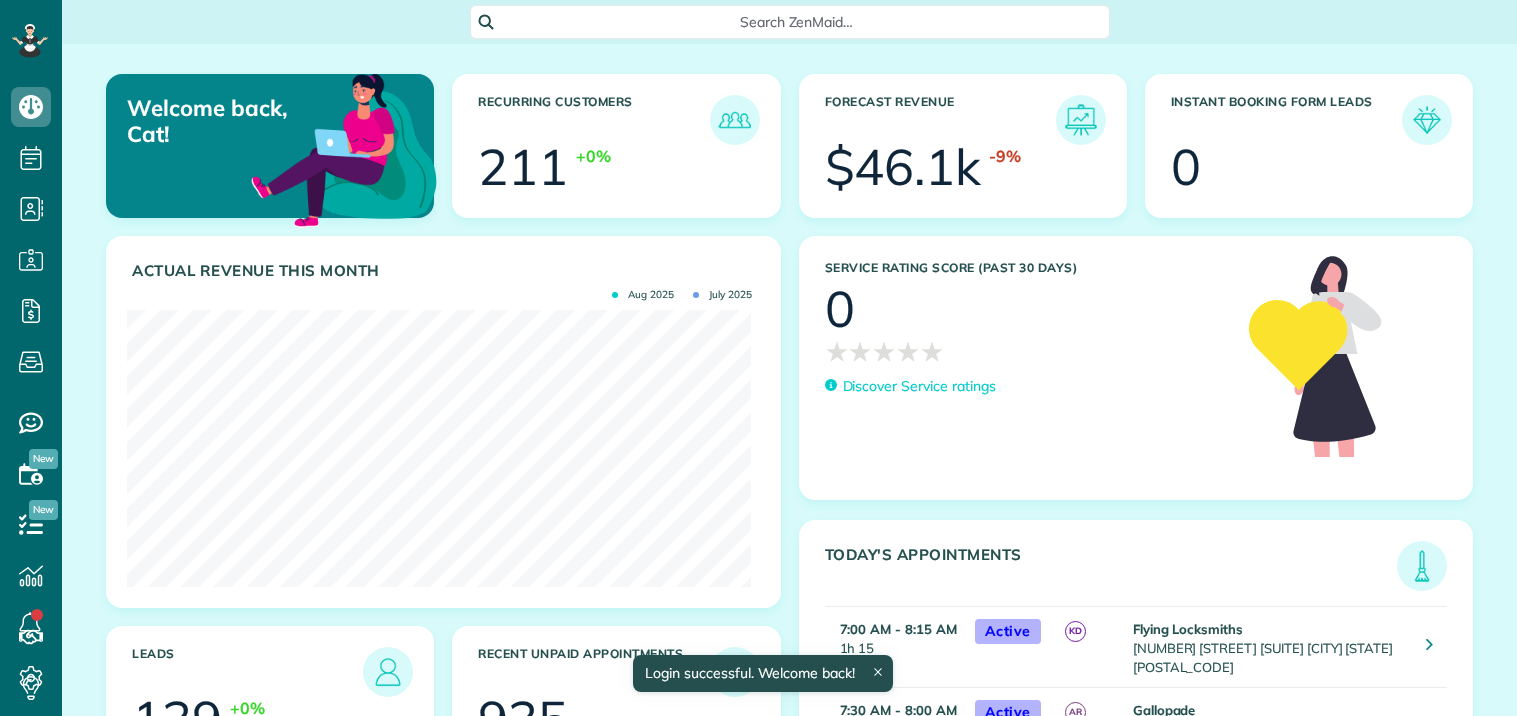 scroll, scrollTop: 0, scrollLeft: 0, axis: both 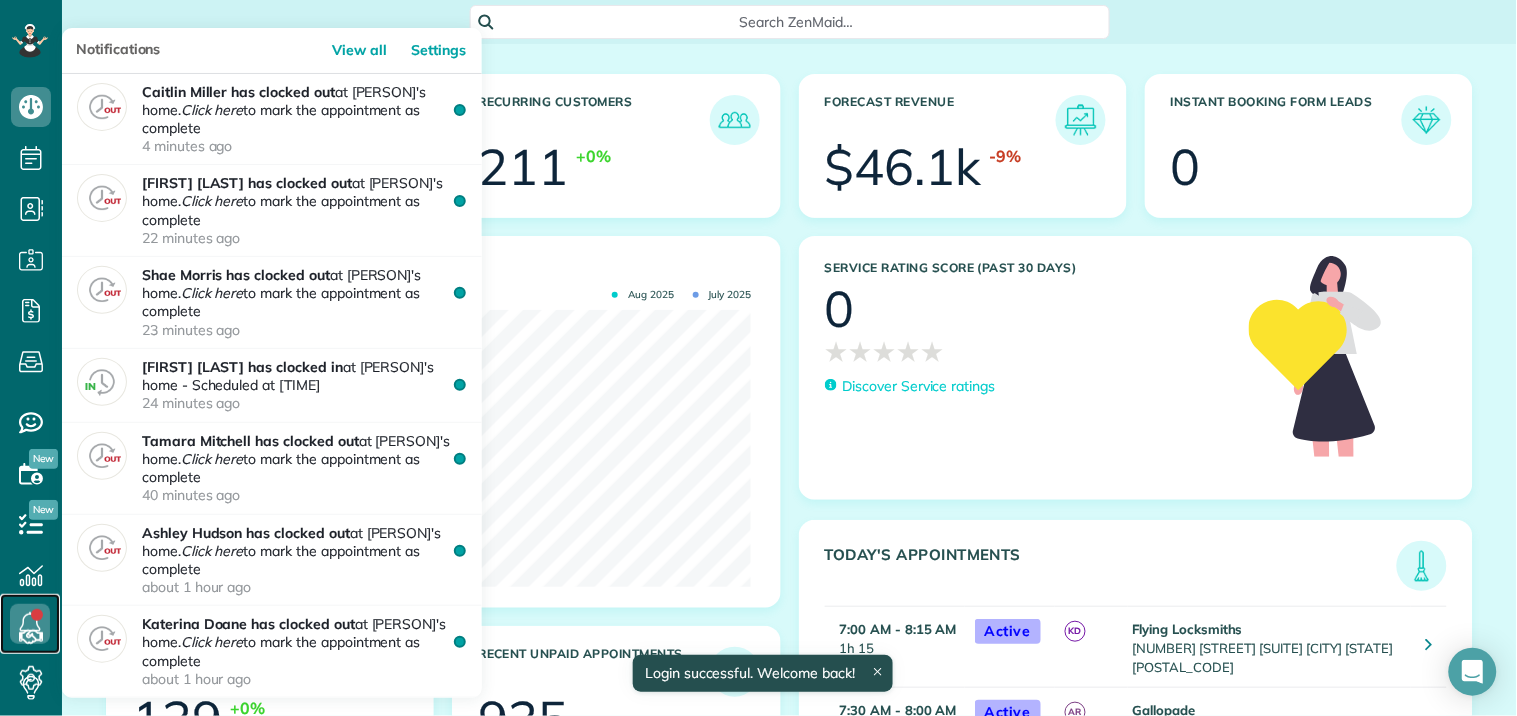 click at bounding box center (30, 624) 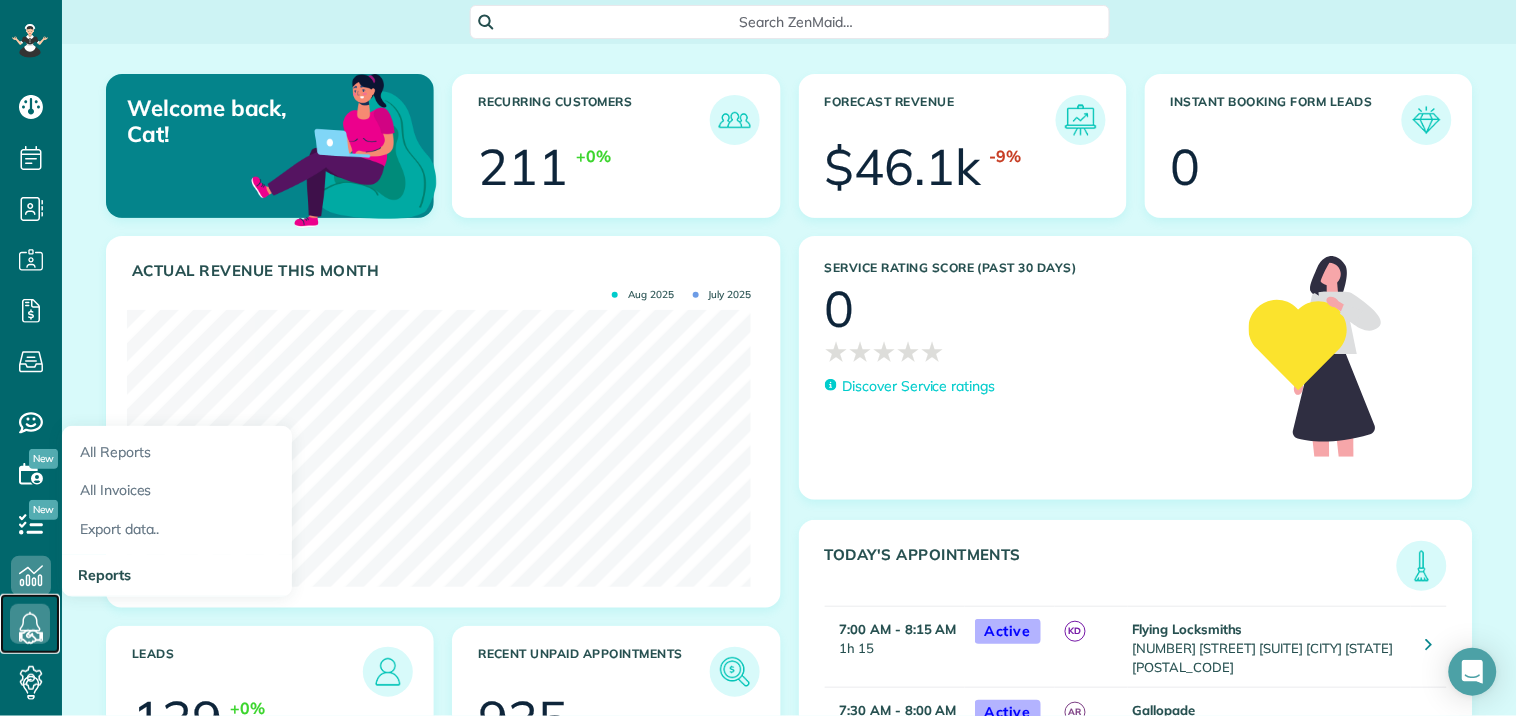 scroll, scrollTop: 277, scrollLeft: 624, axis: both 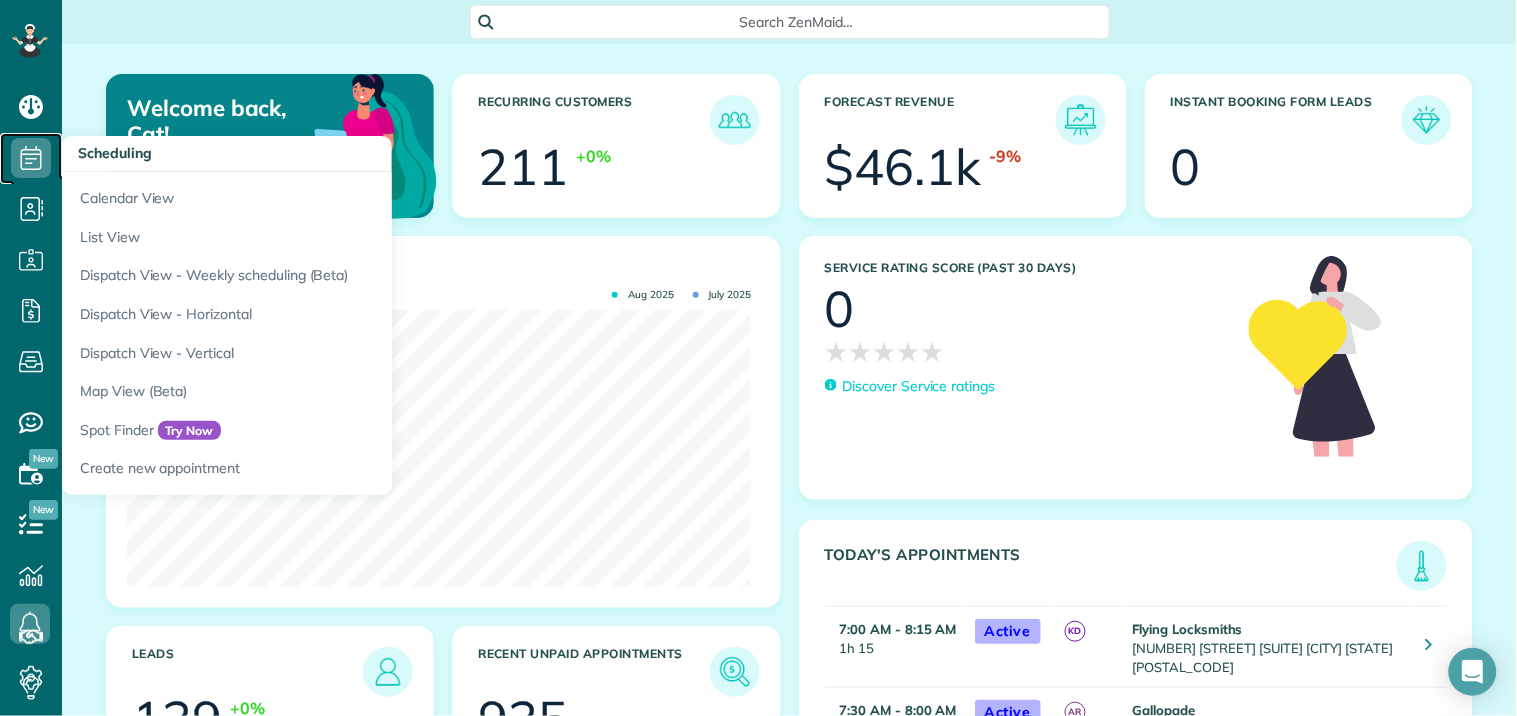 click 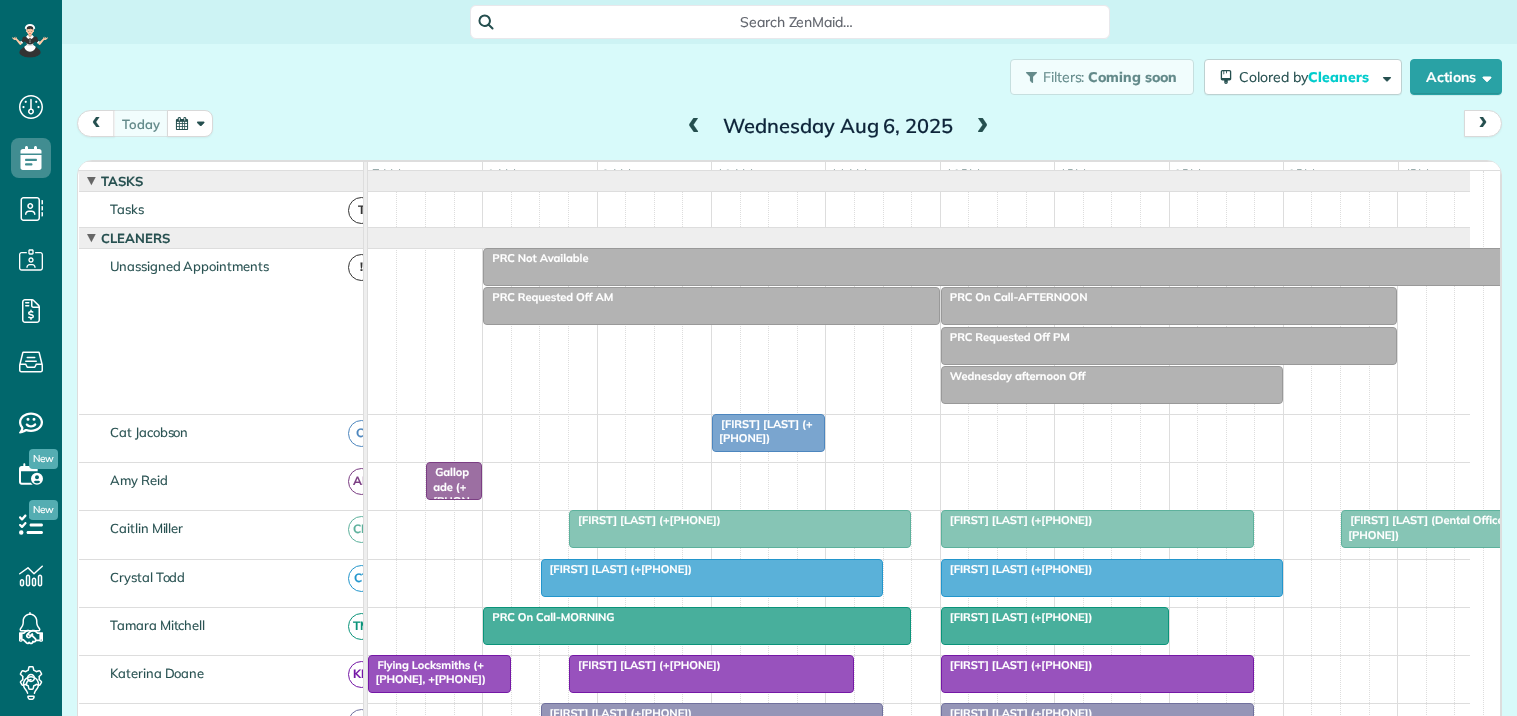 scroll, scrollTop: 0, scrollLeft: 0, axis: both 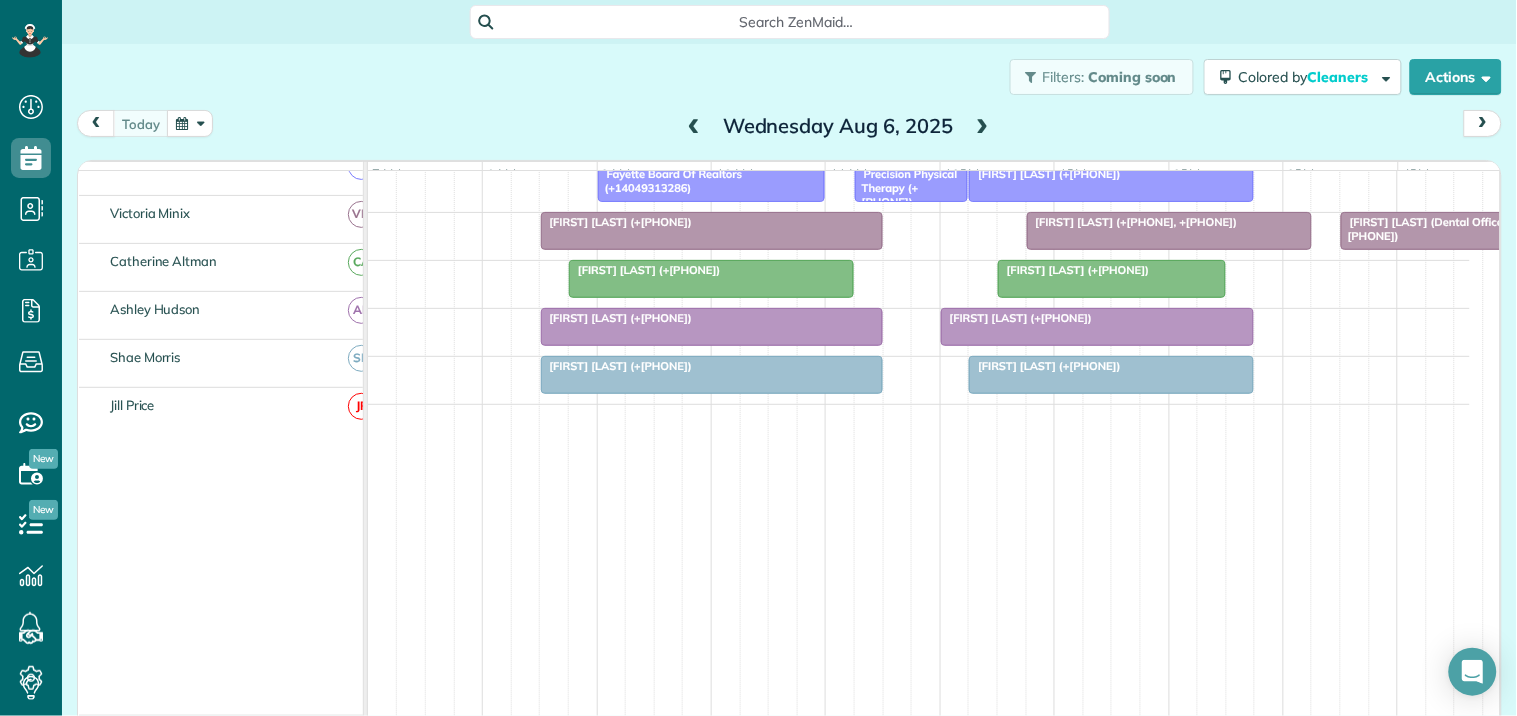 click at bounding box center [1098, 327] 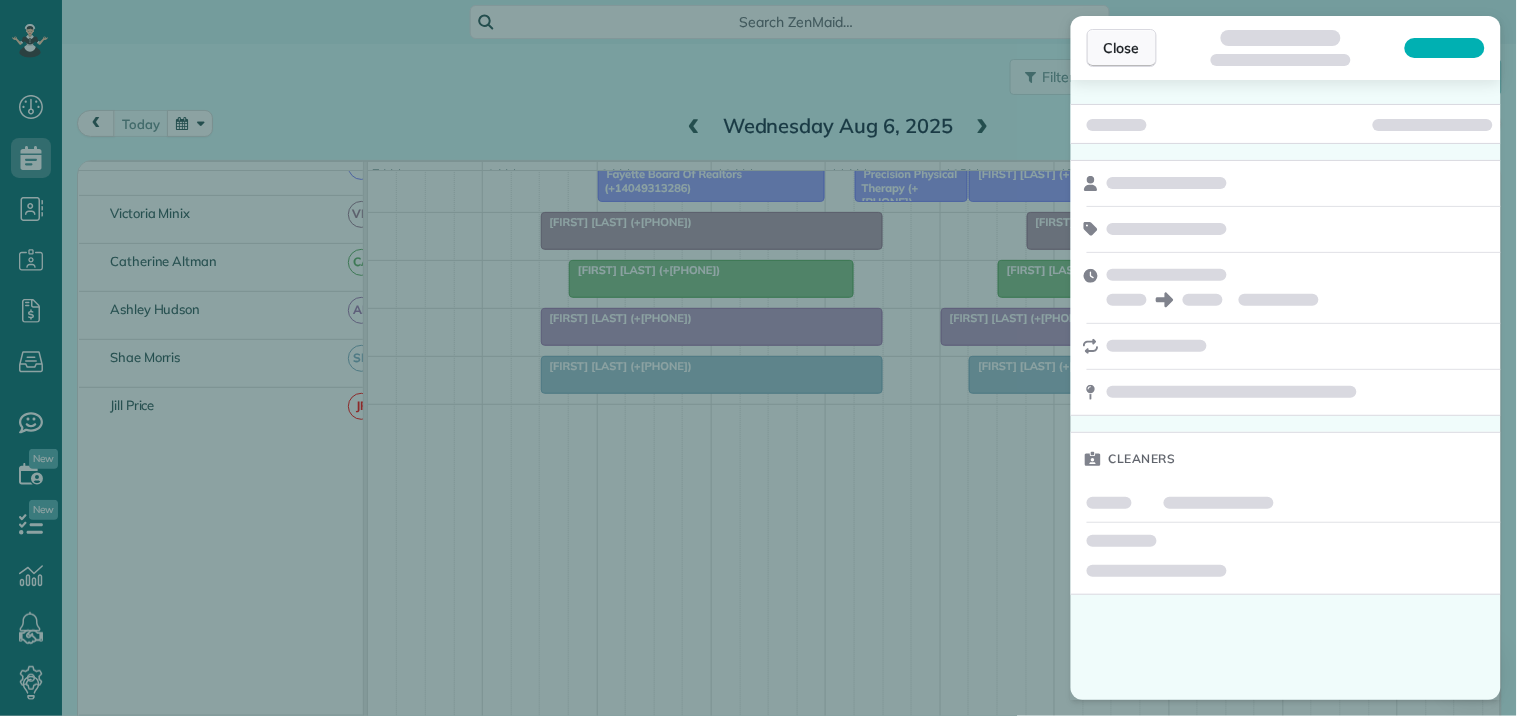 click on "Close" at bounding box center [1122, 48] 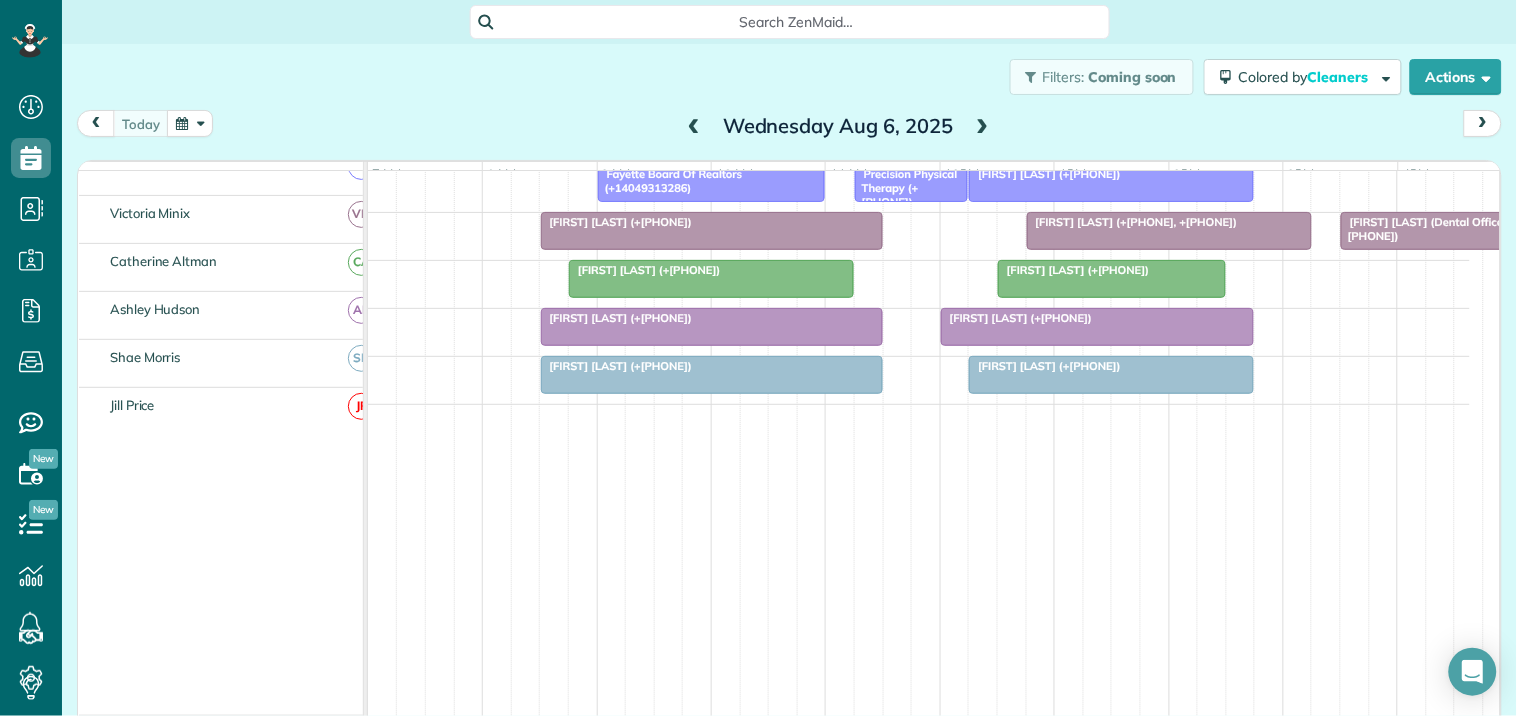 click at bounding box center [1169, 231] 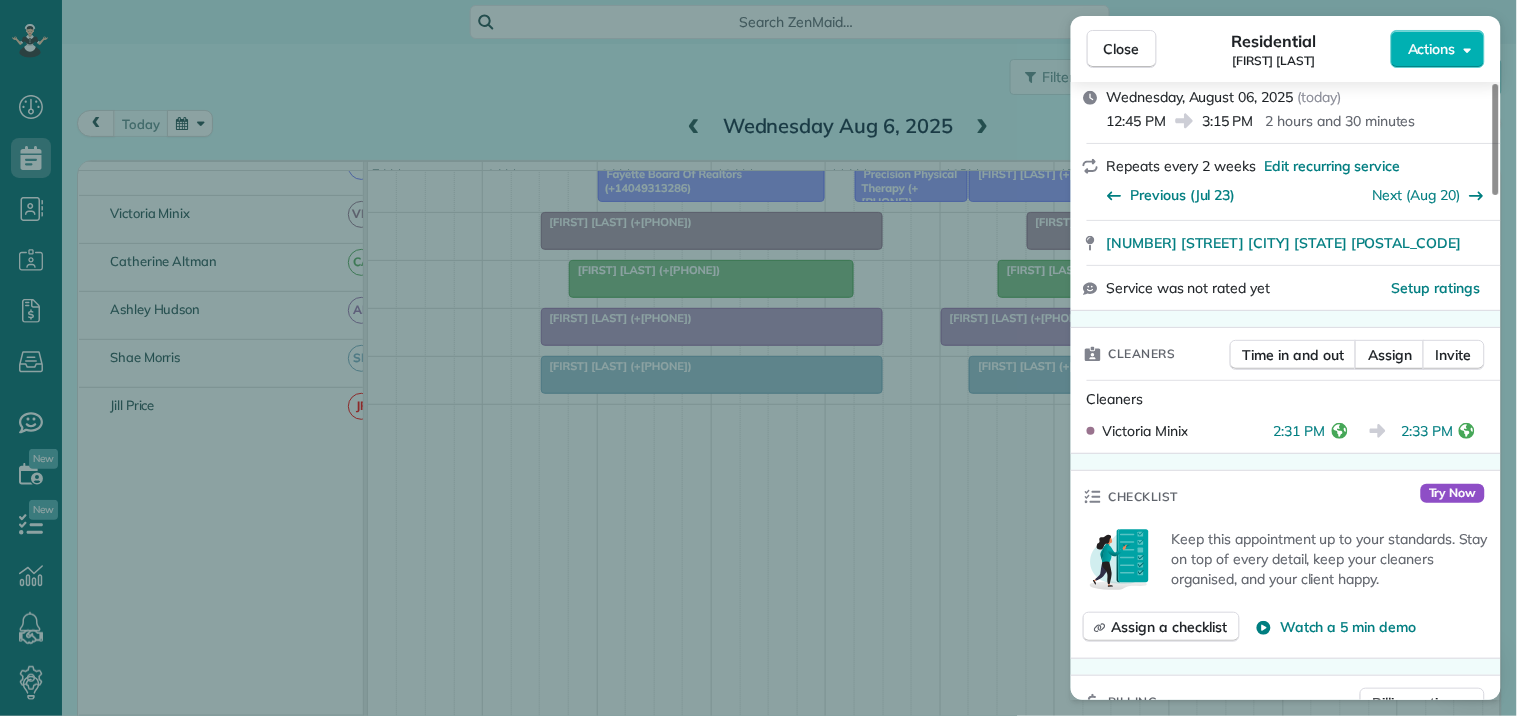 scroll, scrollTop: 333, scrollLeft: 0, axis: vertical 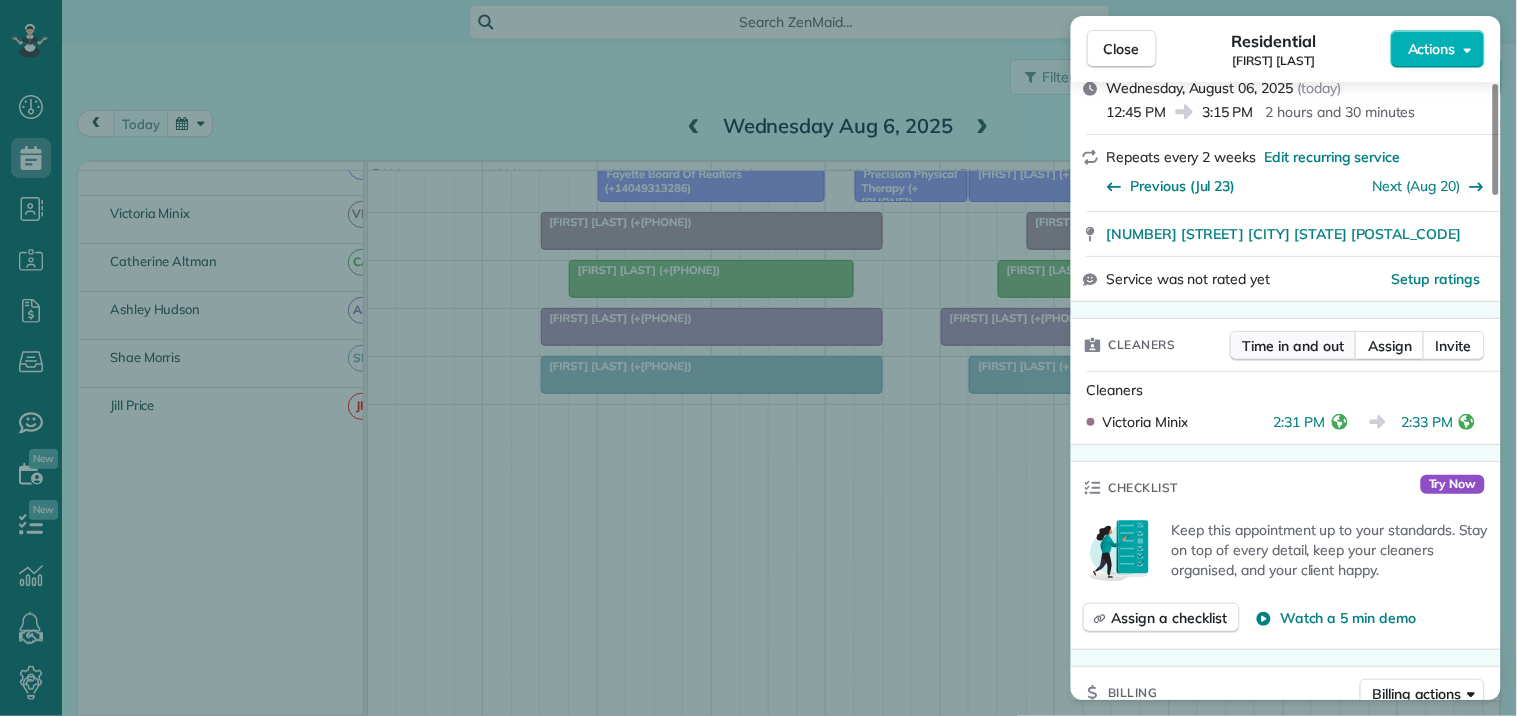 click on "Time in and out" at bounding box center (1293, 346) 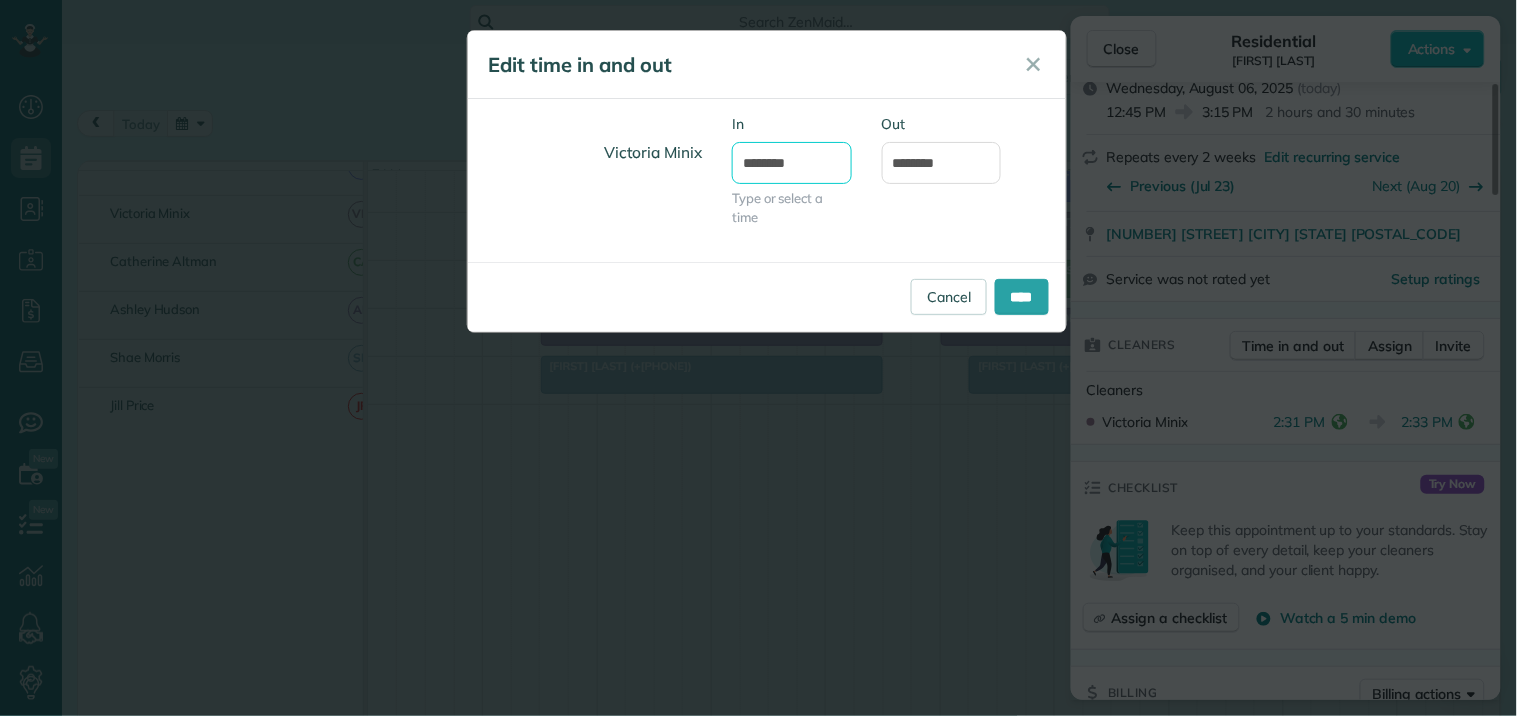 click on "*******" at bounding box center [792, 163] 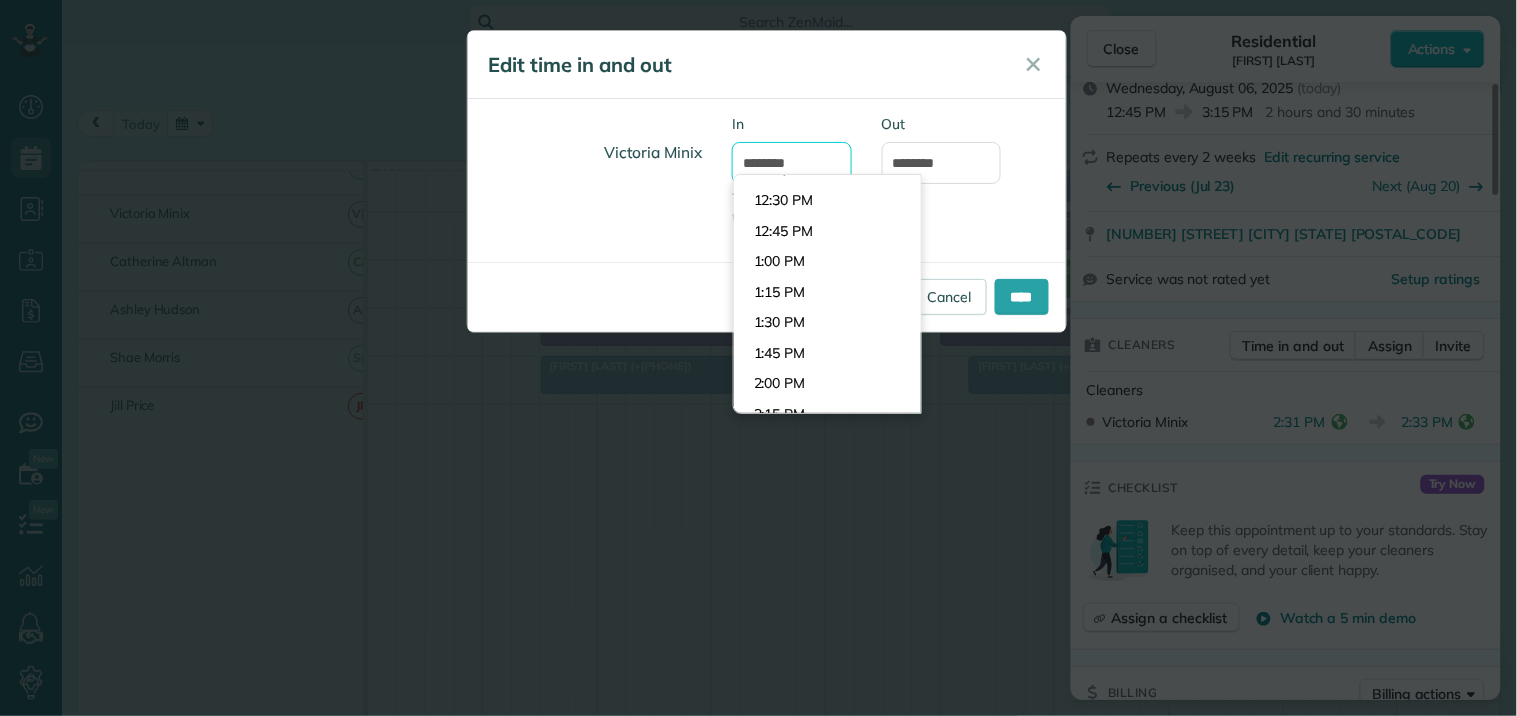 scroll, scrollTop: 1375, scrollLeft: 0, axis: vertical 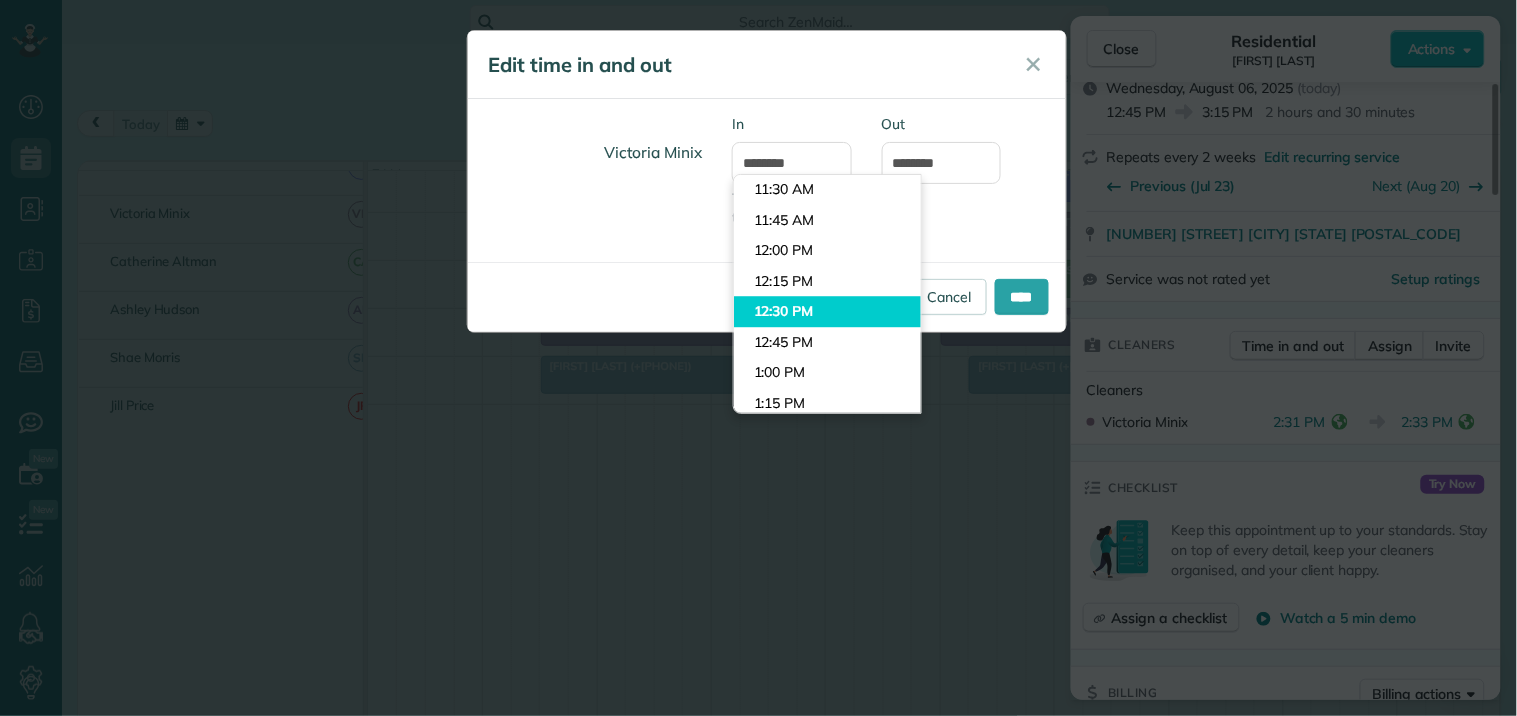 type on "********" 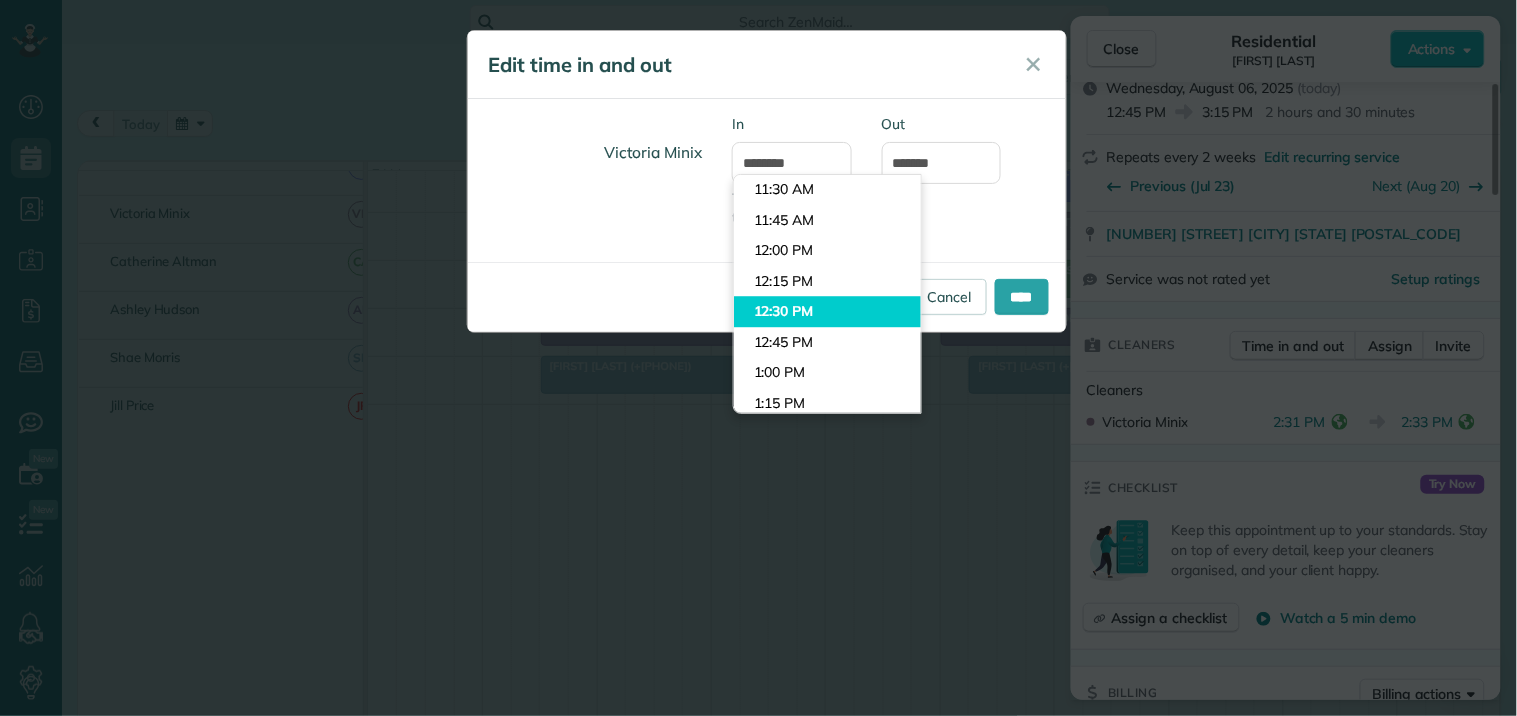 click on "Dashboard
Scheduling
Calendar View
List View
Dispatch View - Weekly scheduling (Beta)" at bounding box center [758, 358] 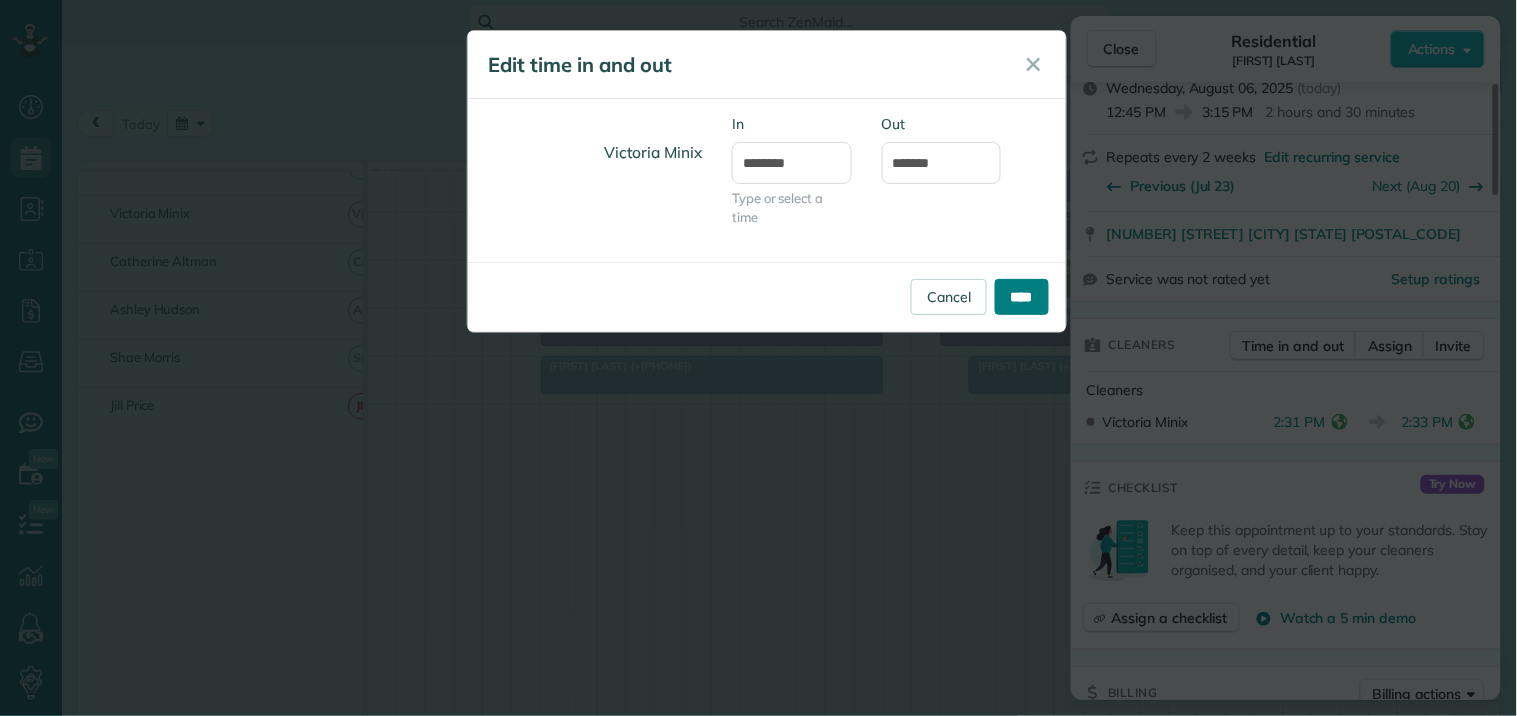 click on "****" at bounding box center [1022, 297] 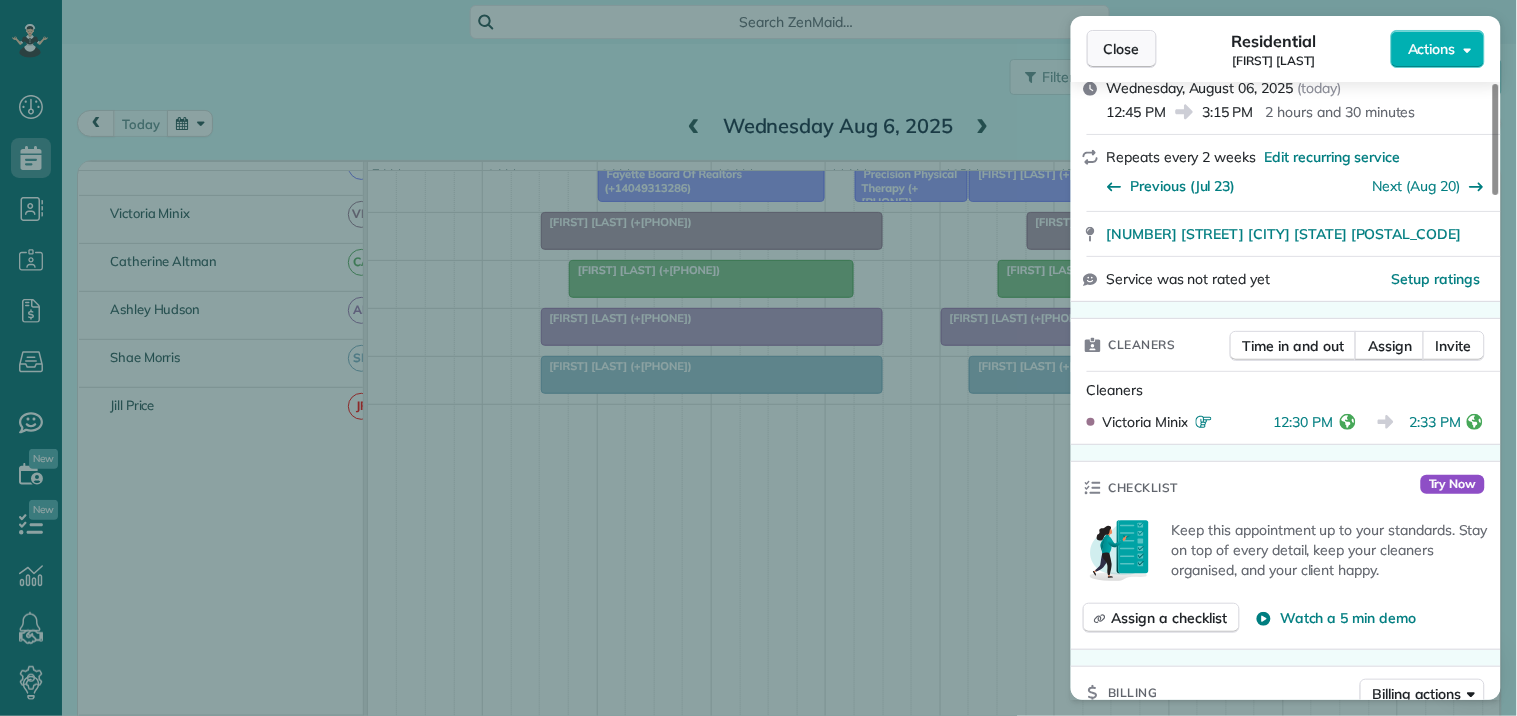 click on "Close" at bounding box center (1122, 49) 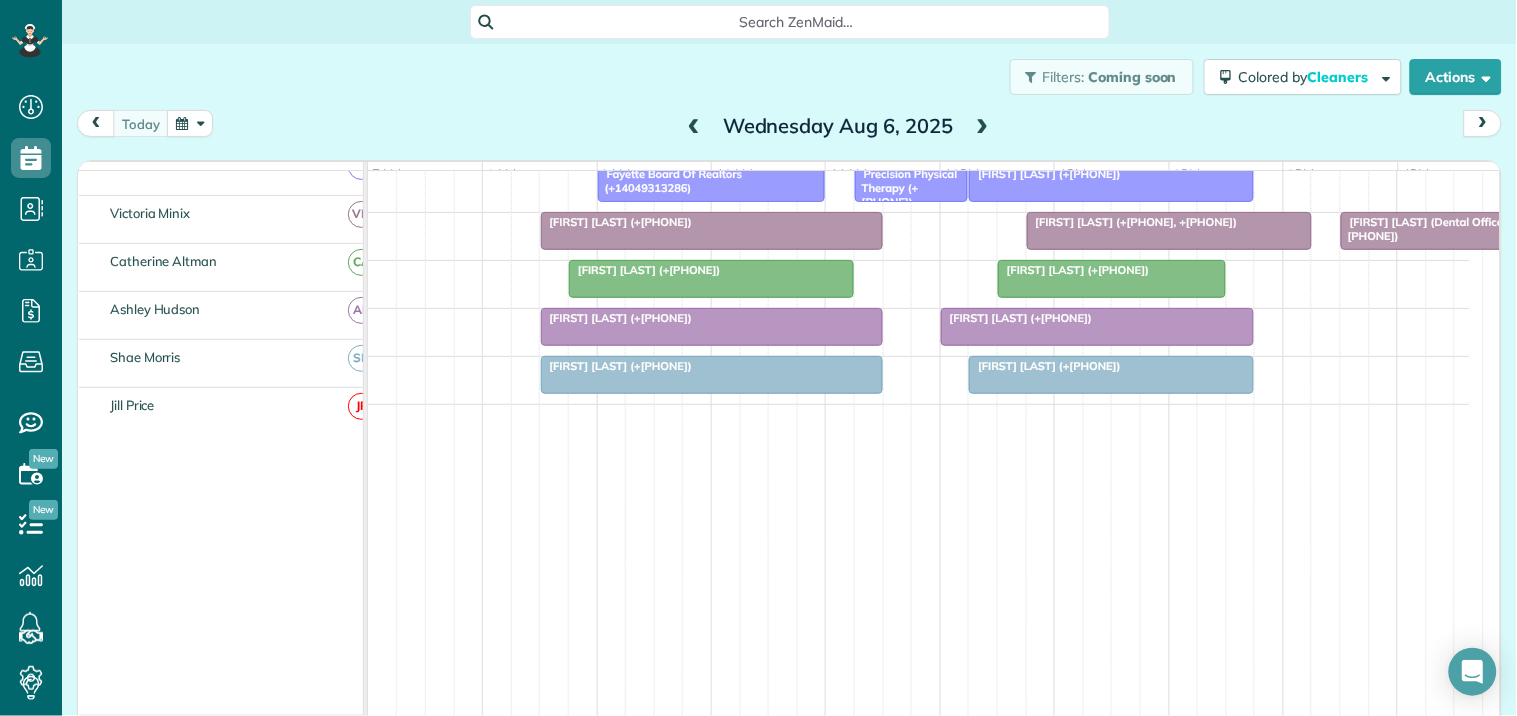 click at bounding box center [190, 123] 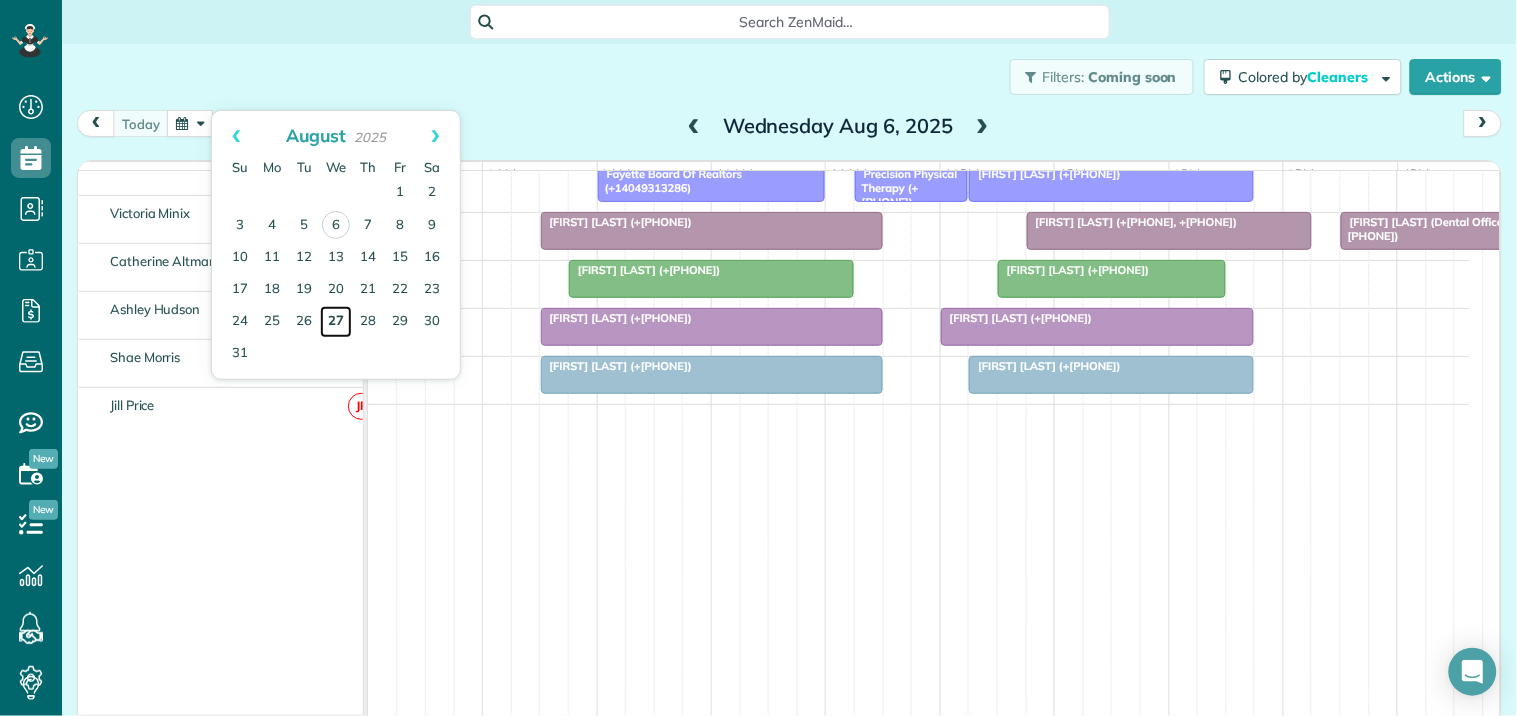click on "27" at bounding box center (336, 322) 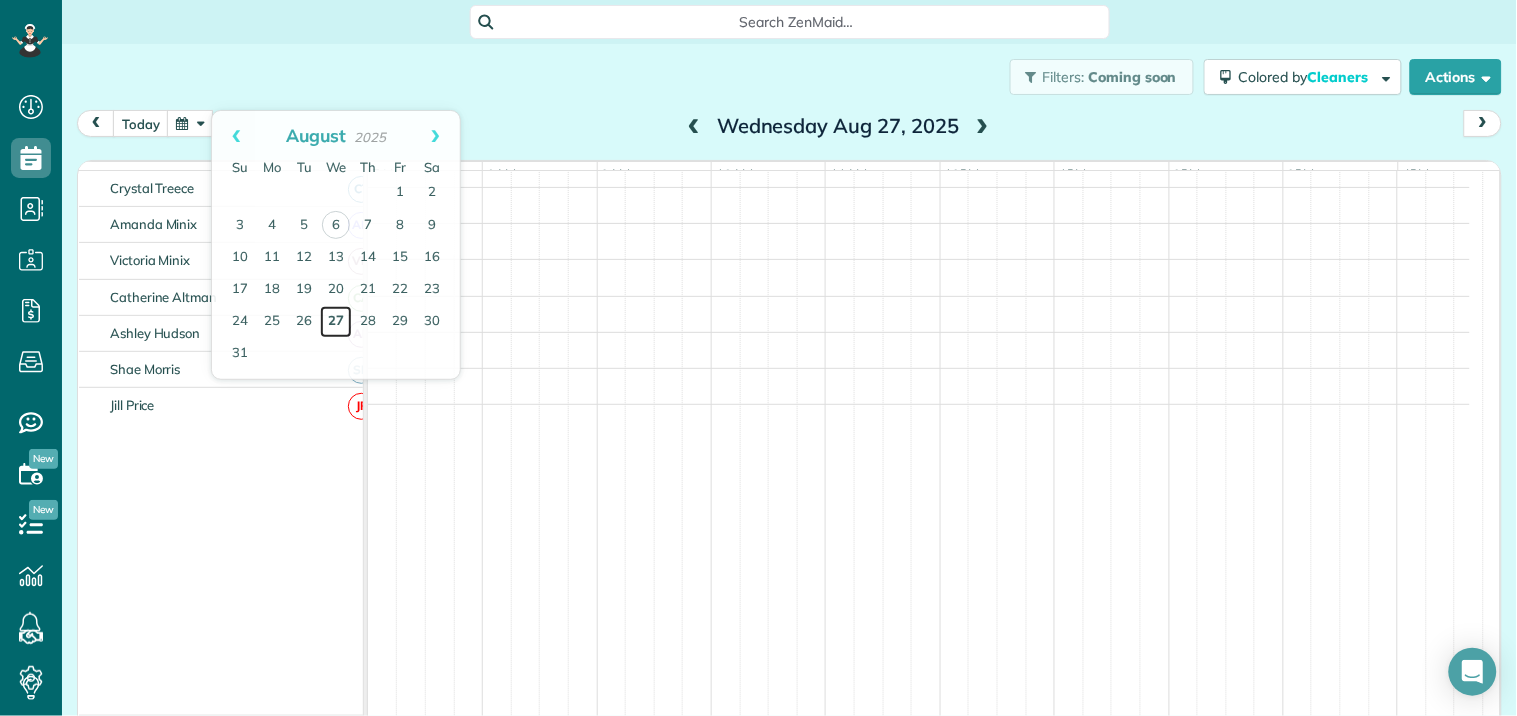 scroll, scrollTop: 366, scrollLeft: 0, axis: vertical 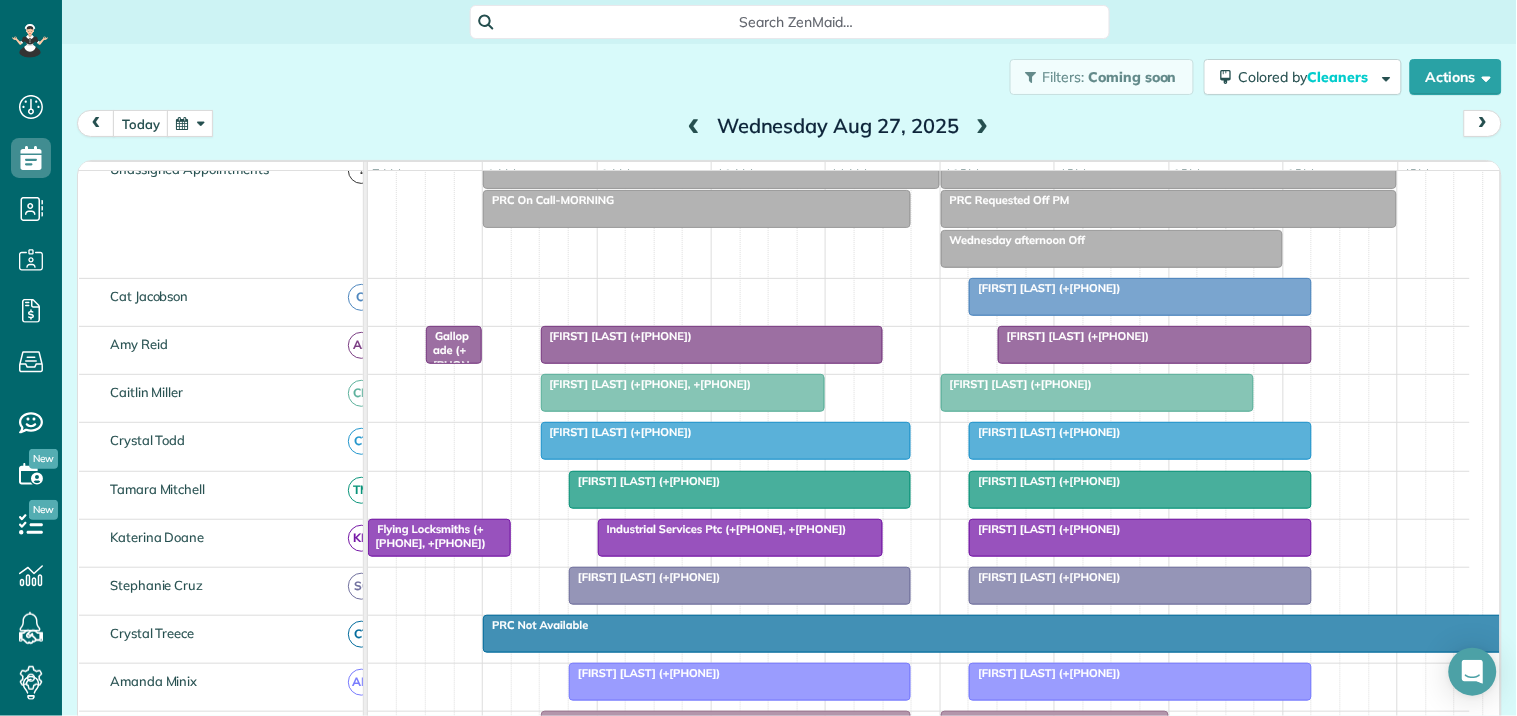 click at bounding box center (983, 127) 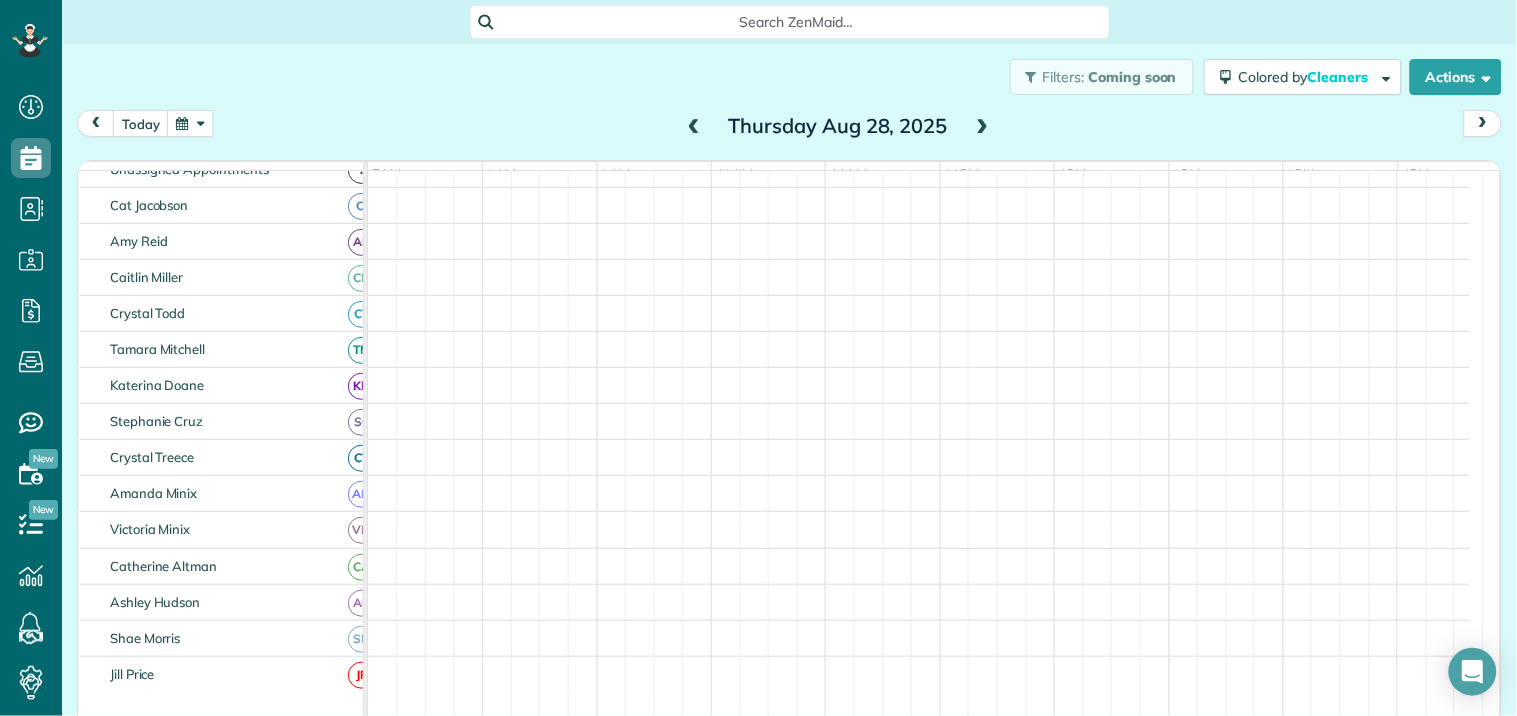 scroll, scrollTop: 6, scrollLeft: 0, axis: vertical 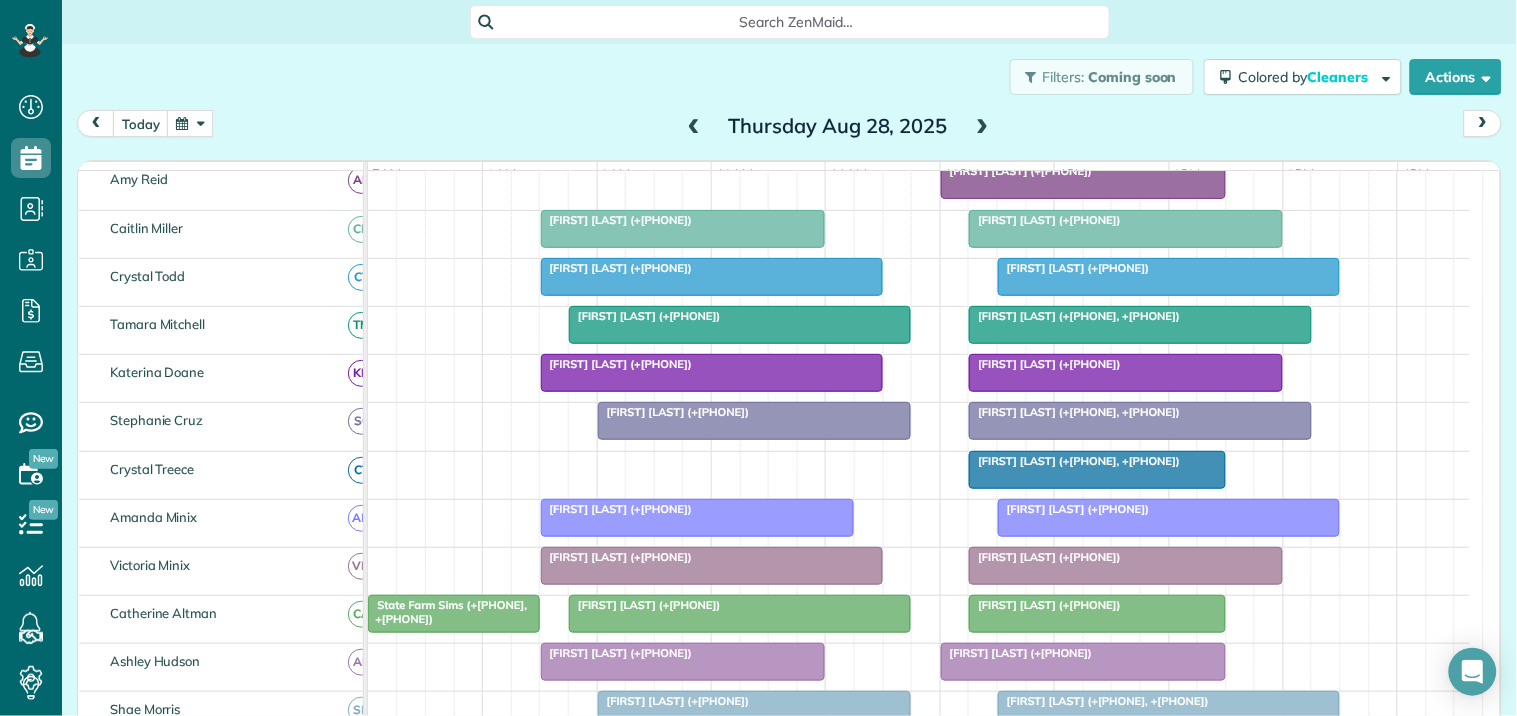 click at bounding box center (983, 127) 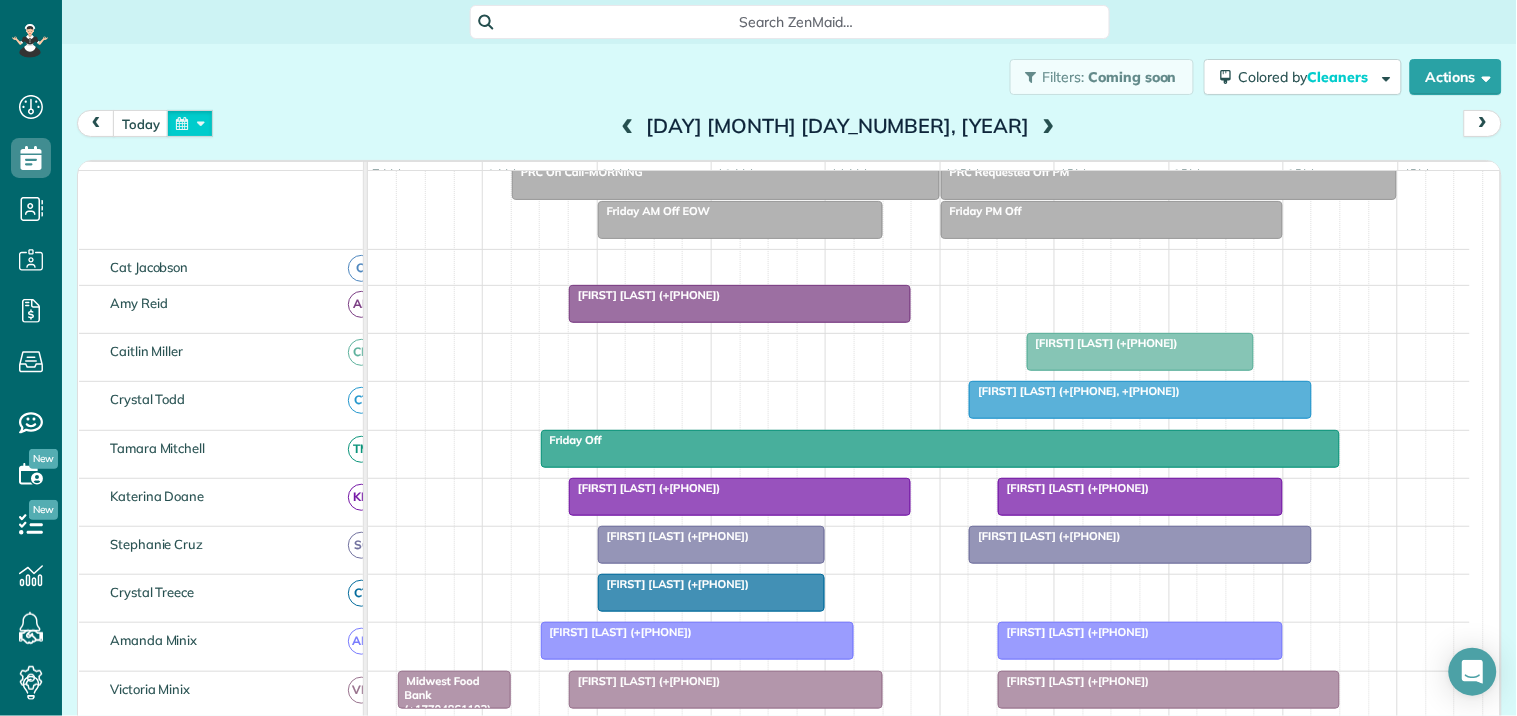 click at bounding box center [190, 123] 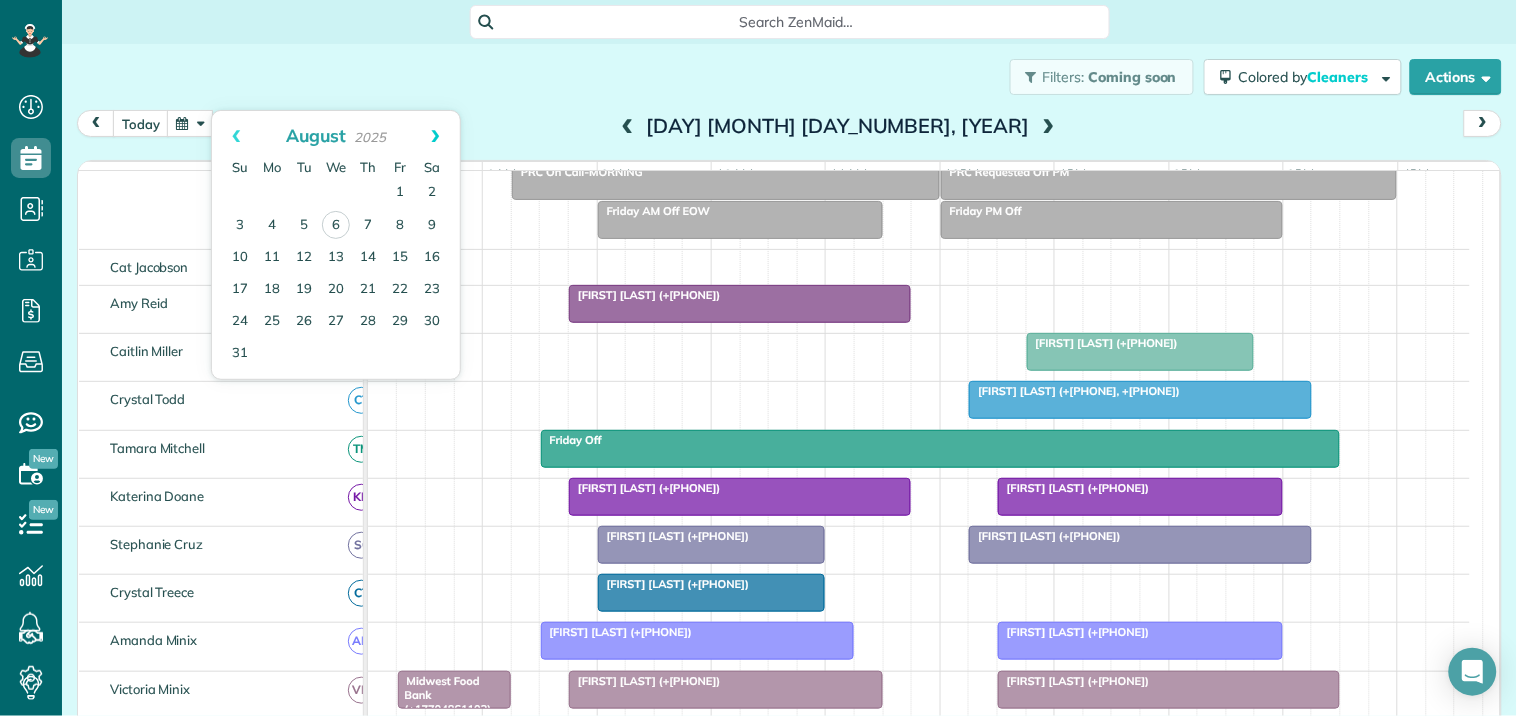 click on "Next" at bounding box center [435, 136] 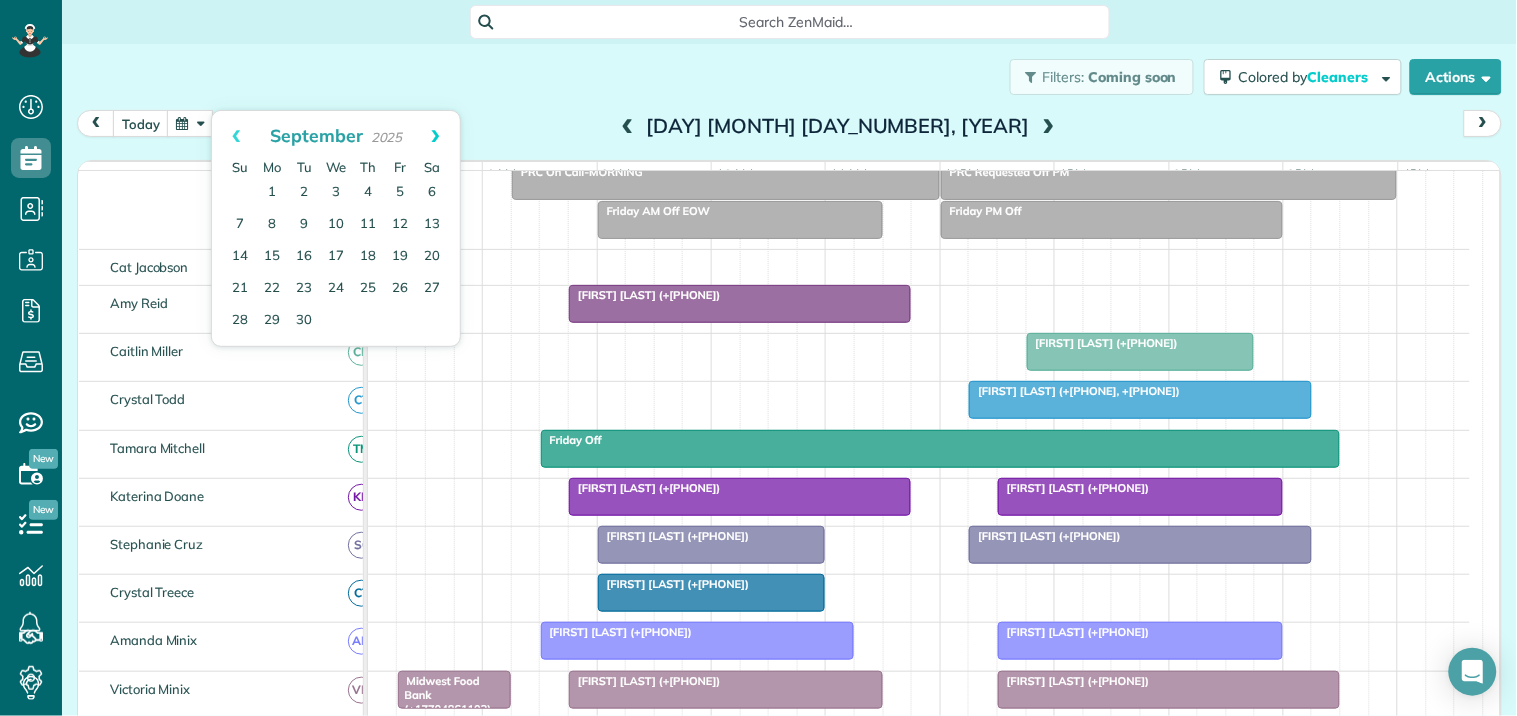 click on "Next" at bounding box center [435, 136] 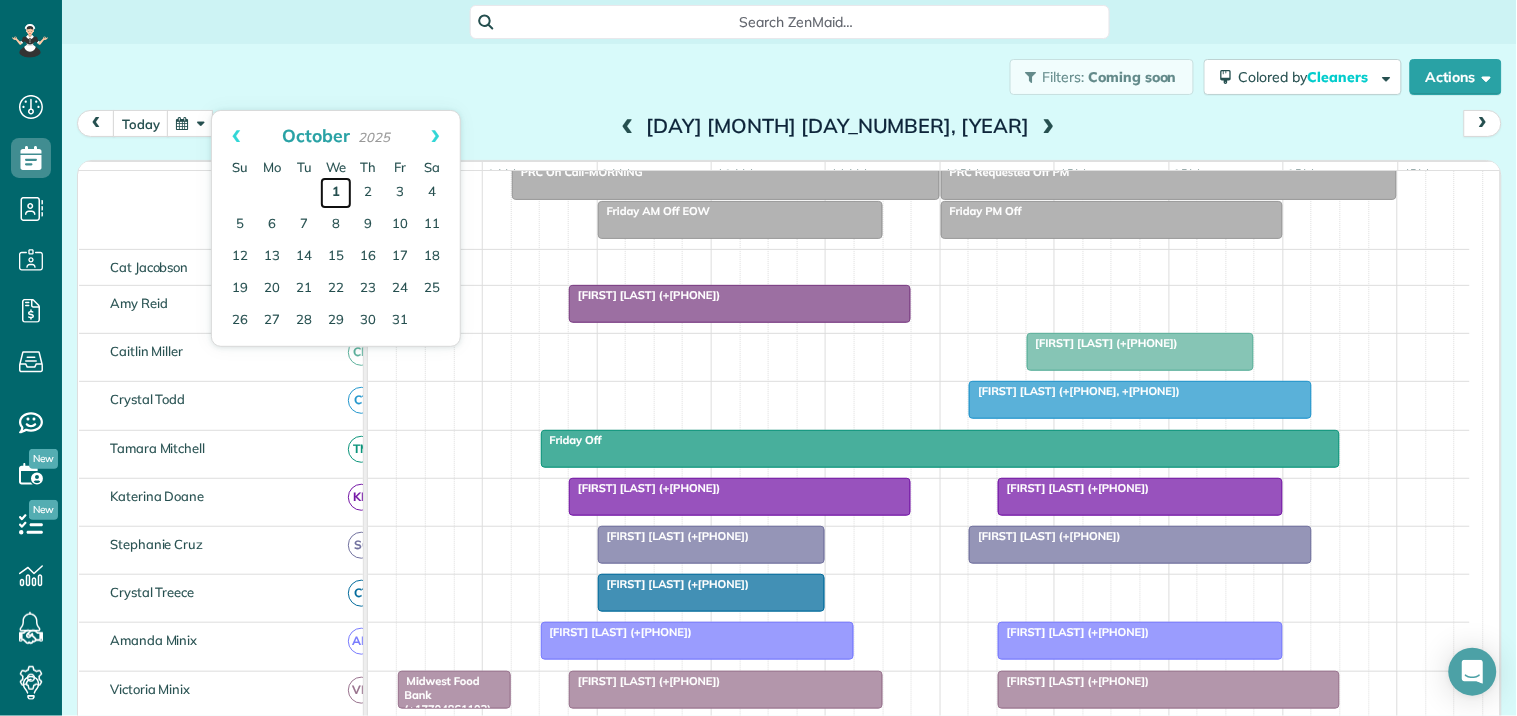 click on "1" at bounding box center (336, 193) 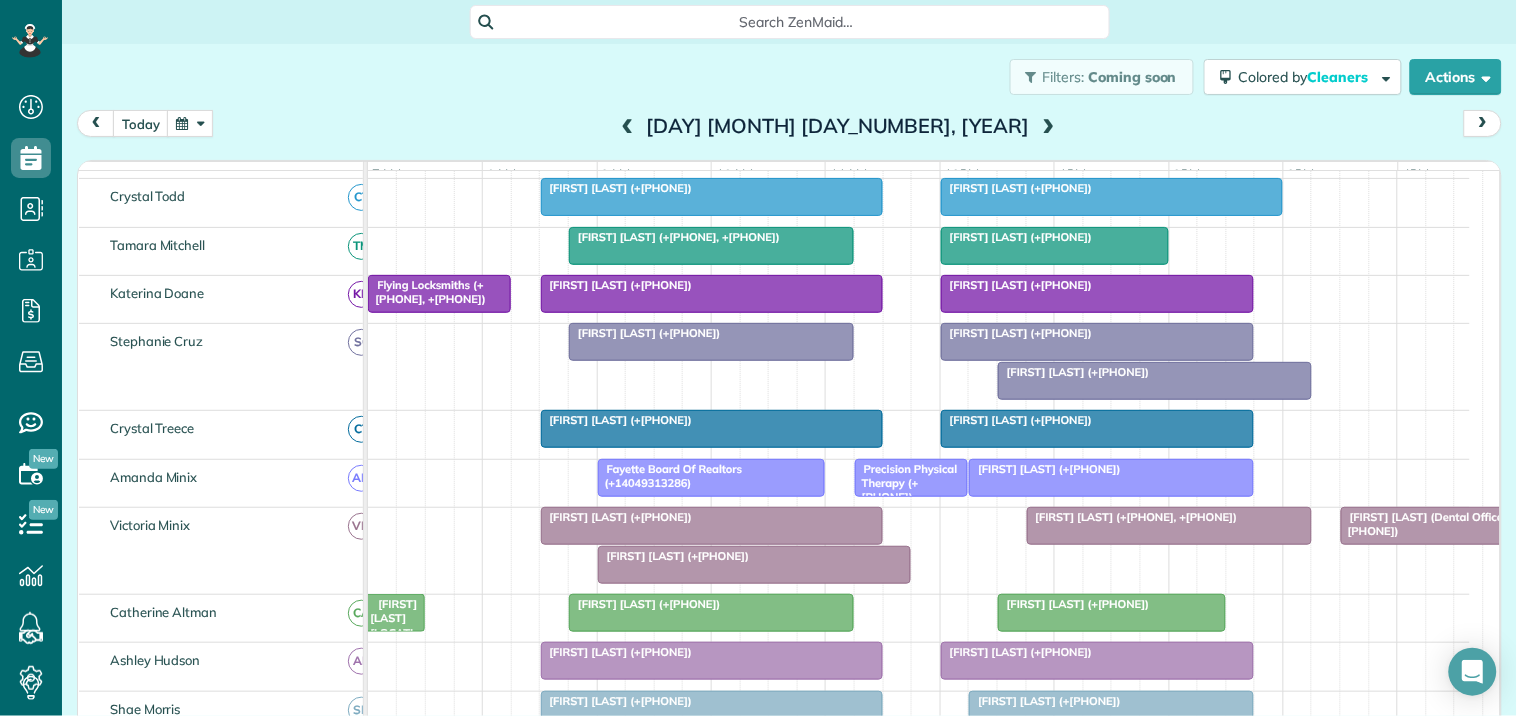 click at bounding box center [1049, 127] 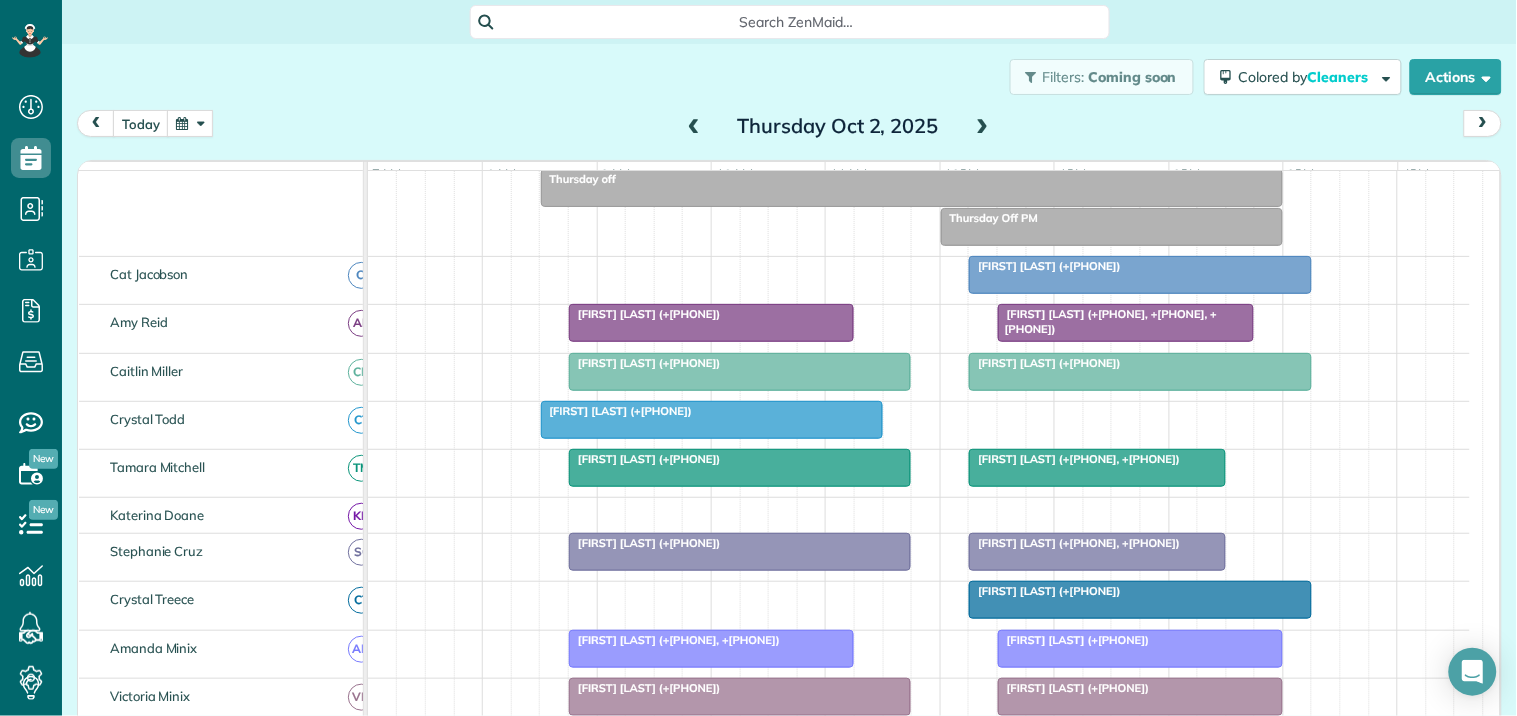 click at bounding box center [983, 127] 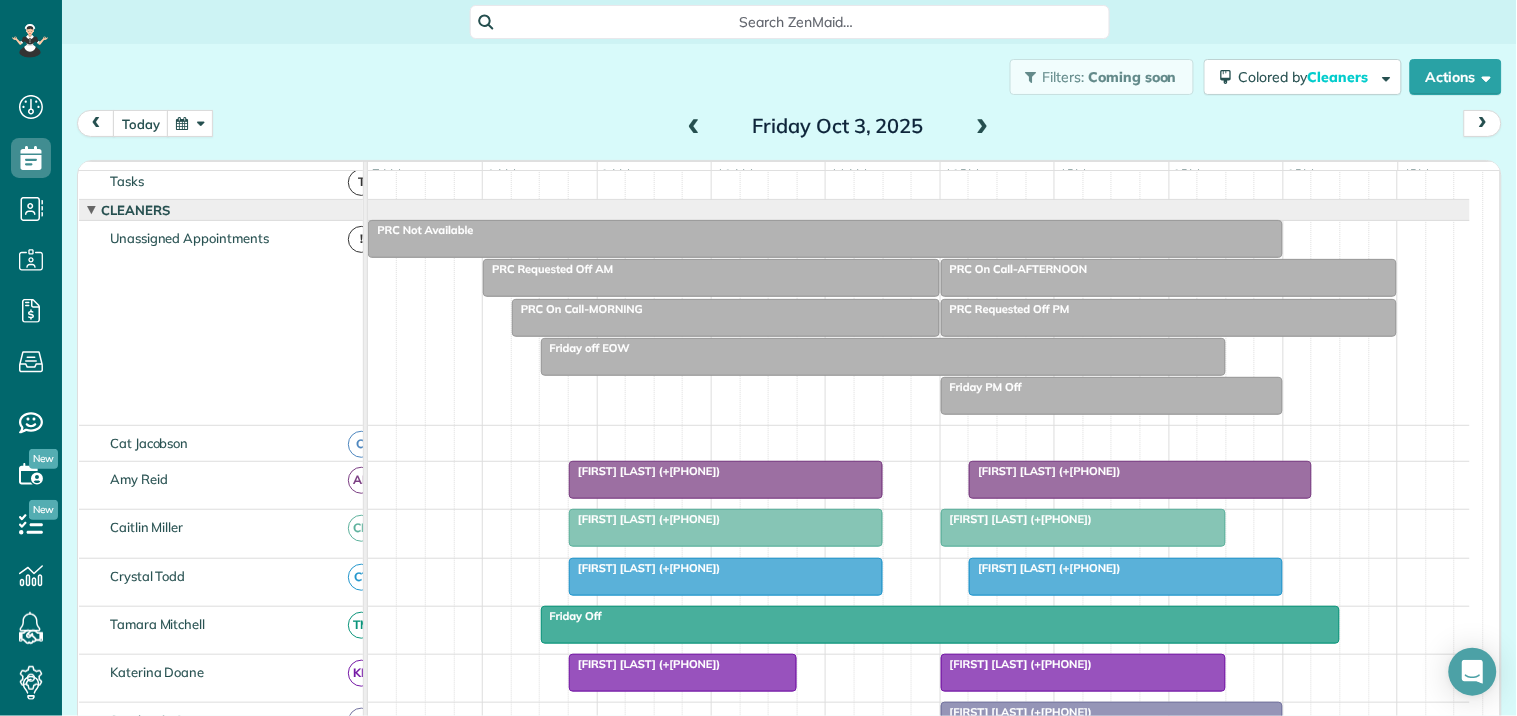 click at bounding box center (694, 127) 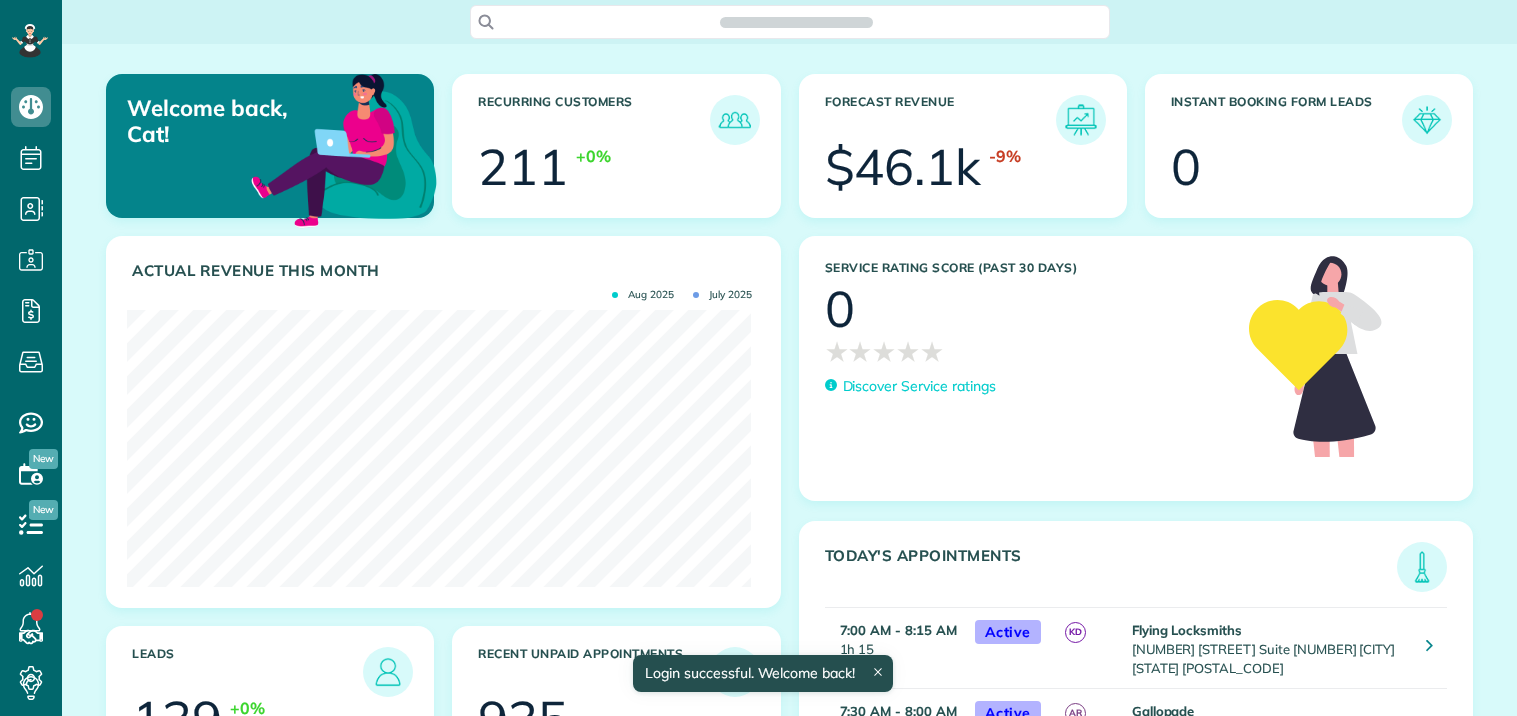 scroll, scrollTop: 0, scrollLeft: 0, axis: both 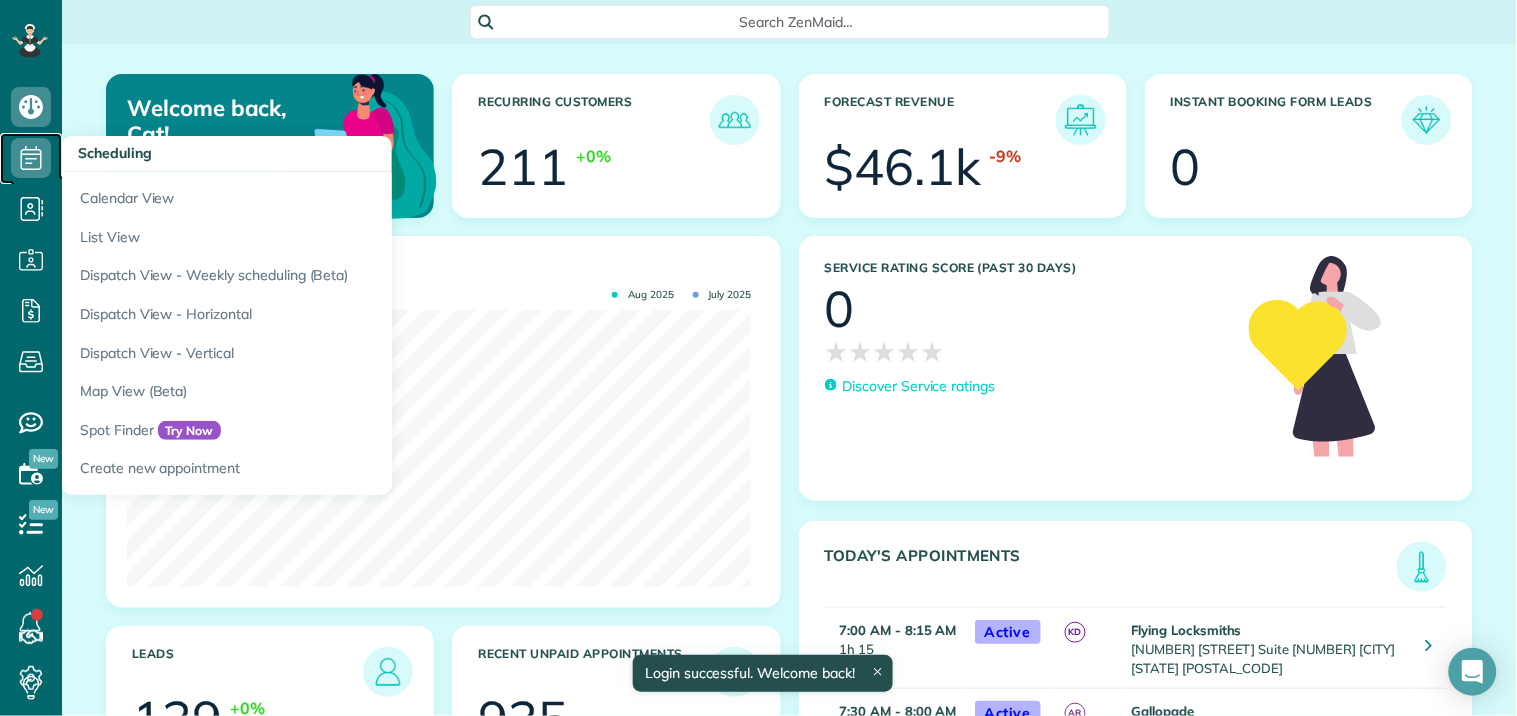 click 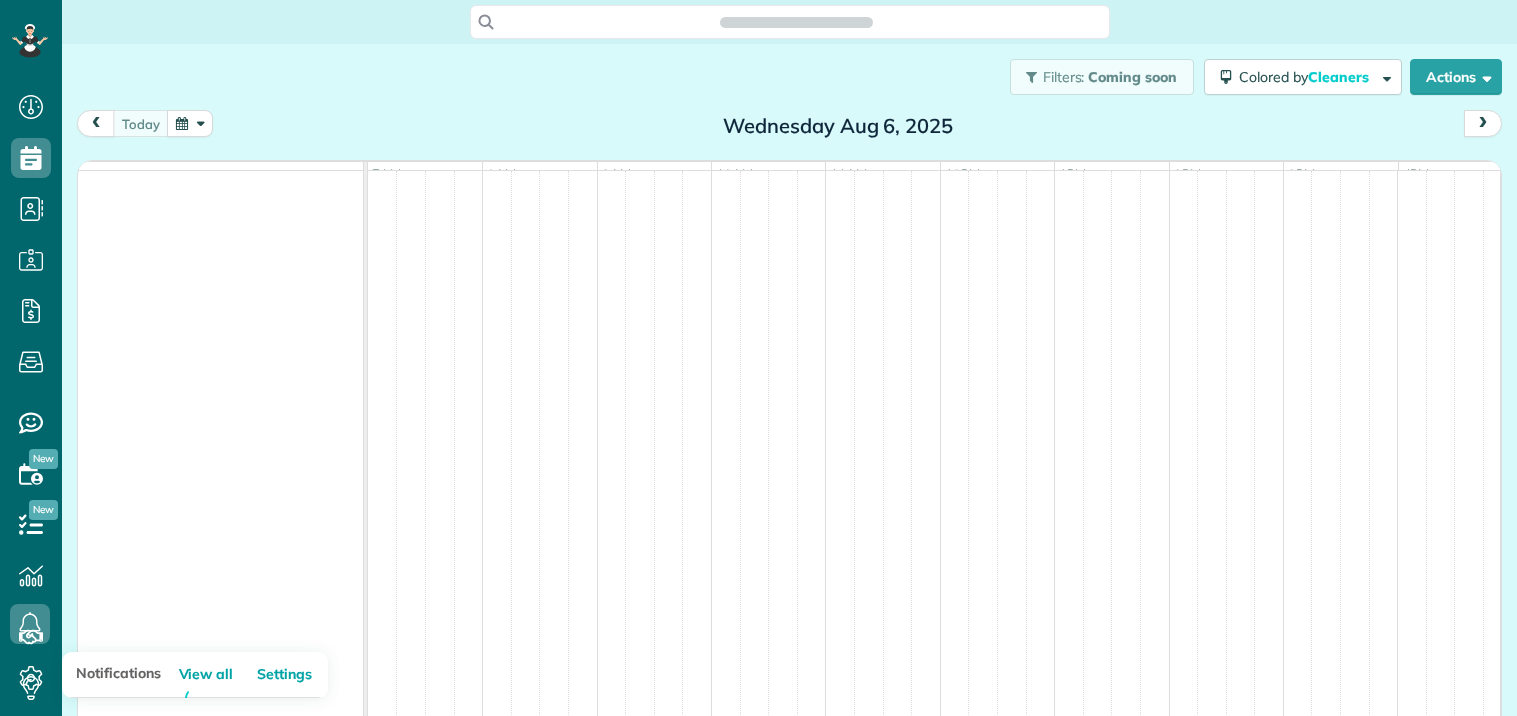 scroll, scrollTop: 0, scrollLeft: 0, axis: both 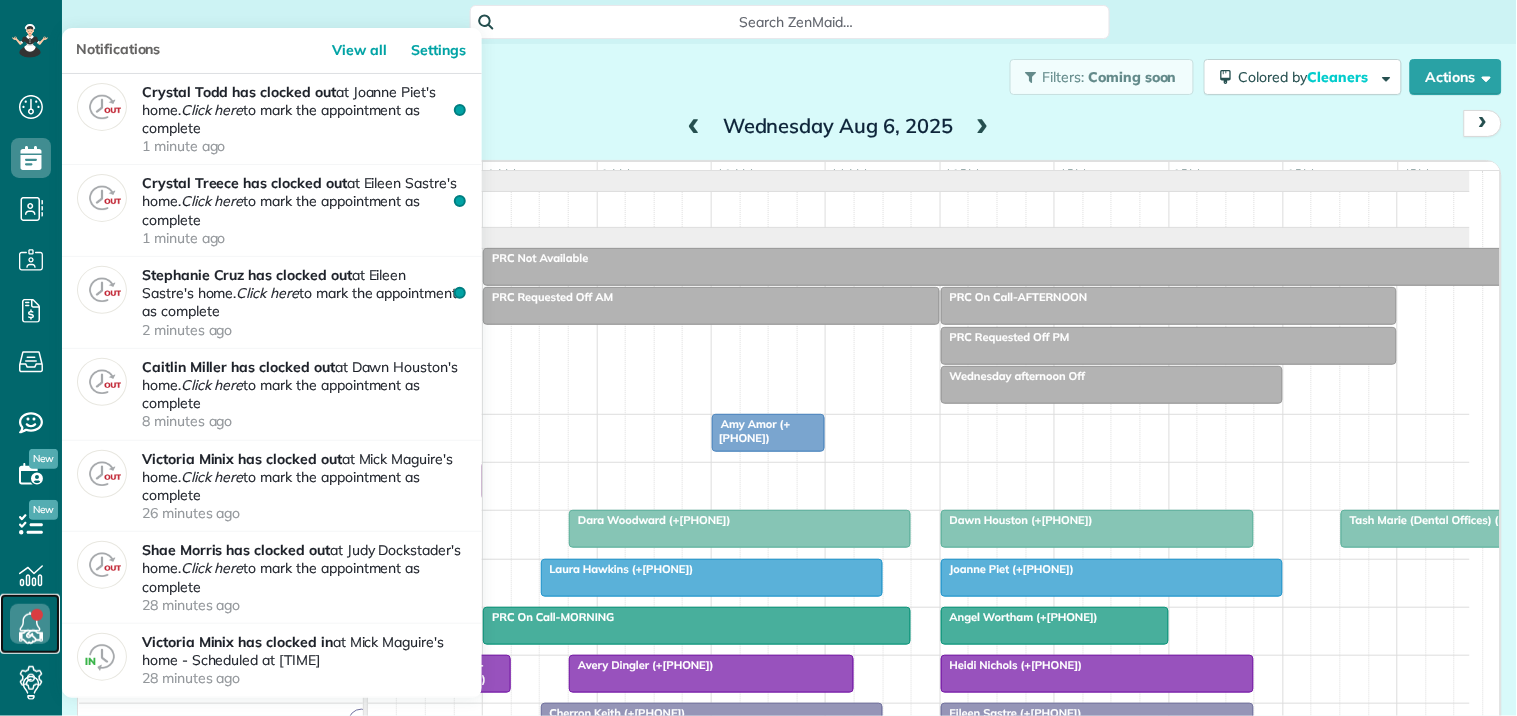 click at bounding box center (30, 624) 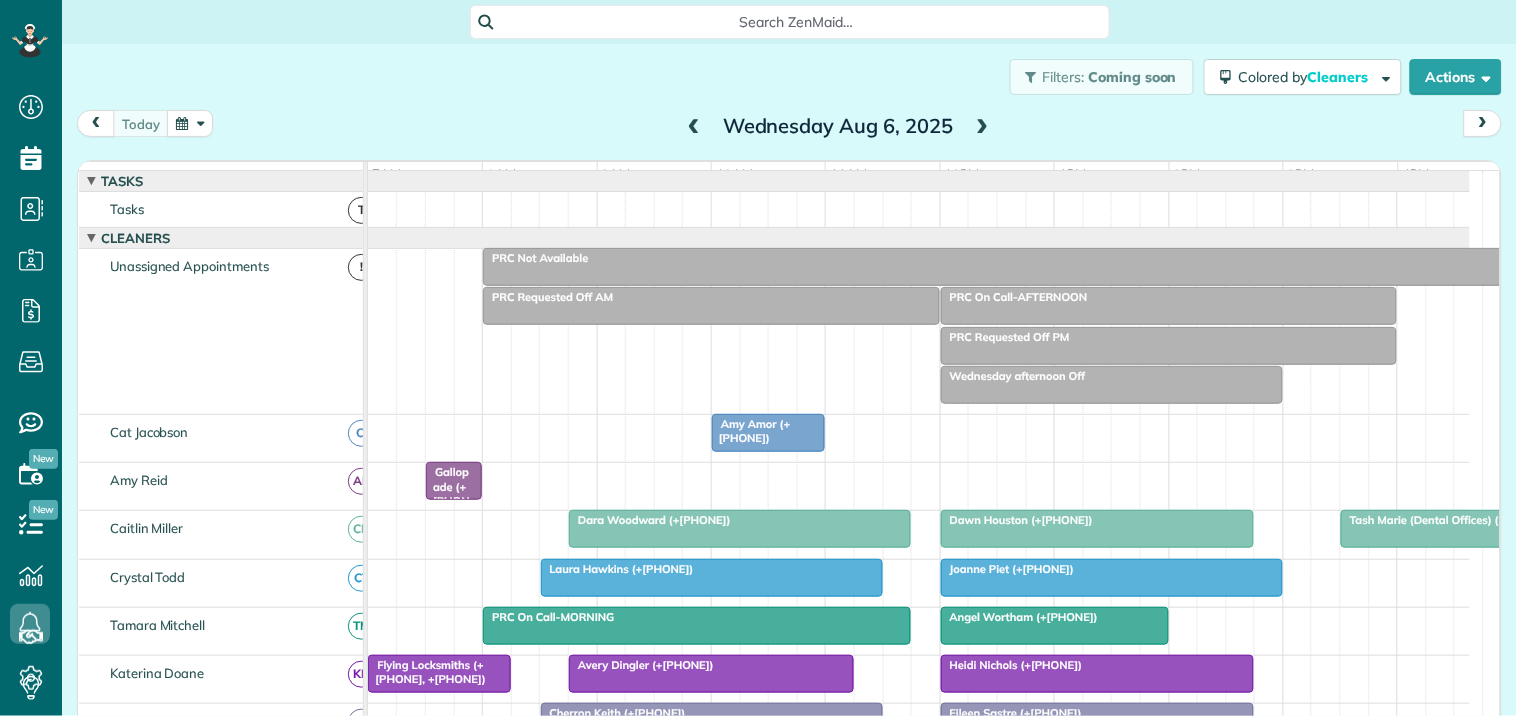click on "Filters:   Coming soon
Colored by  Cleaners
Color by Cleaner
Color by Team
Color by Status
Color by Recurrence
Color by Paid/Unpaid
Filters  Default
Schedule Changes
Actions
Create Appointment
Create Task
Clock In/Out
Send Work Orders
Print Route Sheets
Today's Emails/Texts
Export data.." at bounding box center (789, 77) 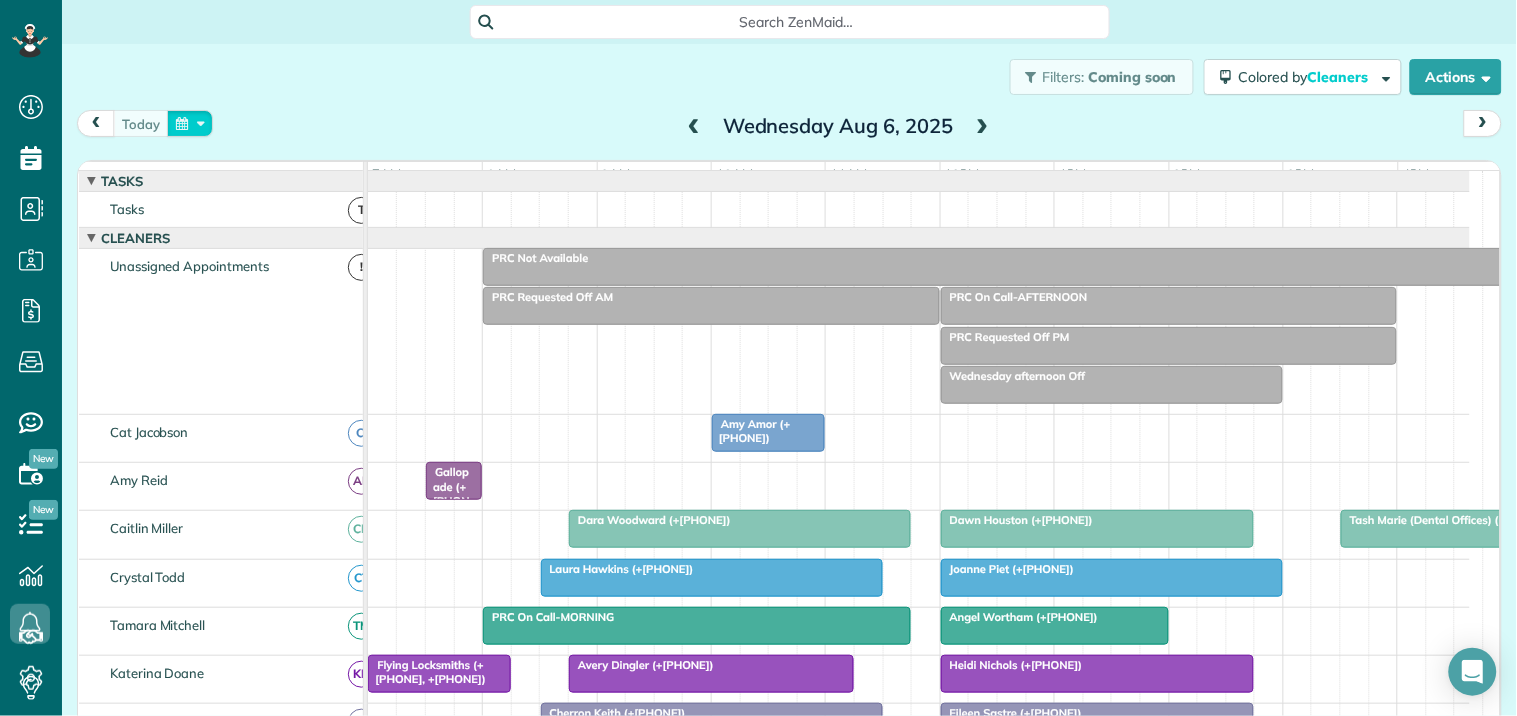 click at bounding box center (190, 123) 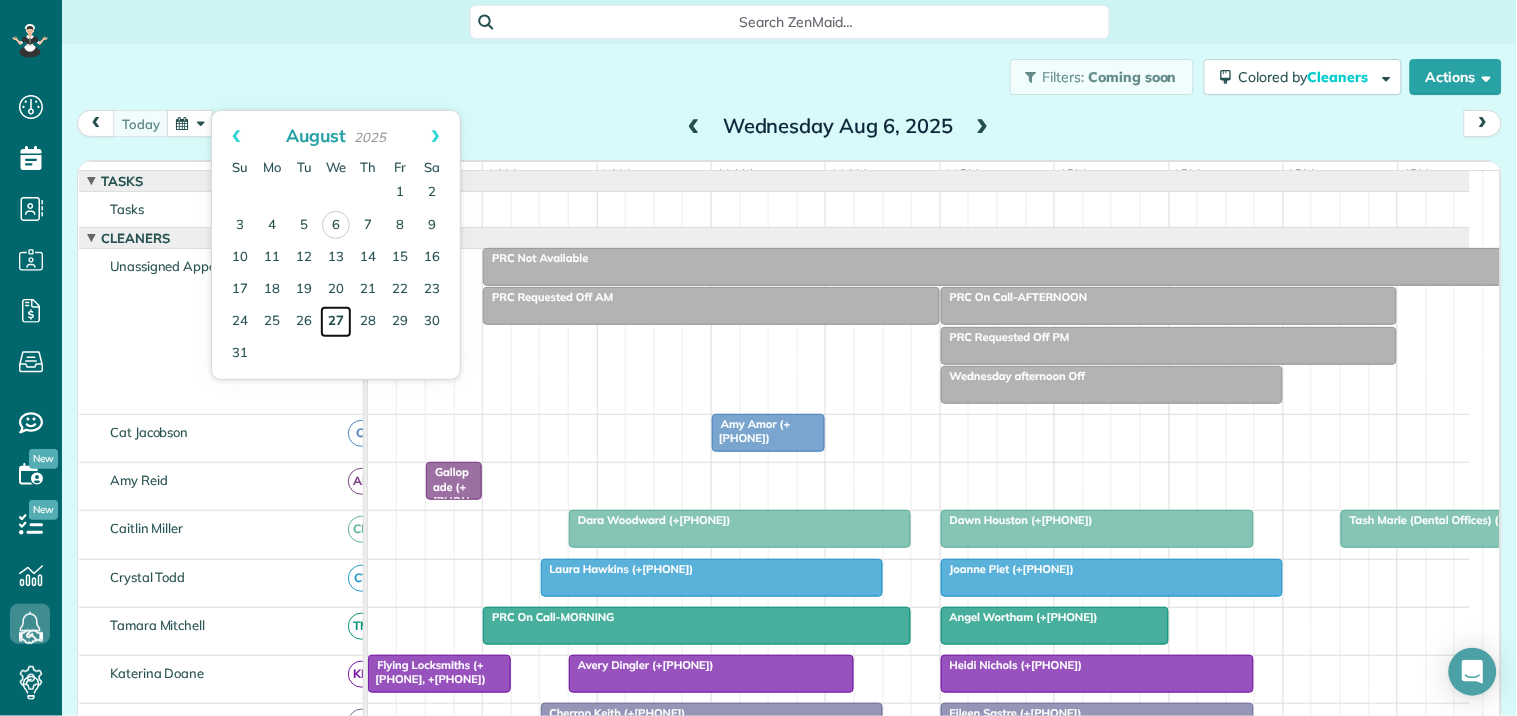 click on "27" at bounding box center [336, 322] 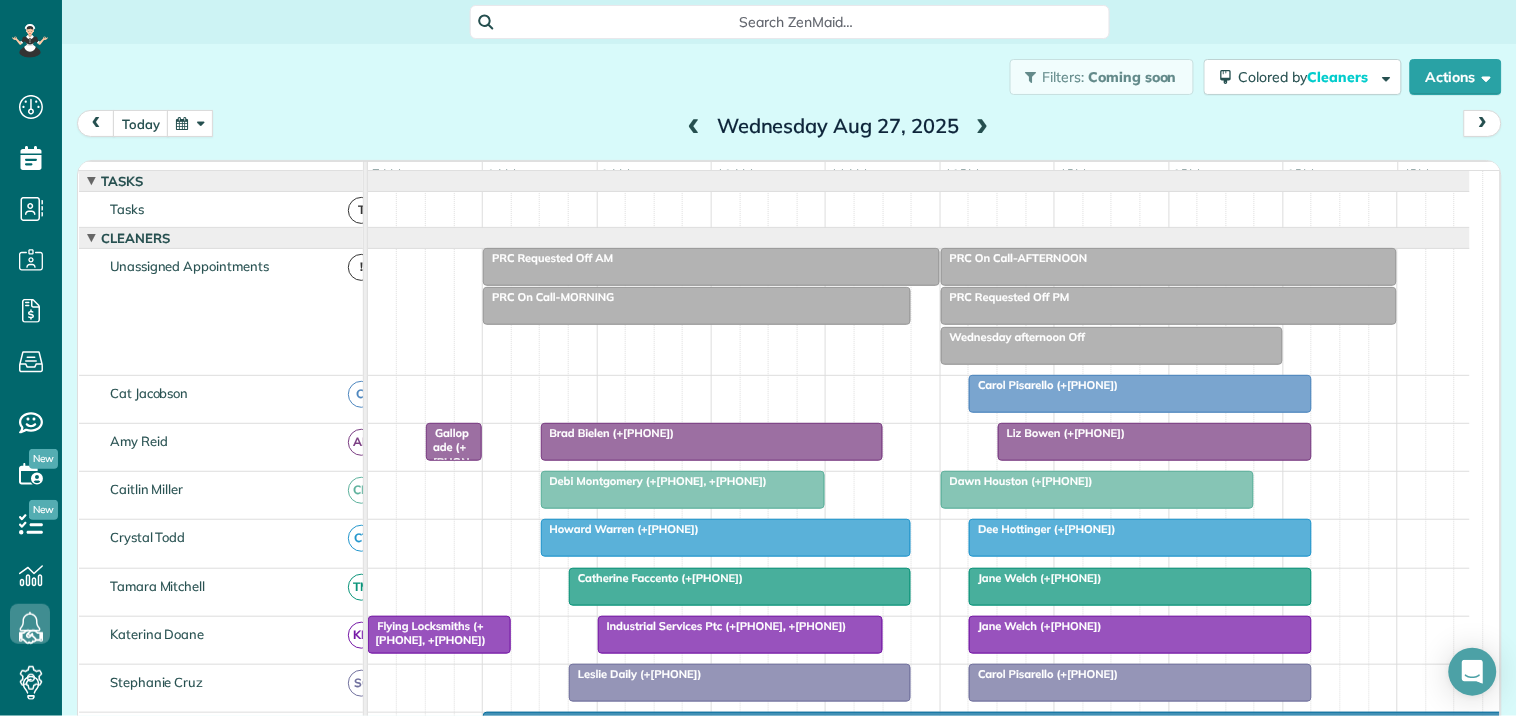 scroll, scrollTop: 218, scrollLeft: 0, axis: vertical 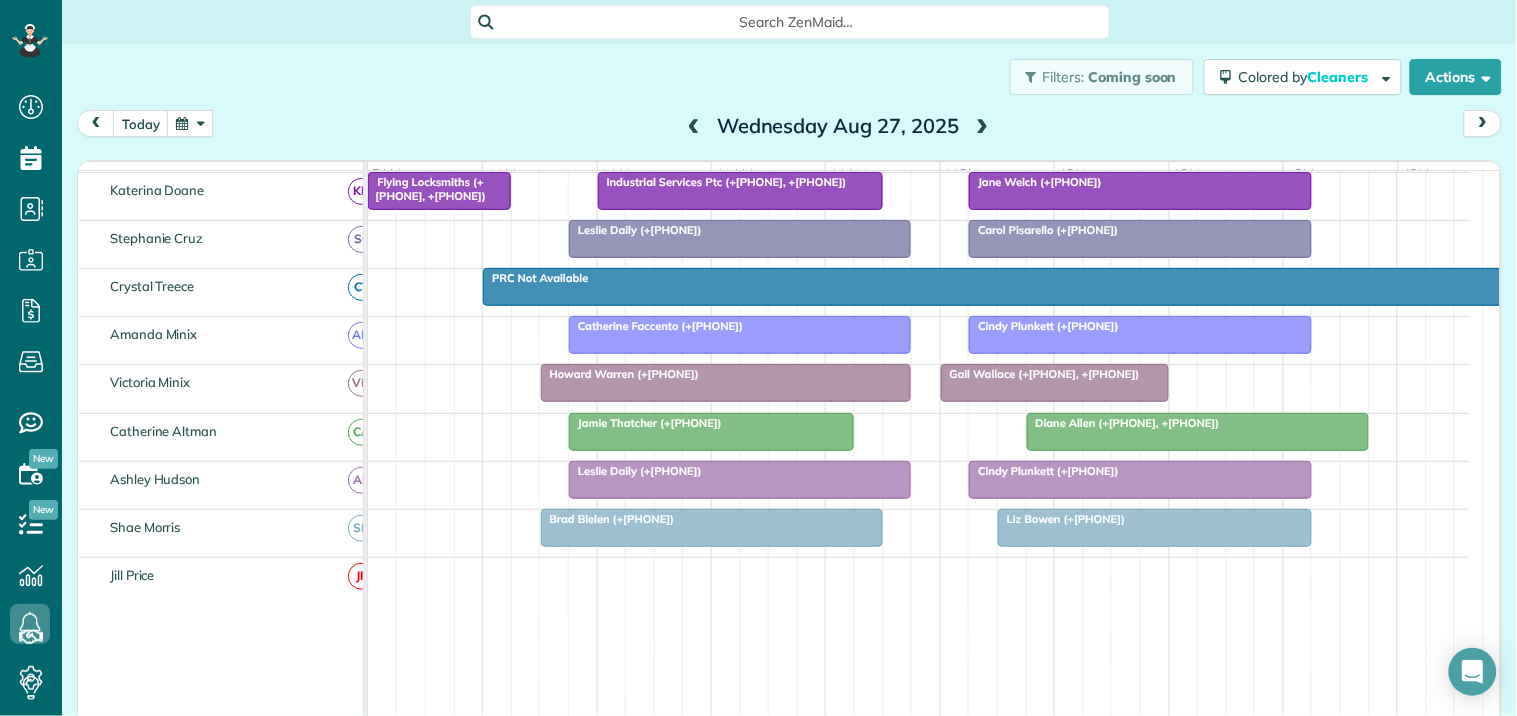 click at bounding box center [694, 127] 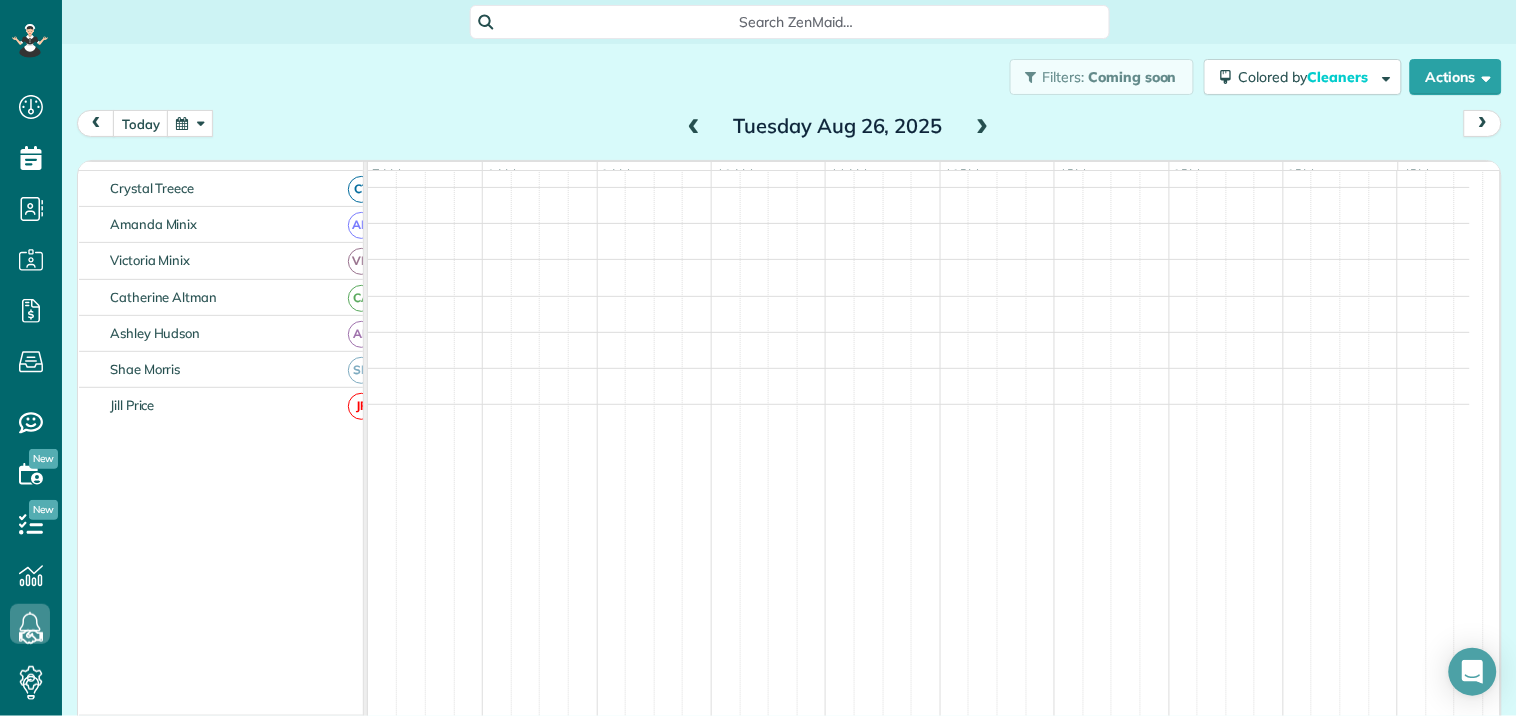 scroll, scrollTop: 293, scrollLeft: 0, axis: vertical 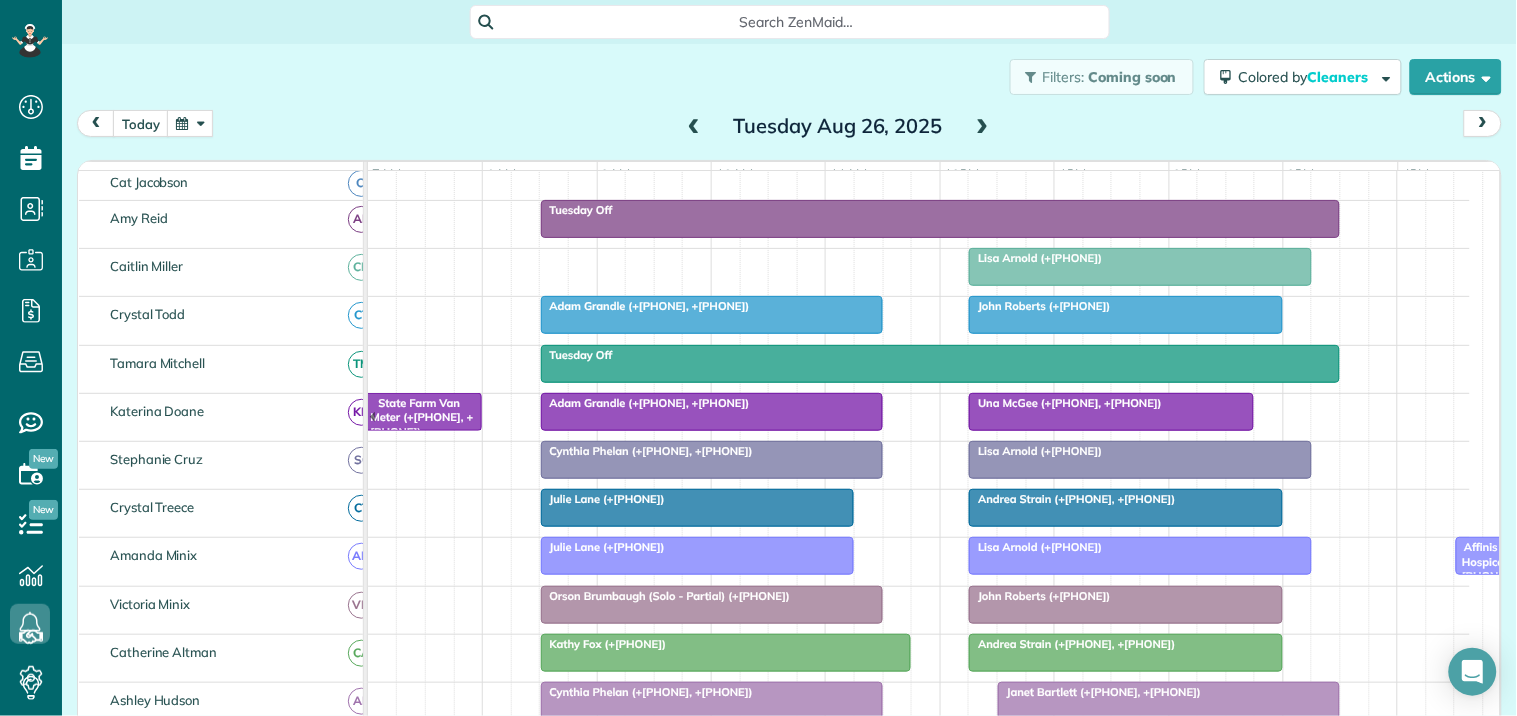 click at bounding box center [694, 127] 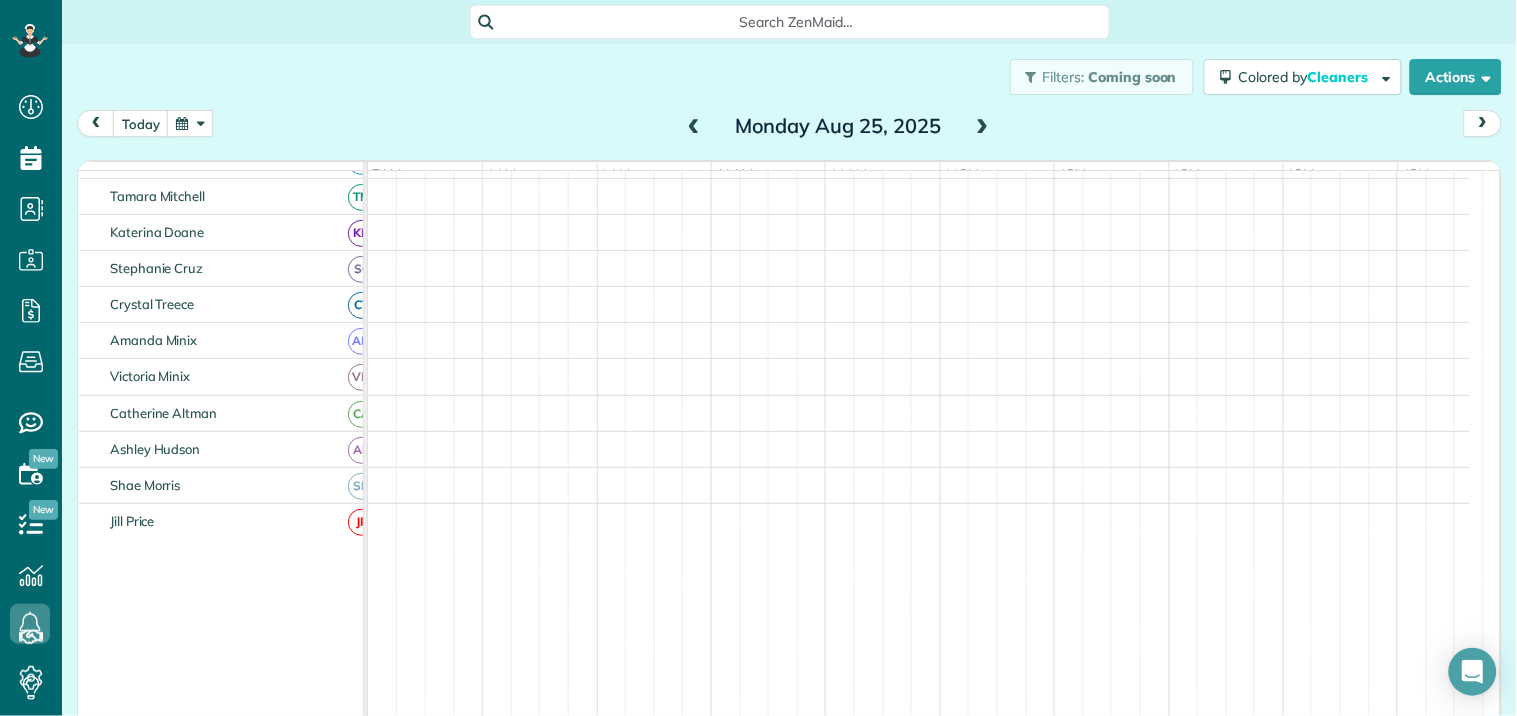 scroll, scrollTop: 120, scrollLeft: 0, axis: vertical 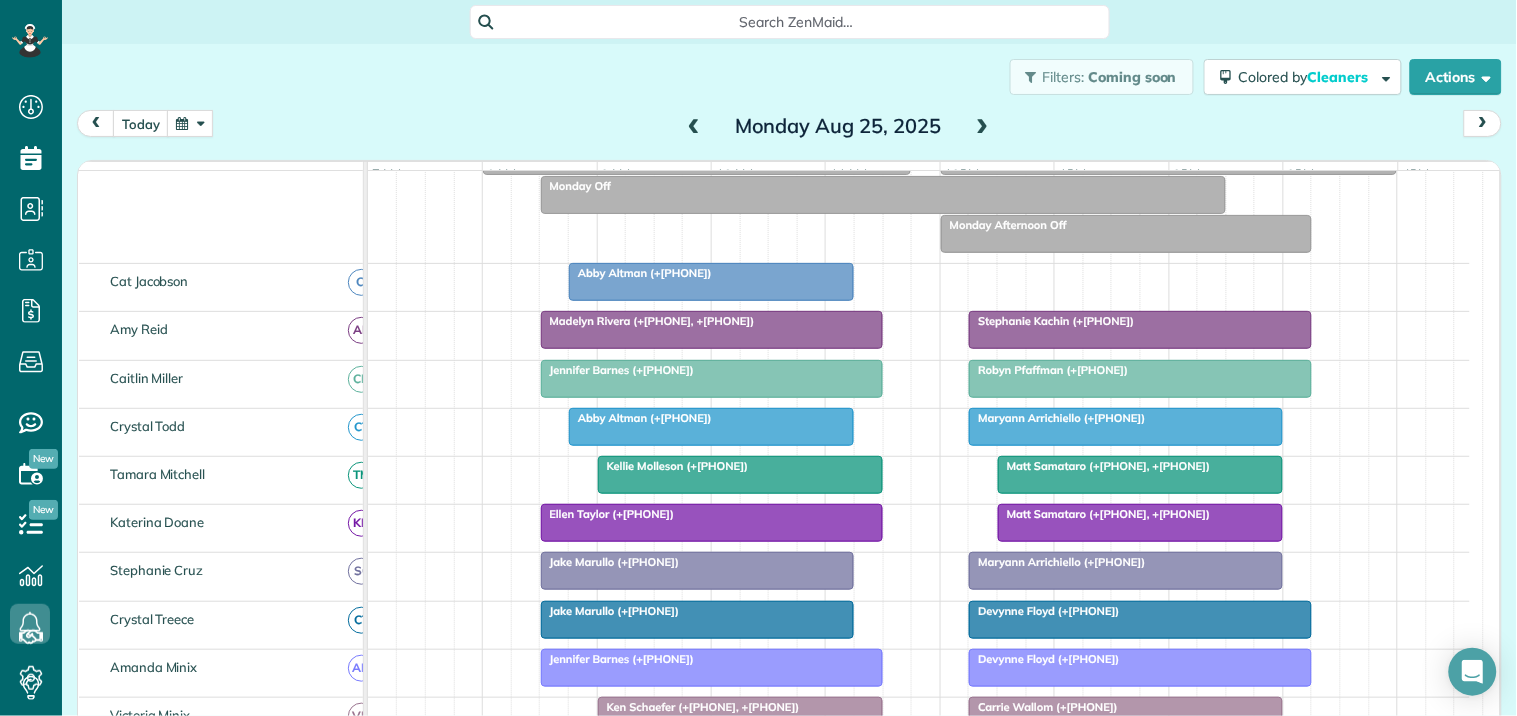 click at bounding box center (983, 127) 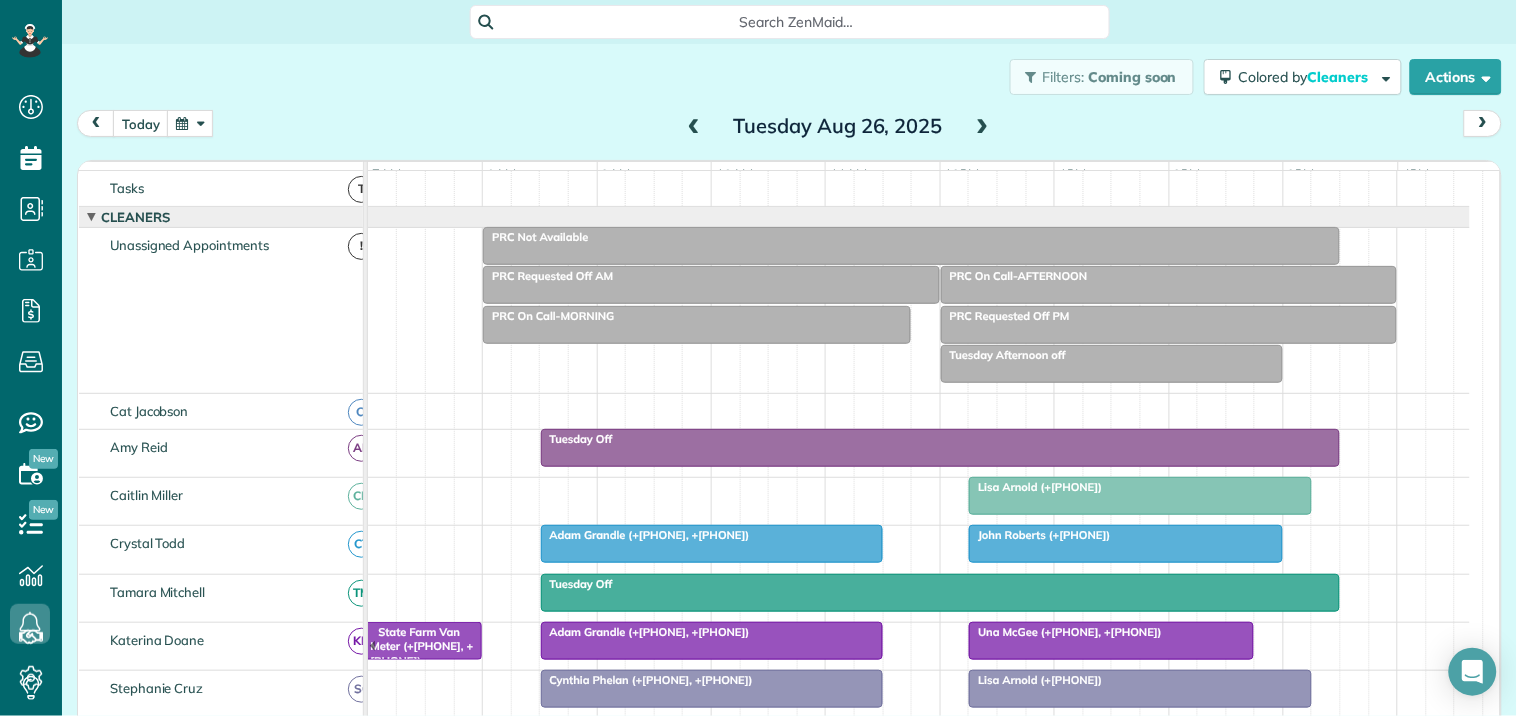click at bounding box center (983, 127) 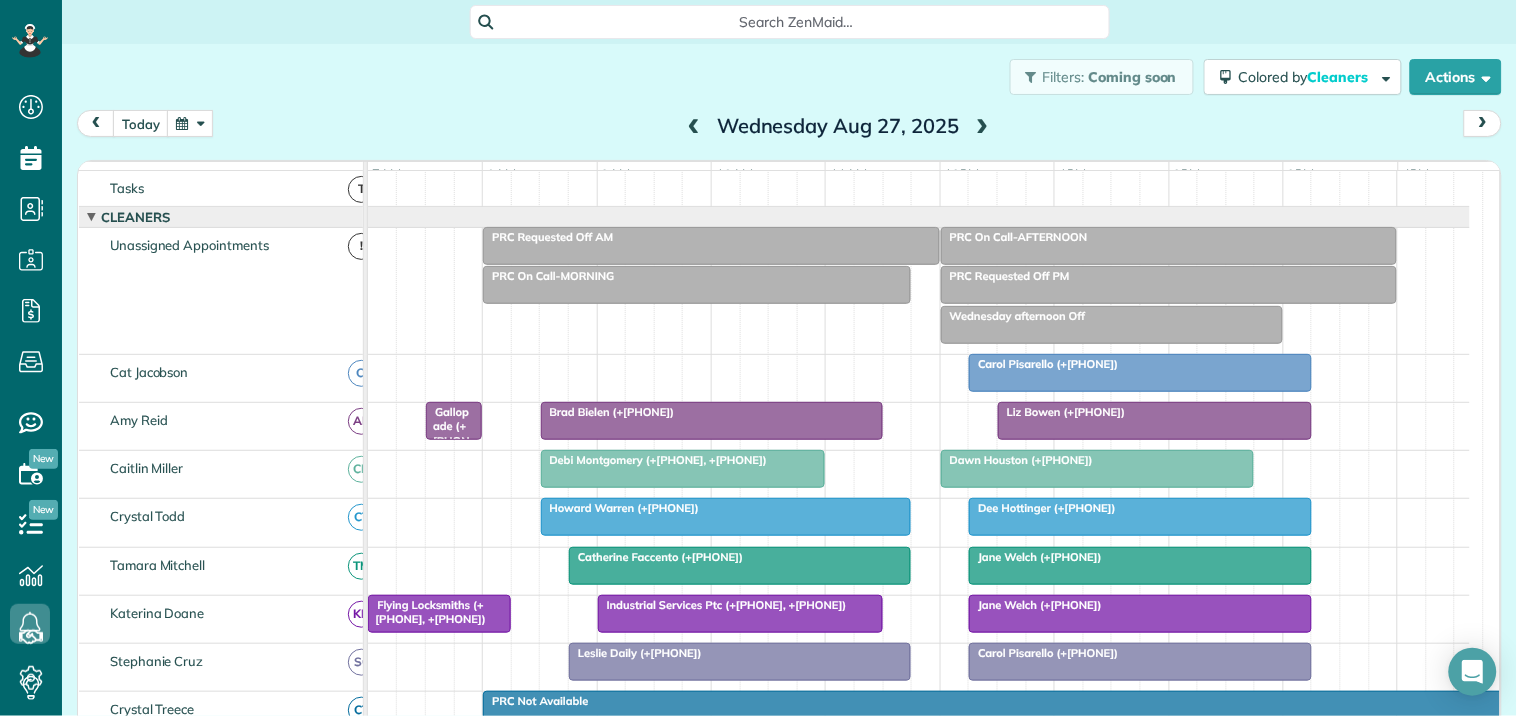 scroll, scrollTop: 354, scrollLeft: 0, axis: vertical 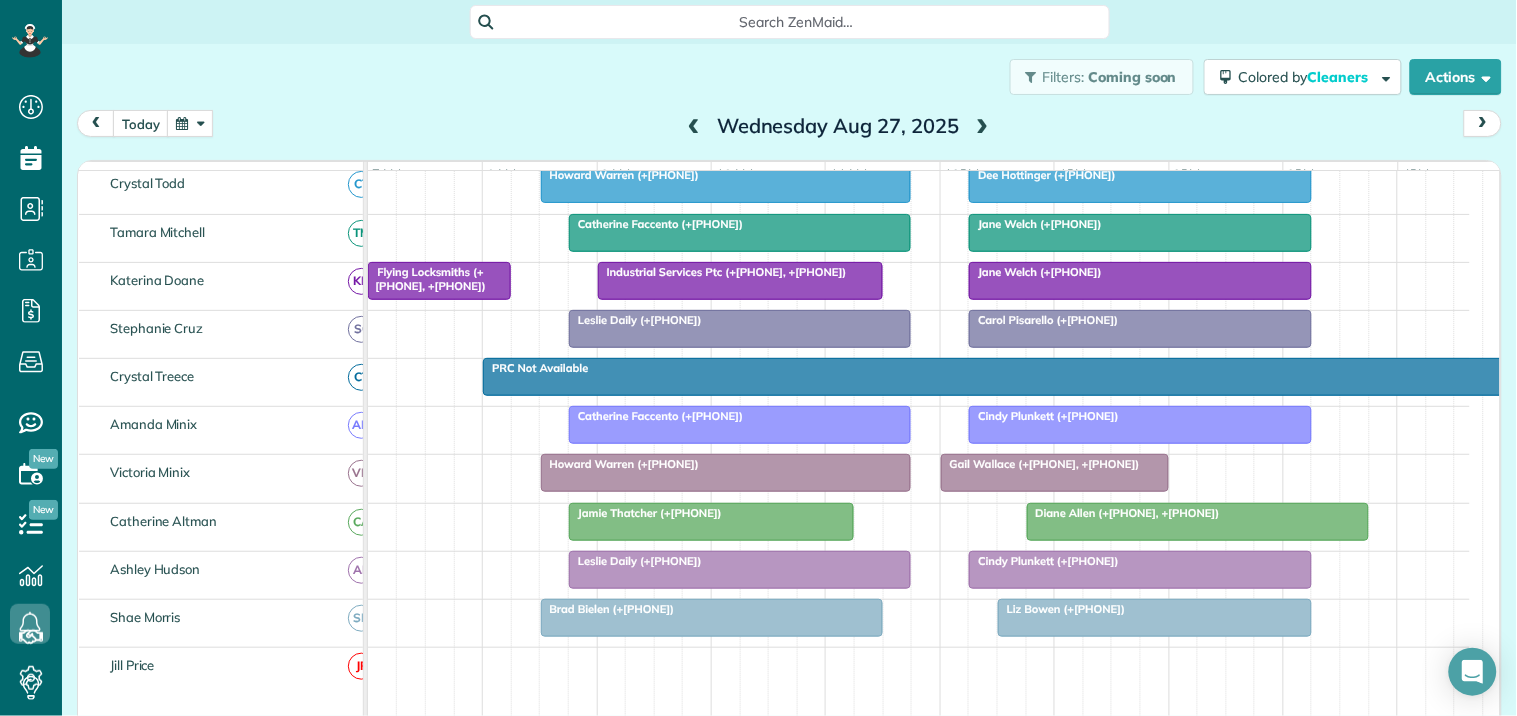 click at bounding box center [983, 127] 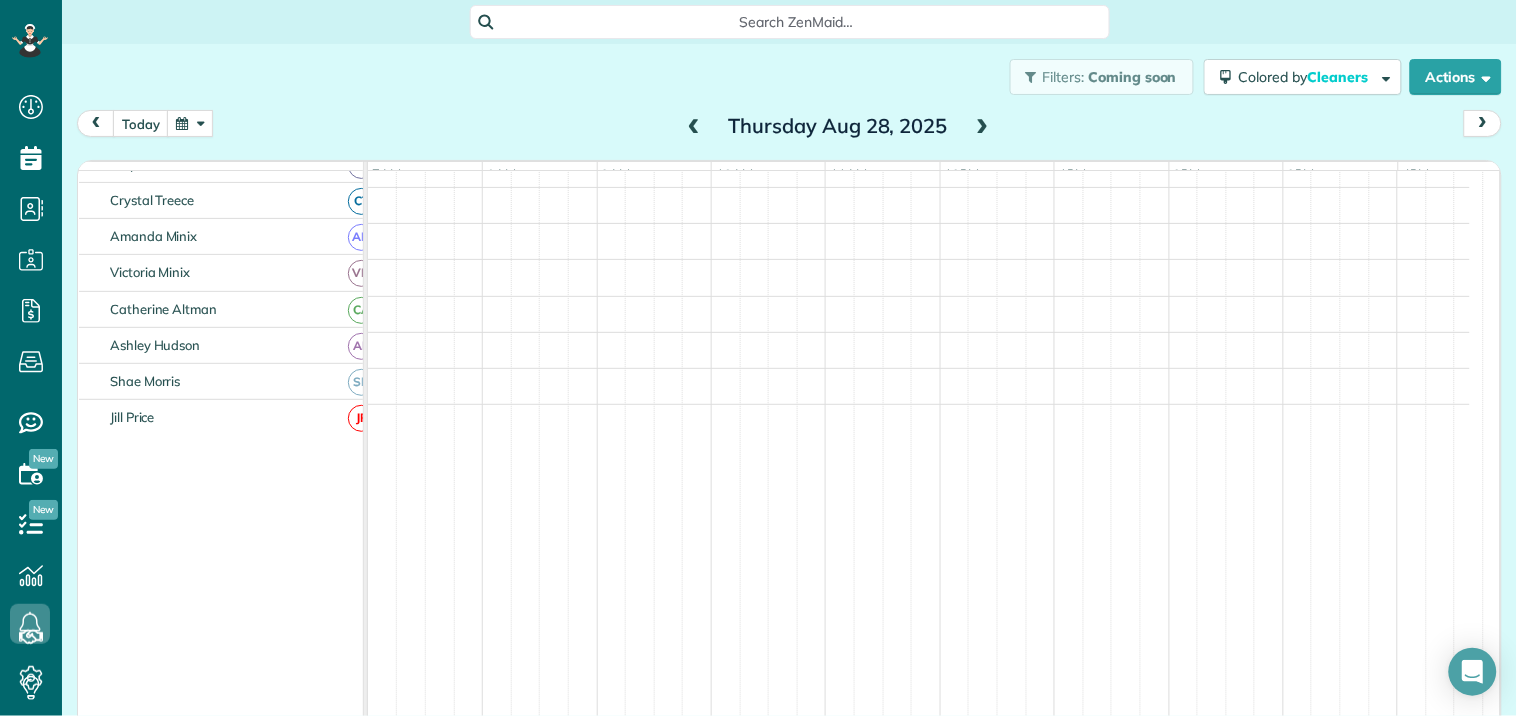 scroll, scrollTop: 215, scrollLeft: 0, axis: vertical 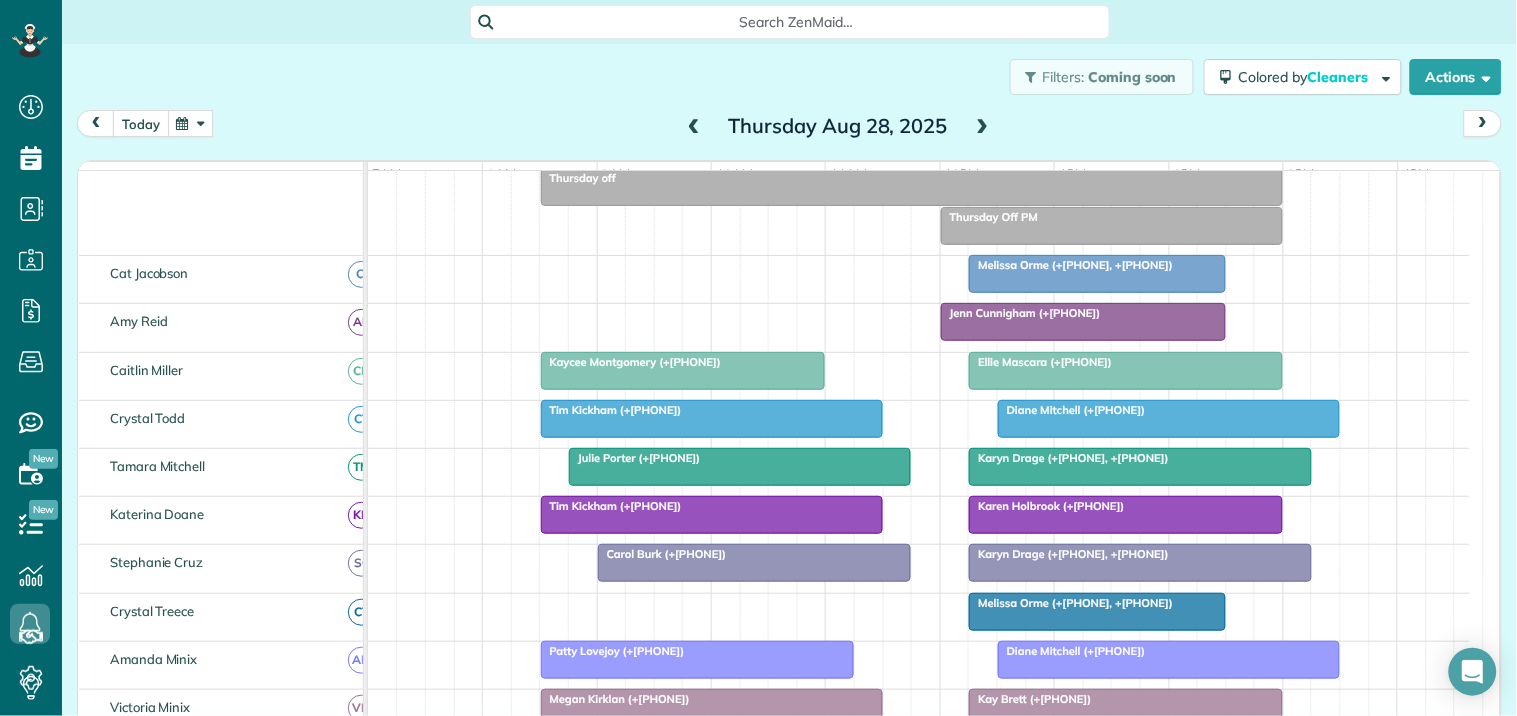 click on "today" at bounding box center [141, 123] 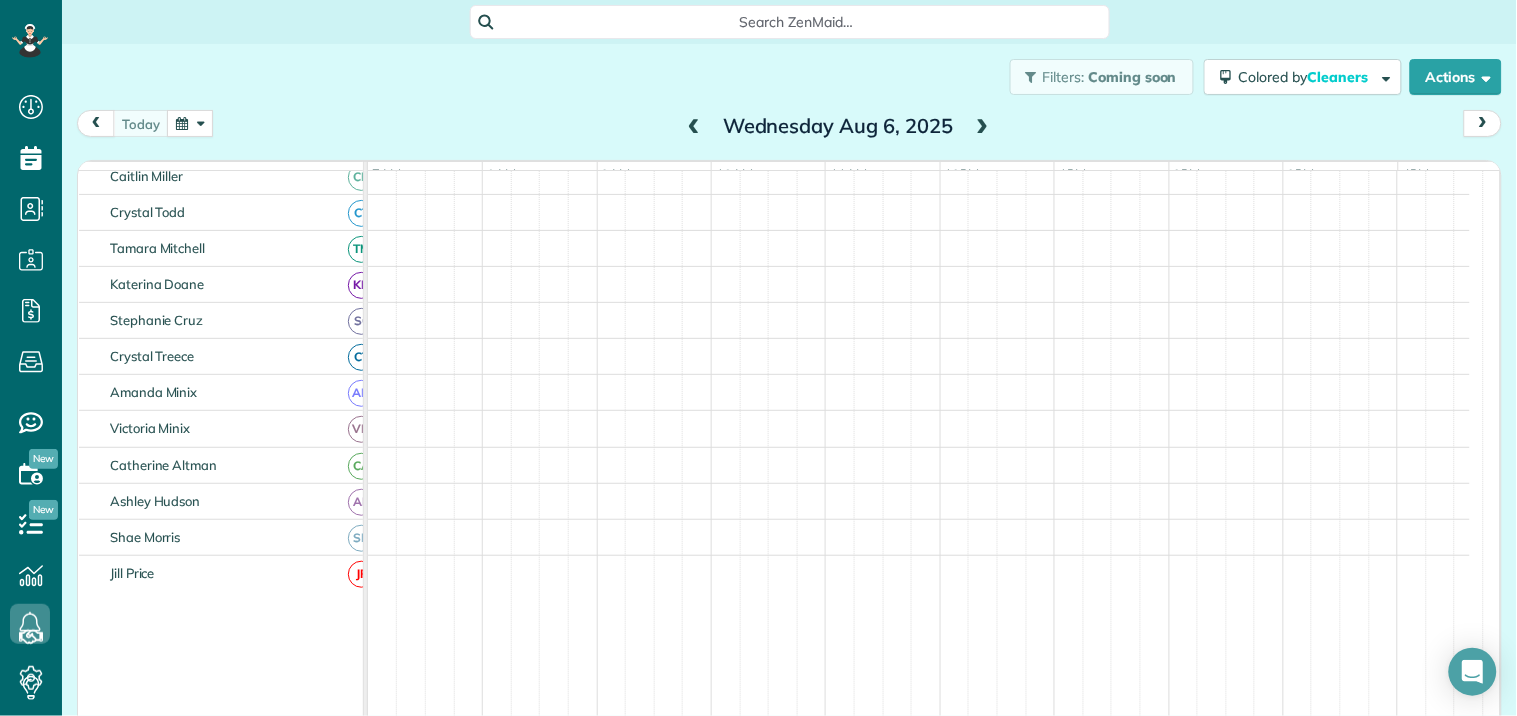 scroll, scrollTop: 30, scrollLeft: 0, axis: vertical 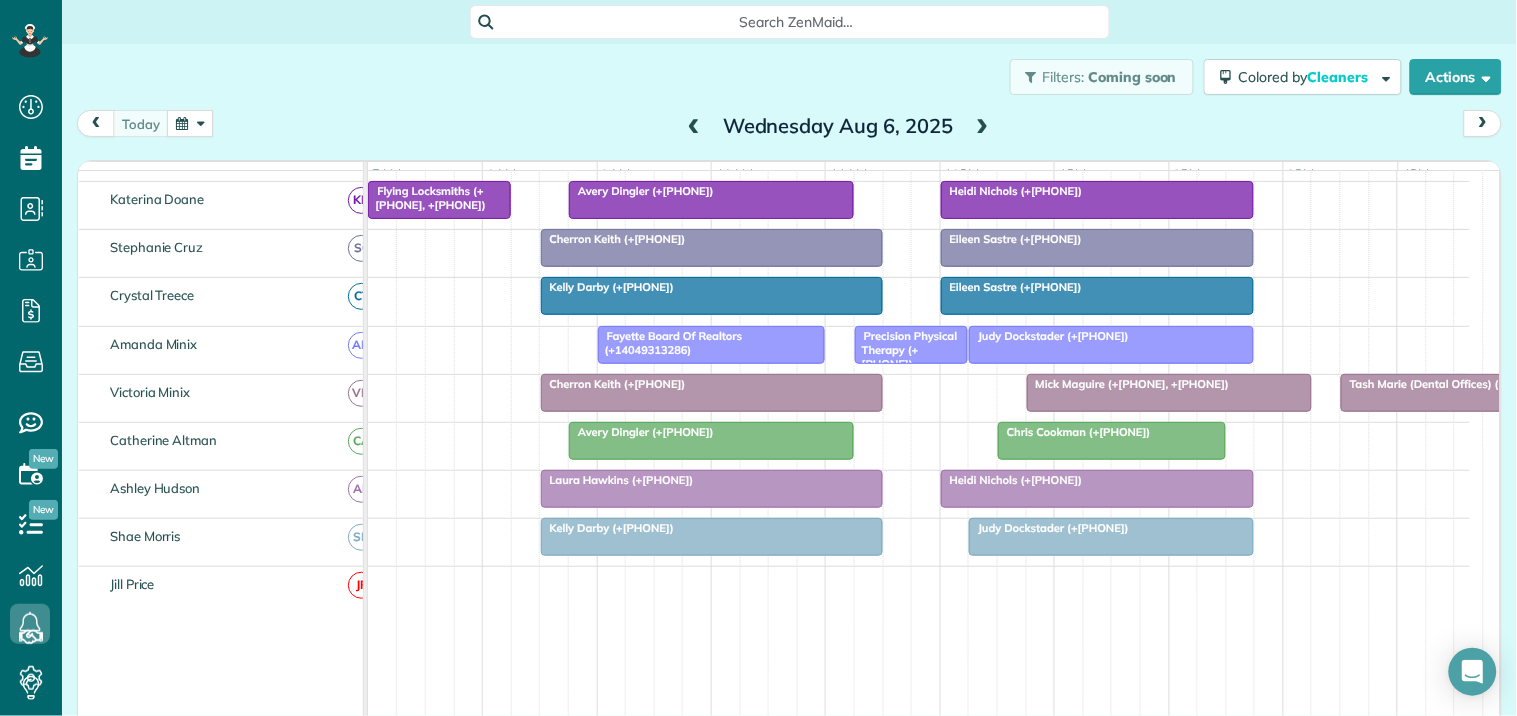 click at bounding box center (1111, 345) 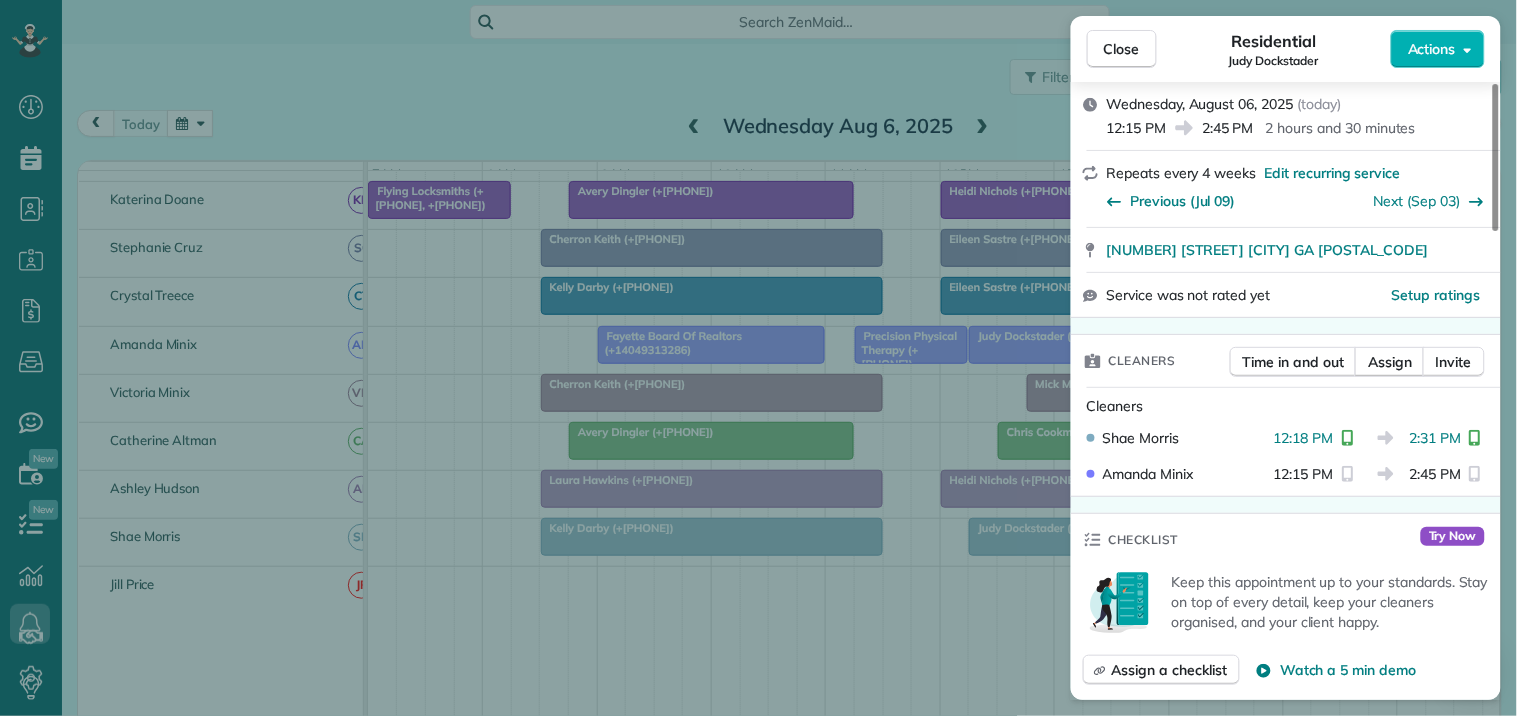 scroll, scrollTop: 444, scrollLeft: 0, axis: vertical 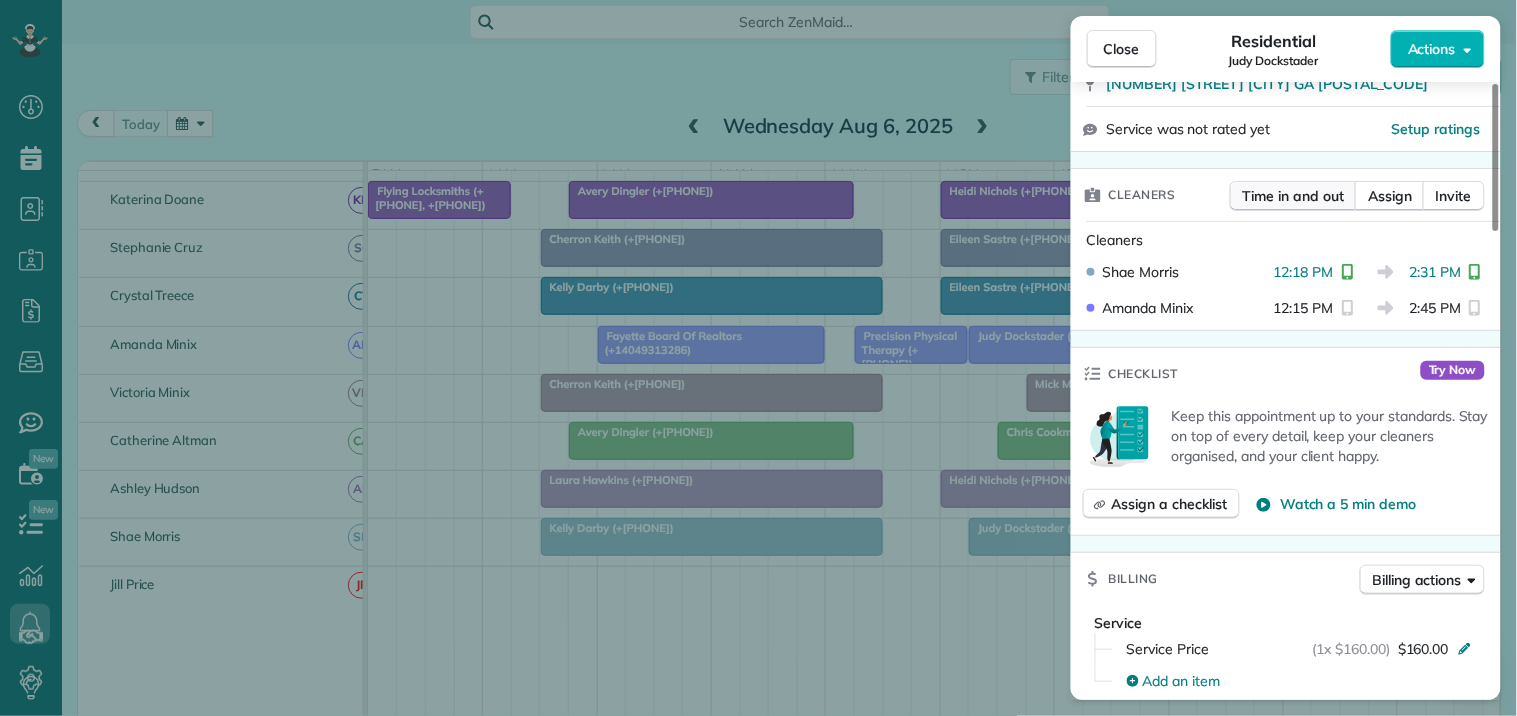 click on "Time in and out" at bounding box center [1293, 196] 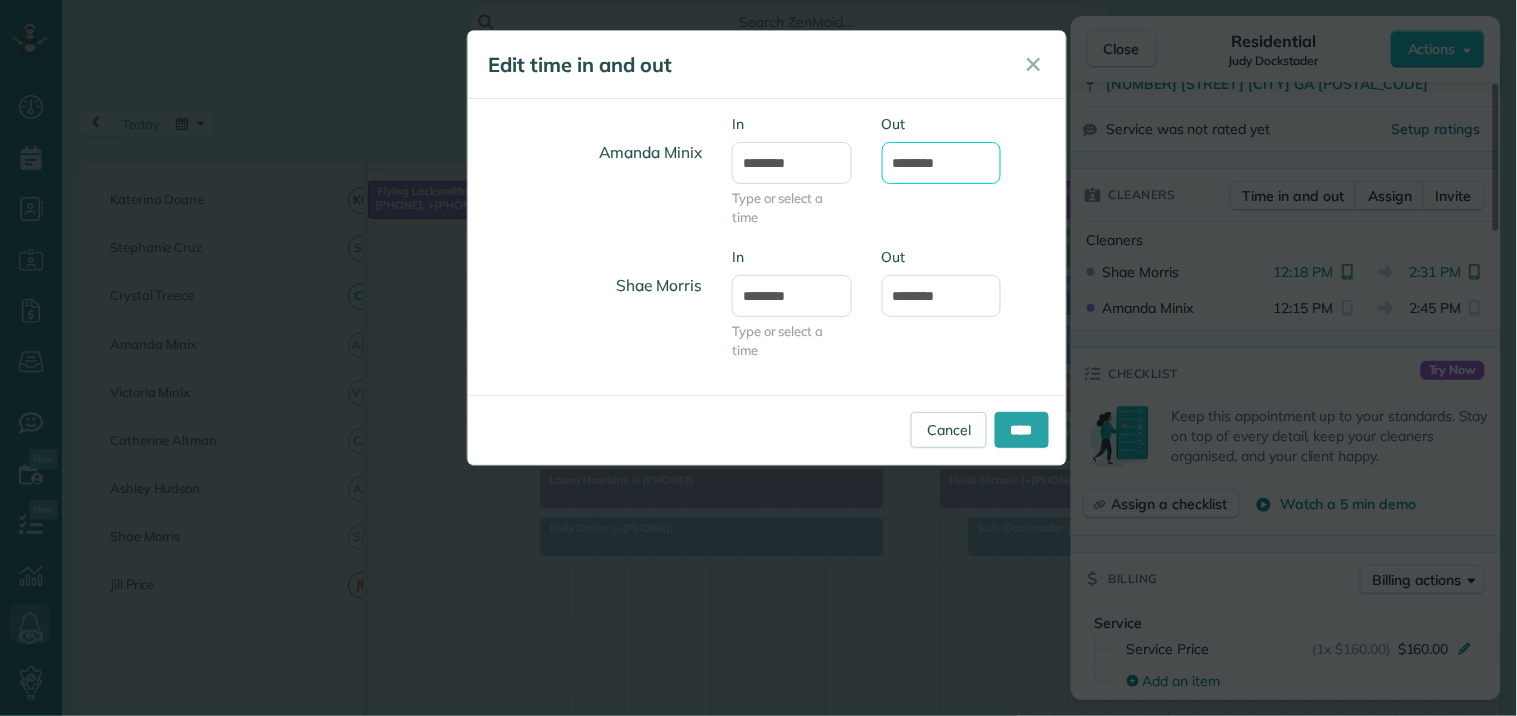 click on "*******" at bounding box center [942, 163] 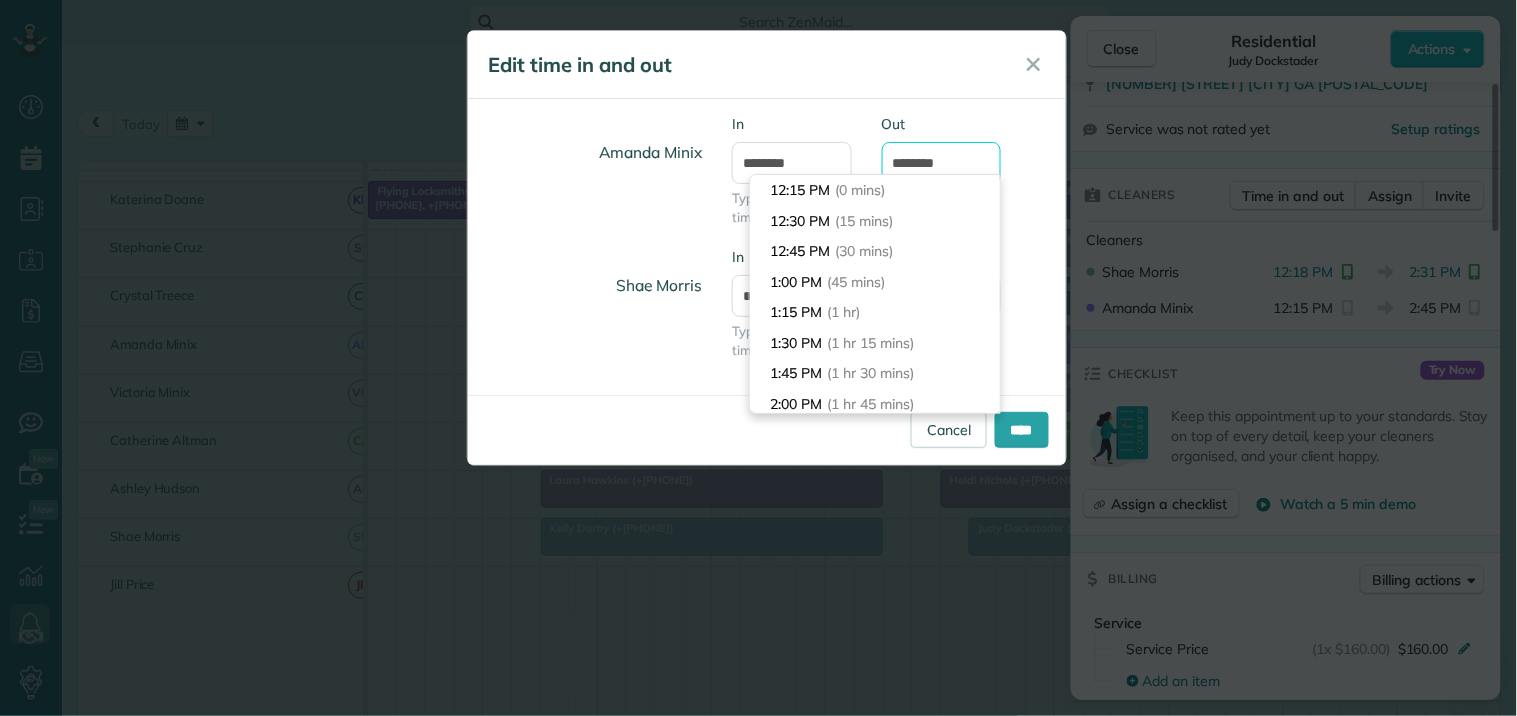 scroll, scrollTop: 274, scrollLeft: 0, axis: vertical 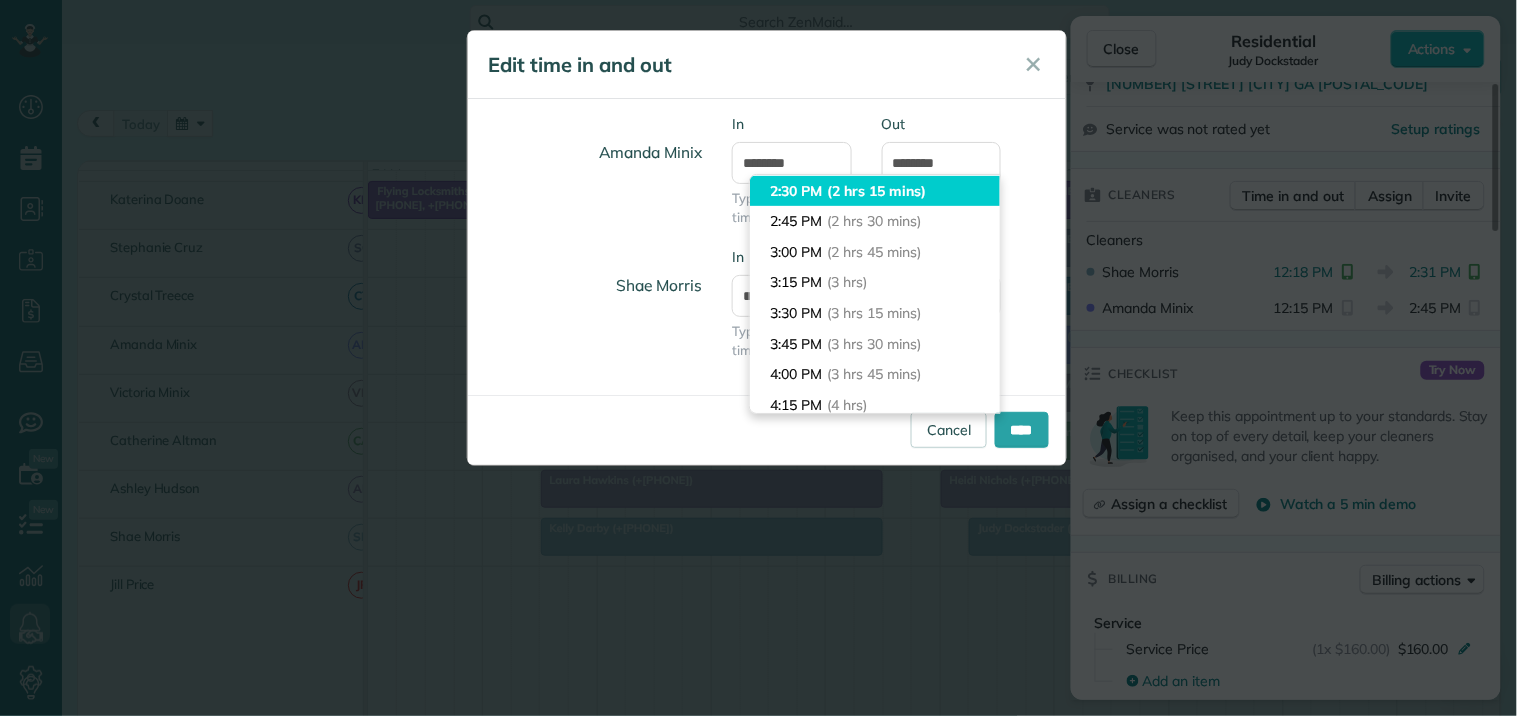 type on "*******" 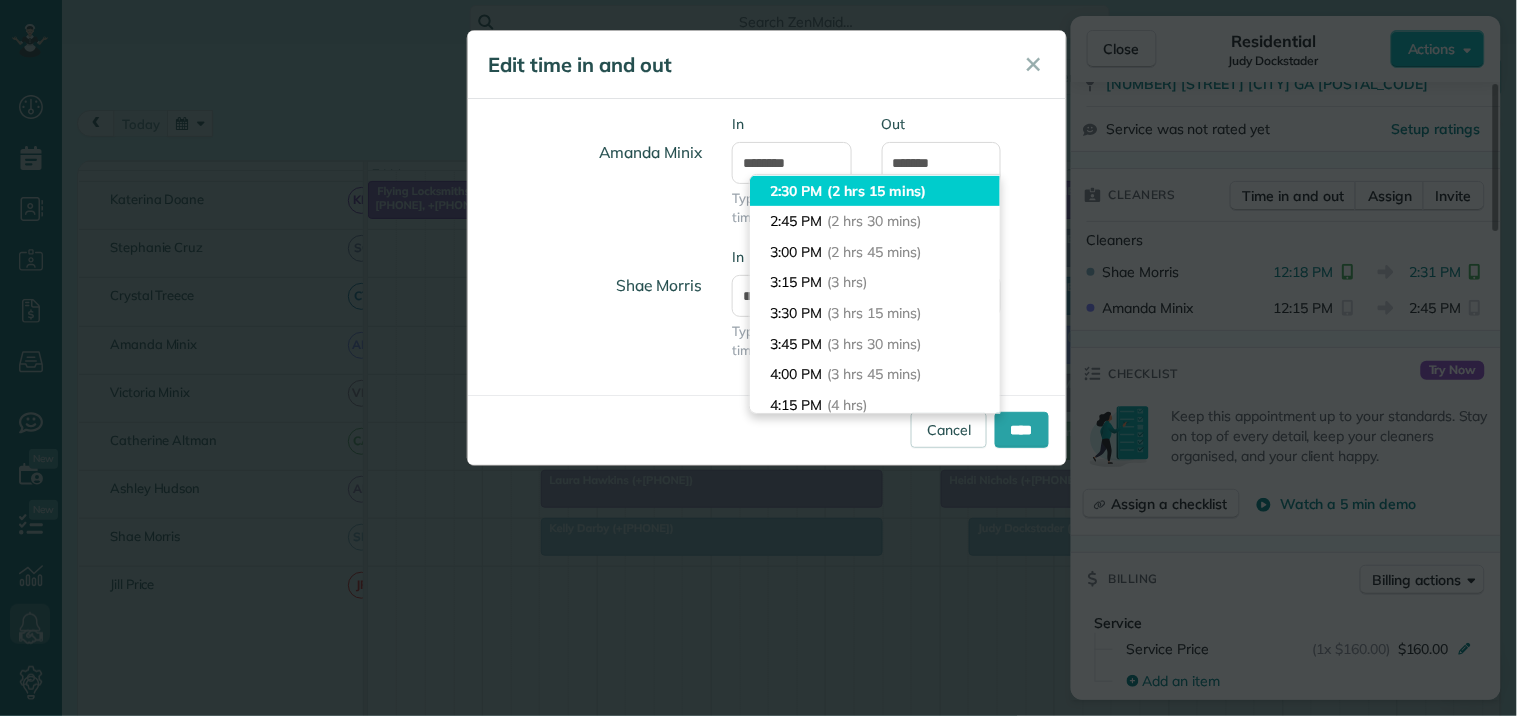 click on "Dashboard
Scheduling
Calendar View
List View
Dispatch View - Weekly scheduling (Beta)" at bounding box center [758, 358] 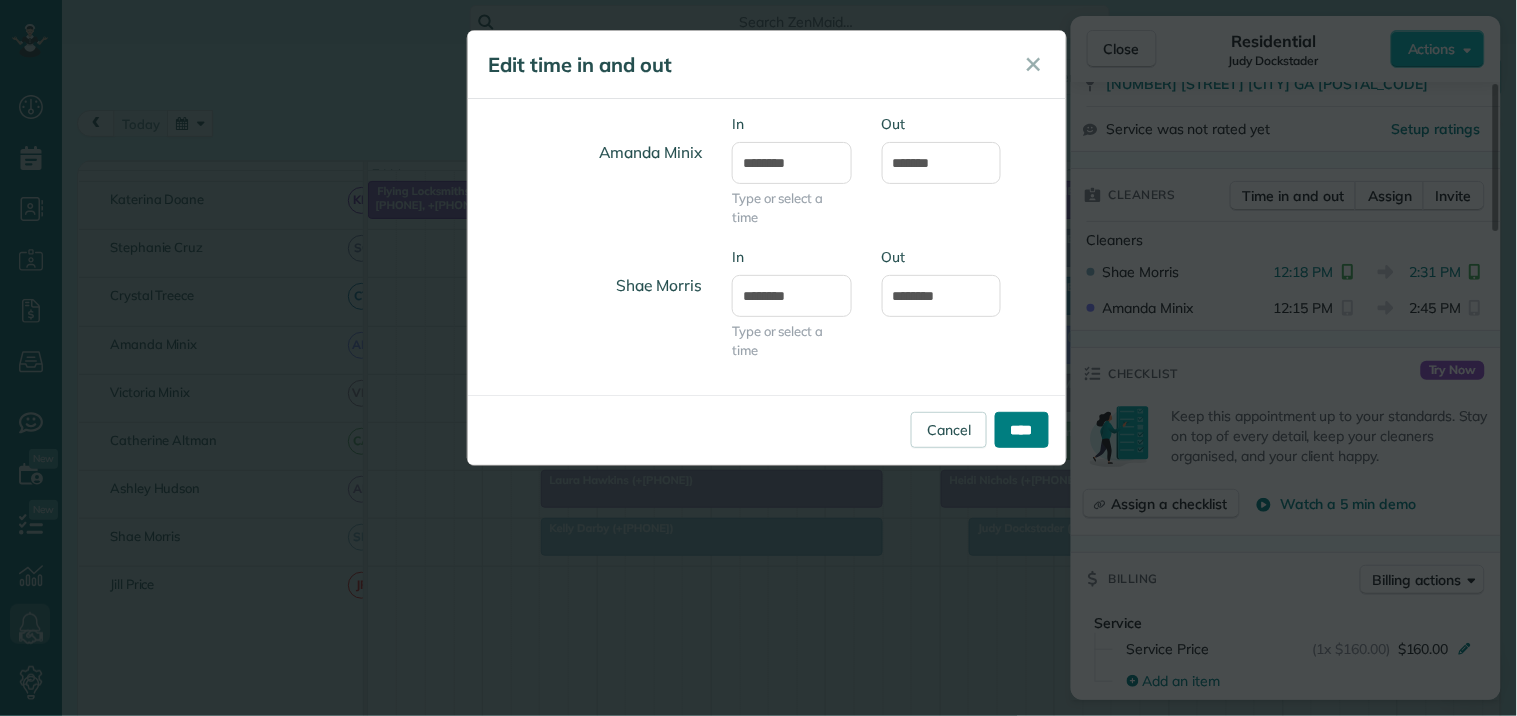 click on "****" at bounding box center (1022, 430) 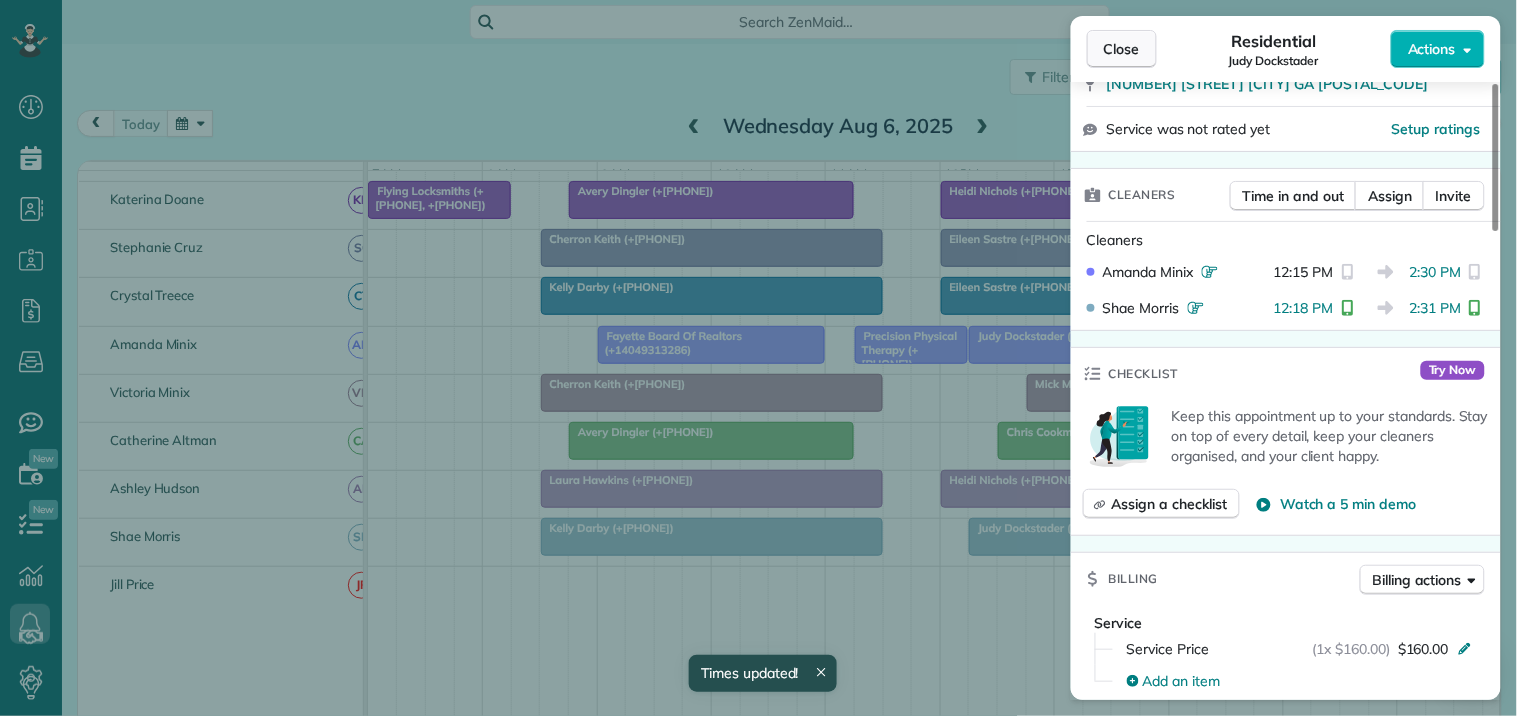 click on "Close" at bounding box center [1122, 49] 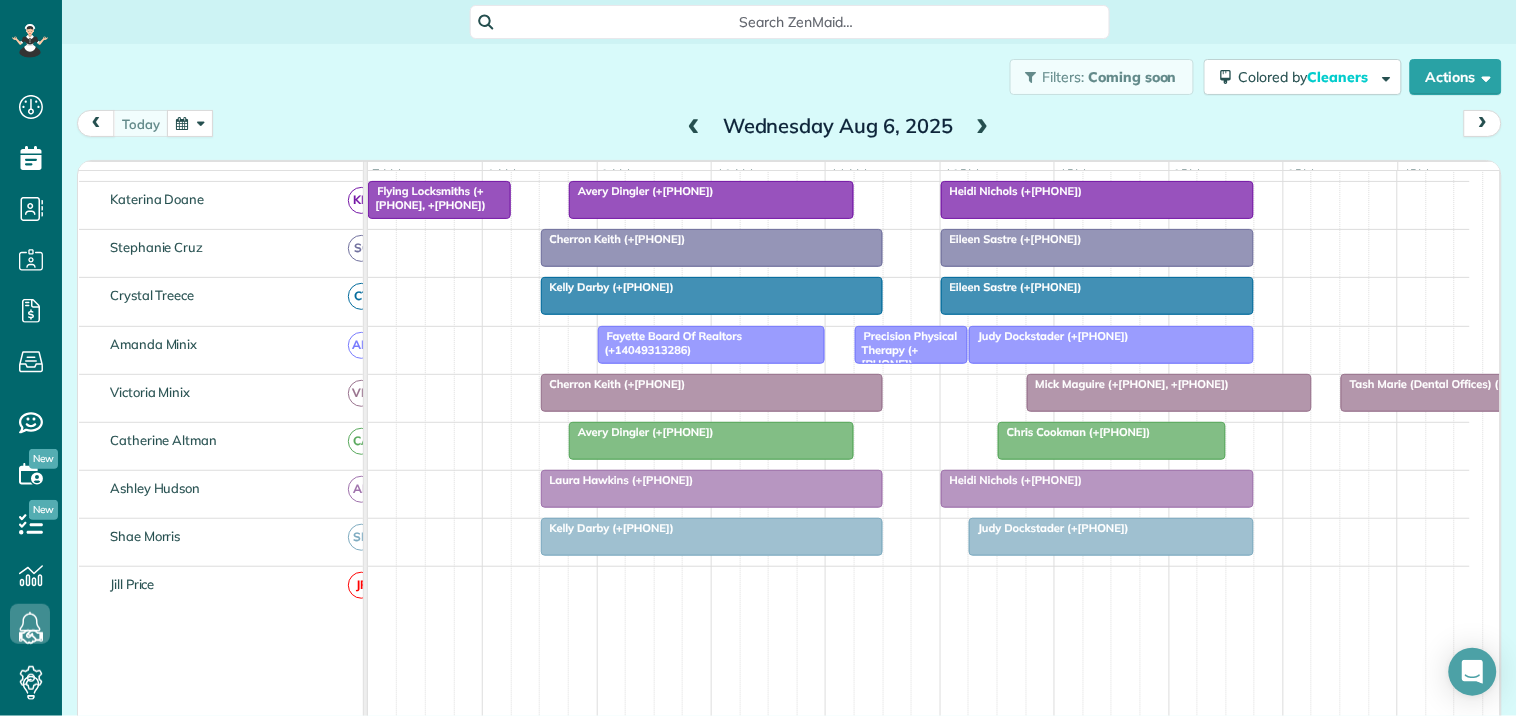 click on "Fayette Board Of Realtors (+14049313286)" at bounding box center (670, 343) 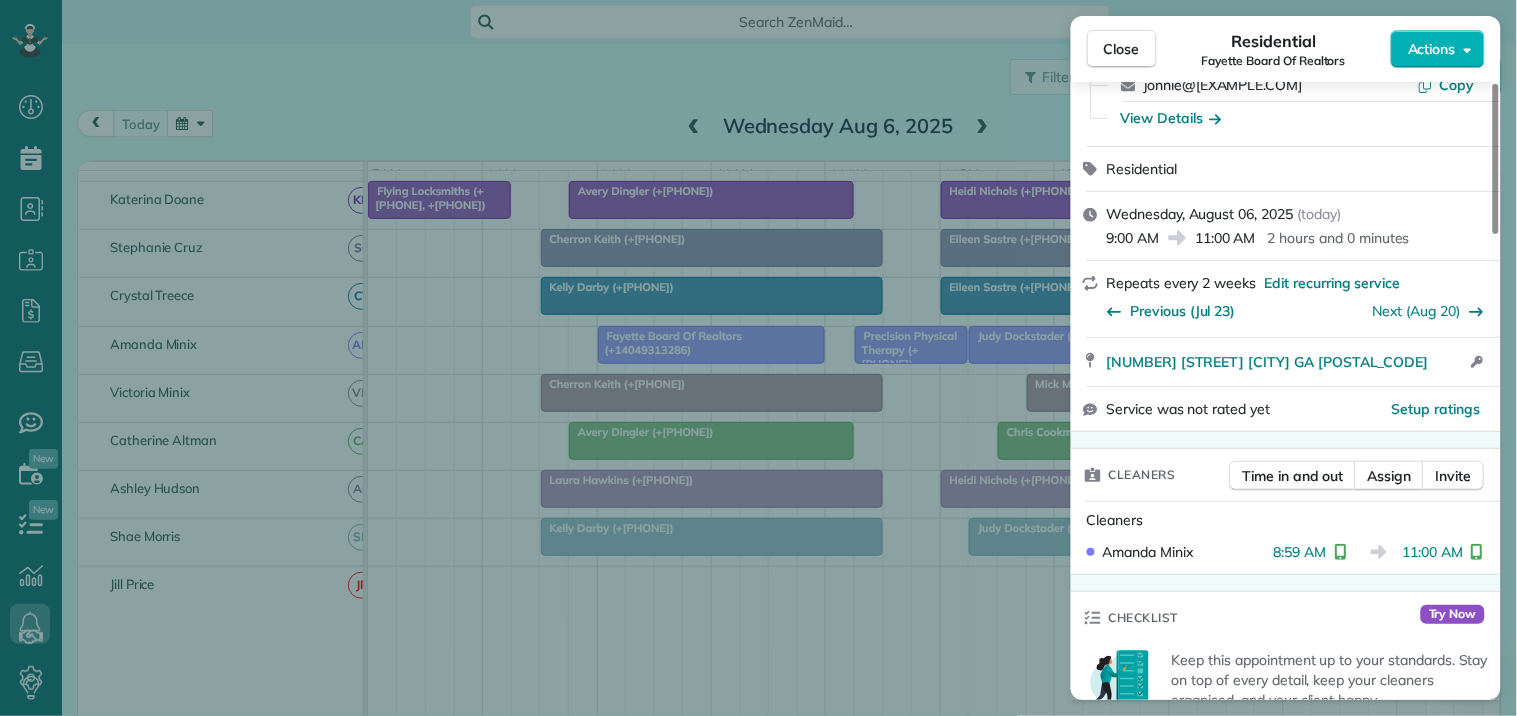 scroll, scrollTop: 333, scrollLeft: 0, axis: vertical 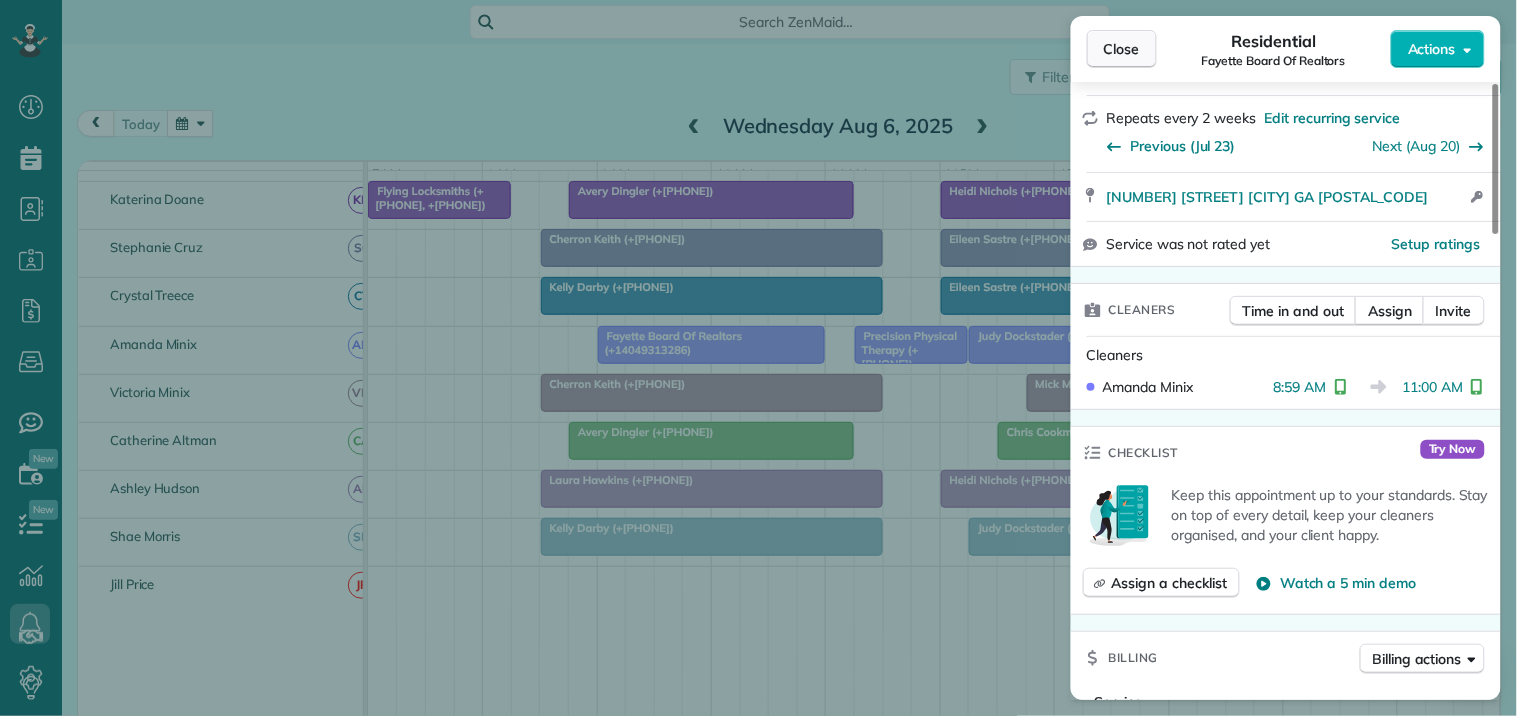 click on "Close" at bounding box center (1122, 49) 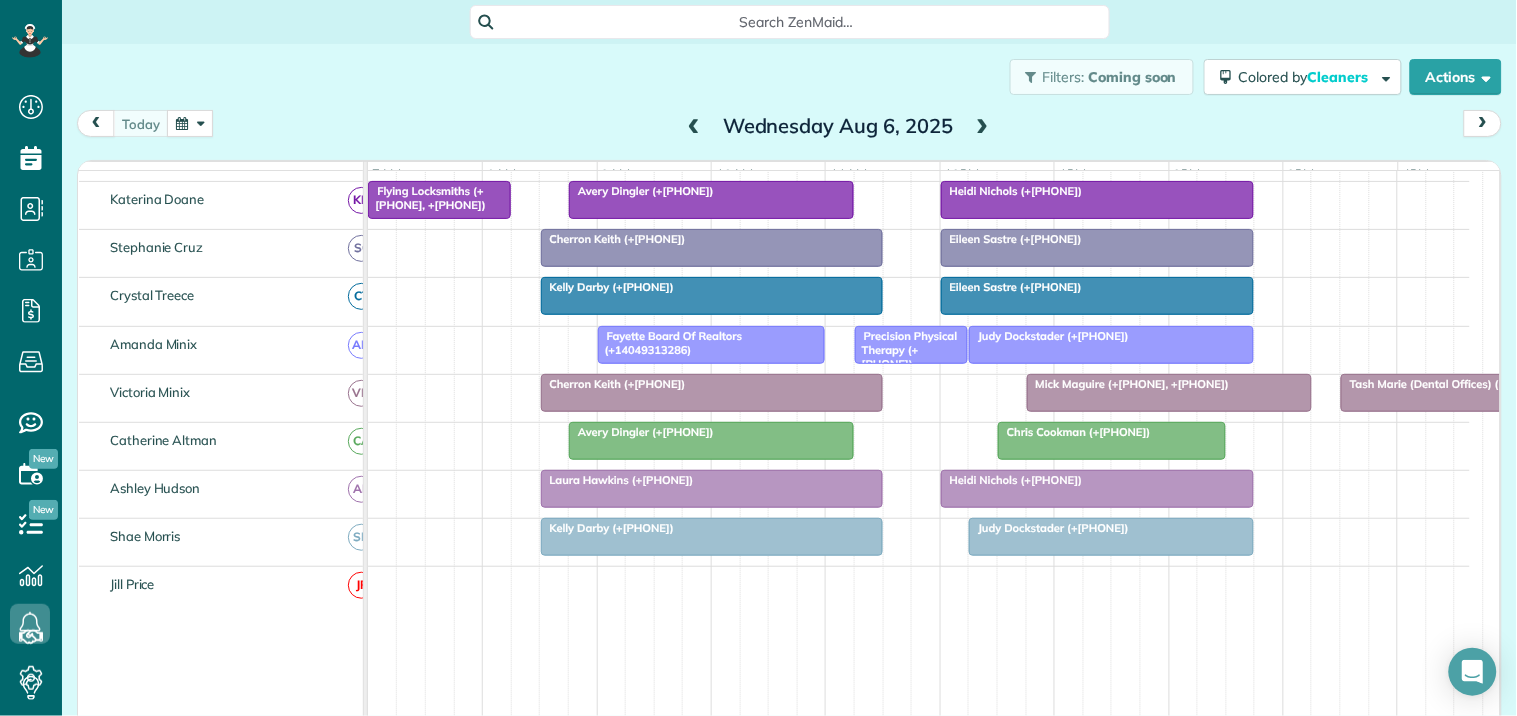 click on "Precision Physical Therapy (+[PHONE])" at bounding box center (905, 350) 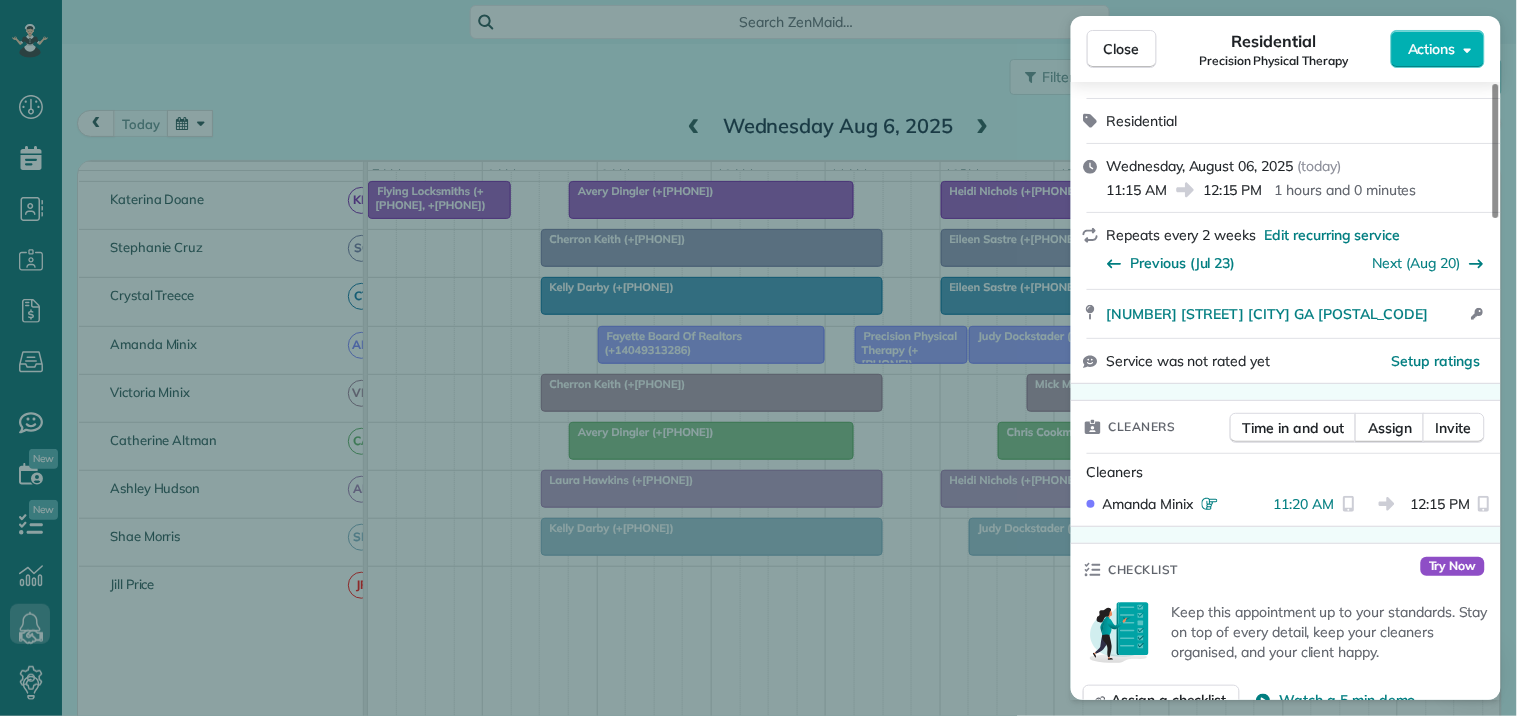 scroll, scrollTop: 333, scrollLeft: 0, axis: vertical 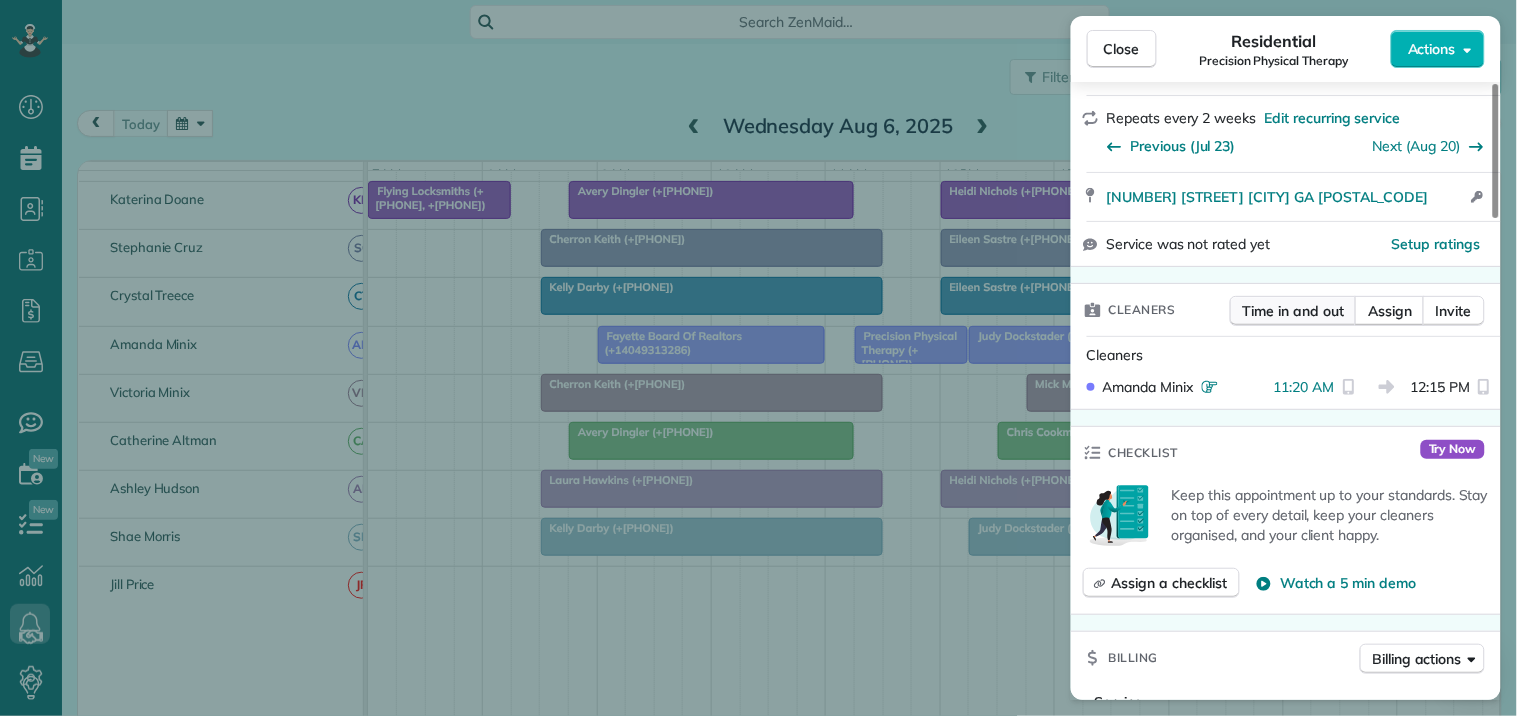 click on "Time in and out" at bounding box center [1293, 311] 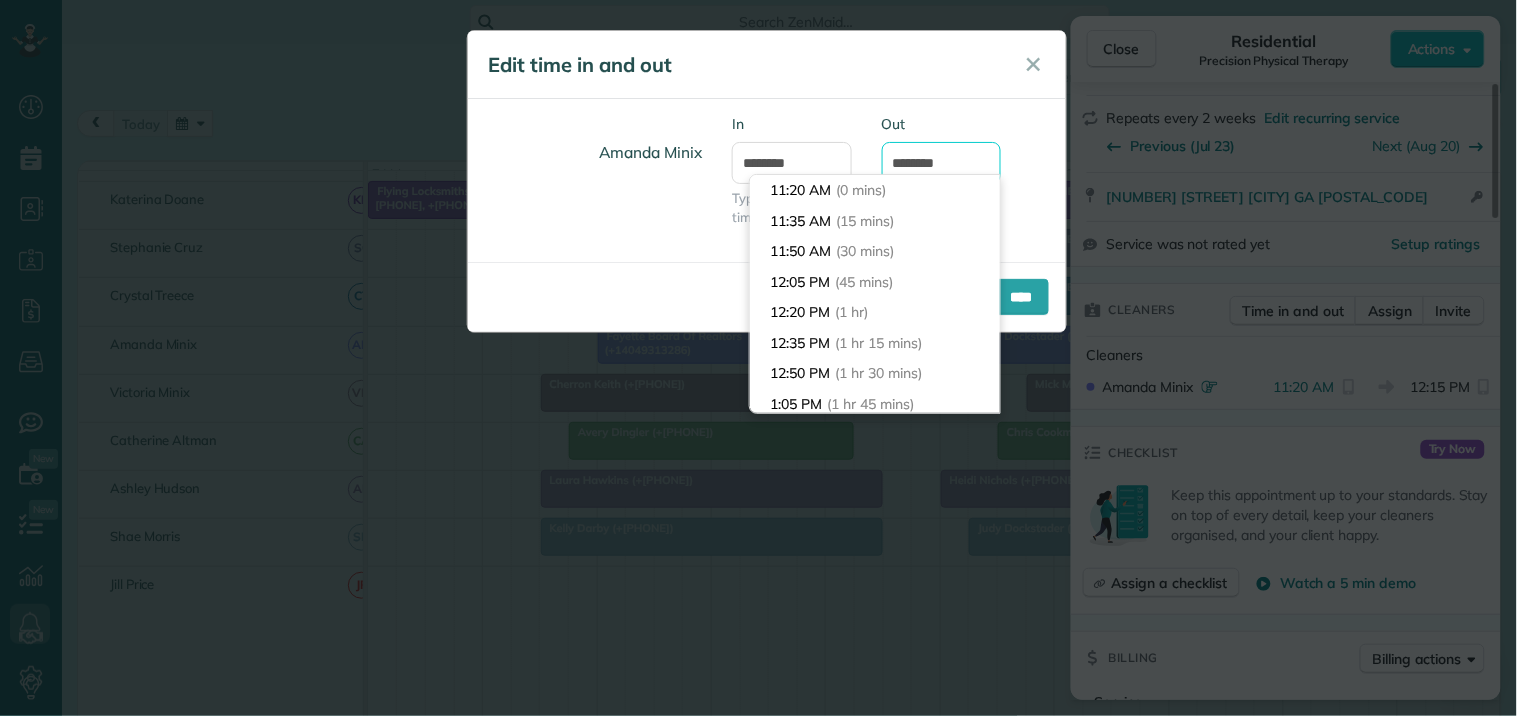 click on "********" at bounding box center (942, 163) 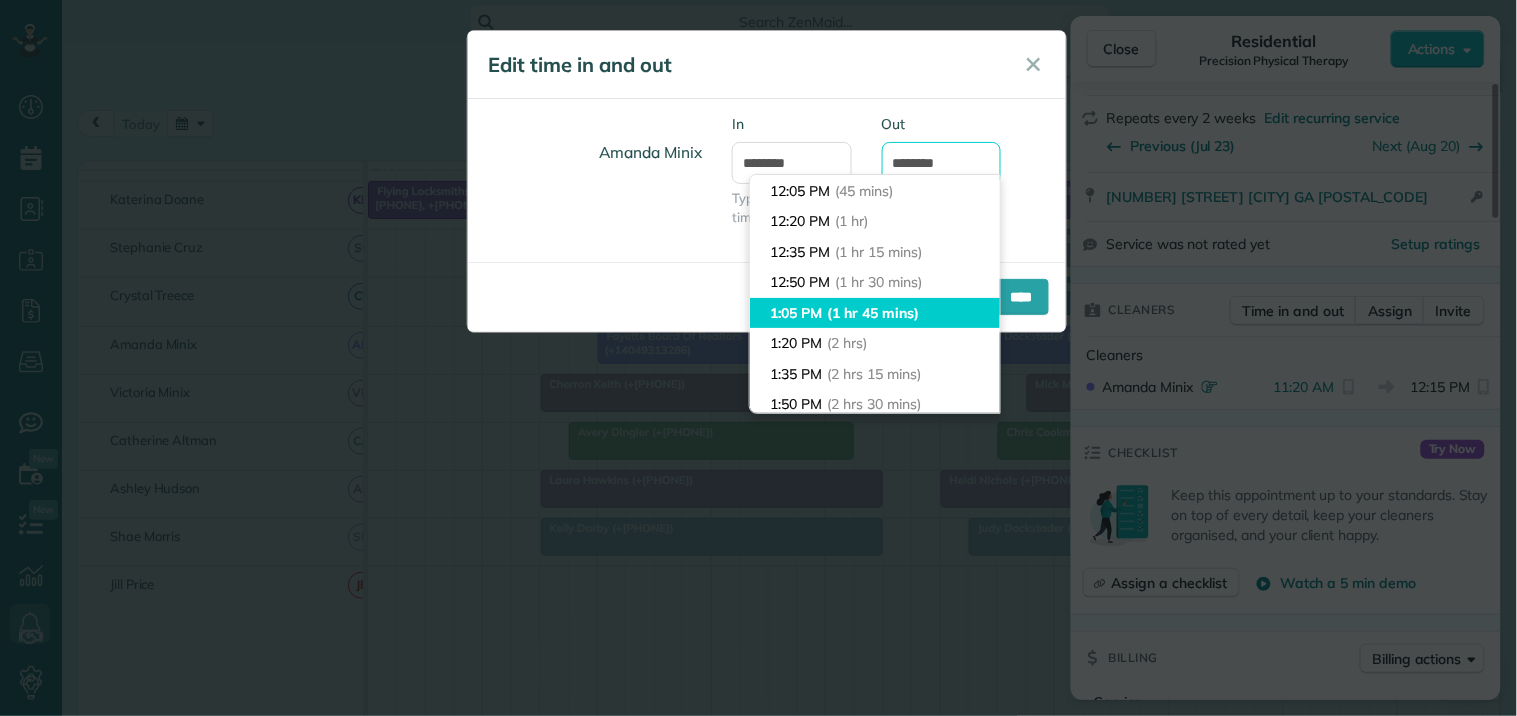 scroll, scrollTop: 0, scrollLeft: 0, axis: both 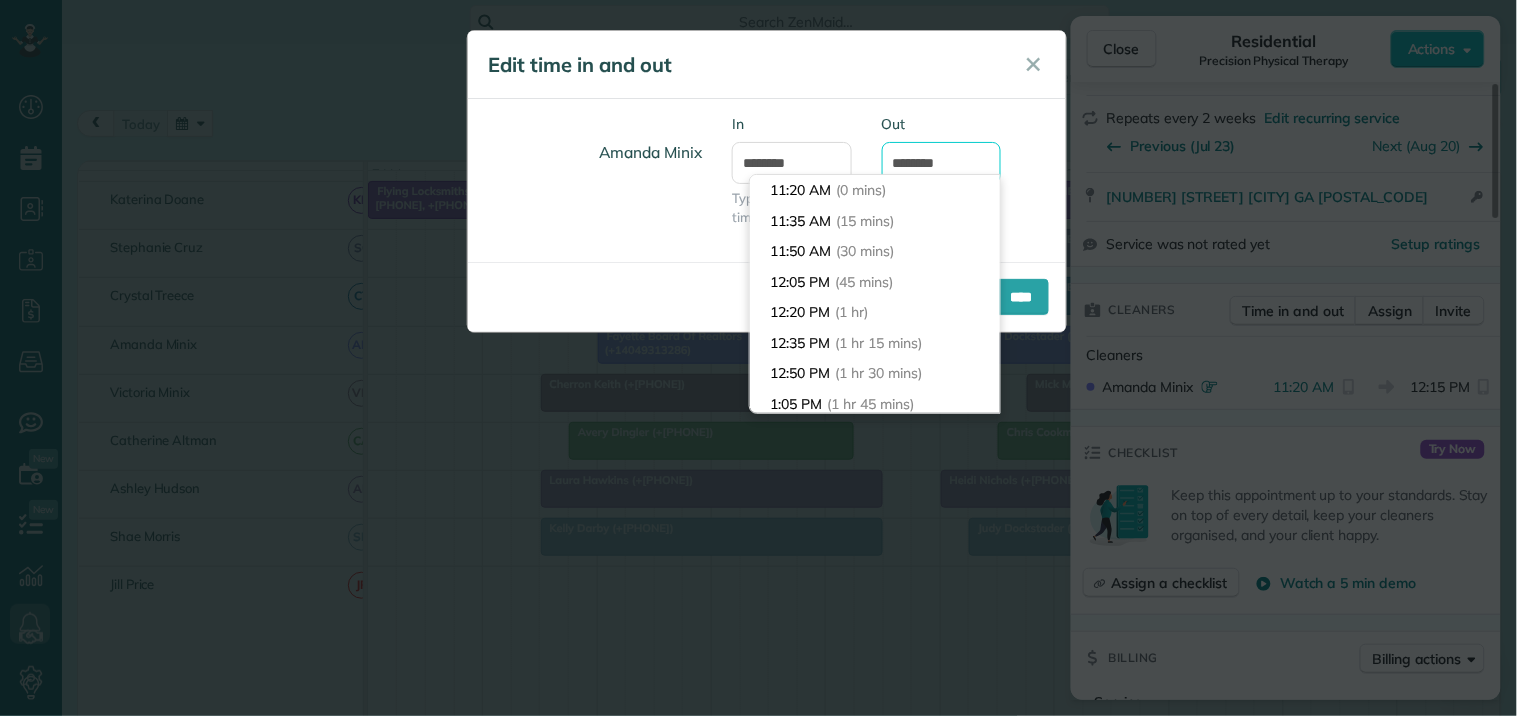 click on "********" at bounding box center [942, 163] 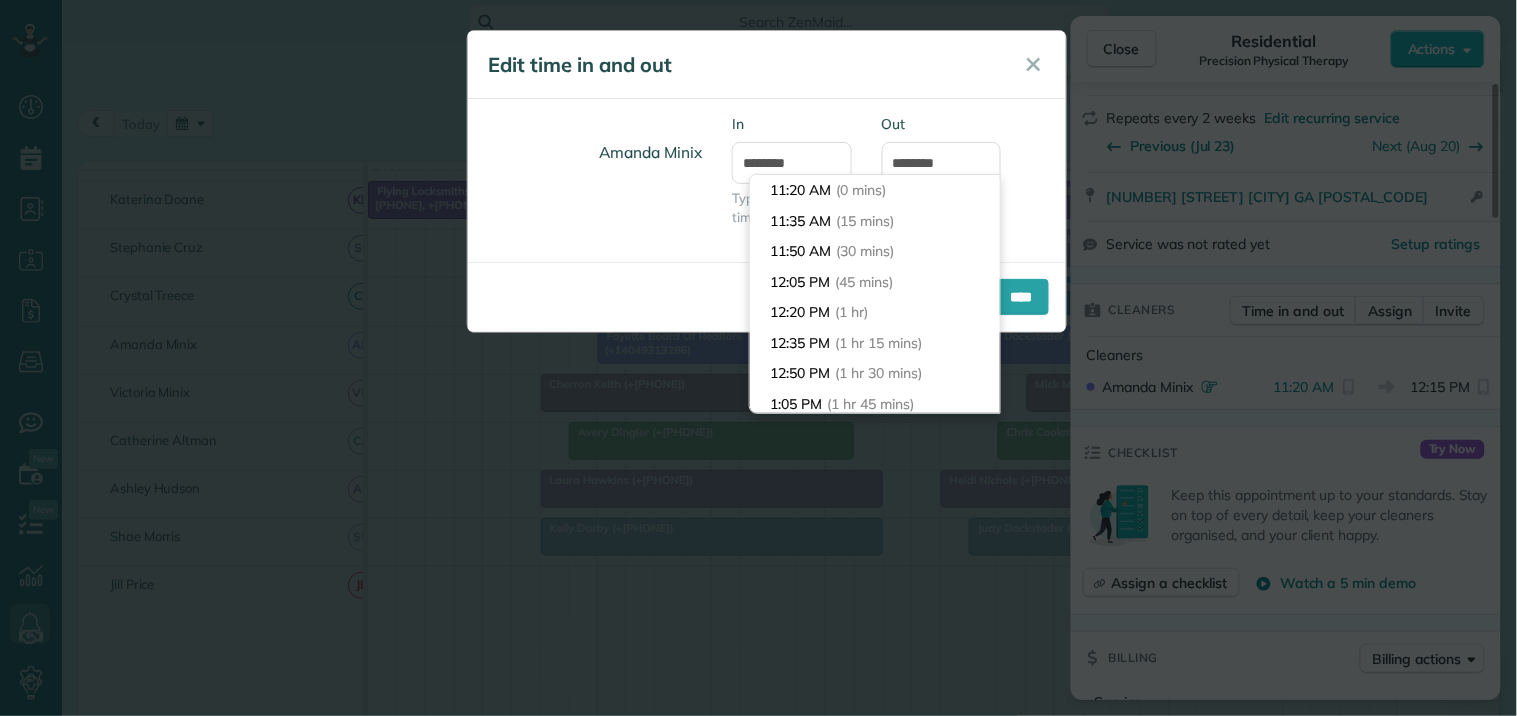 click on "Amanda Minix
In ******** Type or select a time
Out ********" at bounding box center [767, 180] 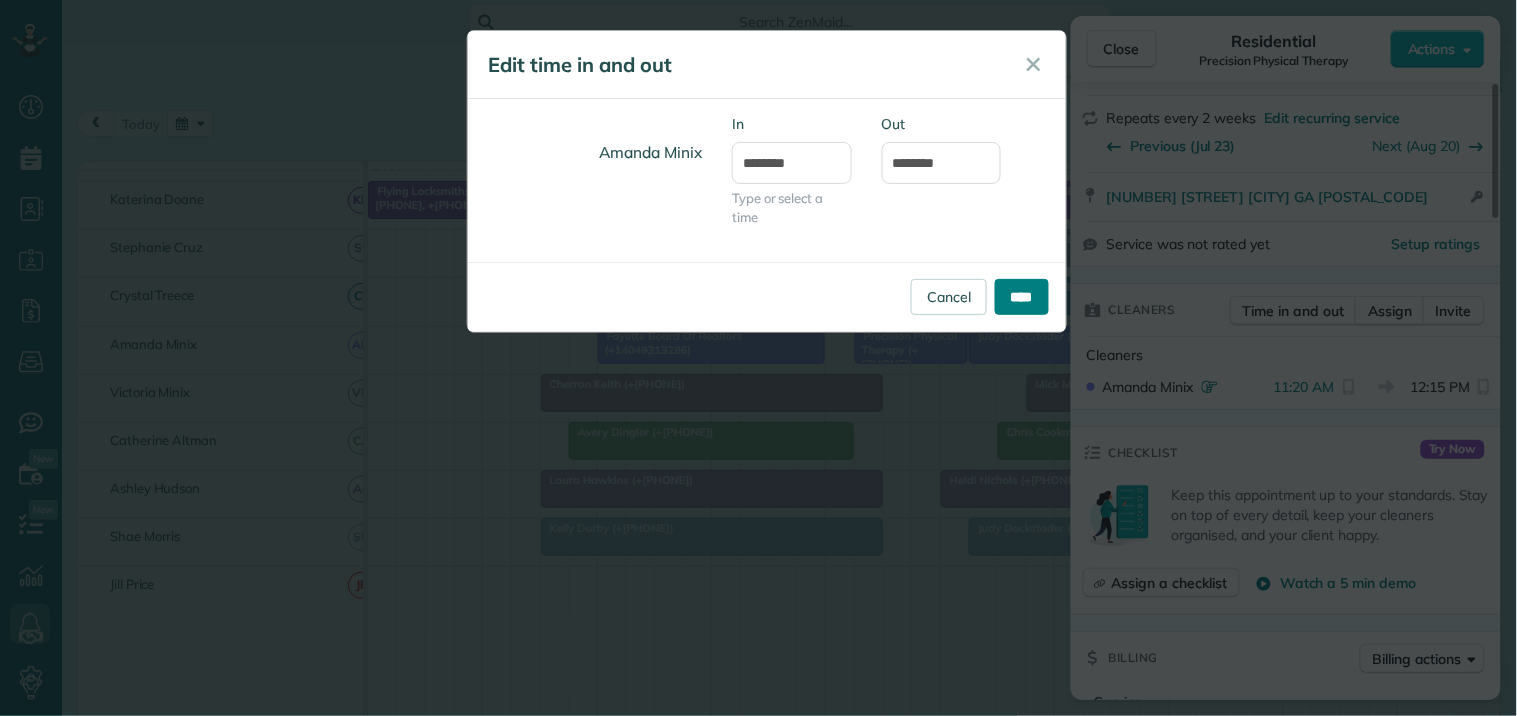click on "****" at bounding box center [1022, 297] 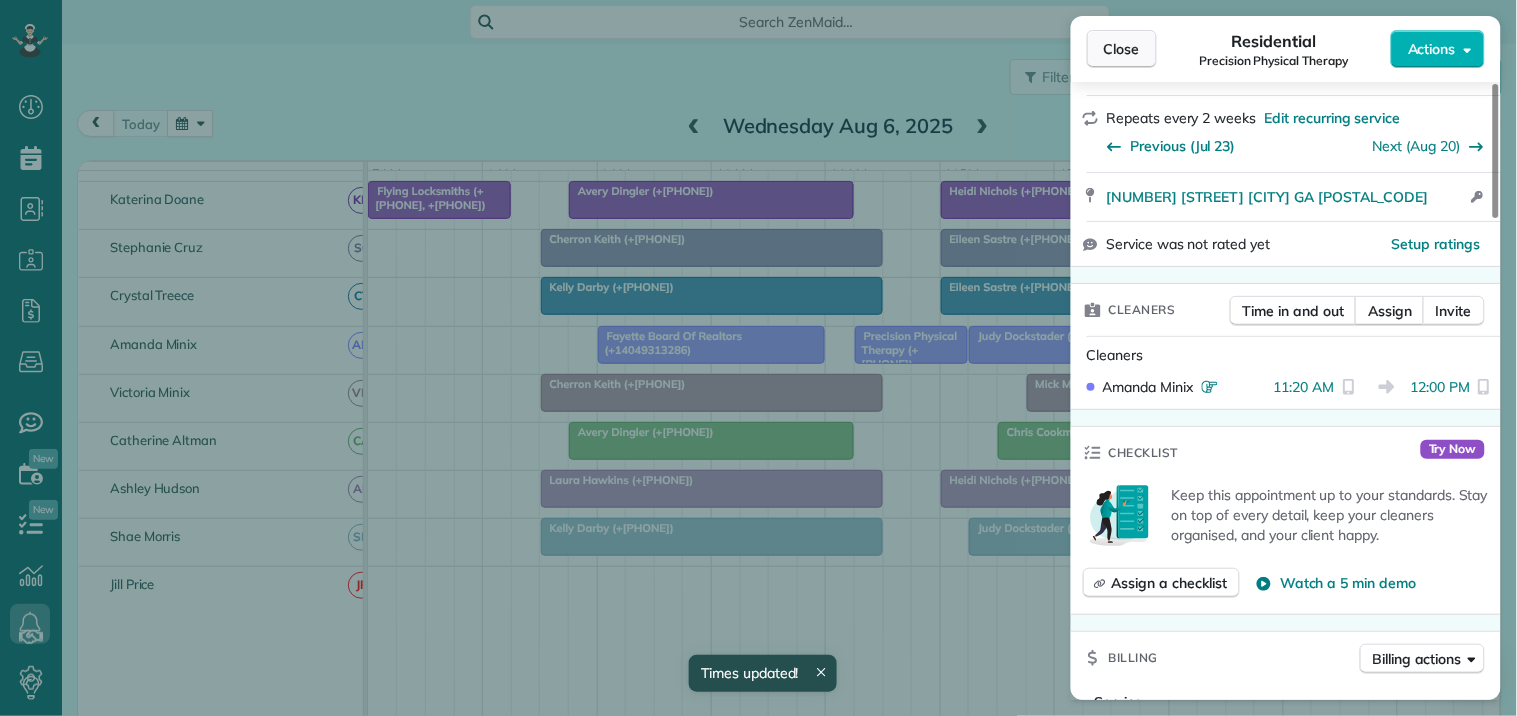 click on "Close" at bounding box center (1122, 49) 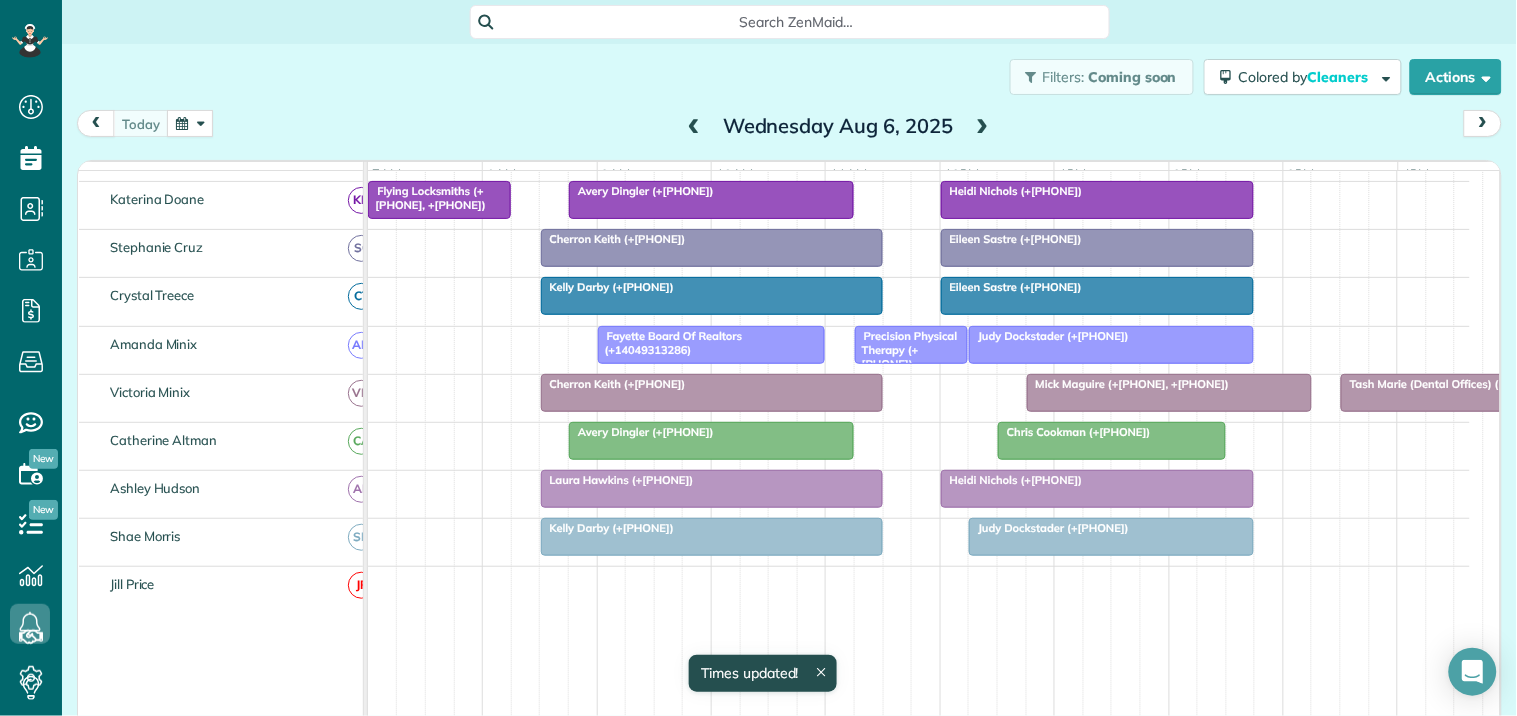 click at bounding box center (1111, 345) 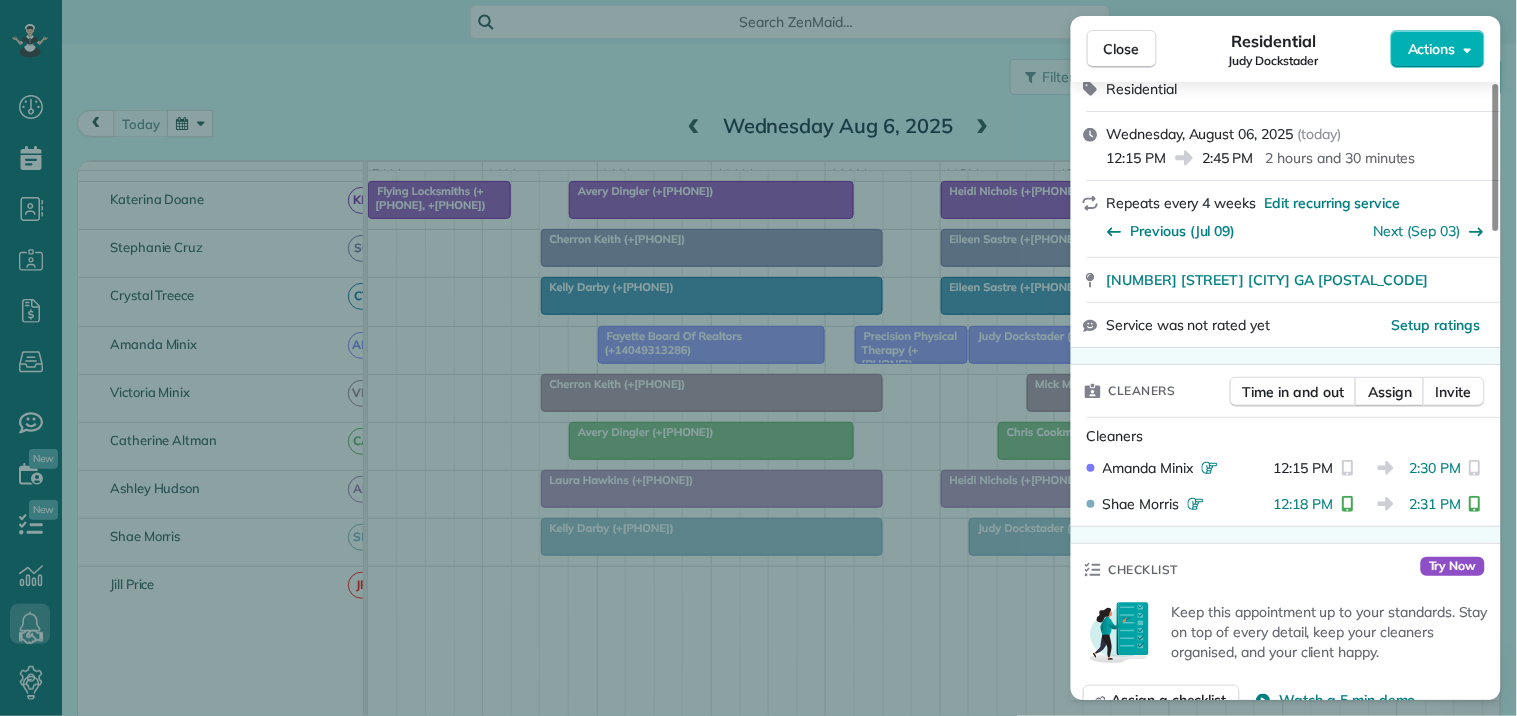 scroll, scrollTop: 333, scrollLeft: 0, axis: vertical 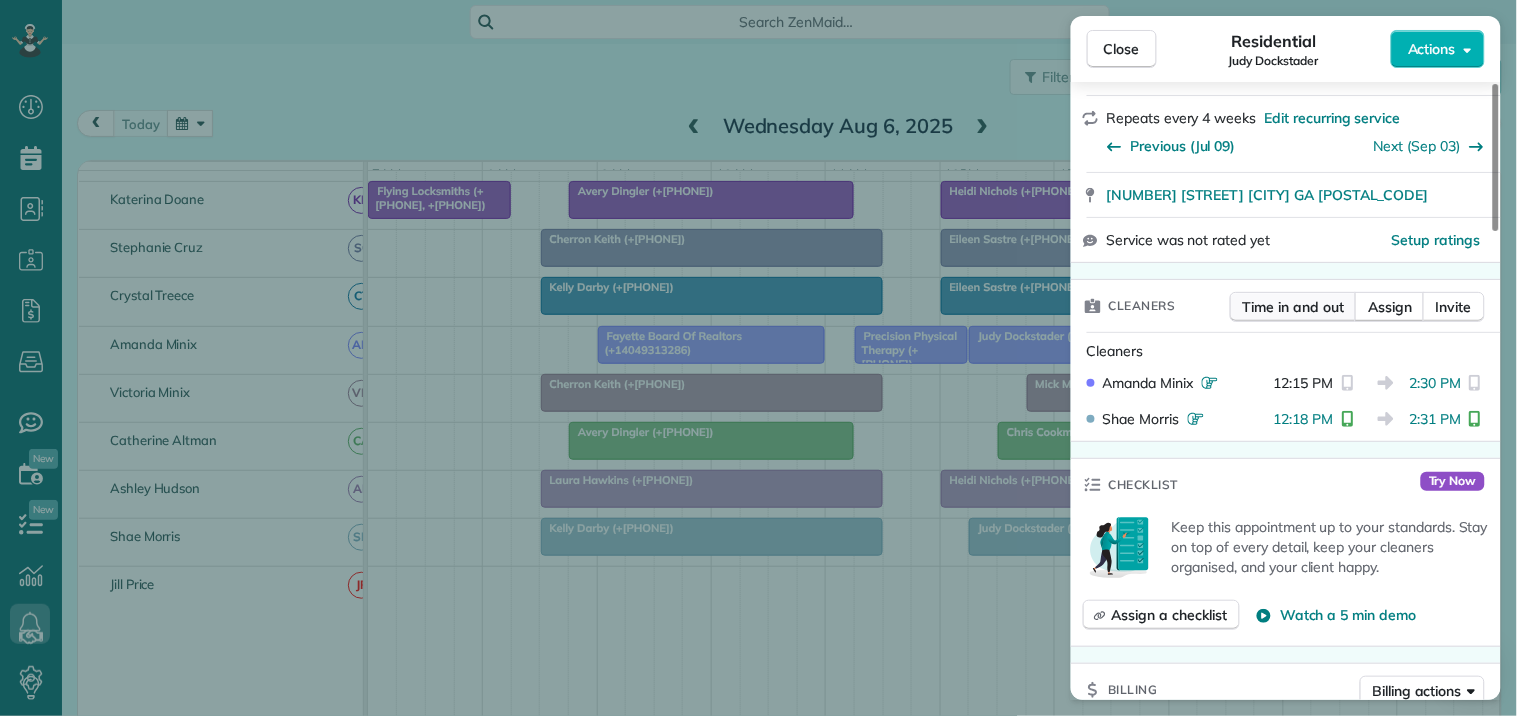 click on "Time in and out" at bounding box center (1293, 307) 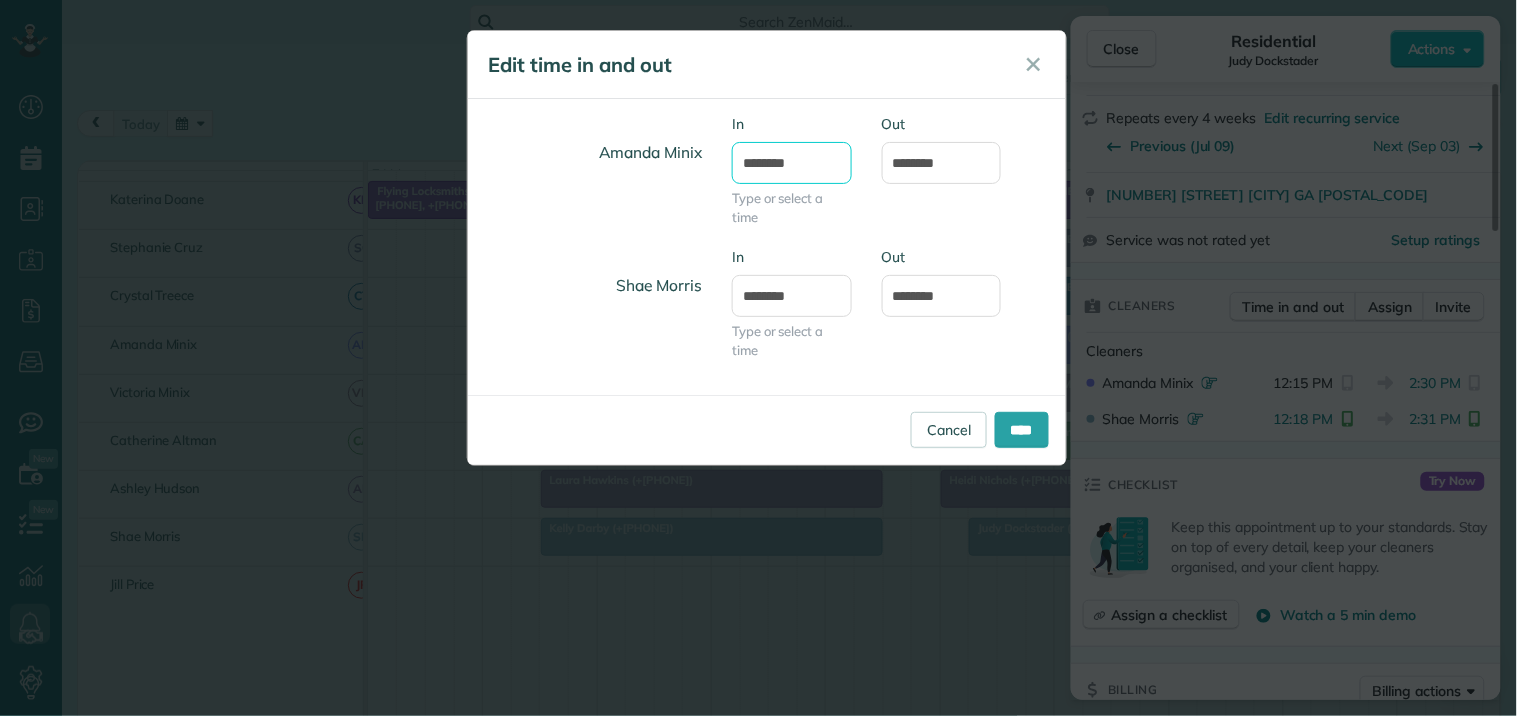 click on "********" at bounding box center (792, 163) 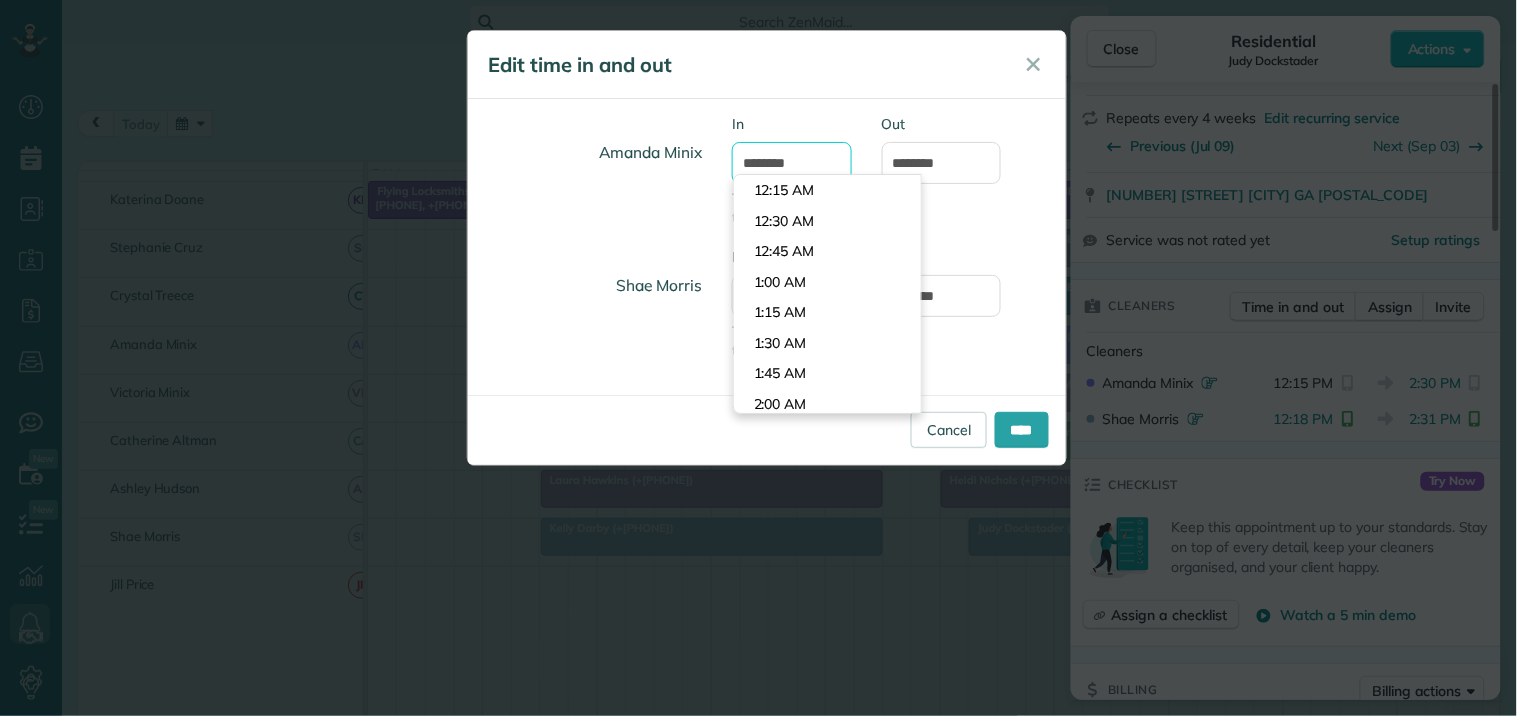 scroll, scrollTop: 1434, scrollLeft: 0, axis: vertical 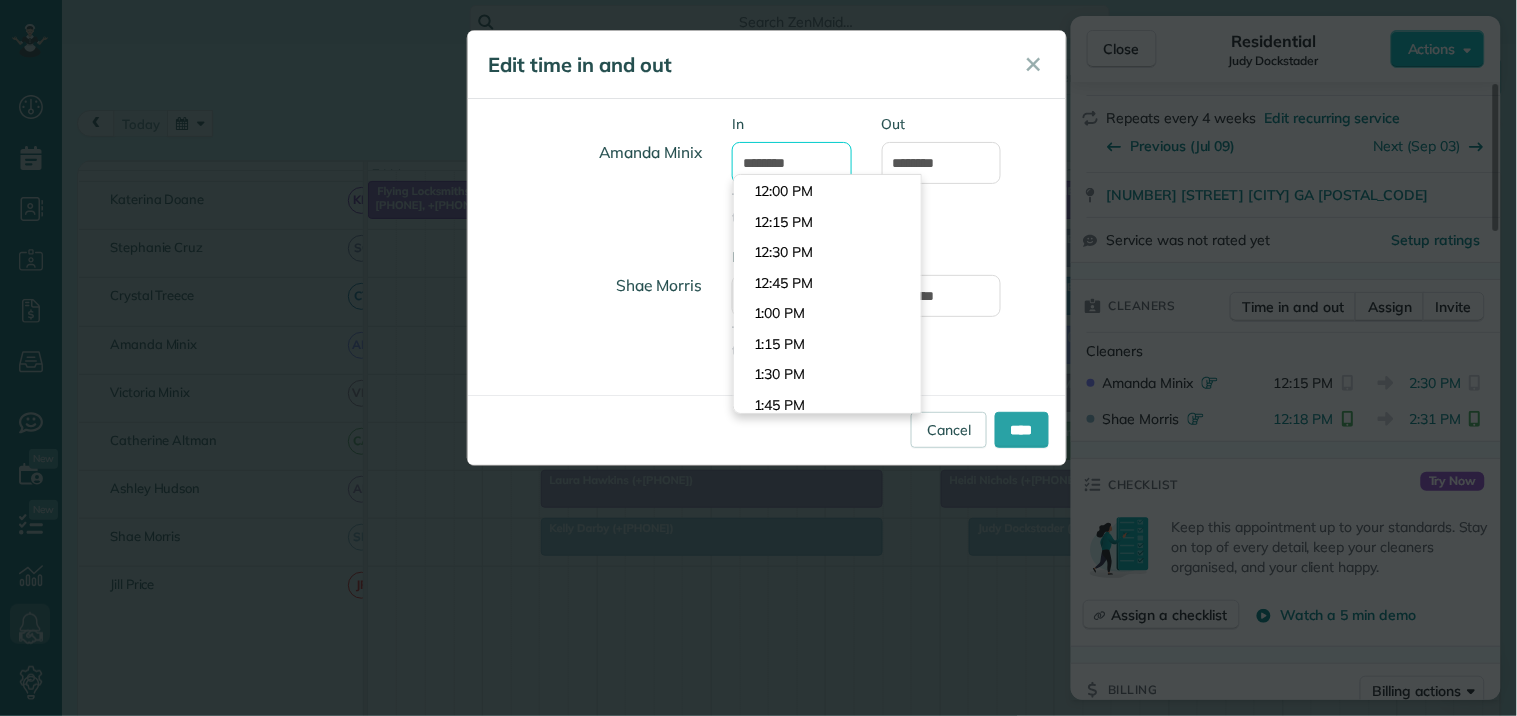 type on "********" 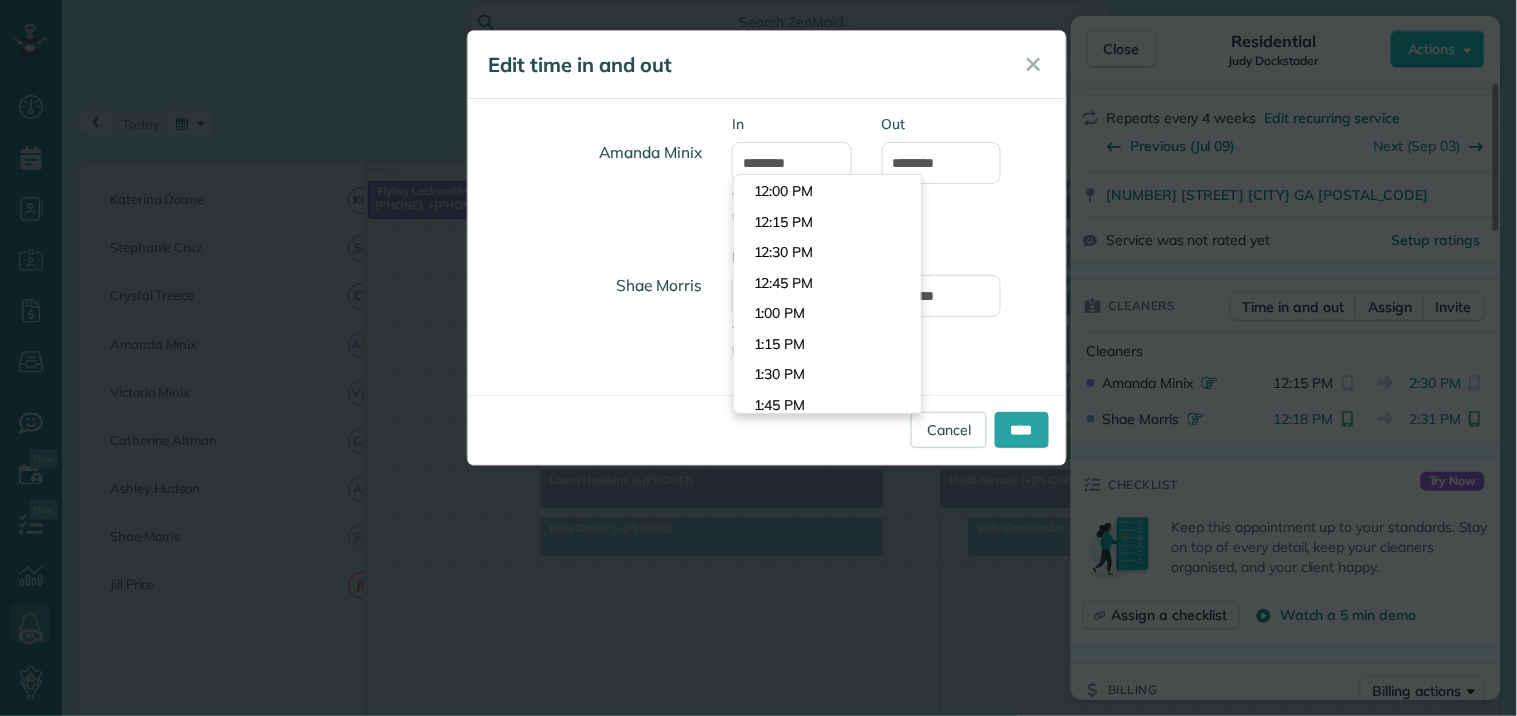 click on "Amanda Minix
In ******** Type or select a time
Out *******" at bounding box center [767, 180] 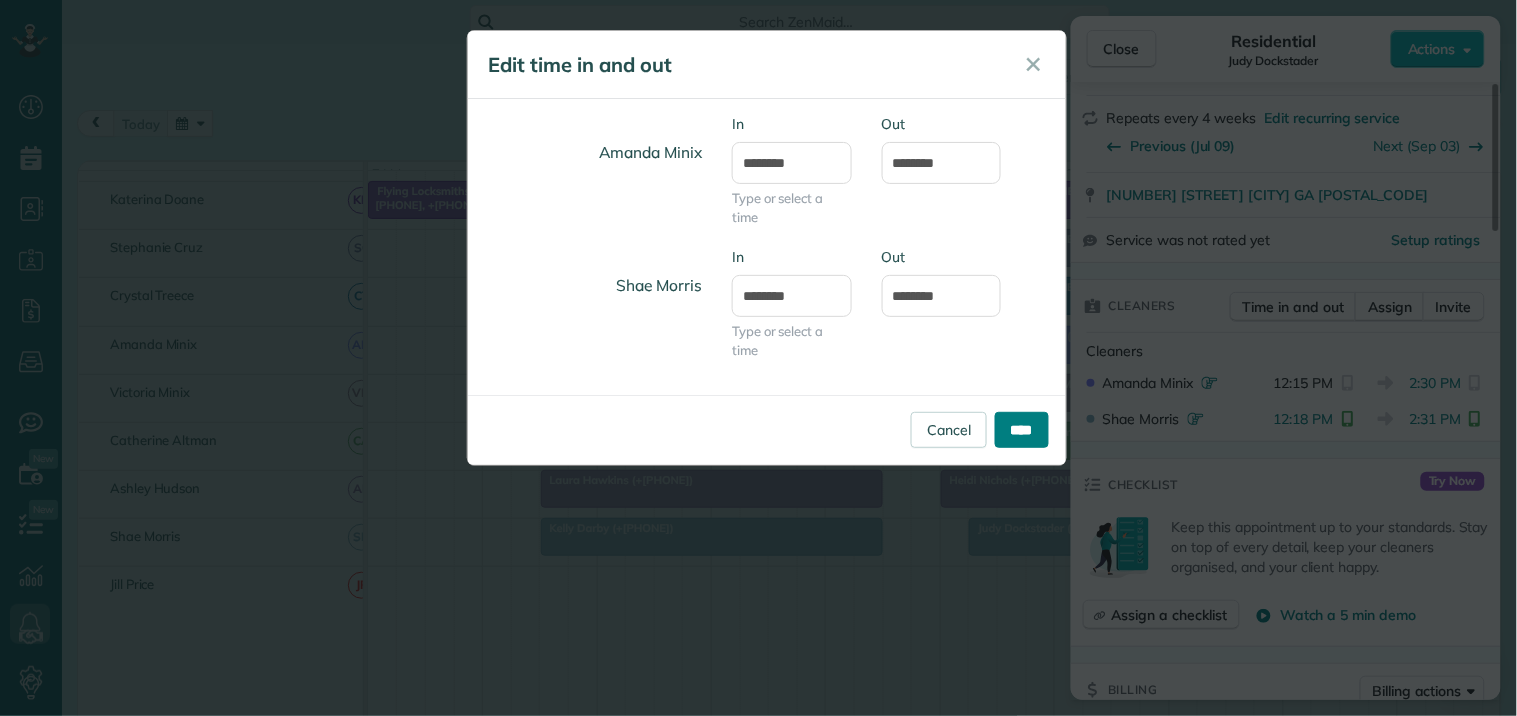 click on "****" at bounding box center [1022, 430] 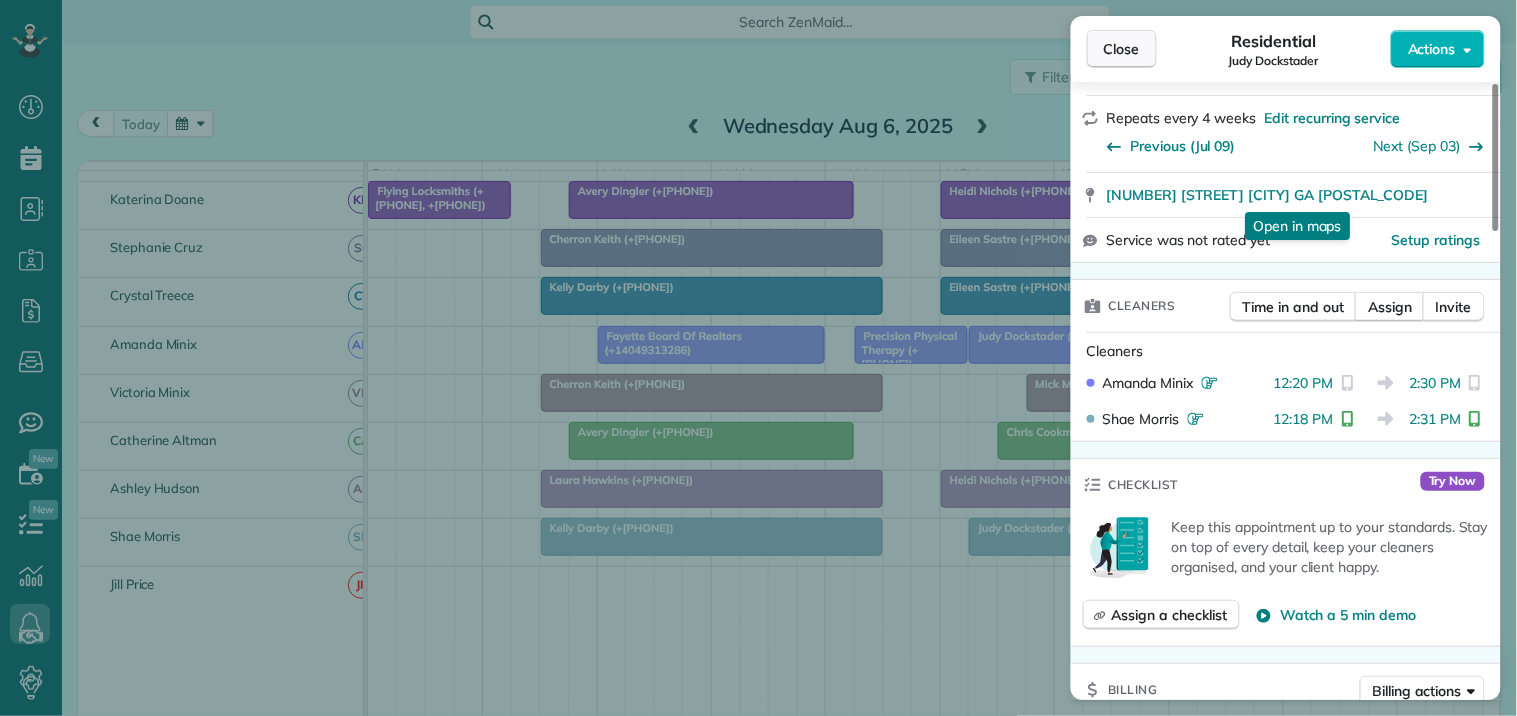 click on "Close" at bounding box center [1122, 49] 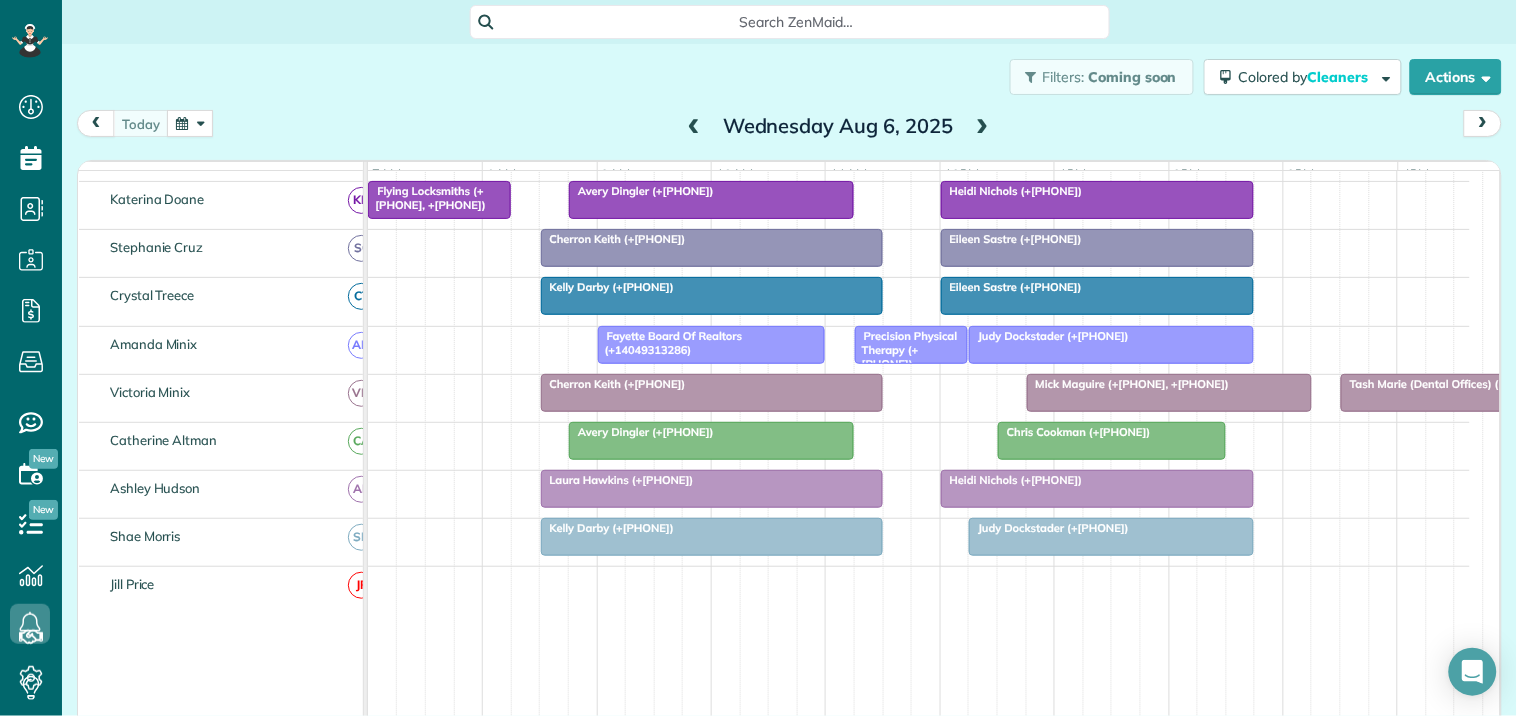 click on "[FIRST] [LAST] (Dental Offices) ([PHONE])" at bounding box center [1449, 384] 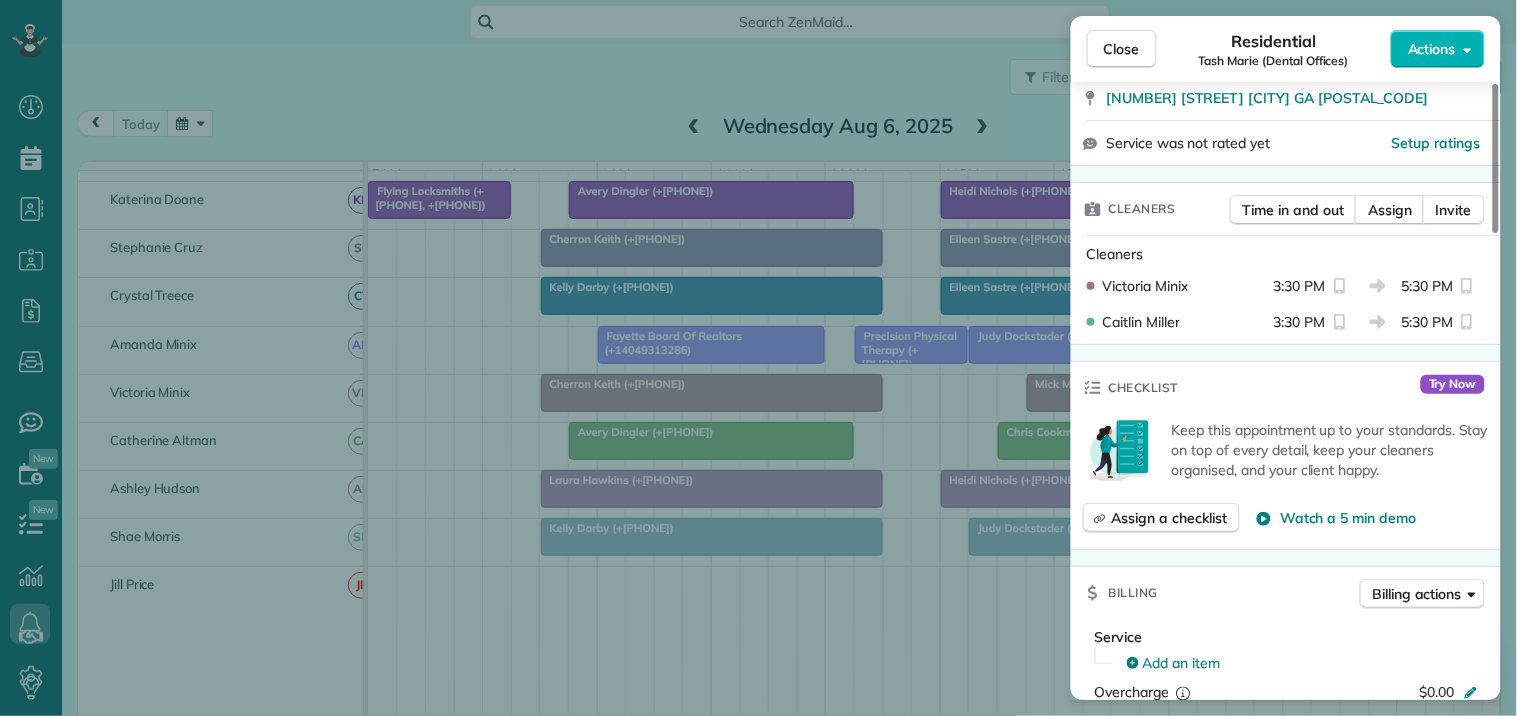 scroll, scrollTop: 555, scrollLeft: 0, axis: vertical 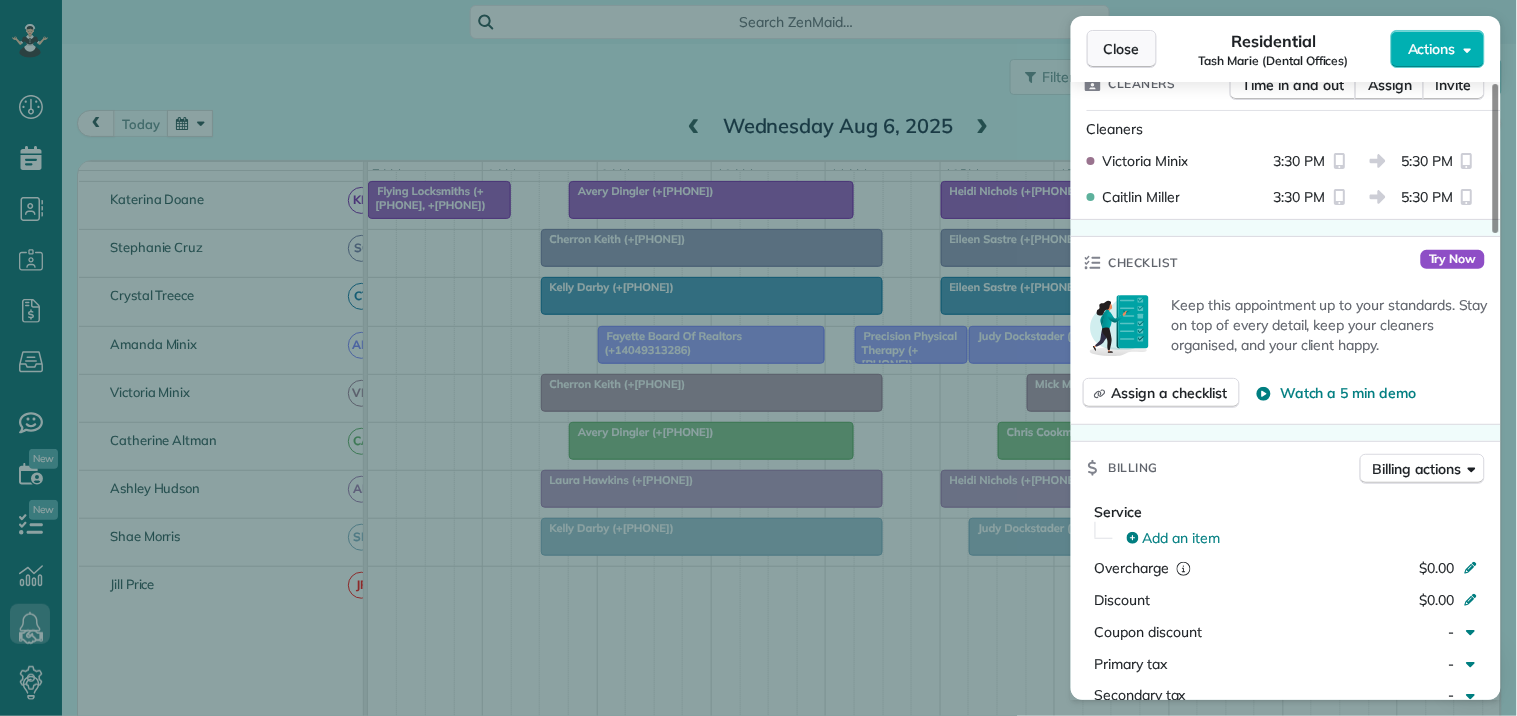 click on "Close" at bounding box center (1122, 49) 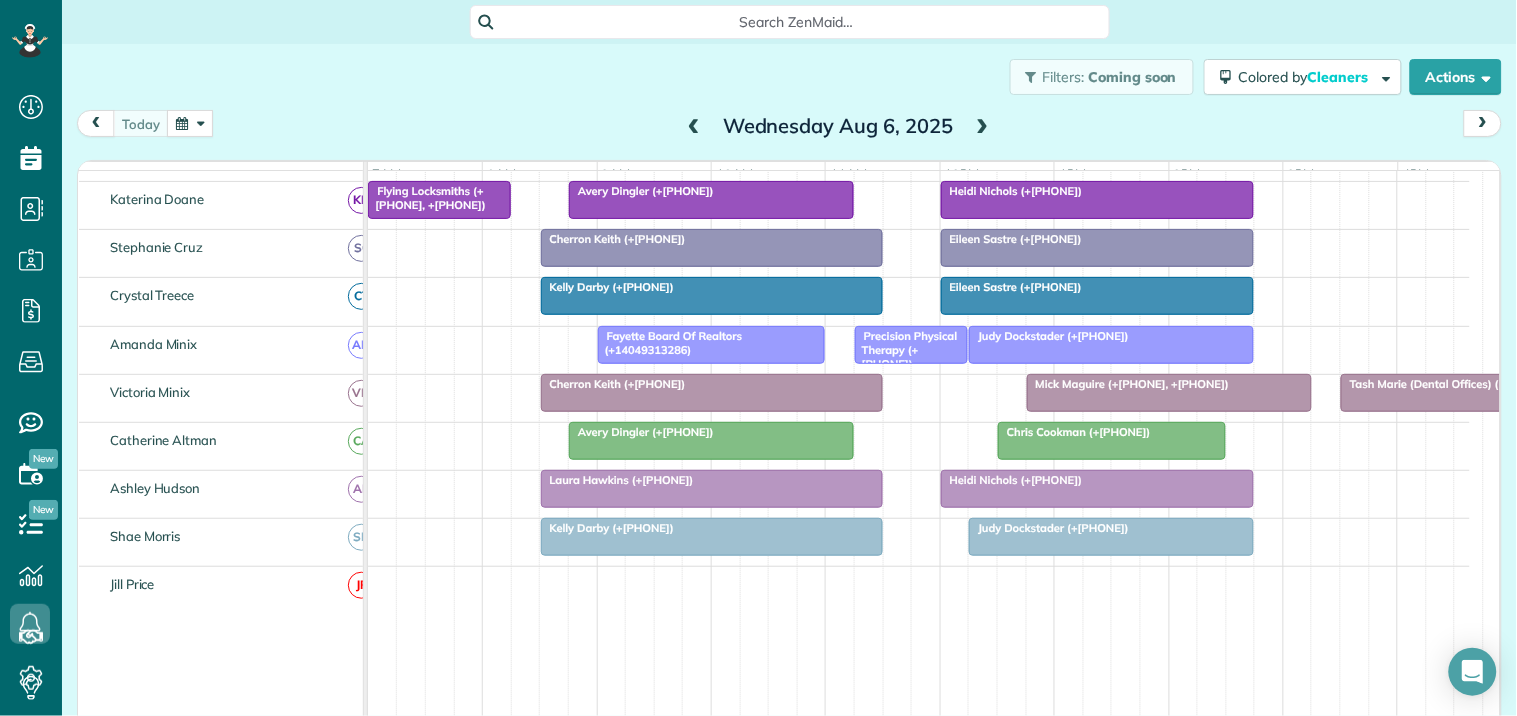 click at bounding box center (1098, 489) 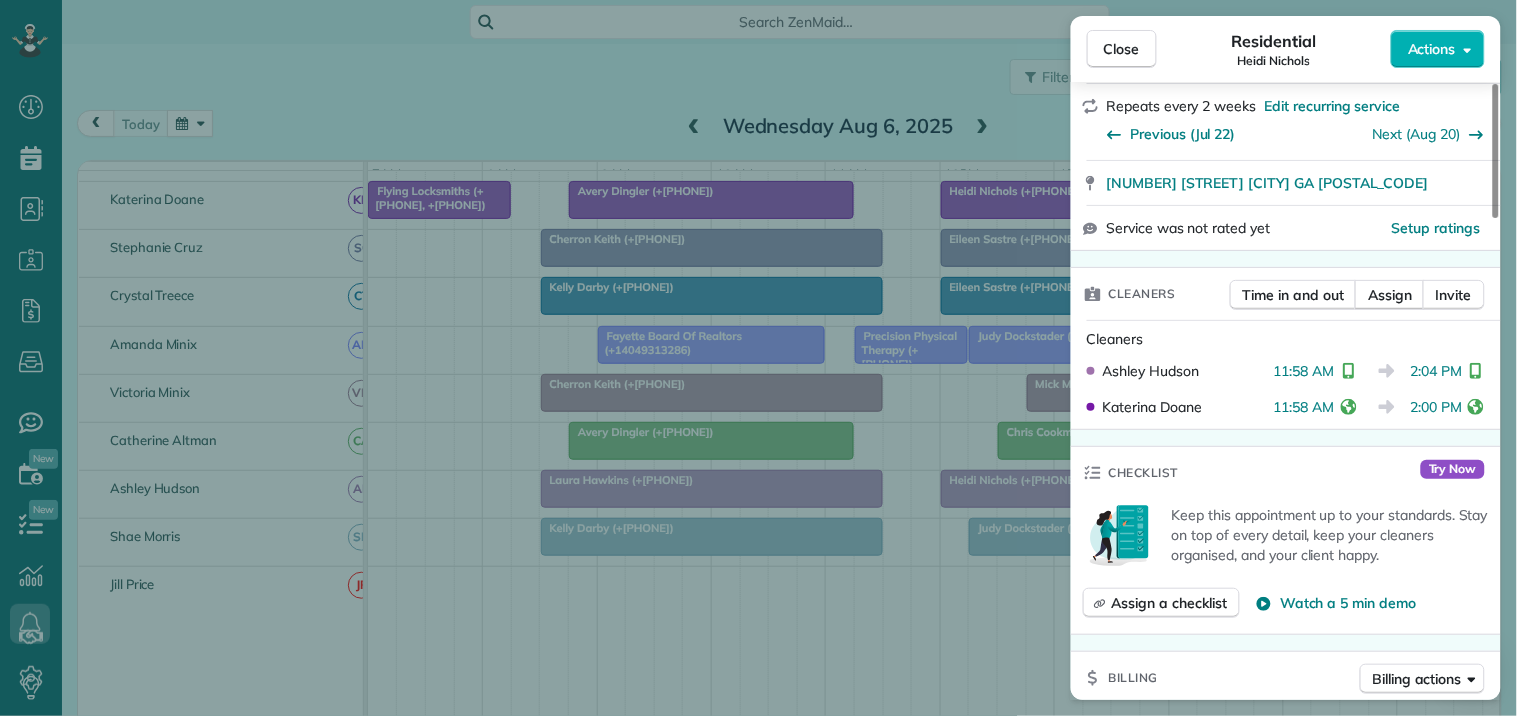 scroll, scrollTop: 555, scrollLeft: 0, axis: vertical 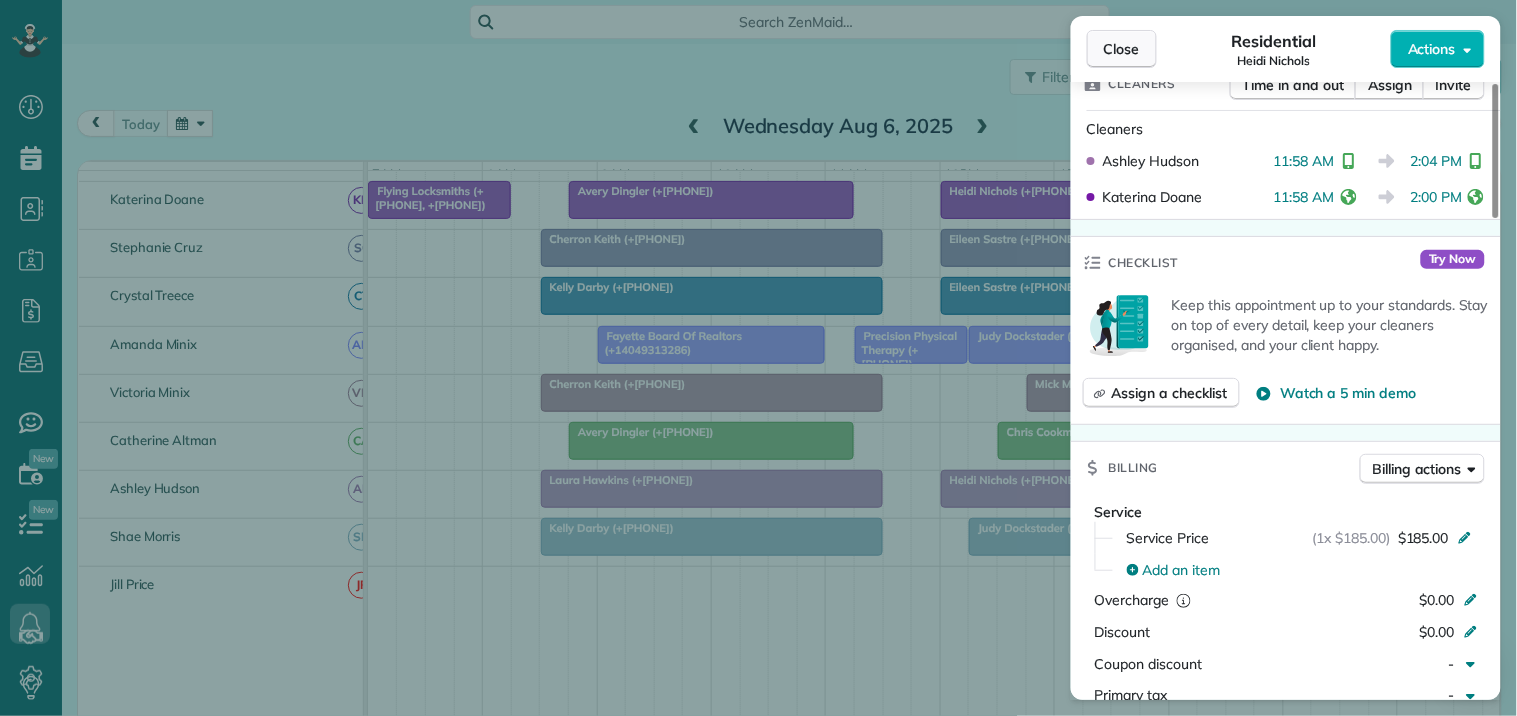 click on "Close" at bounding box center [1122, 49] 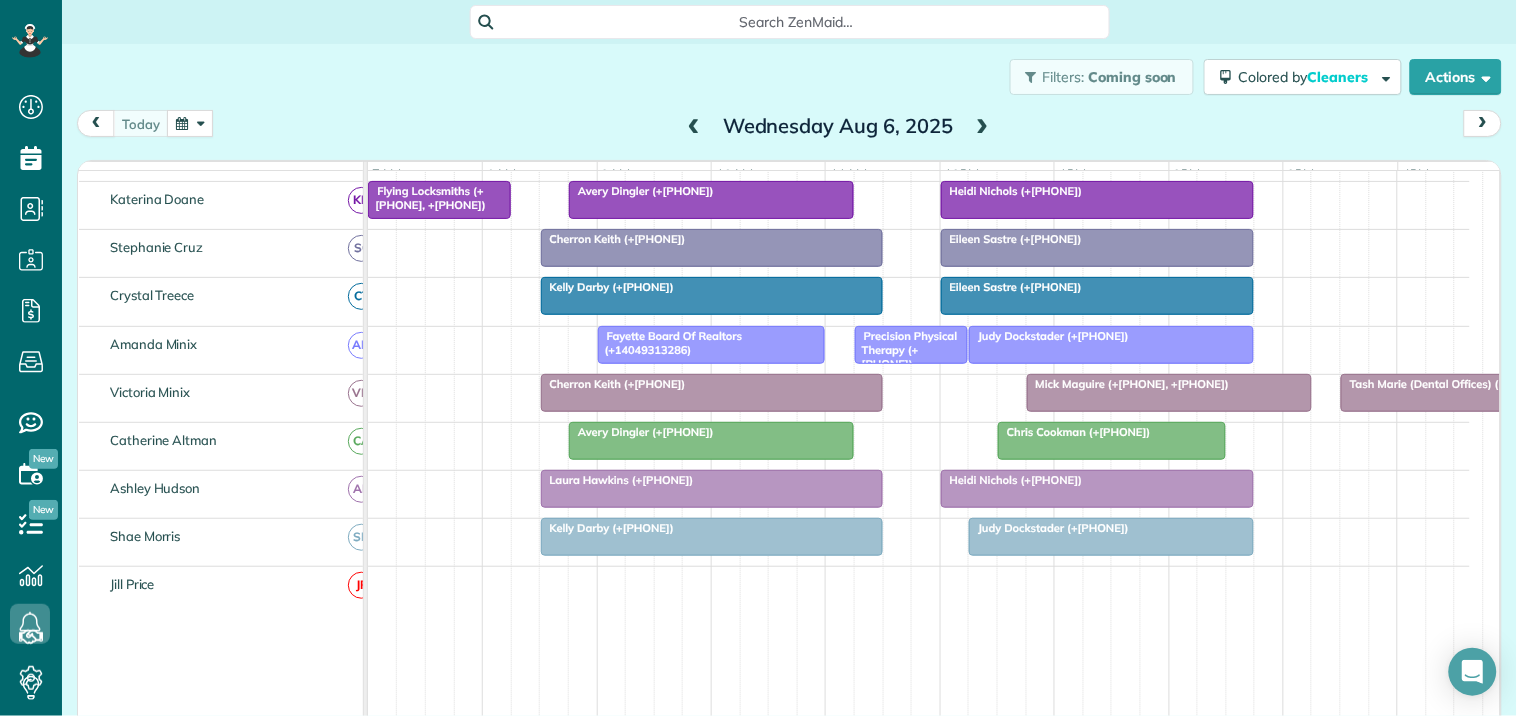 scroll, scrollTop: 397, scrollLeft: 0, axis: vertical 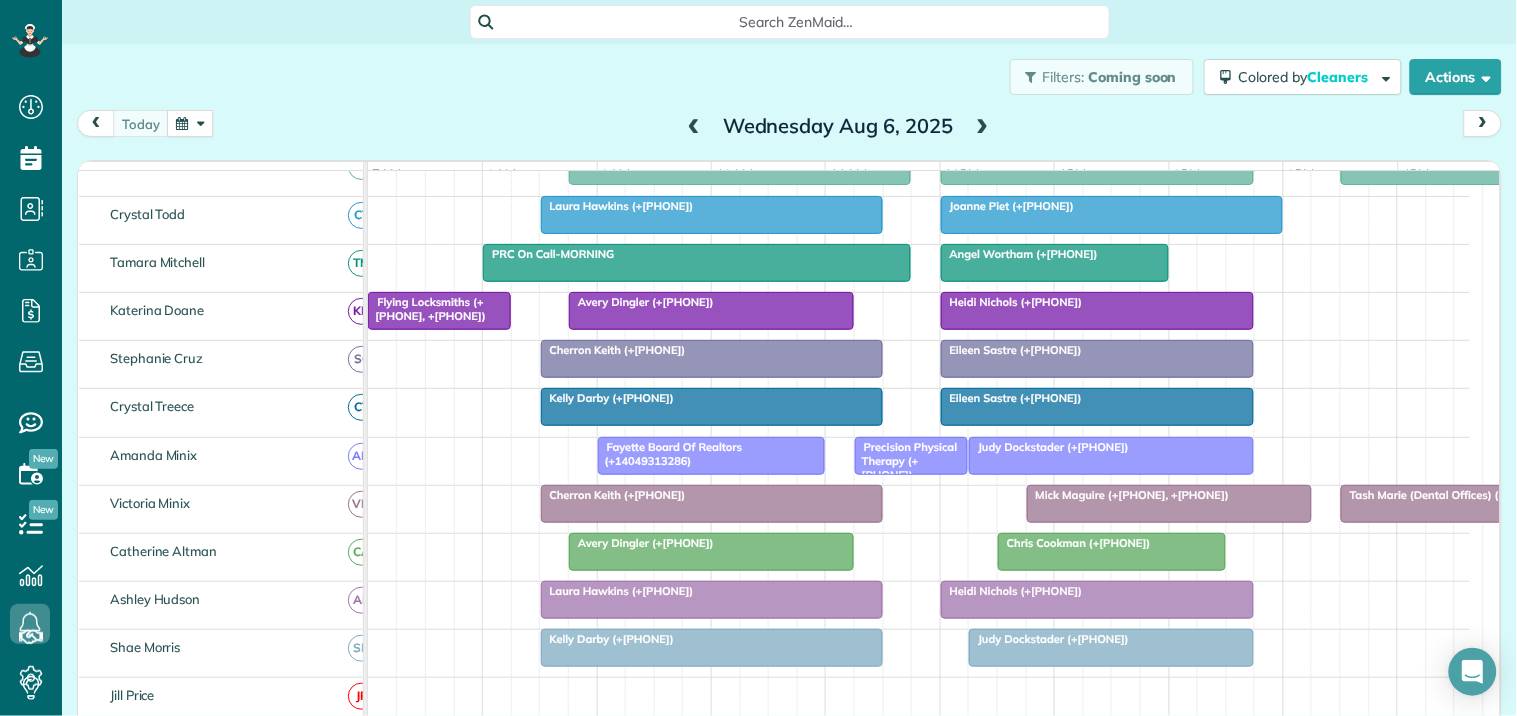 click at bounding box center [1098, 311] 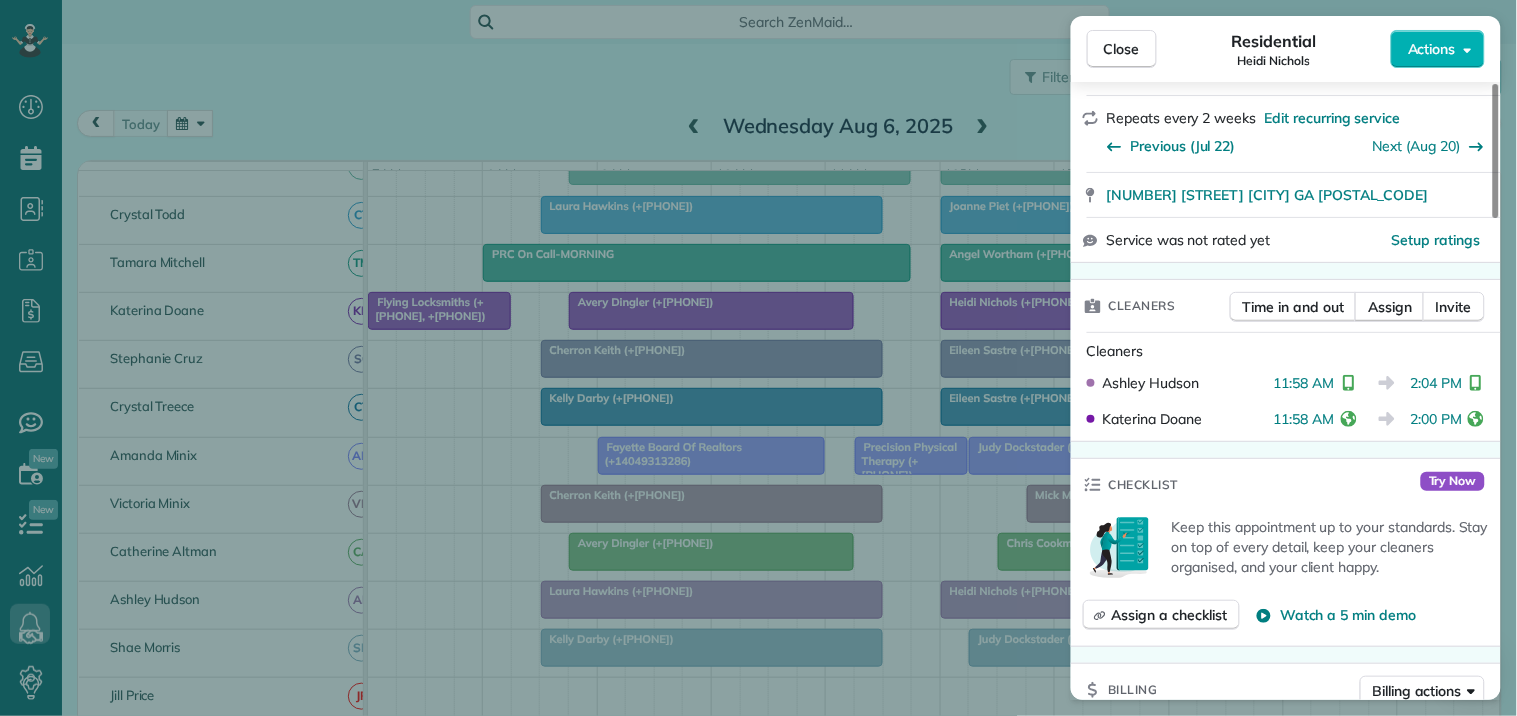scroll, scrollTop: 0, scrollLeft: 0, axis: both 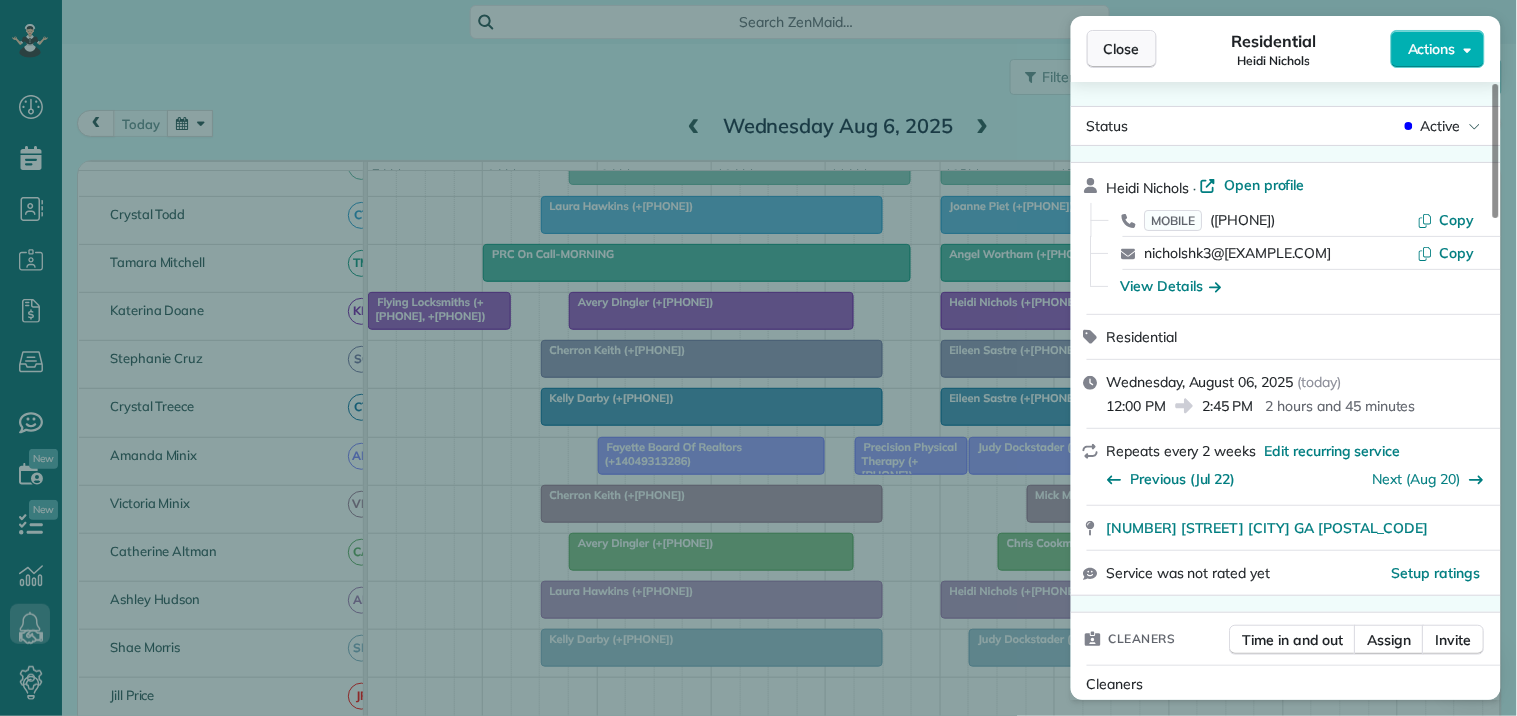 click on "Close" at bounding box center (1122, 49) 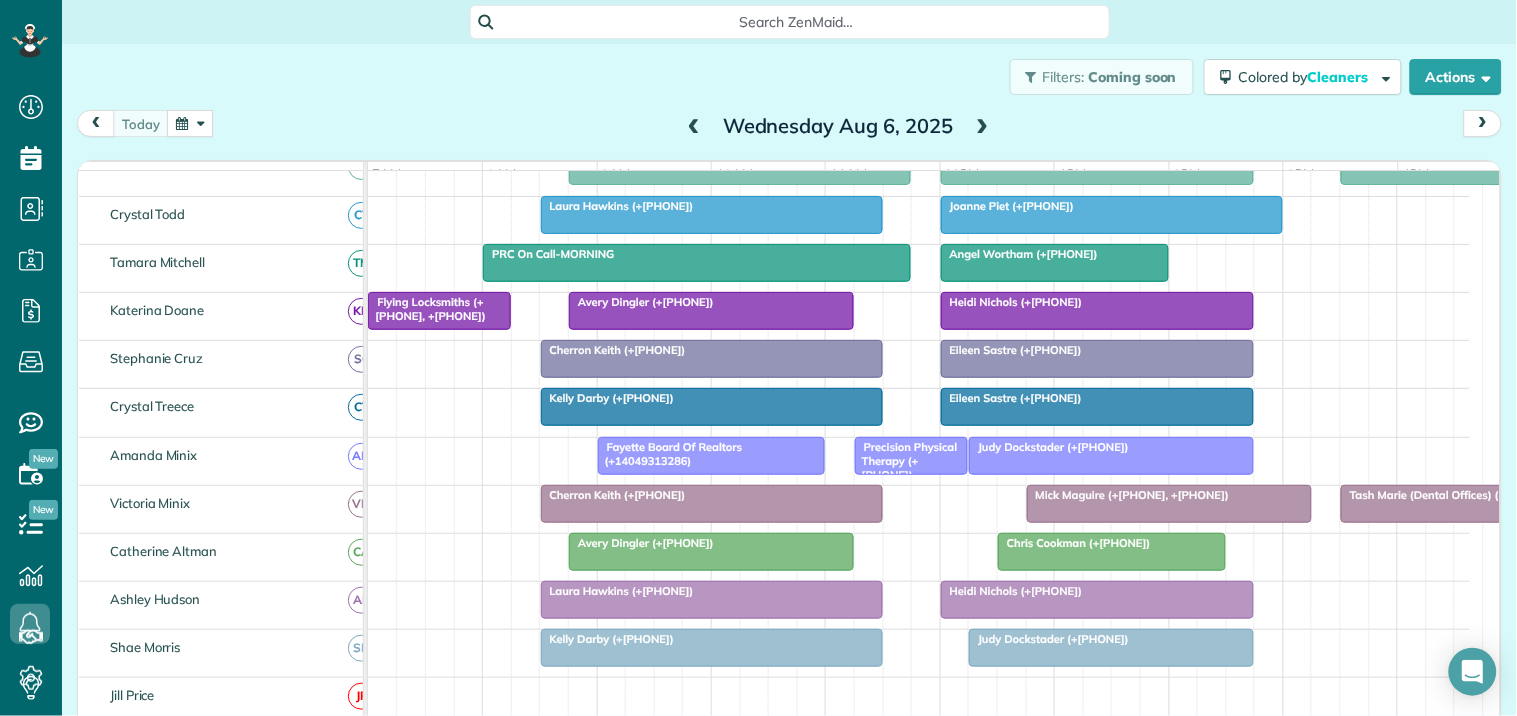 click at bounding box center (1098, 359) 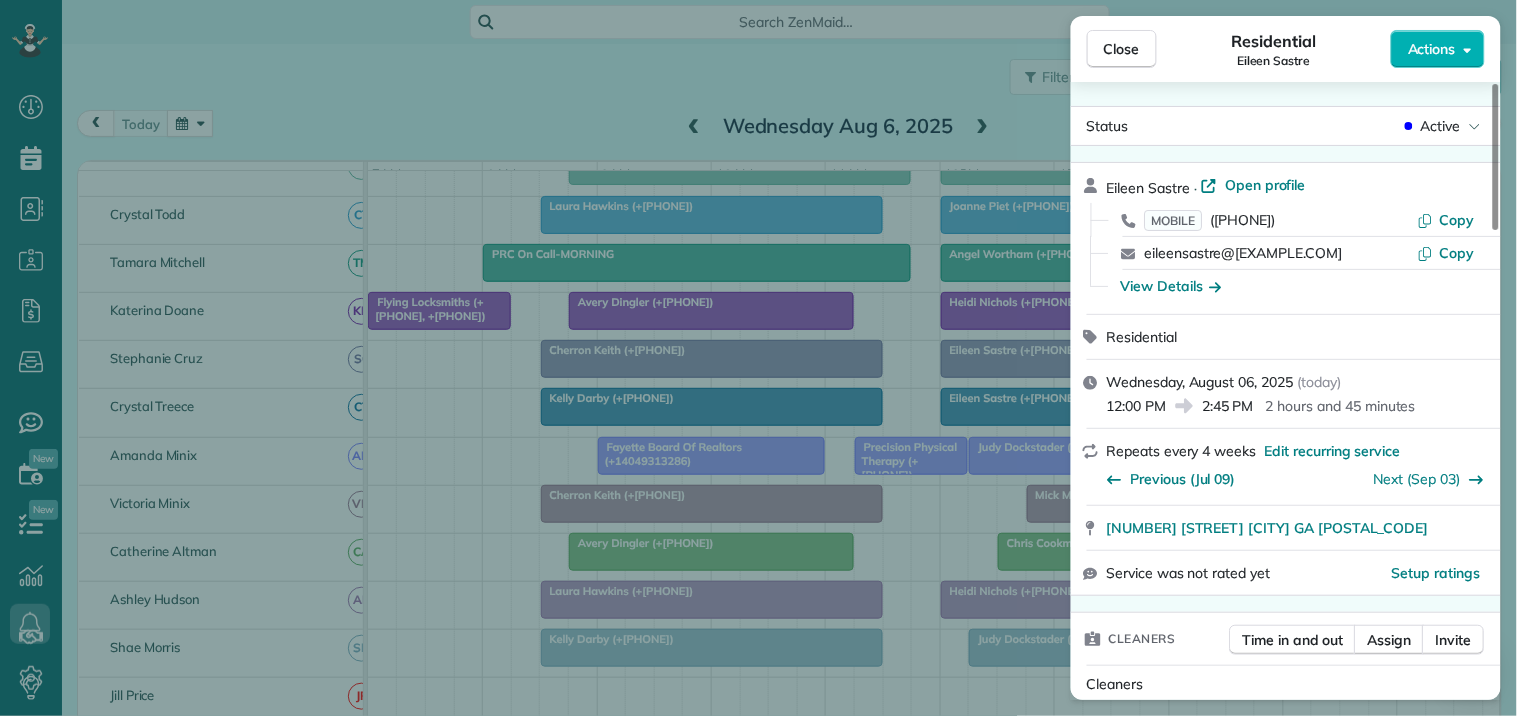 scroll, scrollTop: 555, scrollLeft: 0, axis: vertical 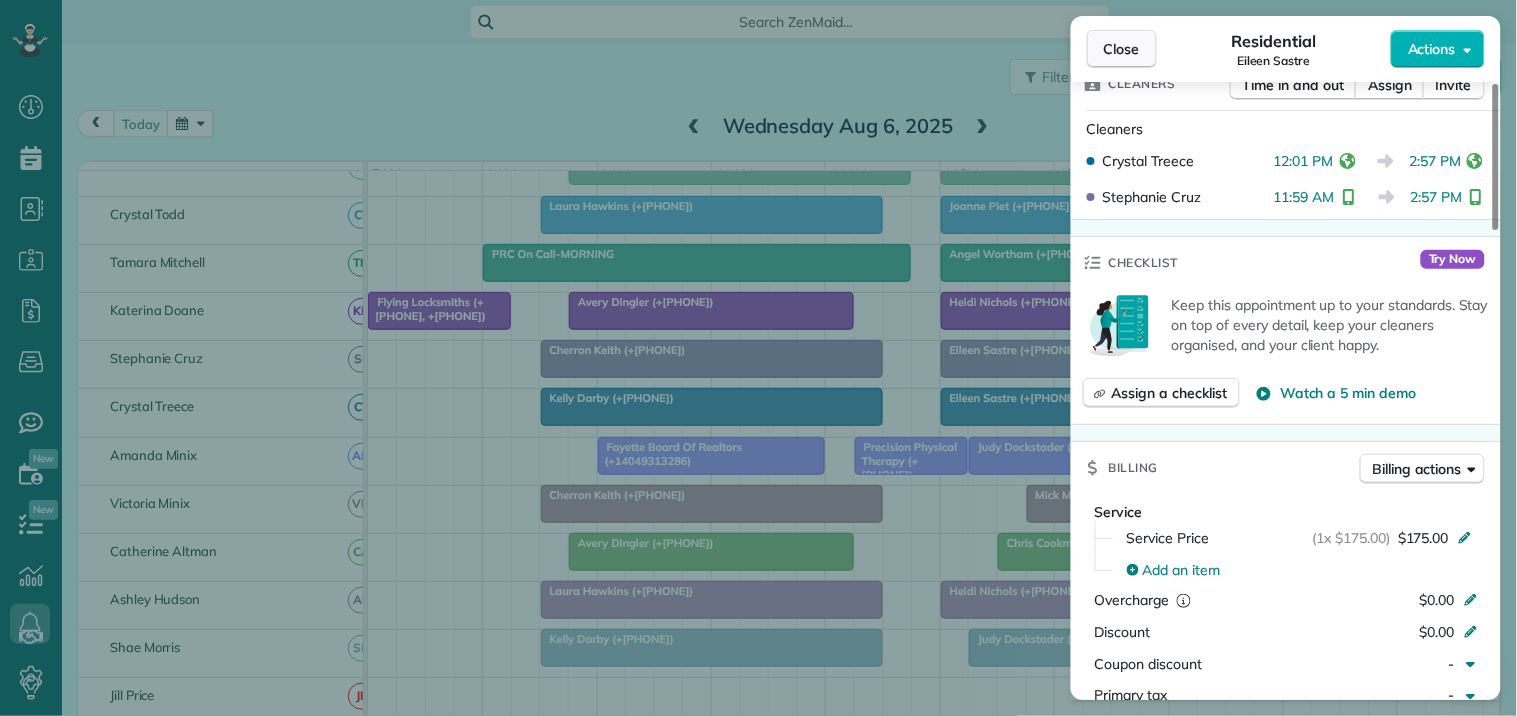 click on "Close" at bounding box center [1122, 49] 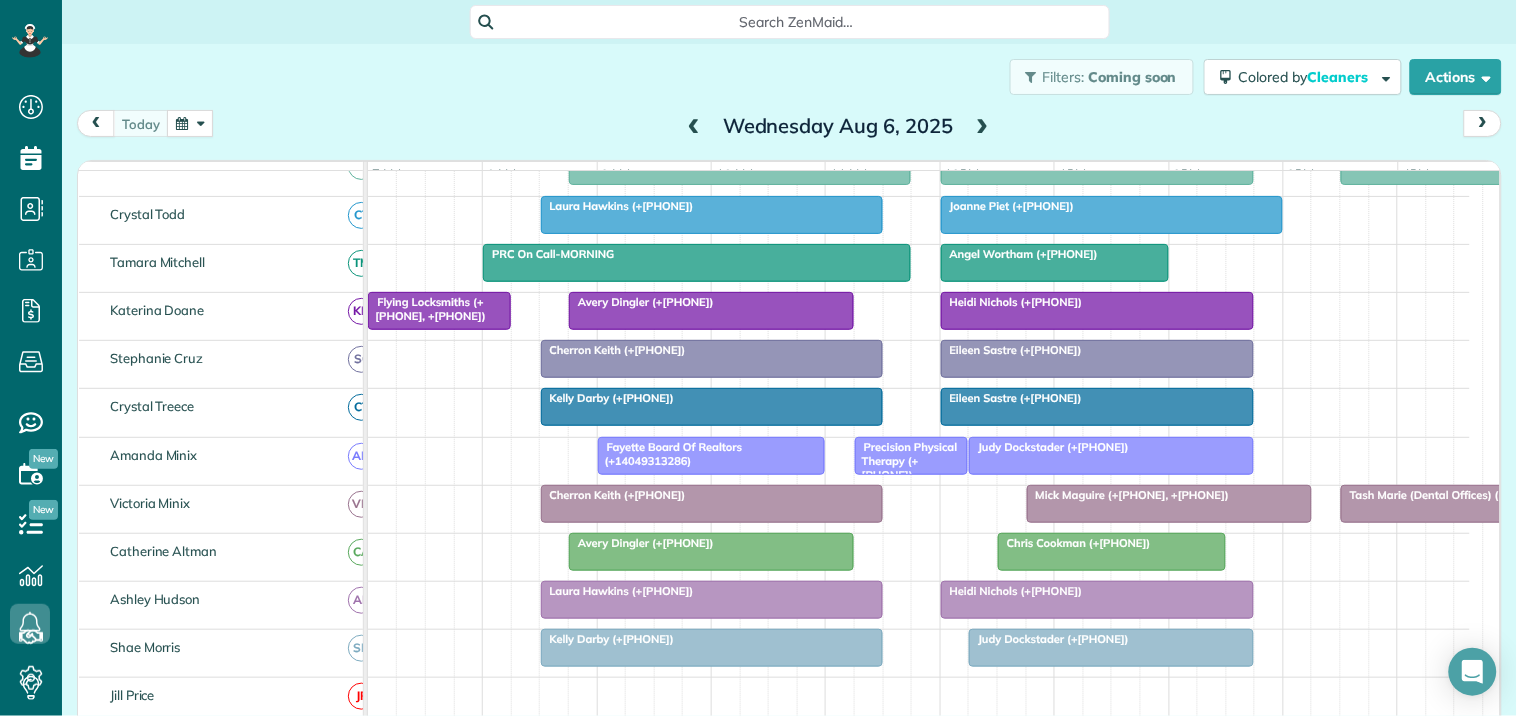 click on "Filters:   Coming soon
Colored by  Cleaners
Color by Cleaner
Color by Team
Color by Status
Color by Recurrence
Color by Paid/Unpaid
Filters  Default
Schedule Changes
Actions
Create Appointment
Create Task
Clock In/Out
Send Work Orders
Print Route Sheets
Today's Emails/Texts
Export data.." at bounding box center (789, 77) 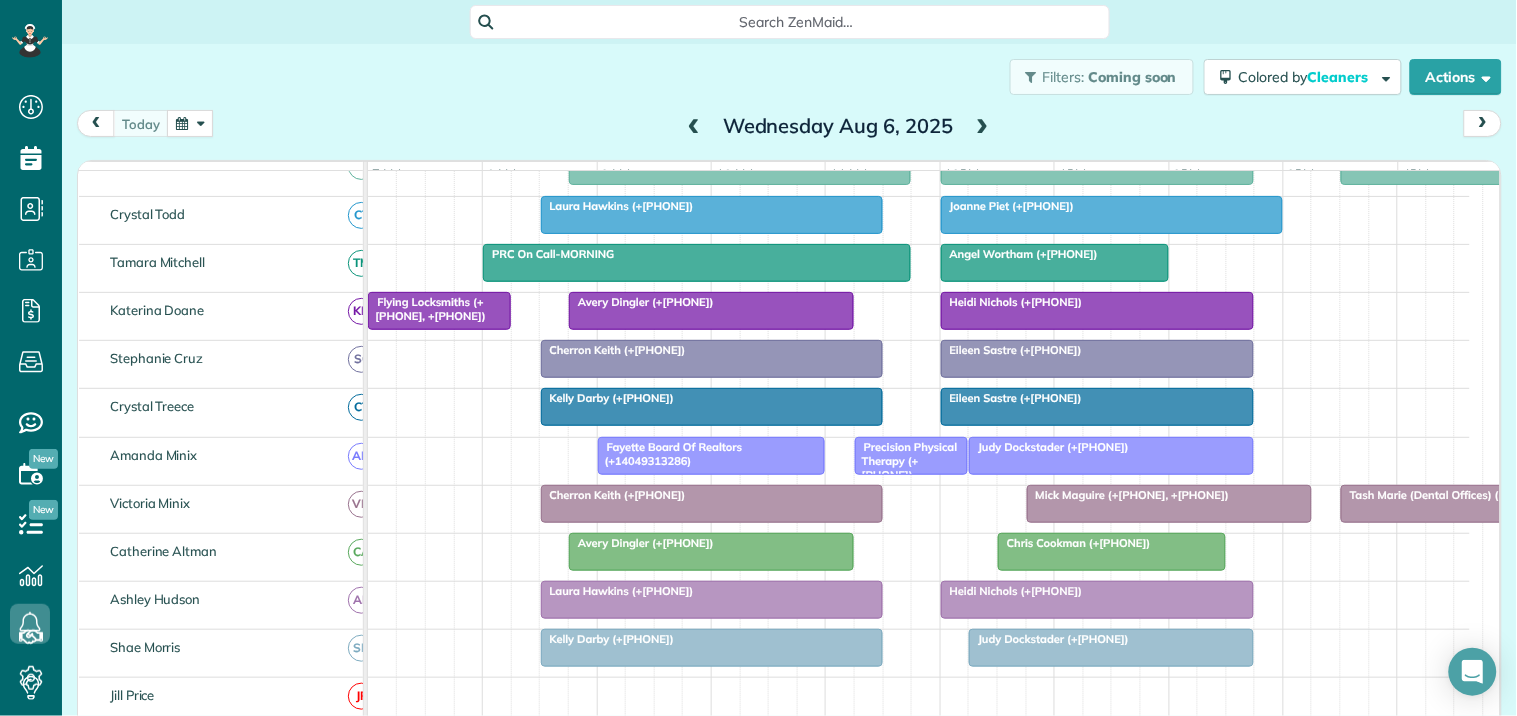 scroll, scrollTop: 182, scrollLeft: 0, axis: vertical 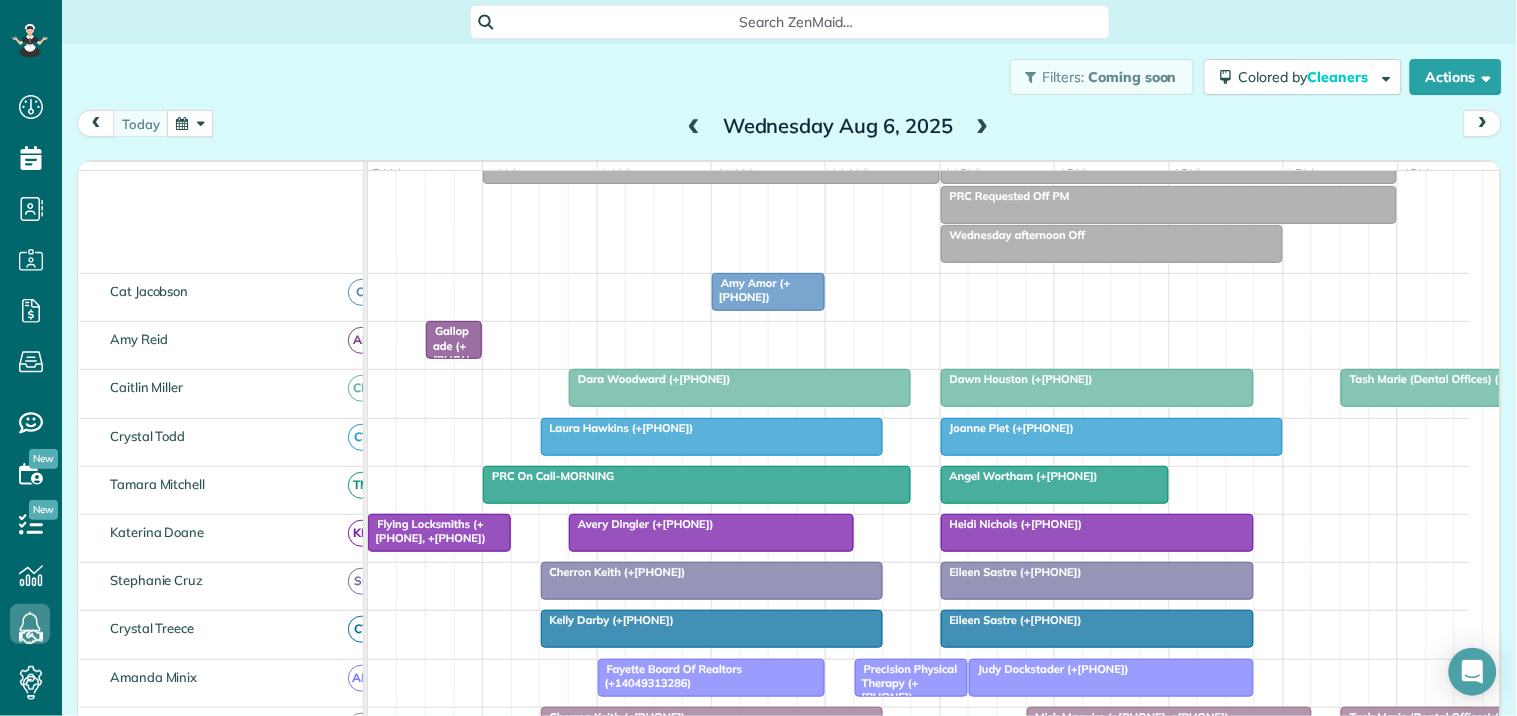click at bounding box center (983, 127) 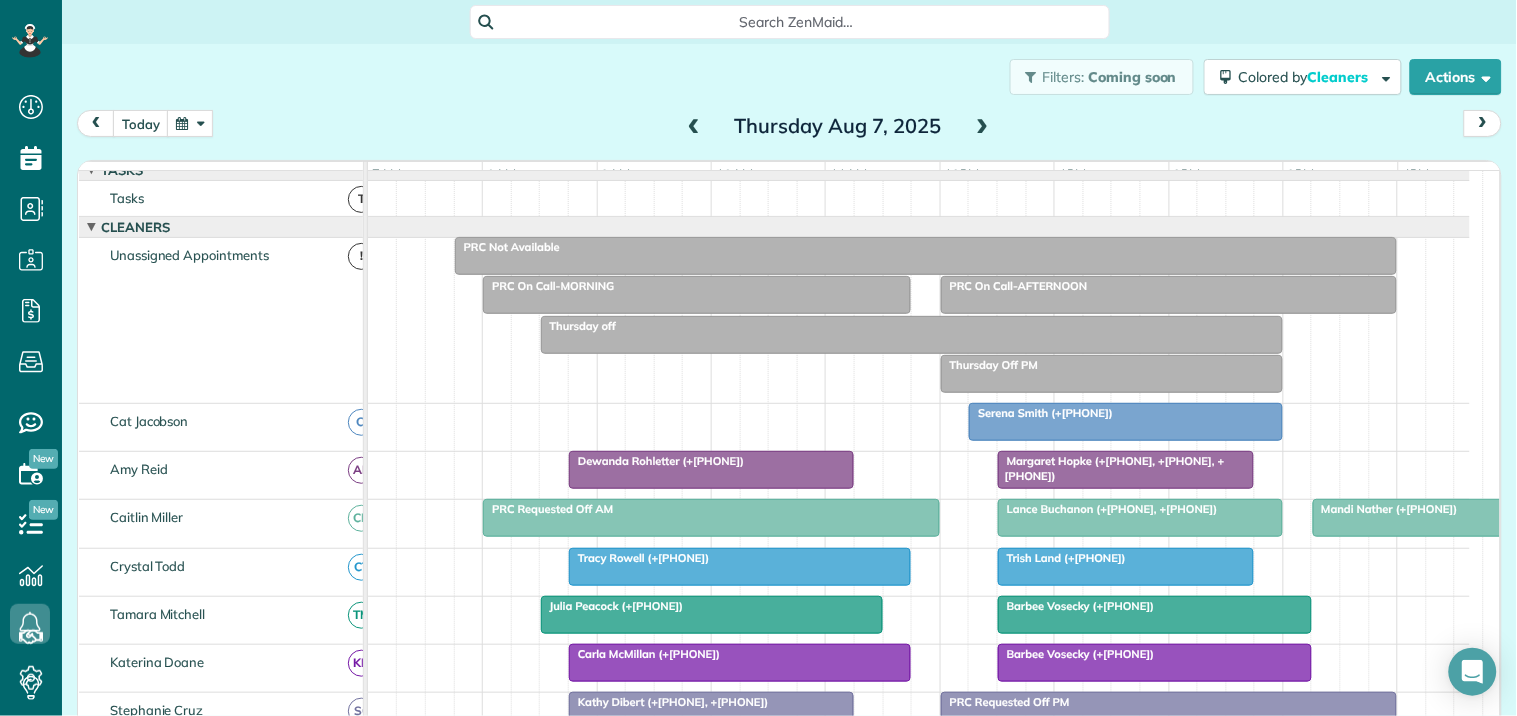 scroll, scrollTop: 455, scrollLeft: 0, axis: vertical 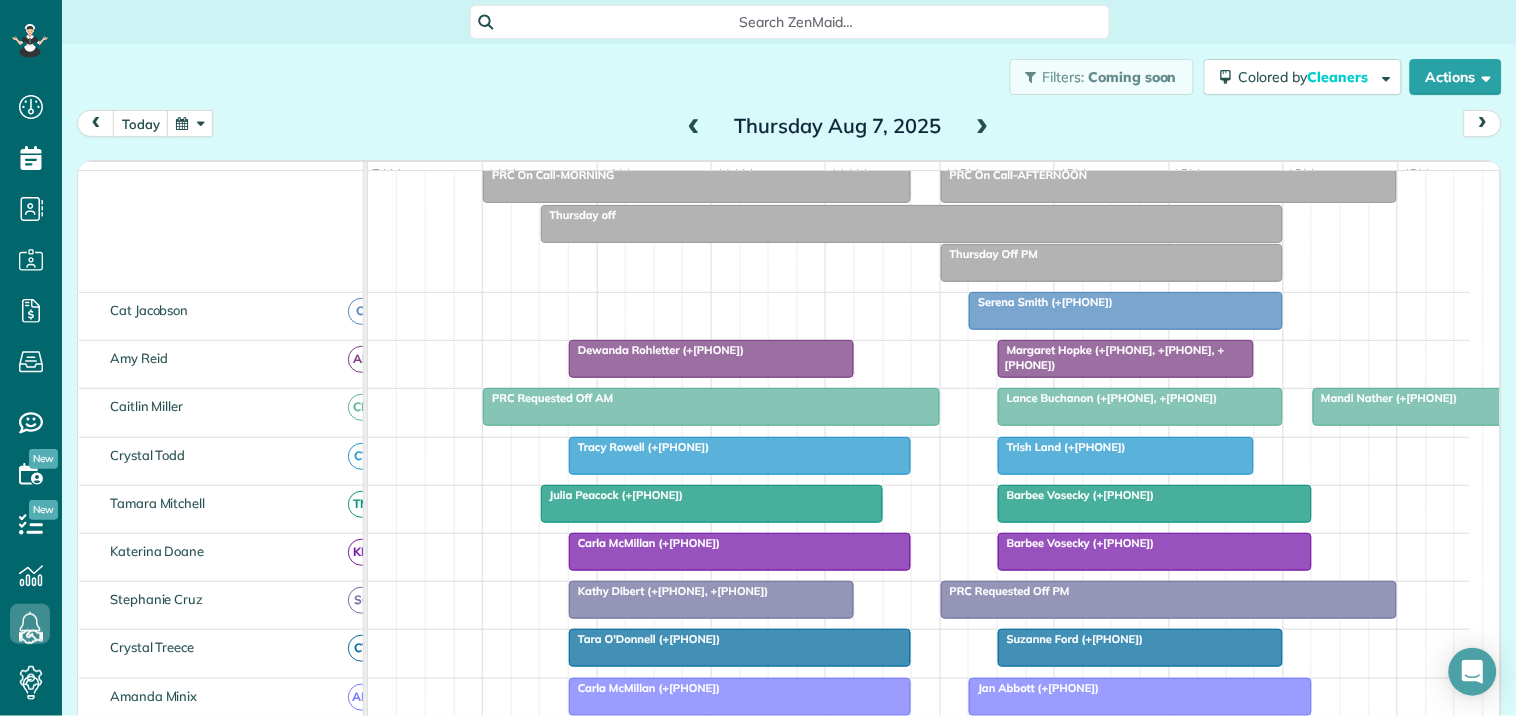 click on "Filters:   Coming soon
Colored by  Cleaners
Color by Cleaner
Color by Team
Color by Status
Color by Recurrence
Color by Paid/Unpaid
Filters  Default
Schedule Changes
Actions
Create Appointment
Create Task
Clock In/Out
Send Work Orders
Print Route Sheets
Today's Emails/Texts
Export data.." at bounding box center (789, 77) 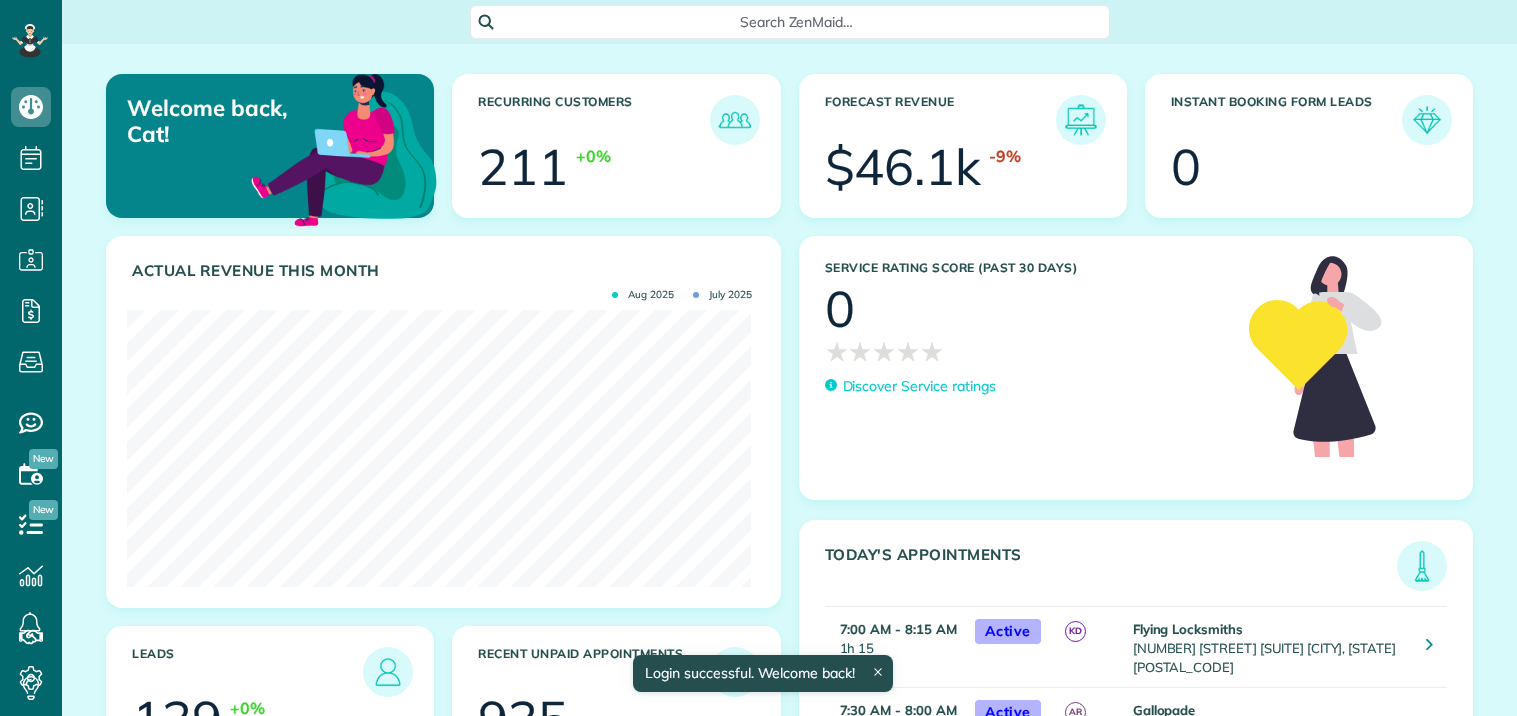scroll, scrollTop: 0, scrollLeft: 0, axis: both 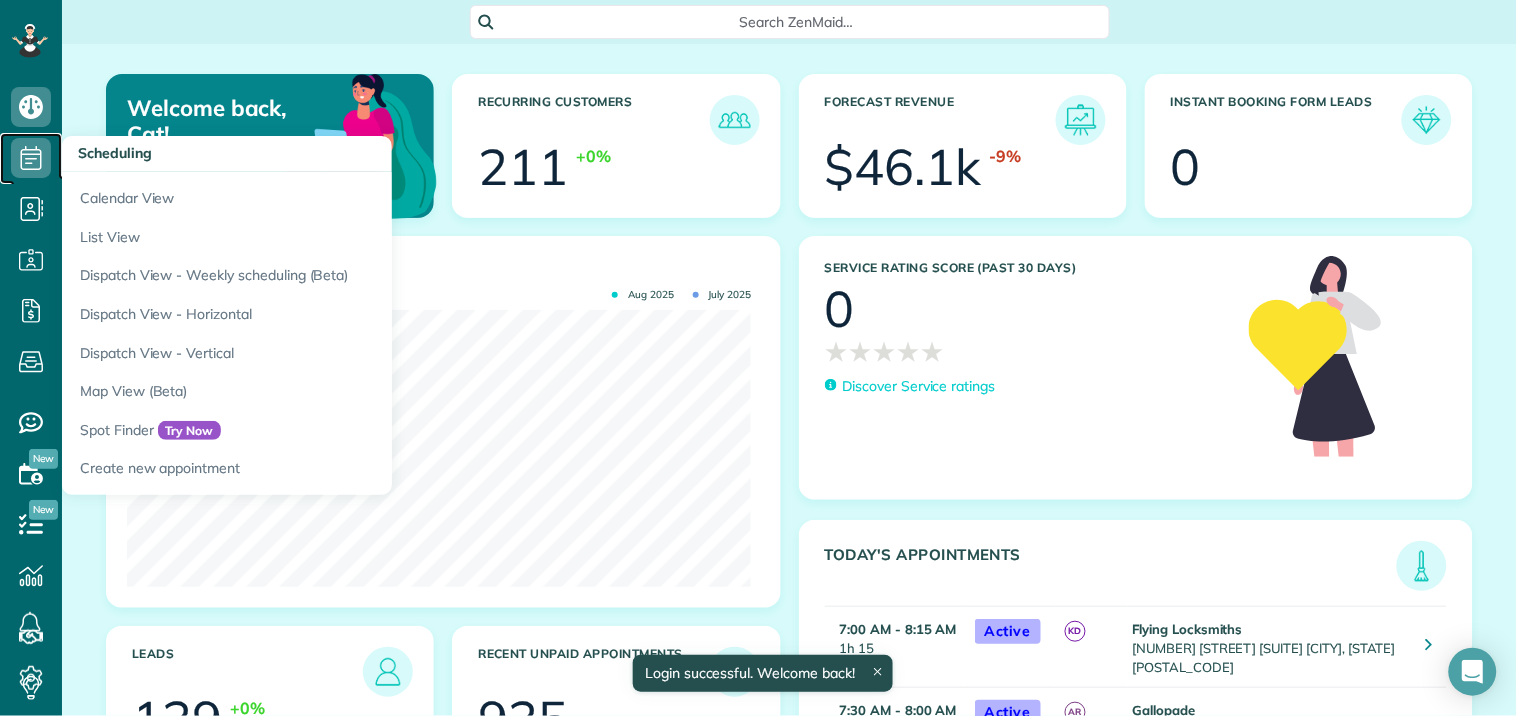 click 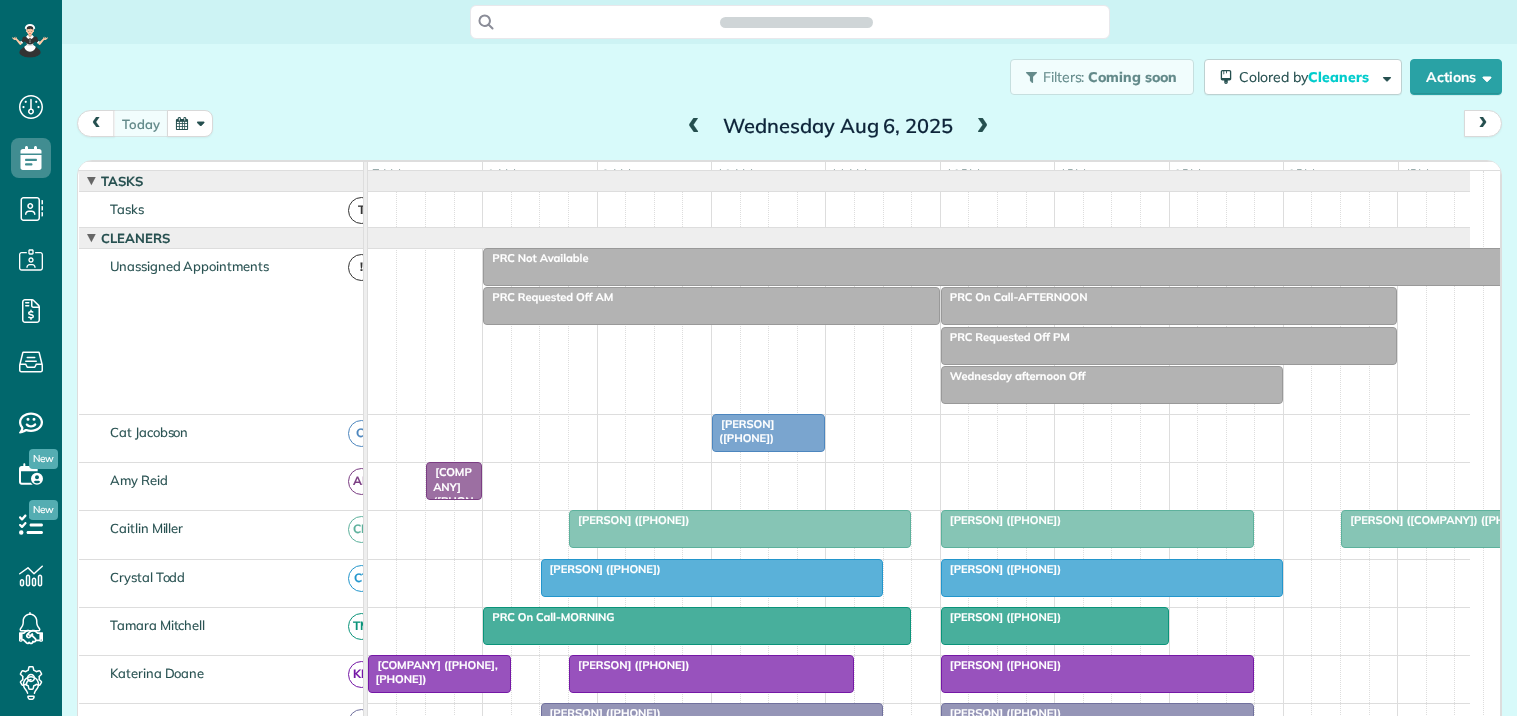 scroll, scrollTop: 0, scrollLeft: 0, axis: both 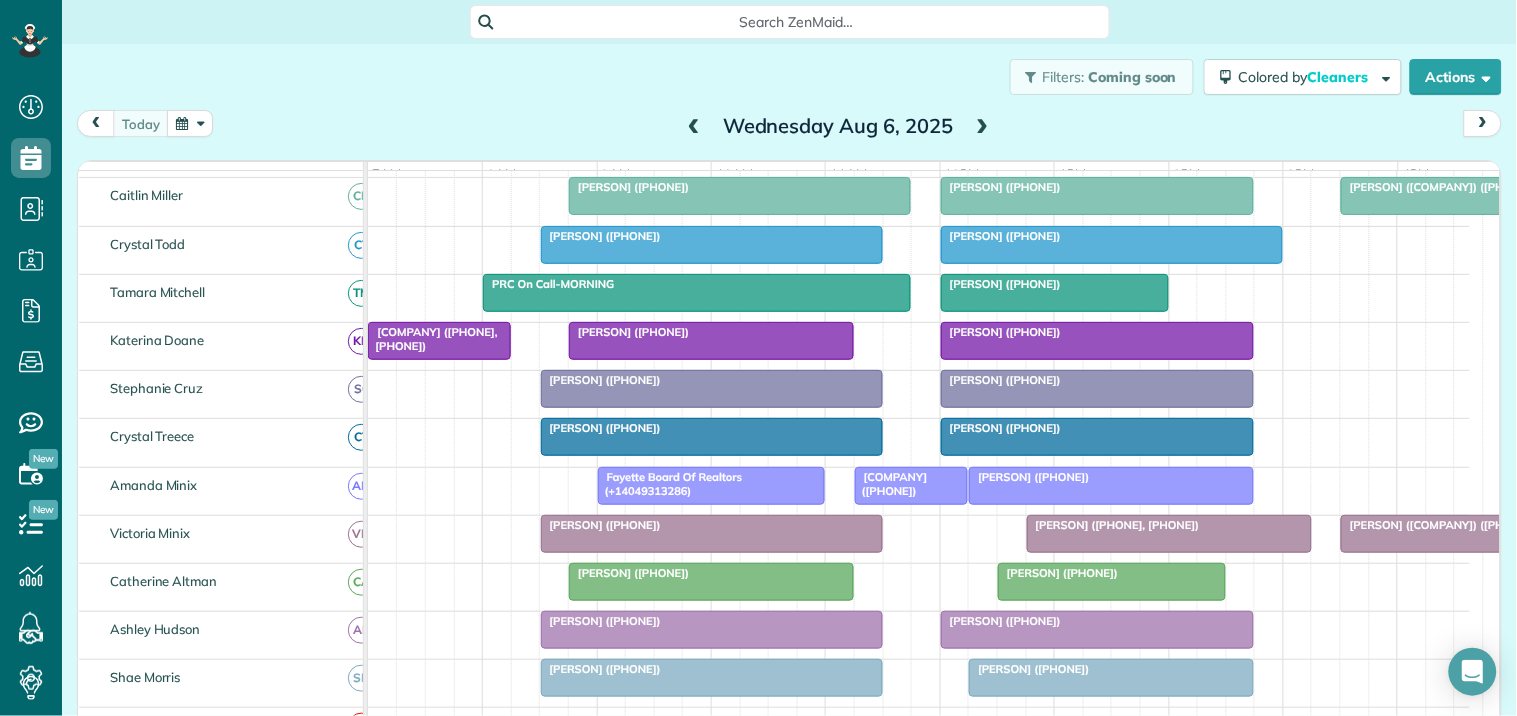 click at bounding box center [711, 341] 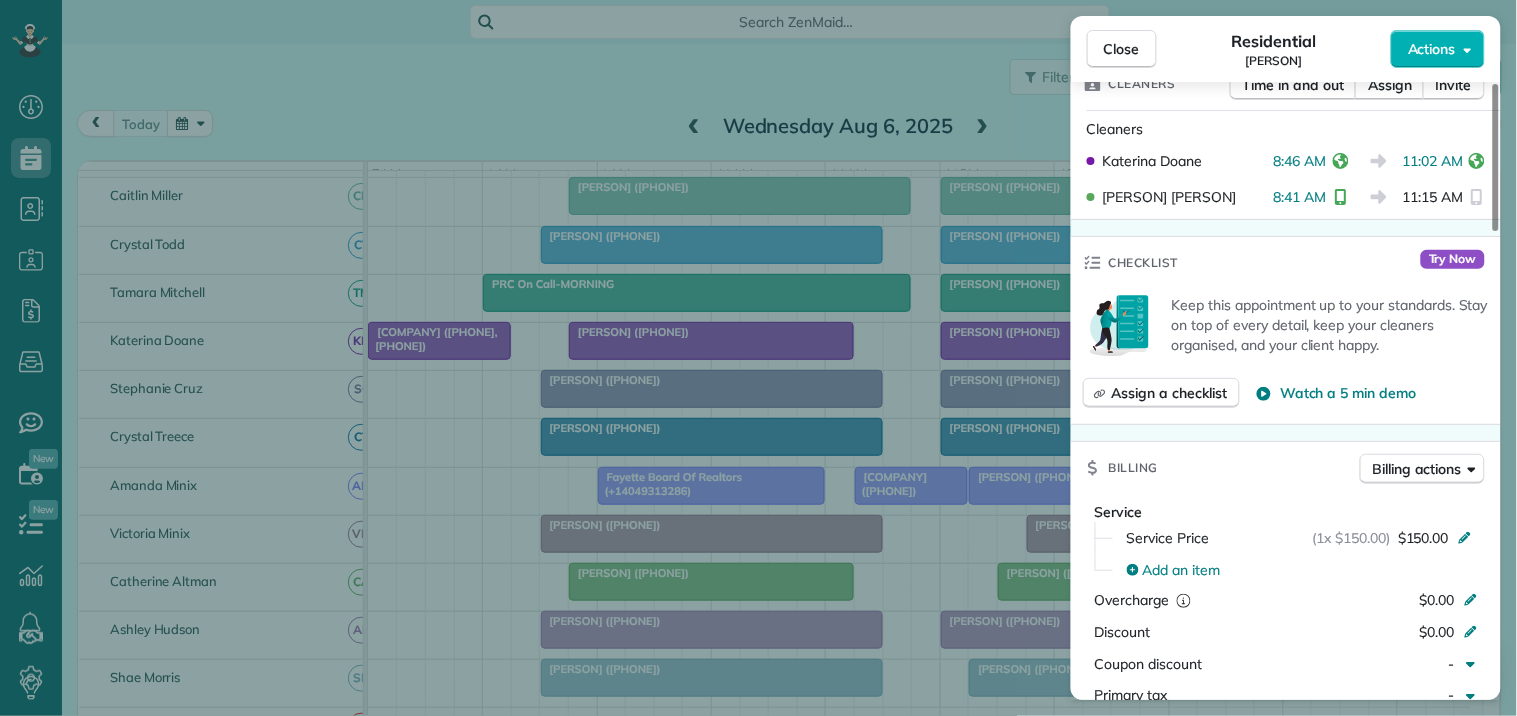 scroll, scrollTop: 444, scrollLeft: 0, axis: vertical 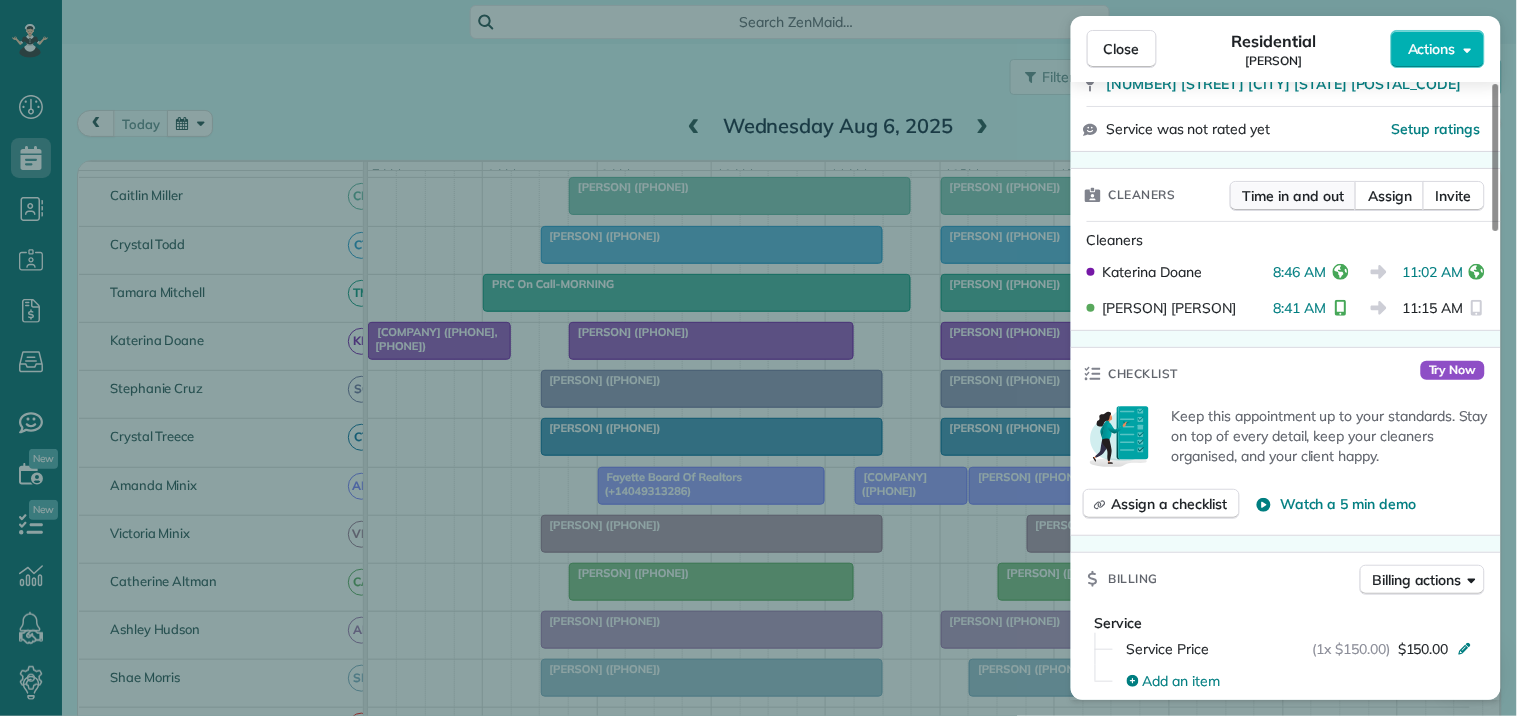 click on "Time in and out" at bounding box center [1293, 196] 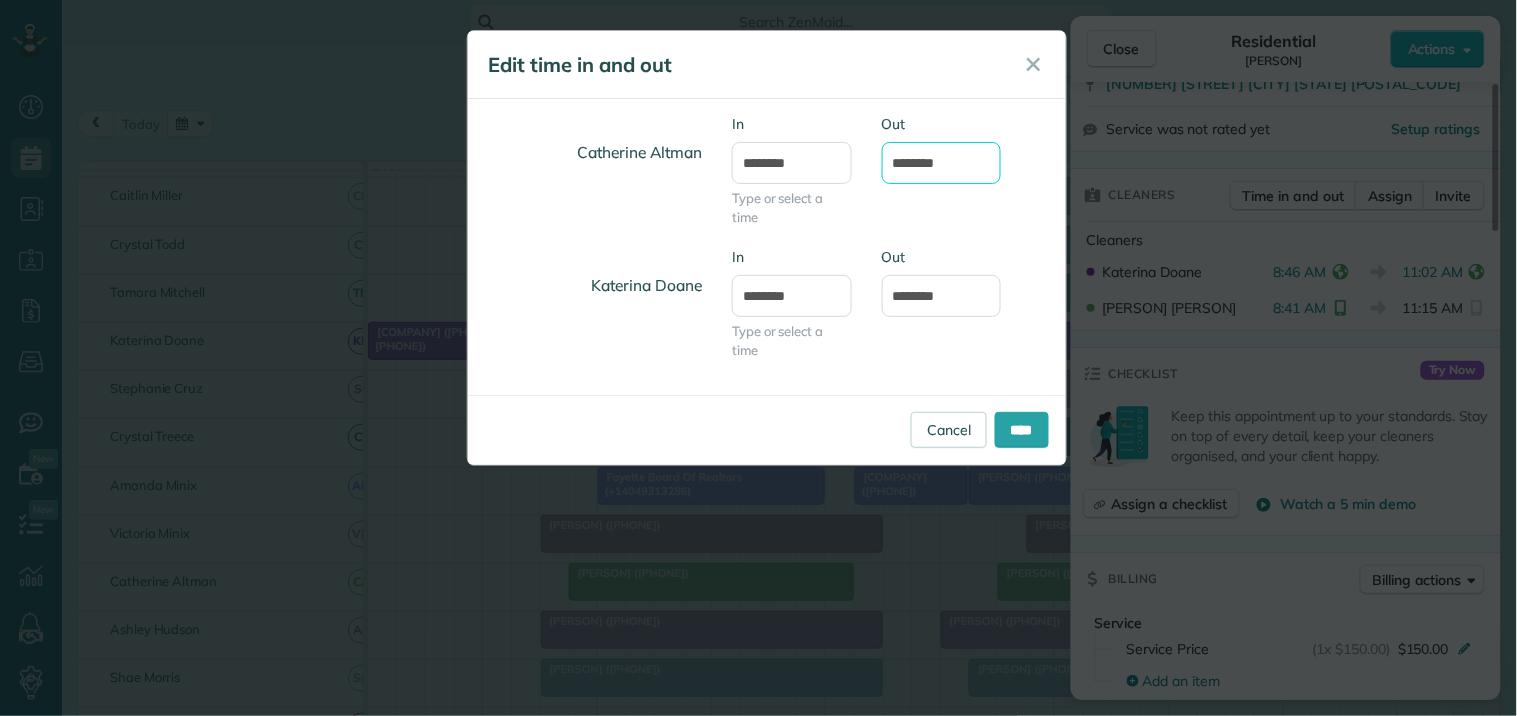 click on "********" at bounding box center (942, 163) 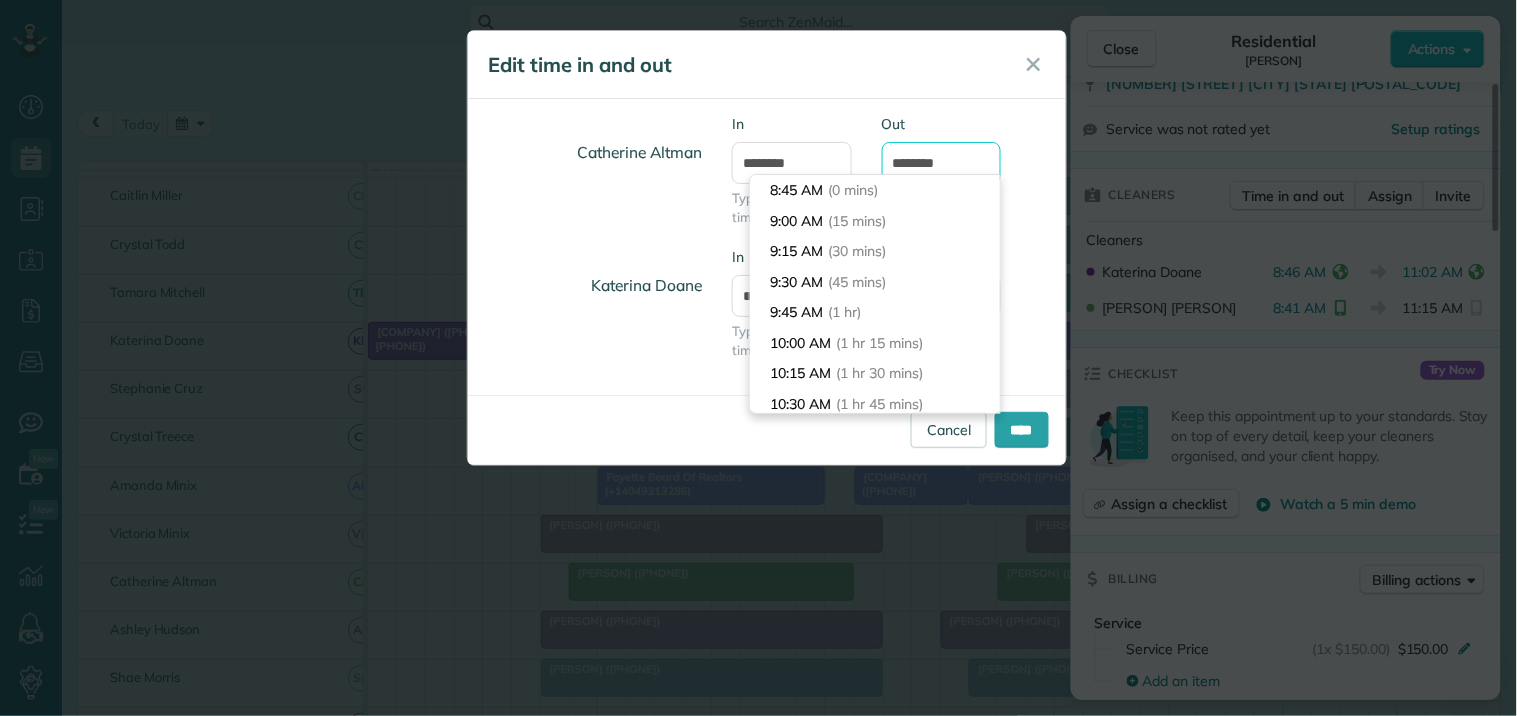 scroll, scrollTop: 274, scrollLeft: 0, axis: vertical 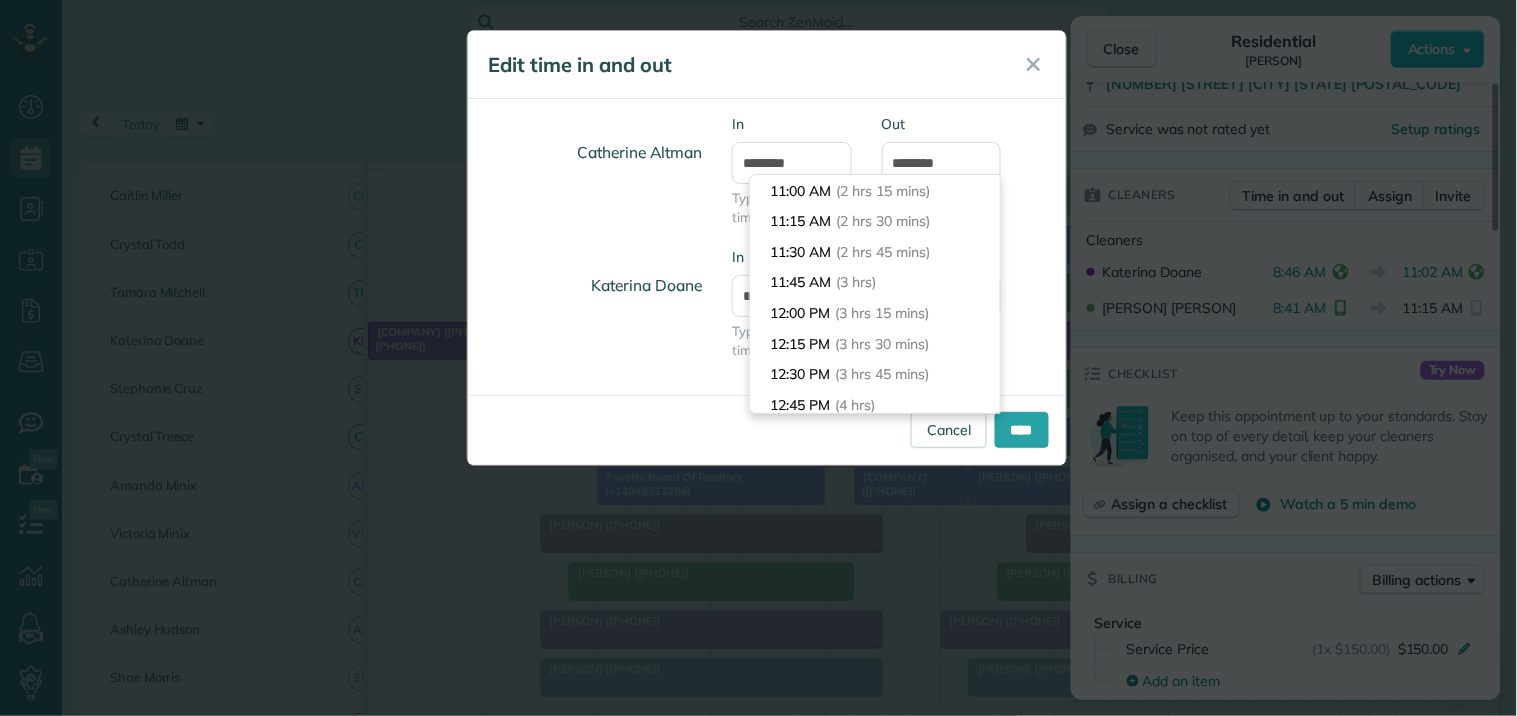 type on "********" 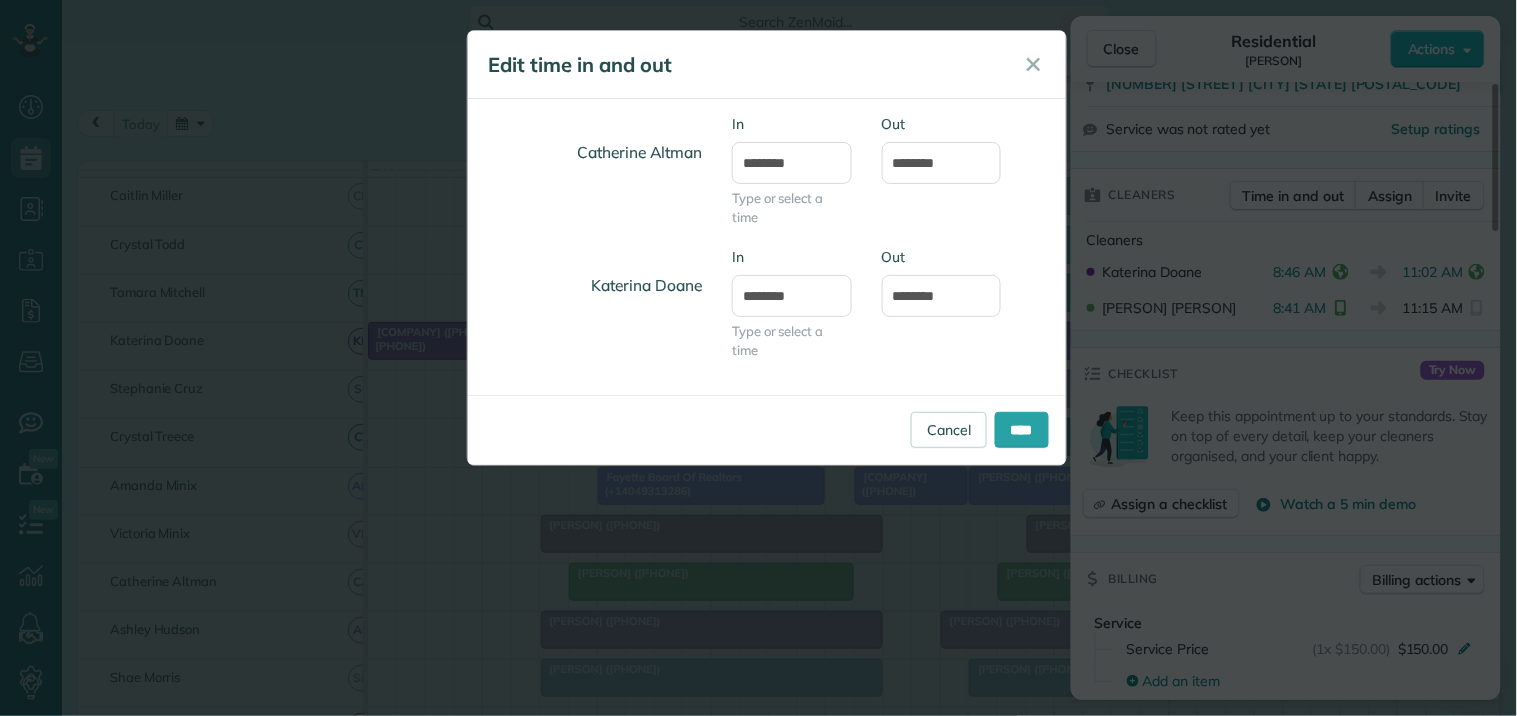 click on "Dashboard
Scheduling
Calendar View
List View
Dispatch View - Weekly scheduling (Beta)" at bounding box center [758, 358] 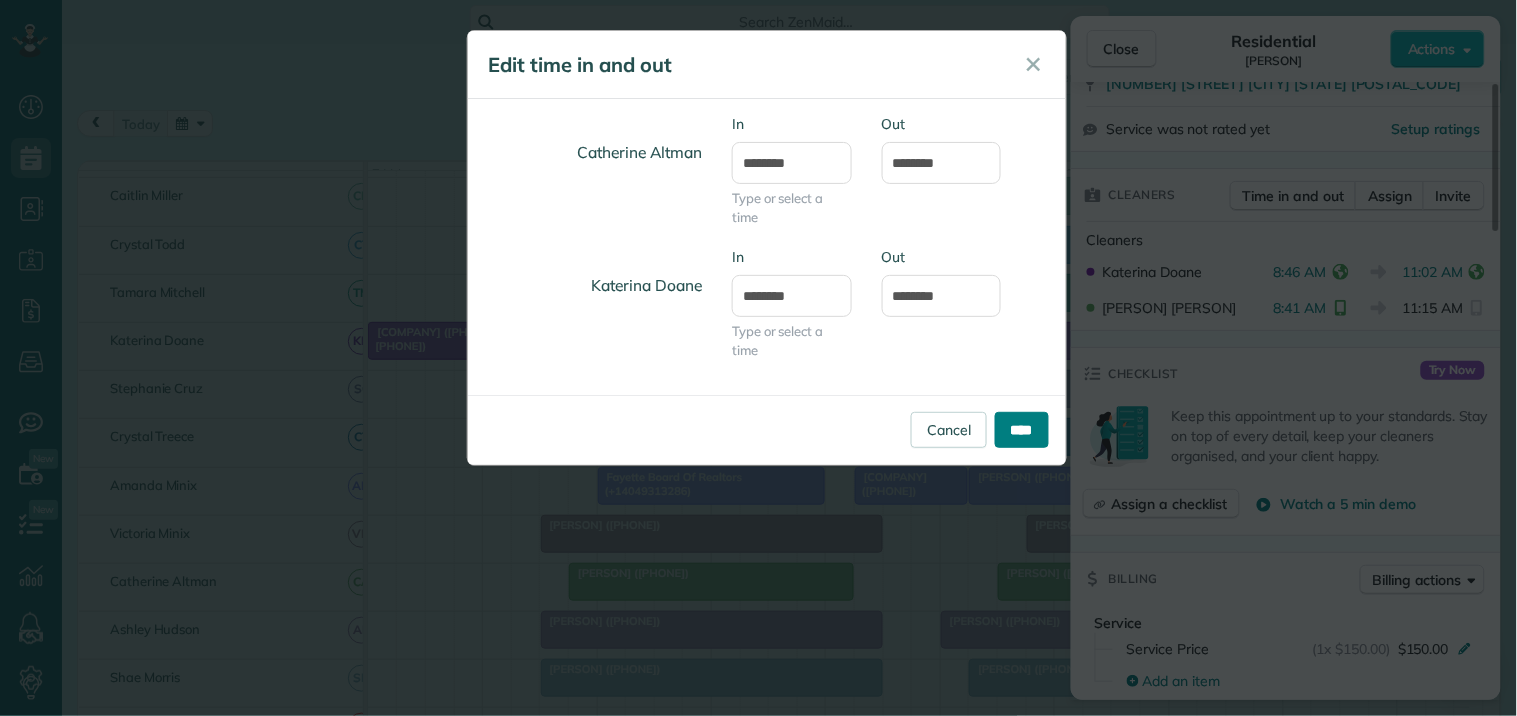 click on "****" at bounding box center [1022, 430] 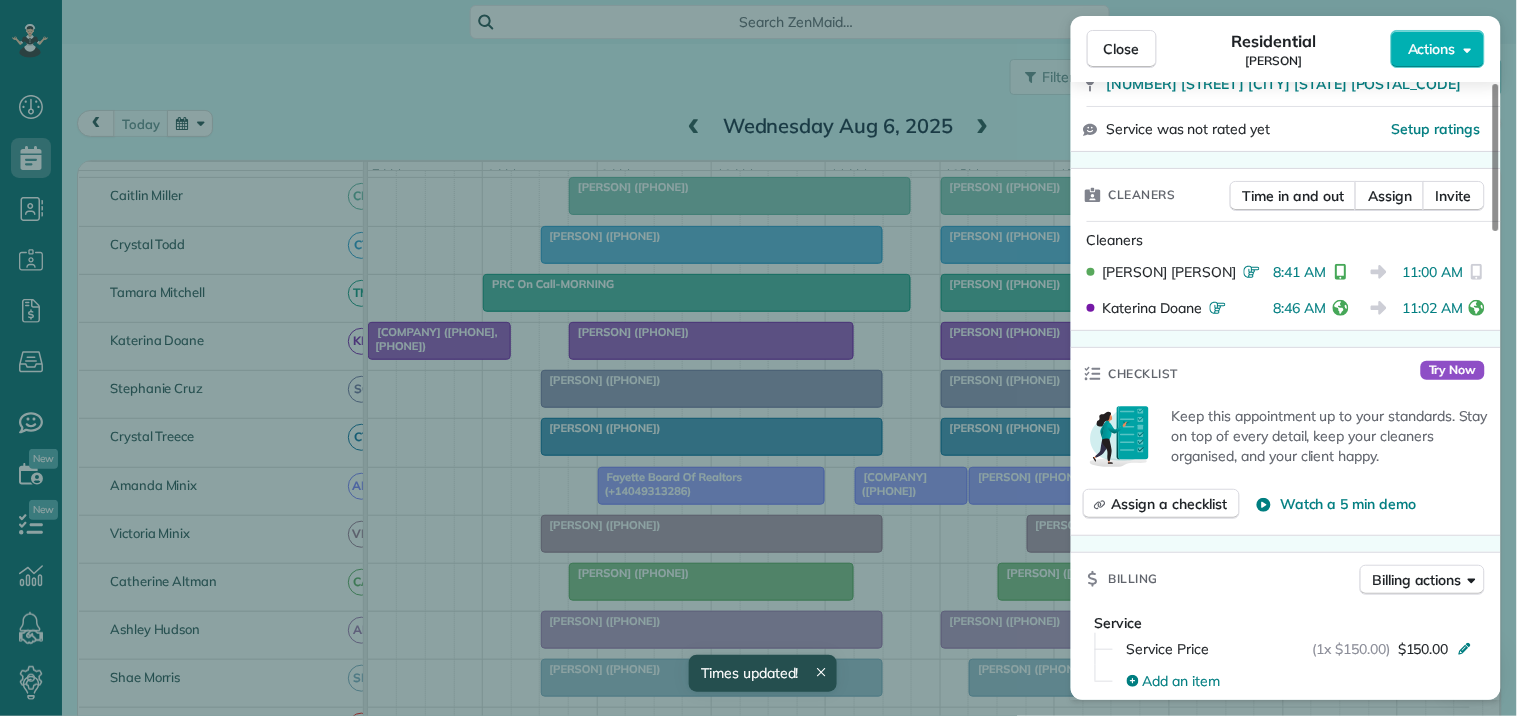 drag, startPoint x: 1124, startPoint y: 52, endPoint x: 1184, endPoint y: 168, distance: 130.59862 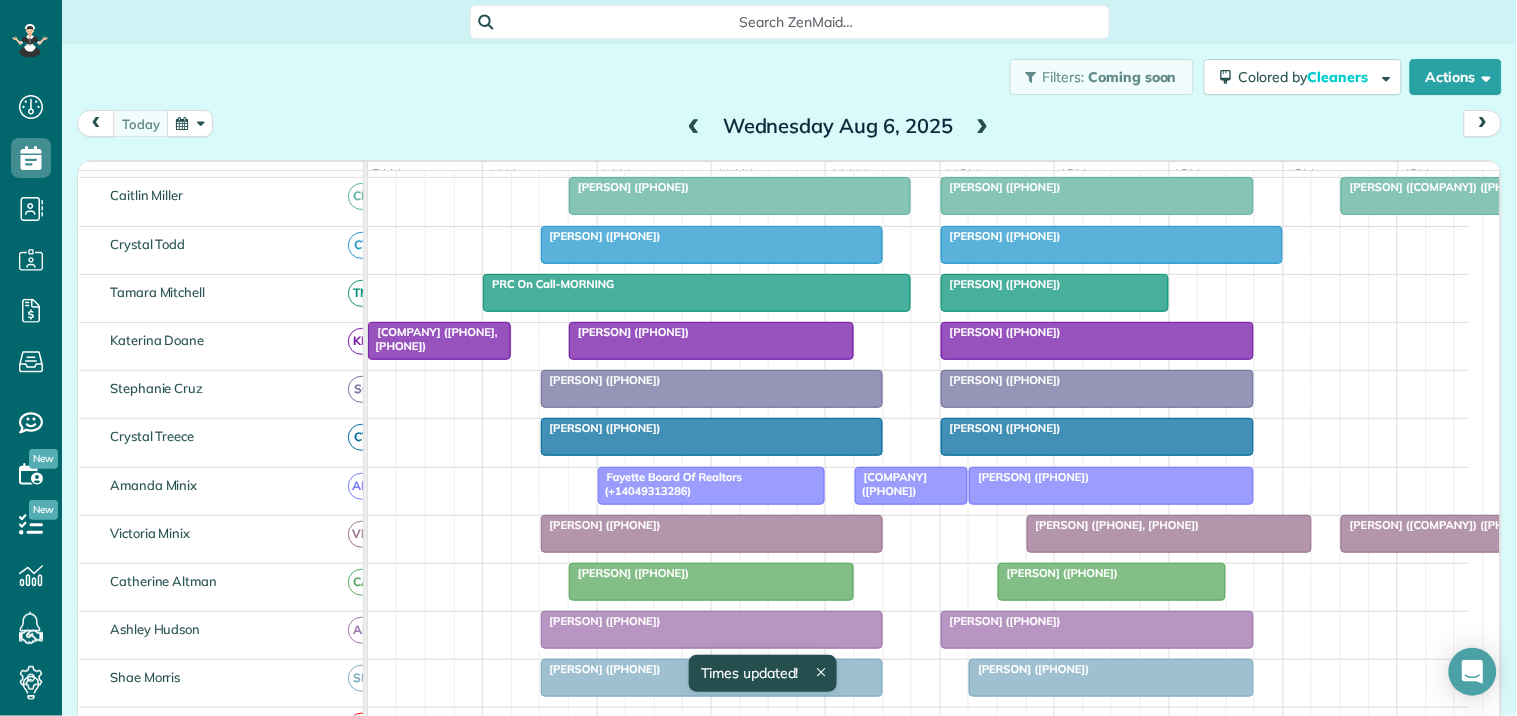 click on "Chris Cookman (+17708459178)" at bounding box center [1058, 573] 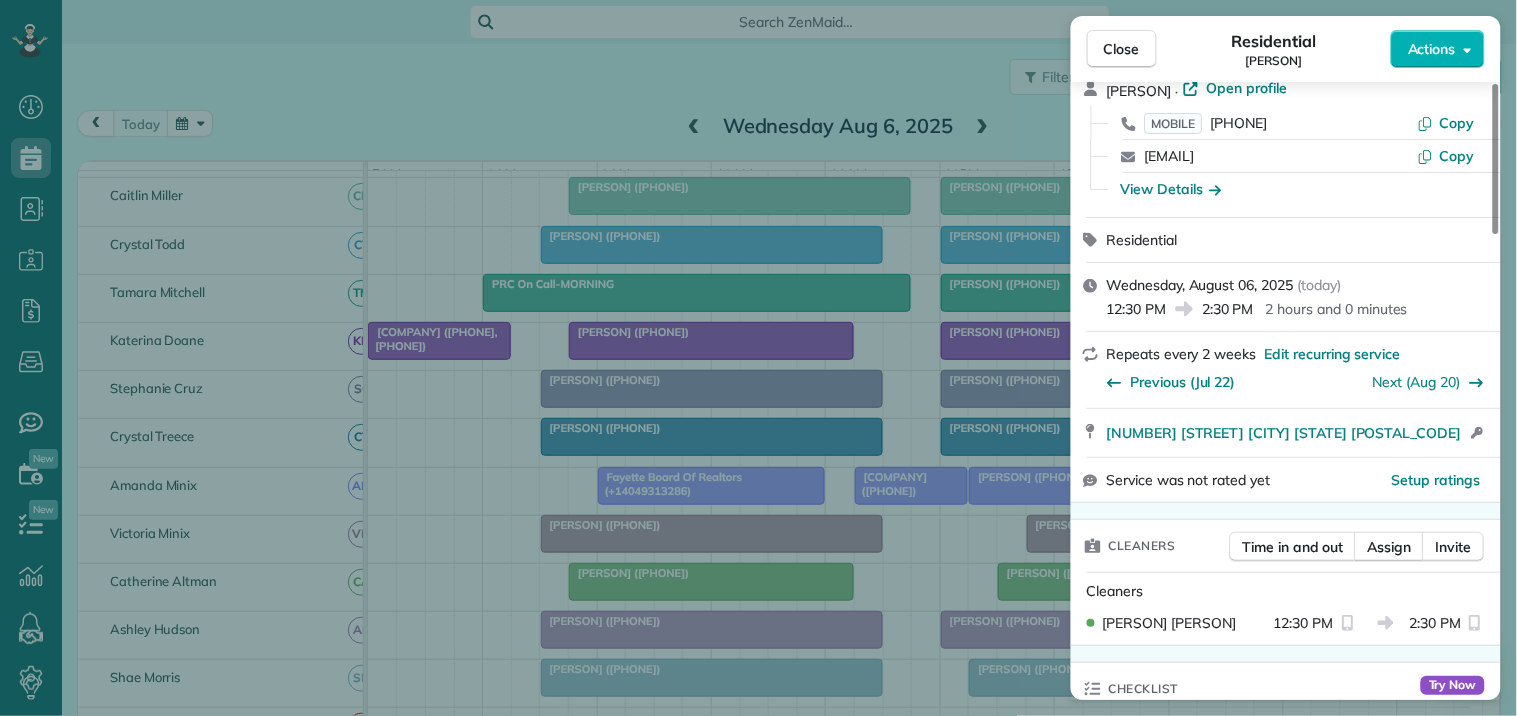 scroll, scrollTop: 224, scrollLeft: 0, axis: vertical 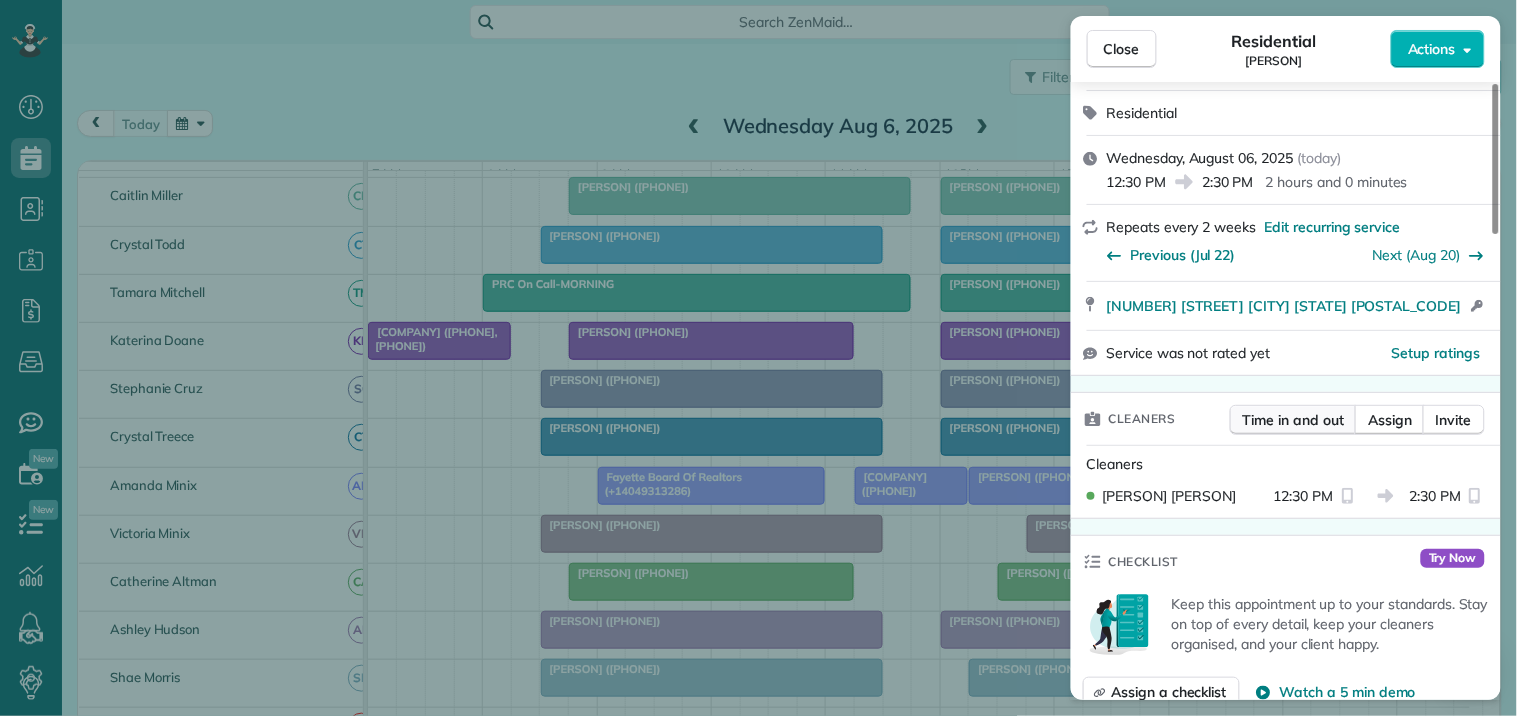 click on "Time in and out" at bounding box center (1293, 420) 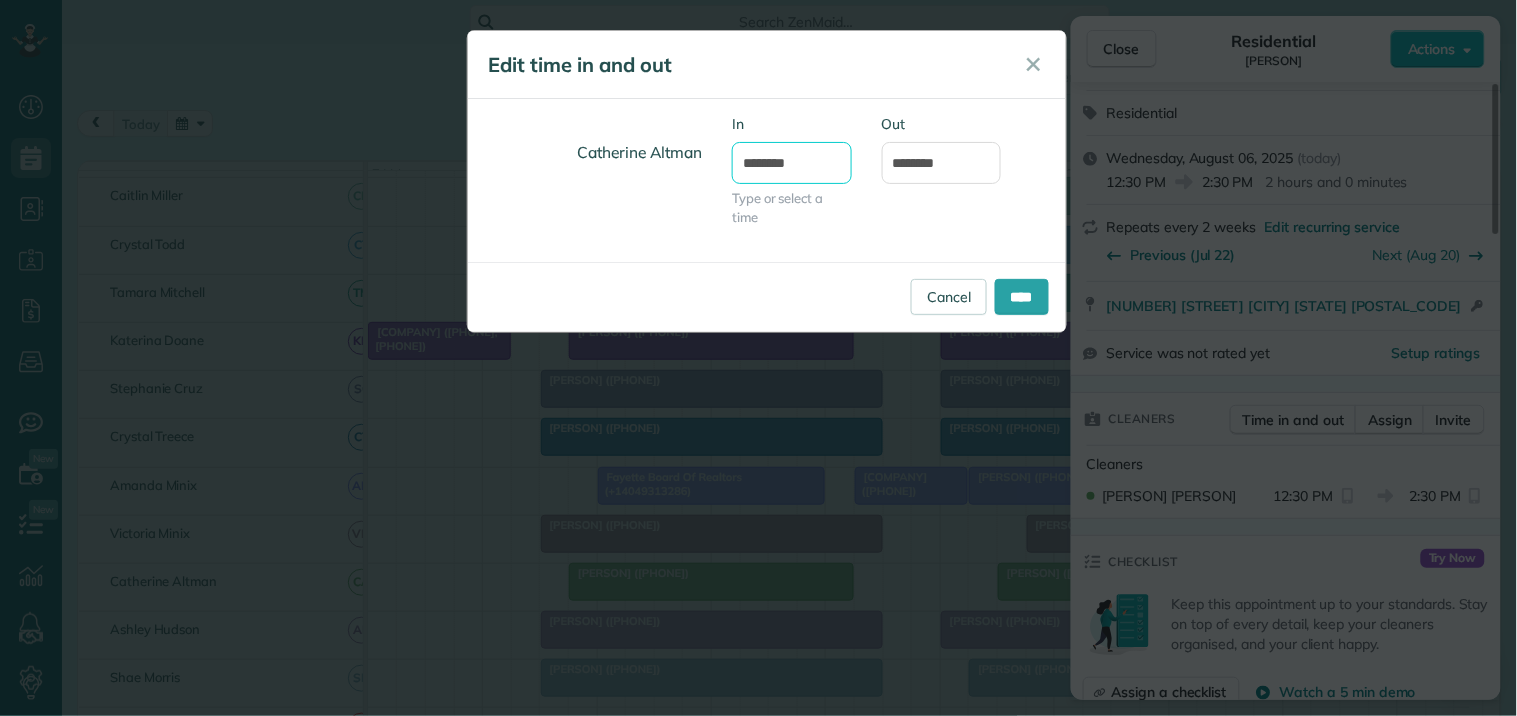 click on "********" at bounding box center (792, 163) 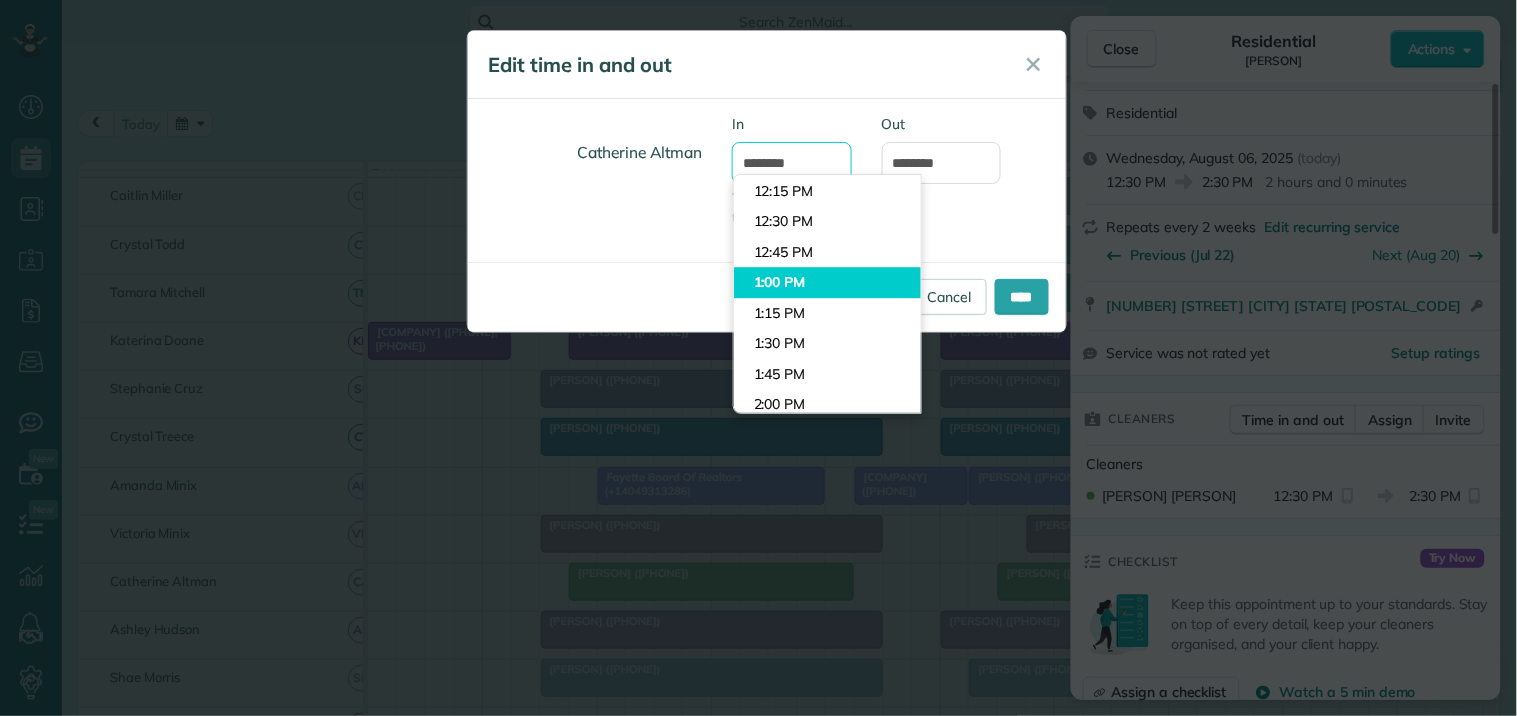 scroll, scrollTop: 1354, scrollLeft: 0, axis: vertical 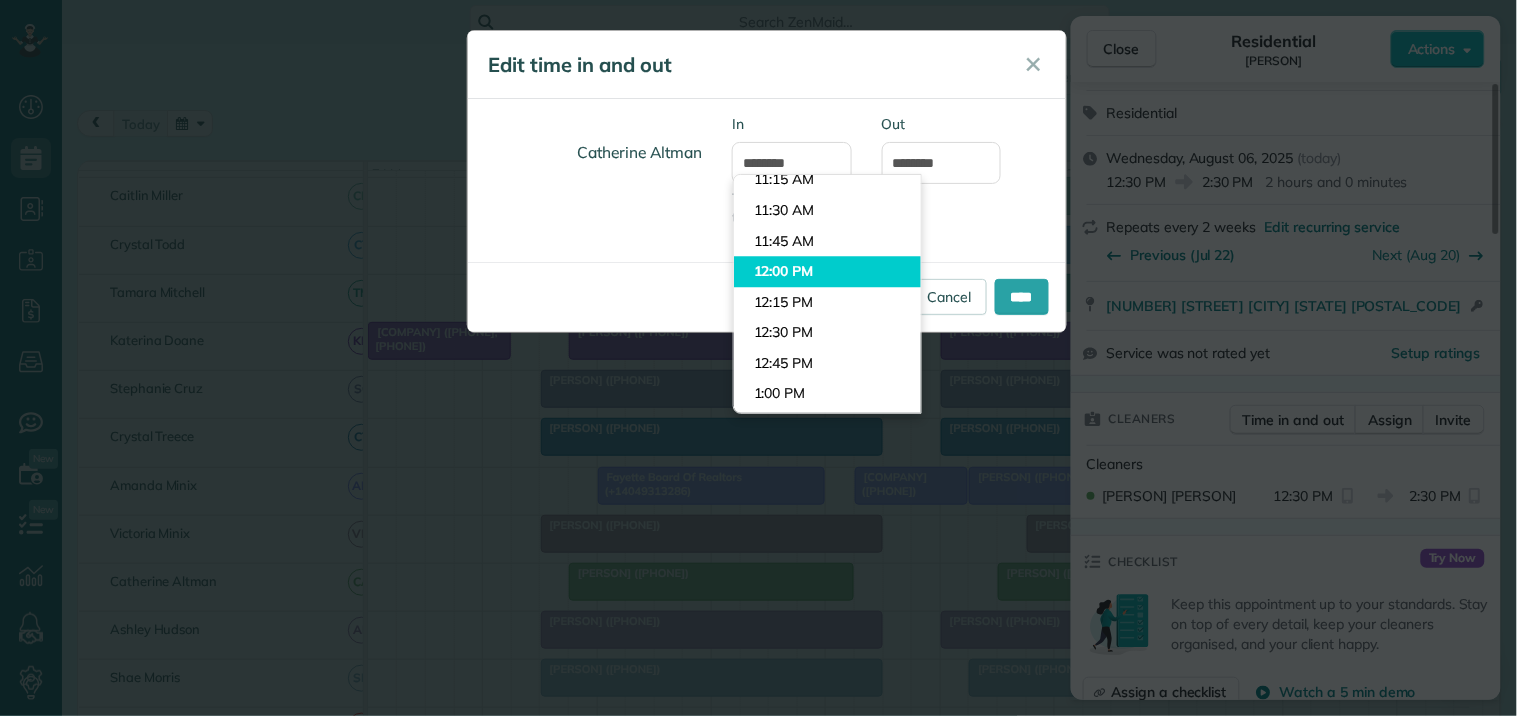 type on "********" 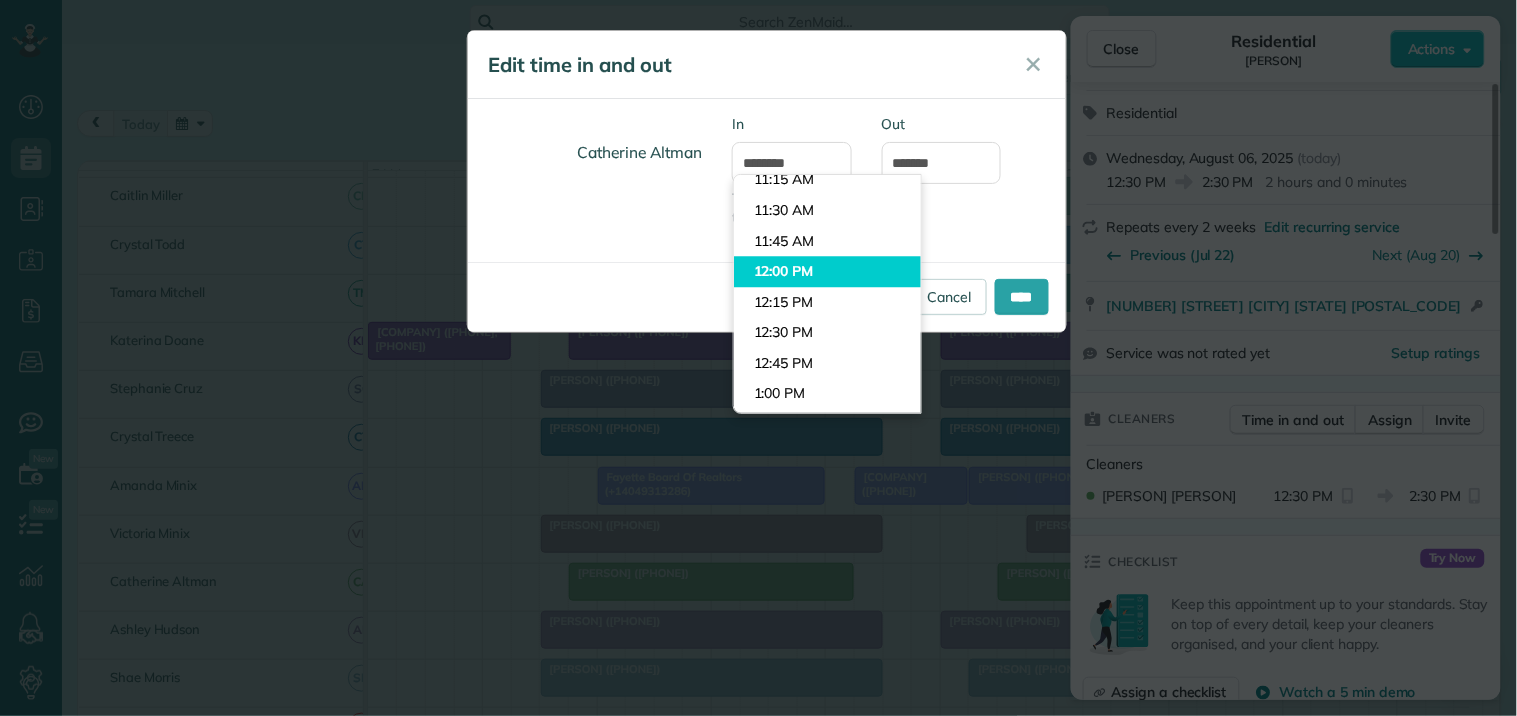click on "Dashboard
Scheduling
Calendar View
List View
Dispatch View - Weekly scheduling (Beta)" at bounding box center (758, 358) 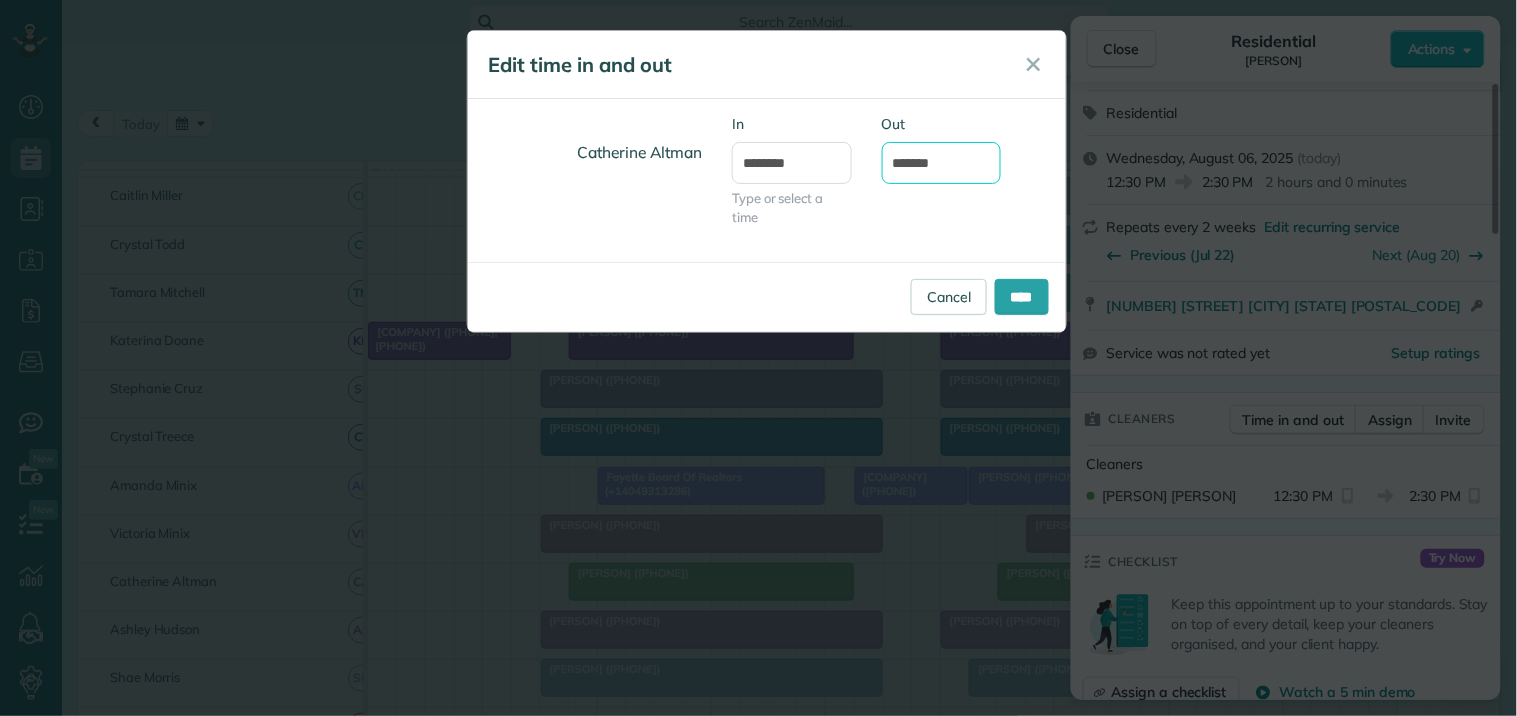 click on "*******" at bounding box center (942, 163) 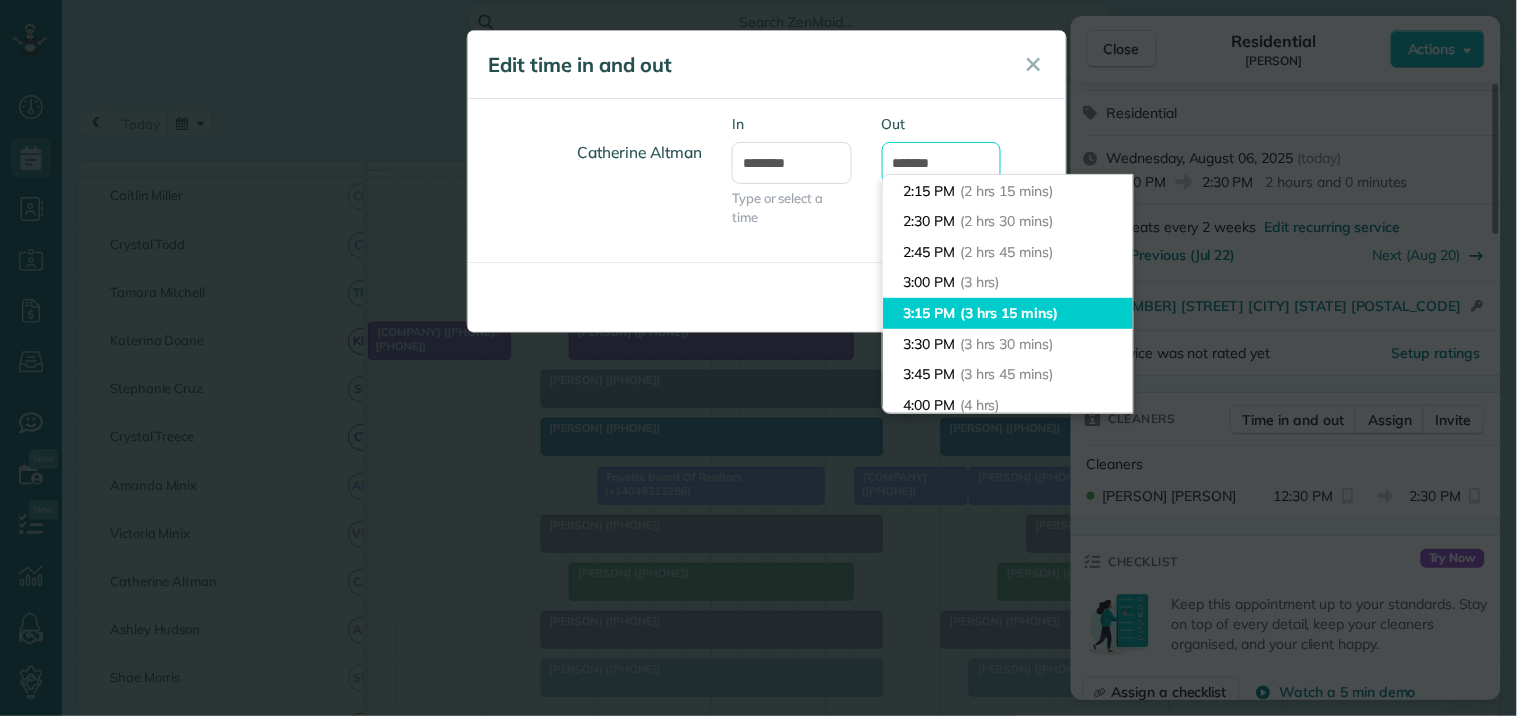 scroll, scrollTop: 52, scrollLeft: 0, axis: vertical 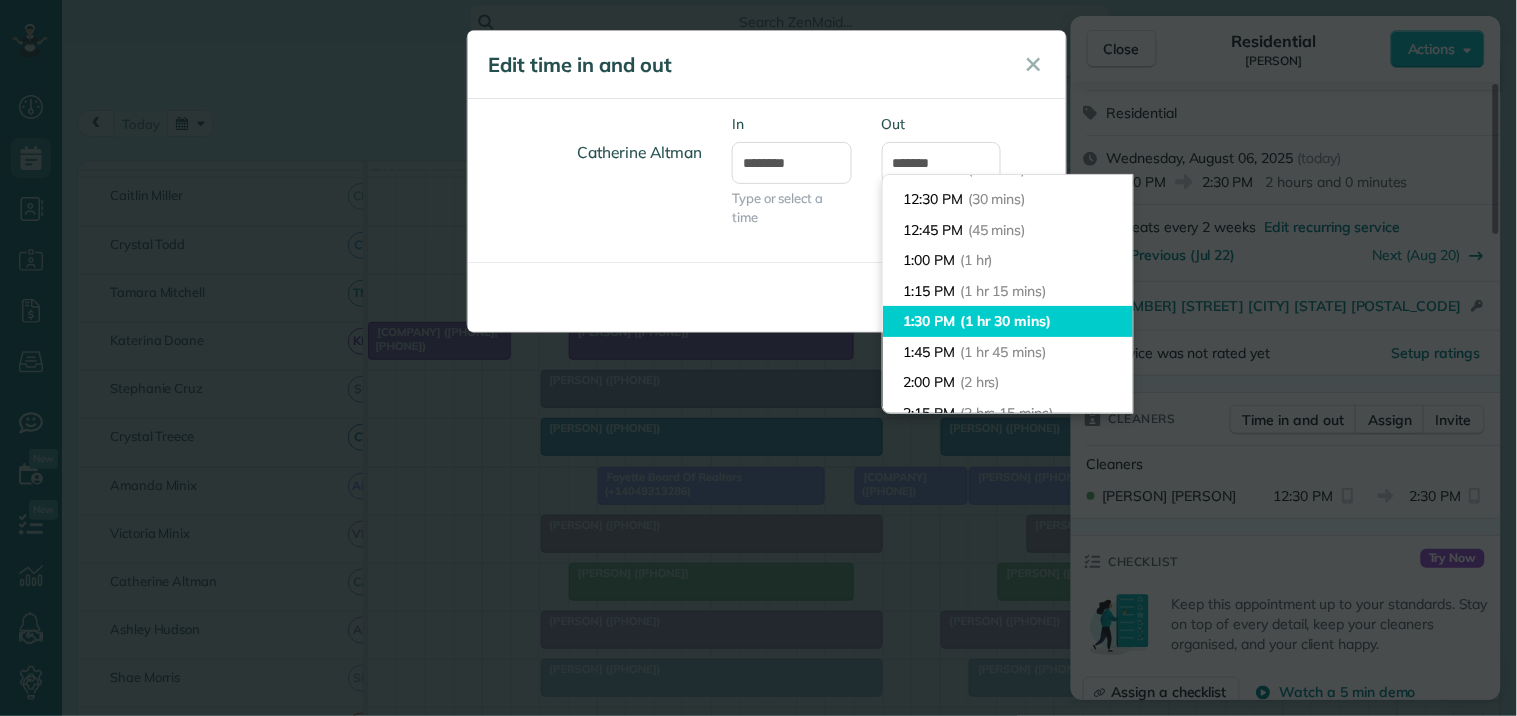 type on "*******" 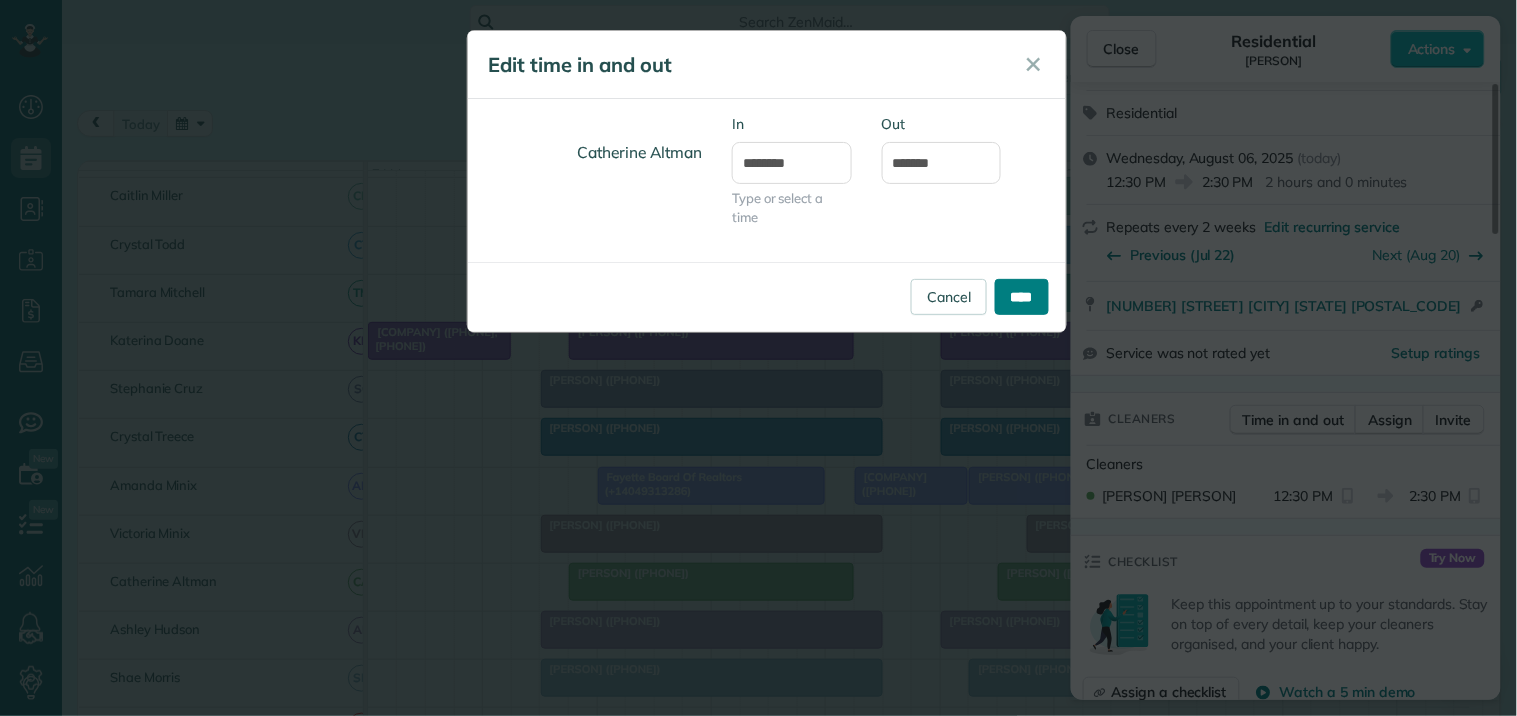 click on "****" at bounding box center (1022, 297) 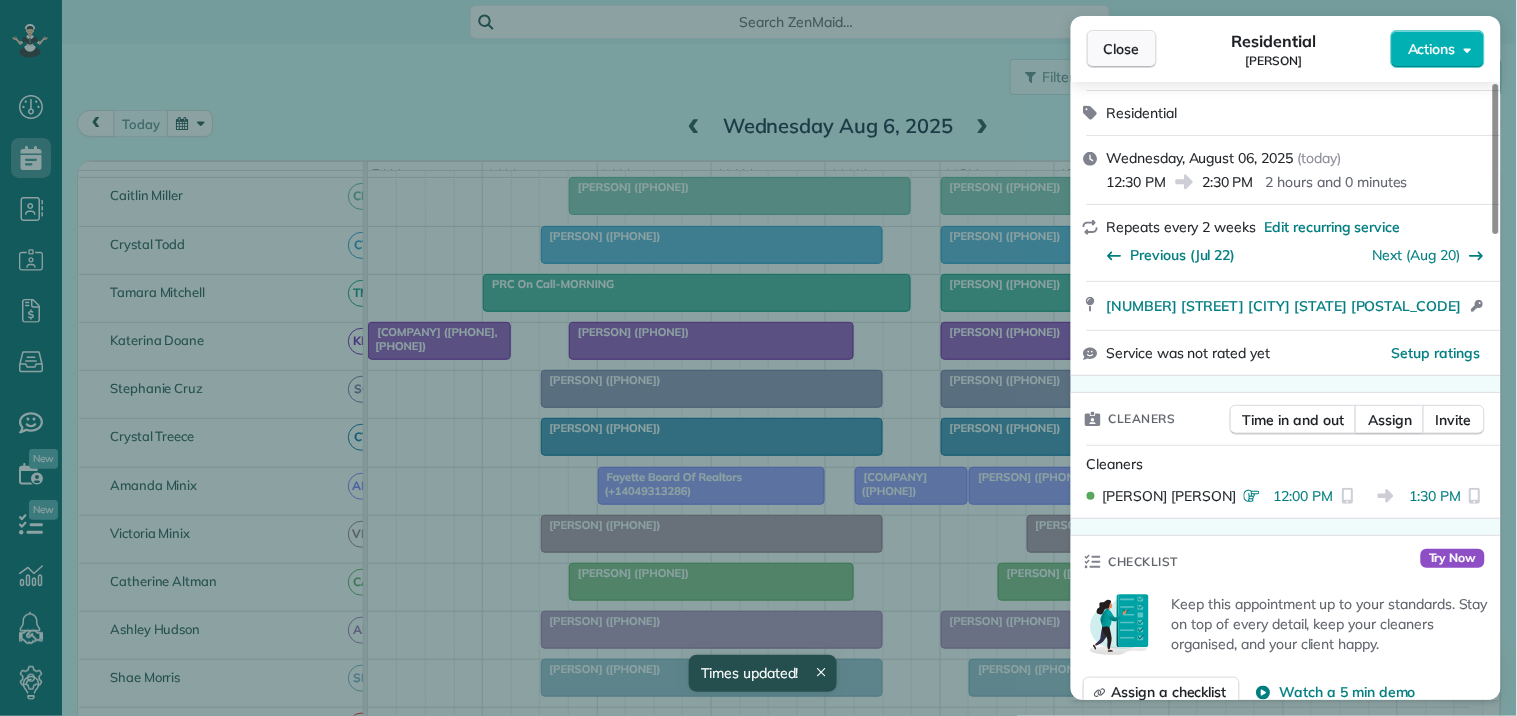 click on "Close" at bounding box center (1122, 49) 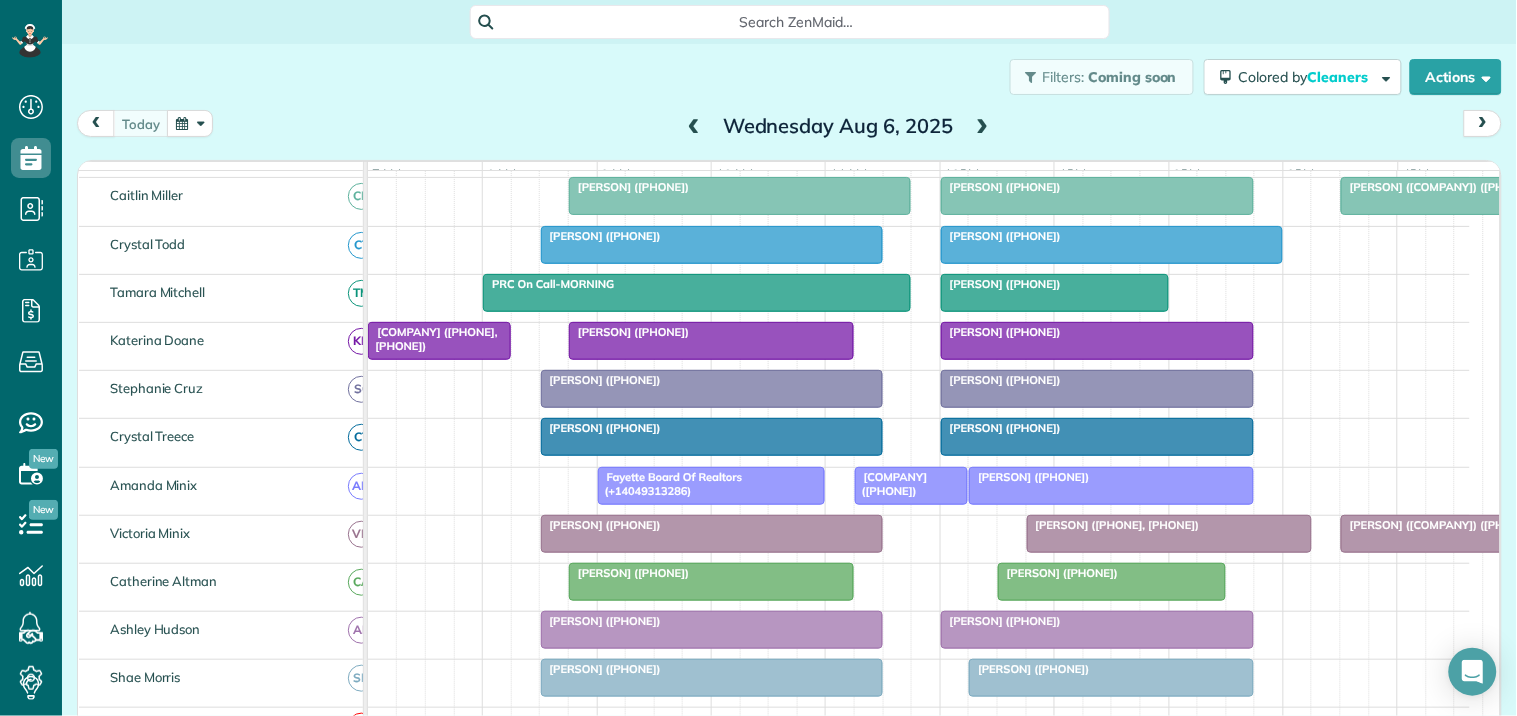 click at bounding box center (190, 123) 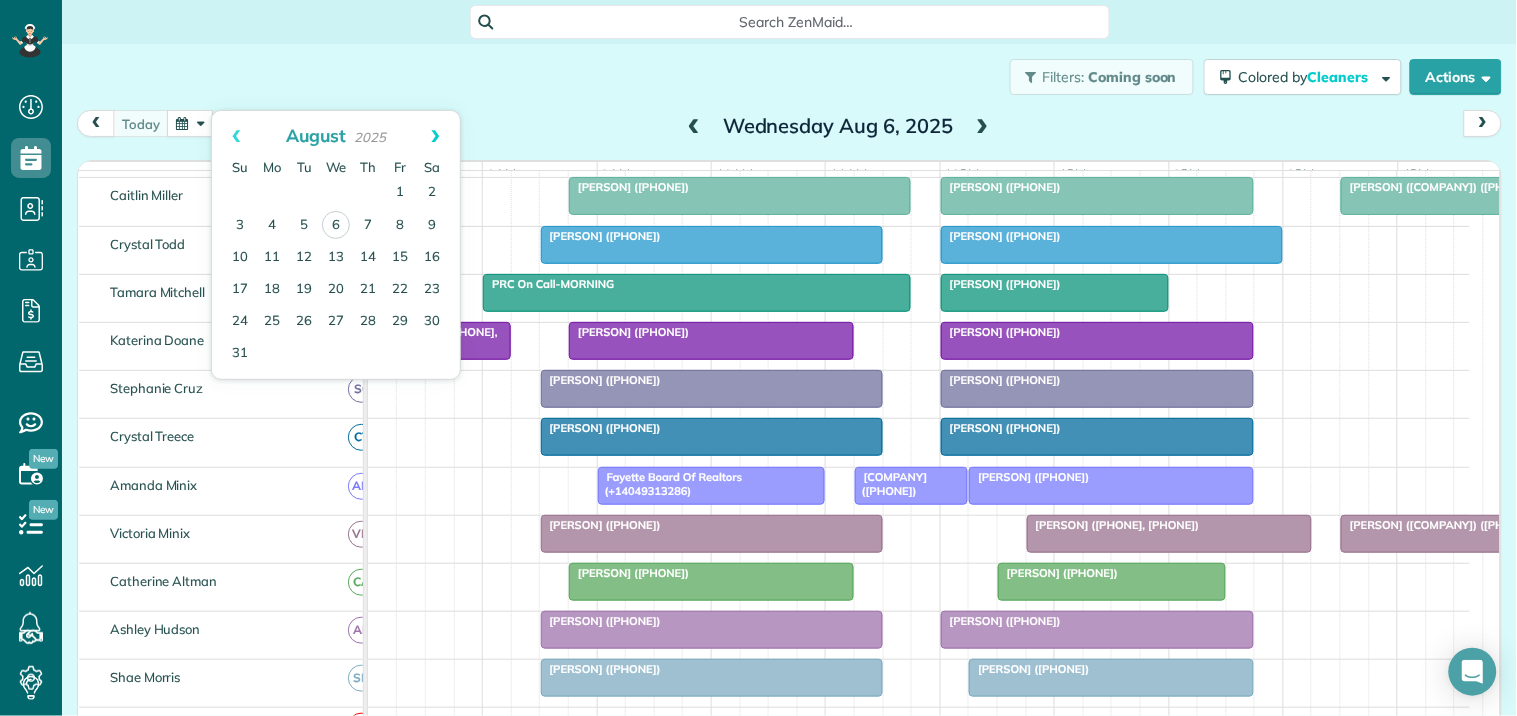 click on "Next" at bounding box center [435, 136] 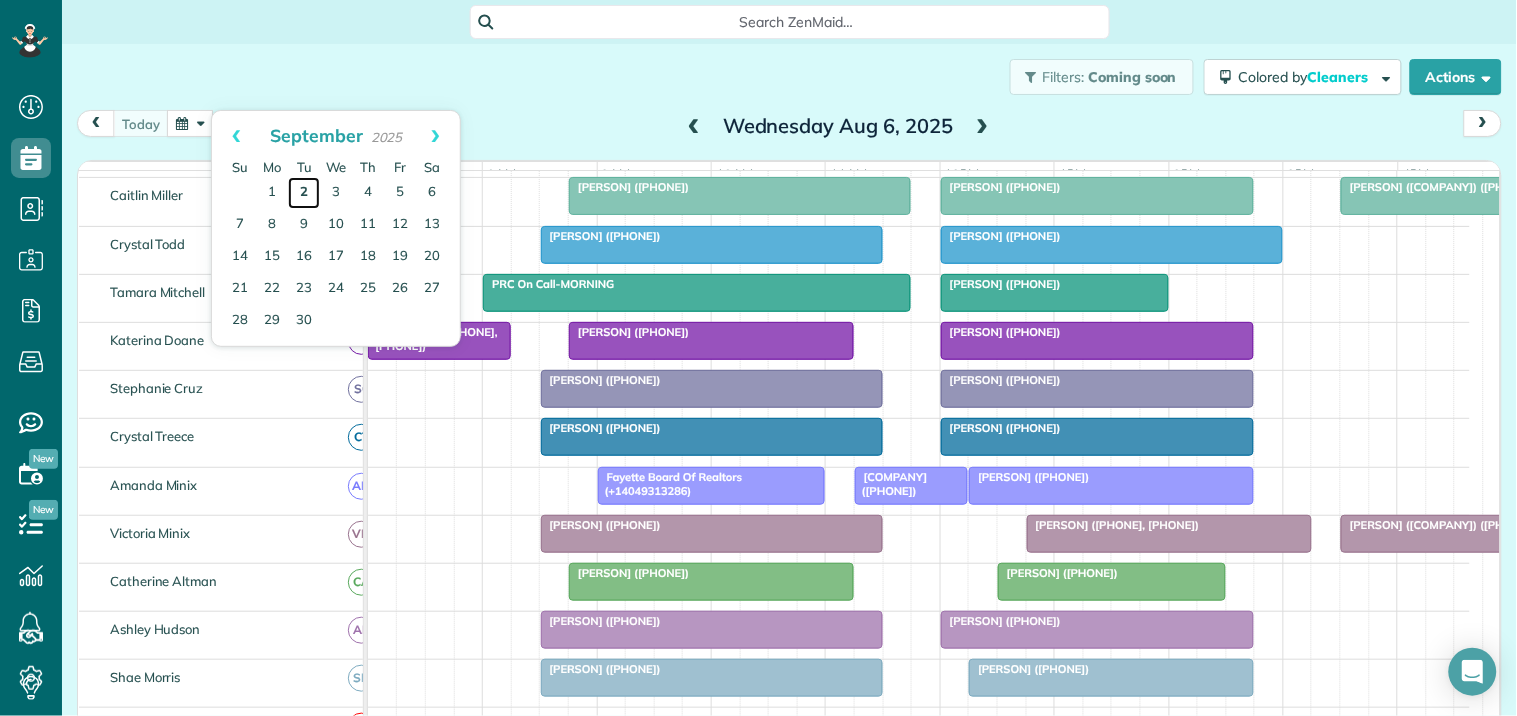 click on "2" at bounding box center (304, 193) 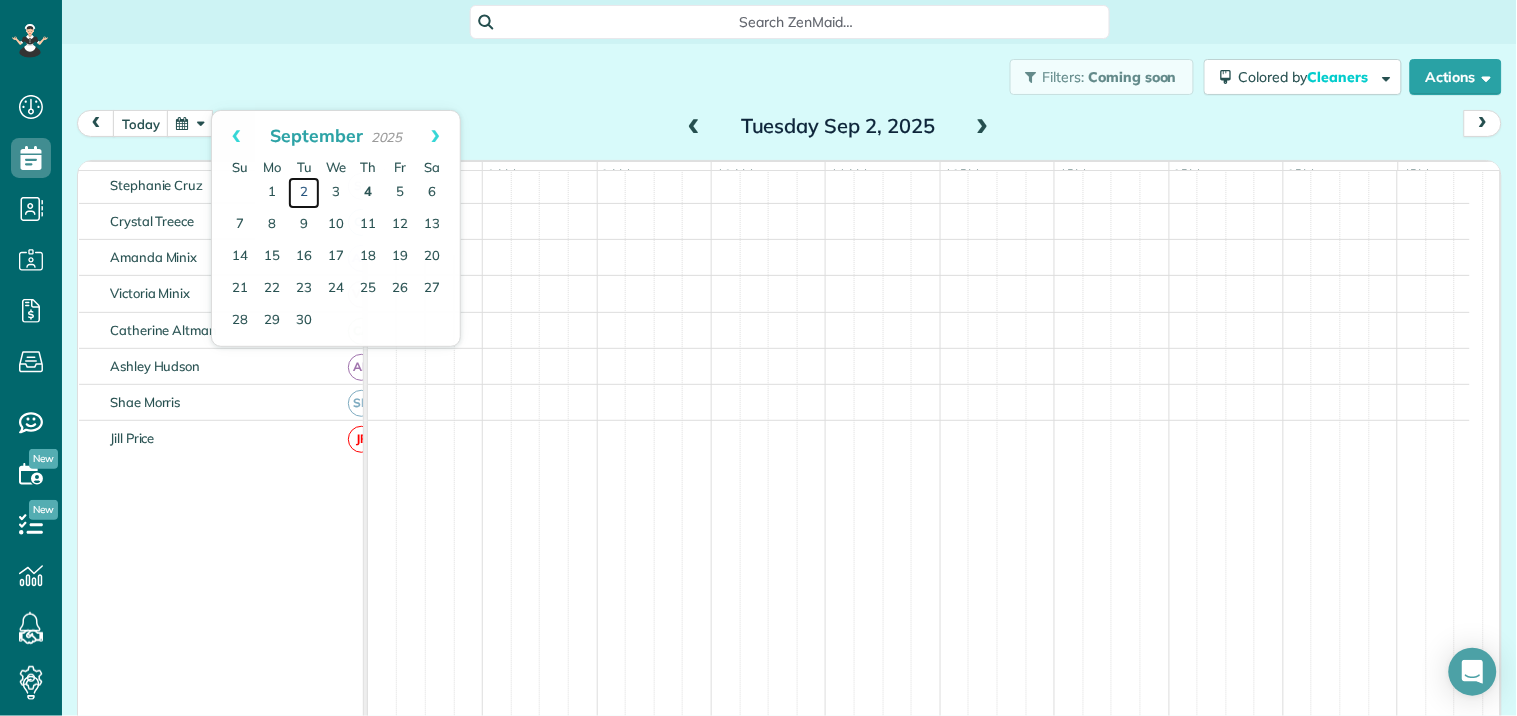 scroll, scrollTop: 178, scrollLeft: 0, axis: vertical 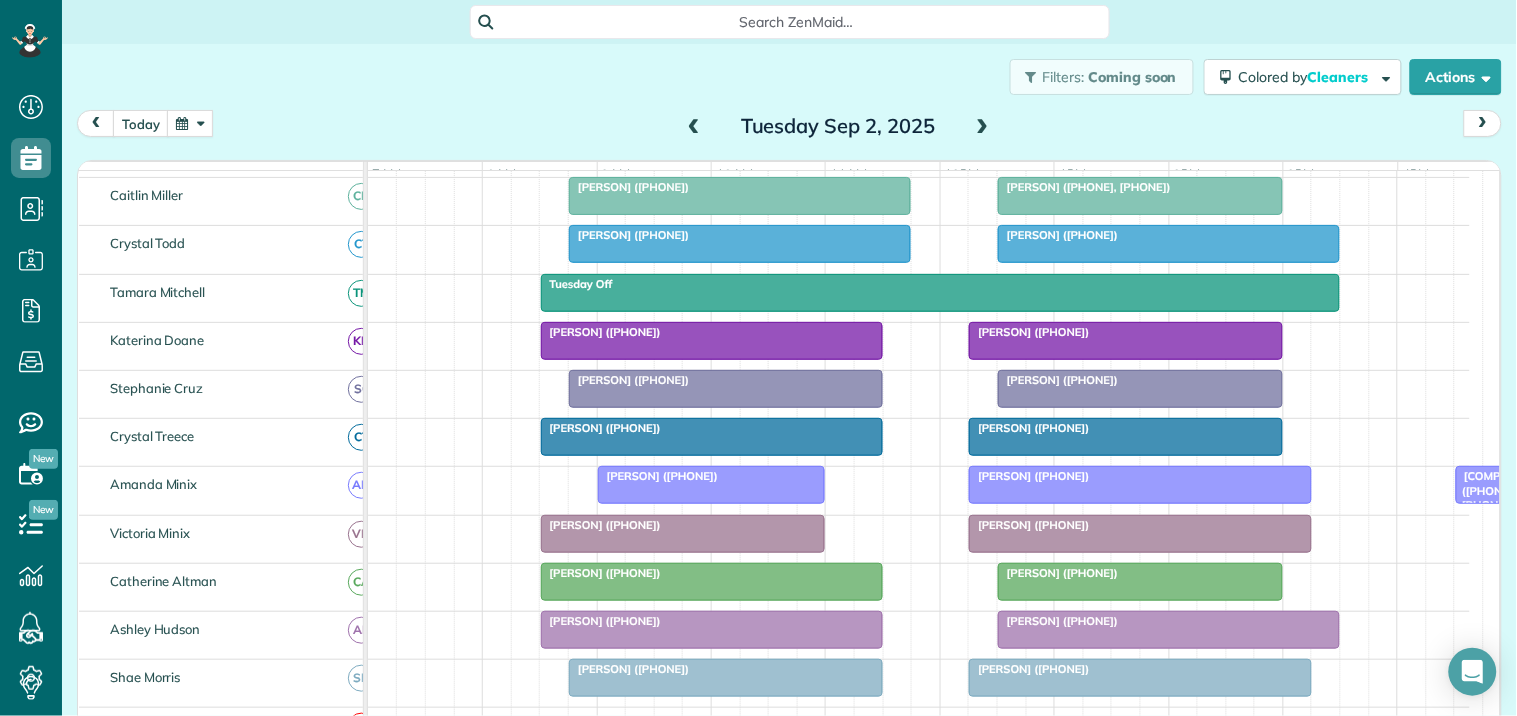click at bounding box center [983, 127] 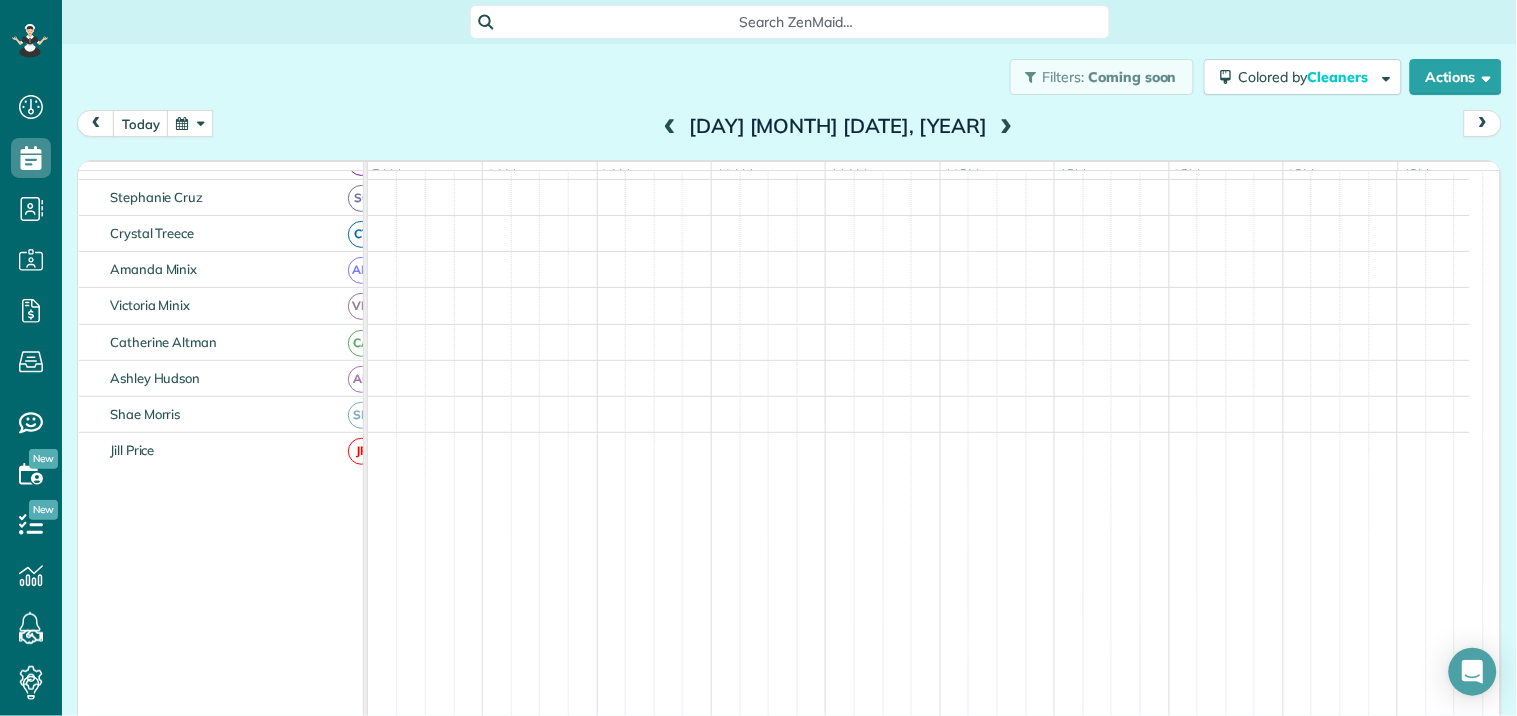 scroll, scrollTop: 178, scrollLeft: 0, axis: vertical 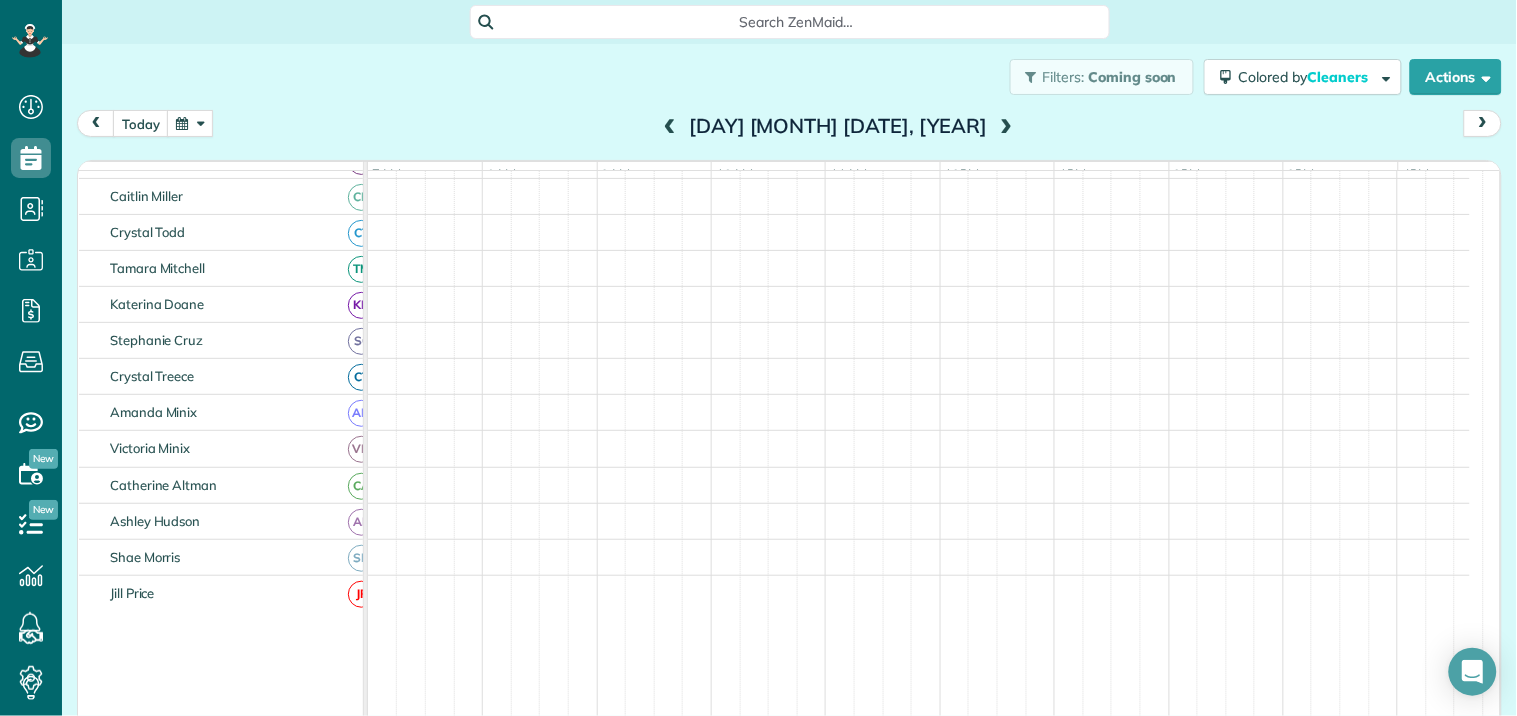 click at bounding box center (1006, 127) 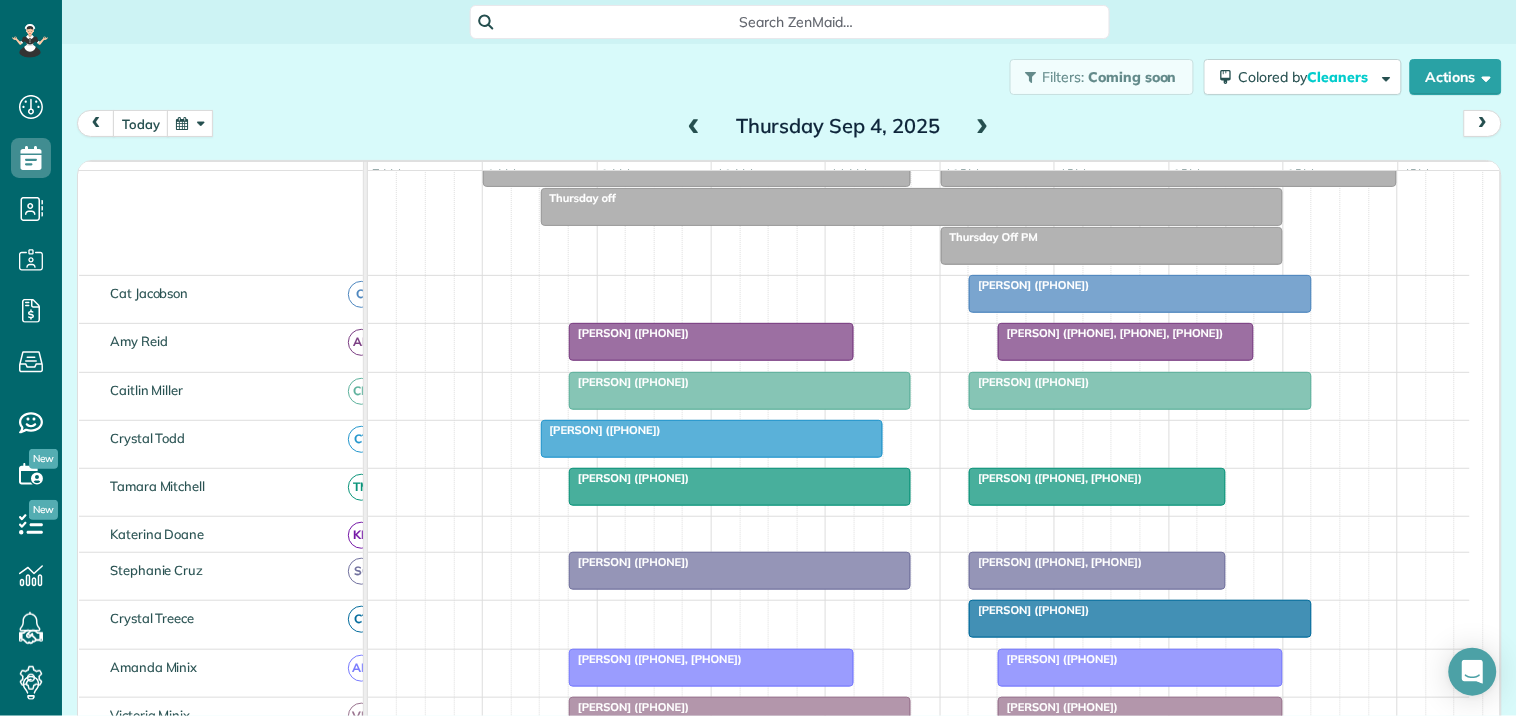 scroll, scrollTop: 372, scrollLeft: 0, axis: vertical 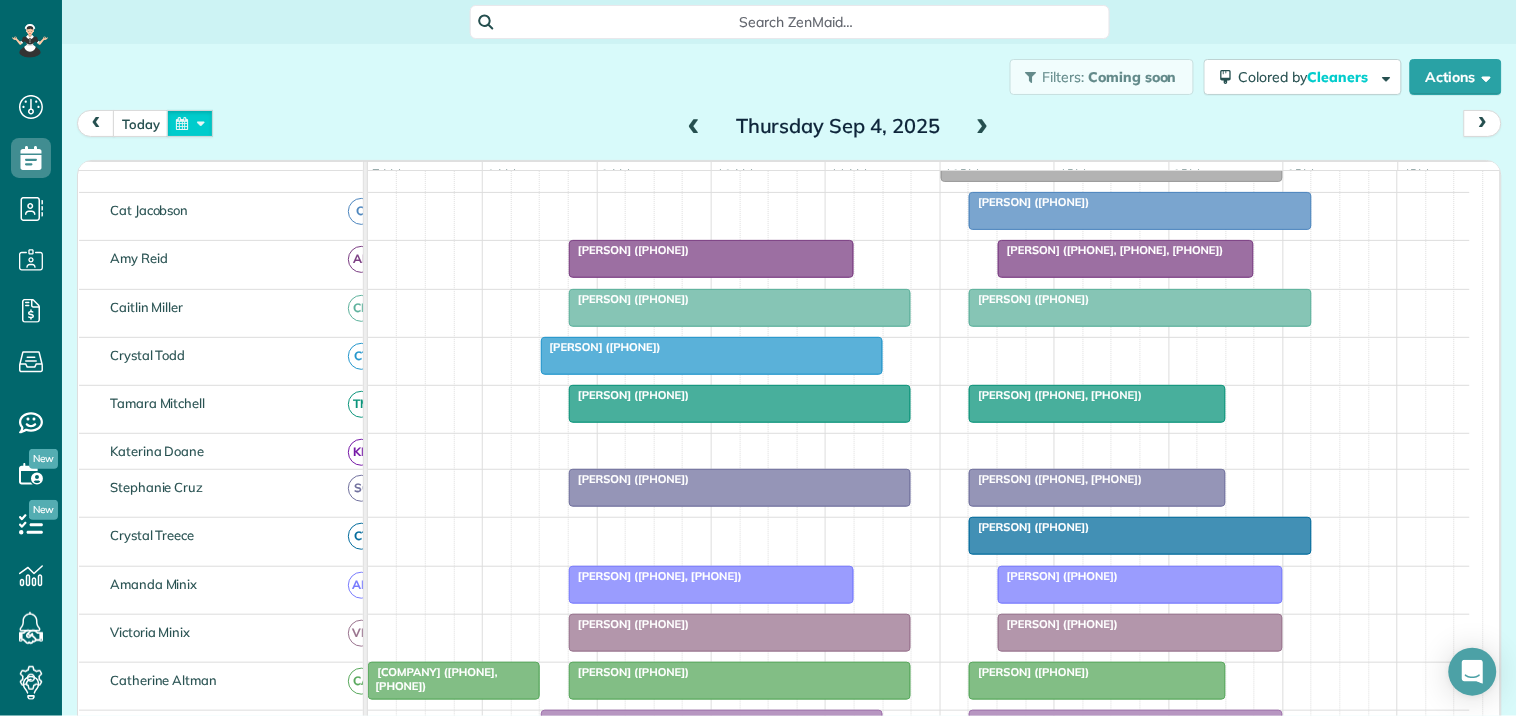 click at bounding box center [190, 123] 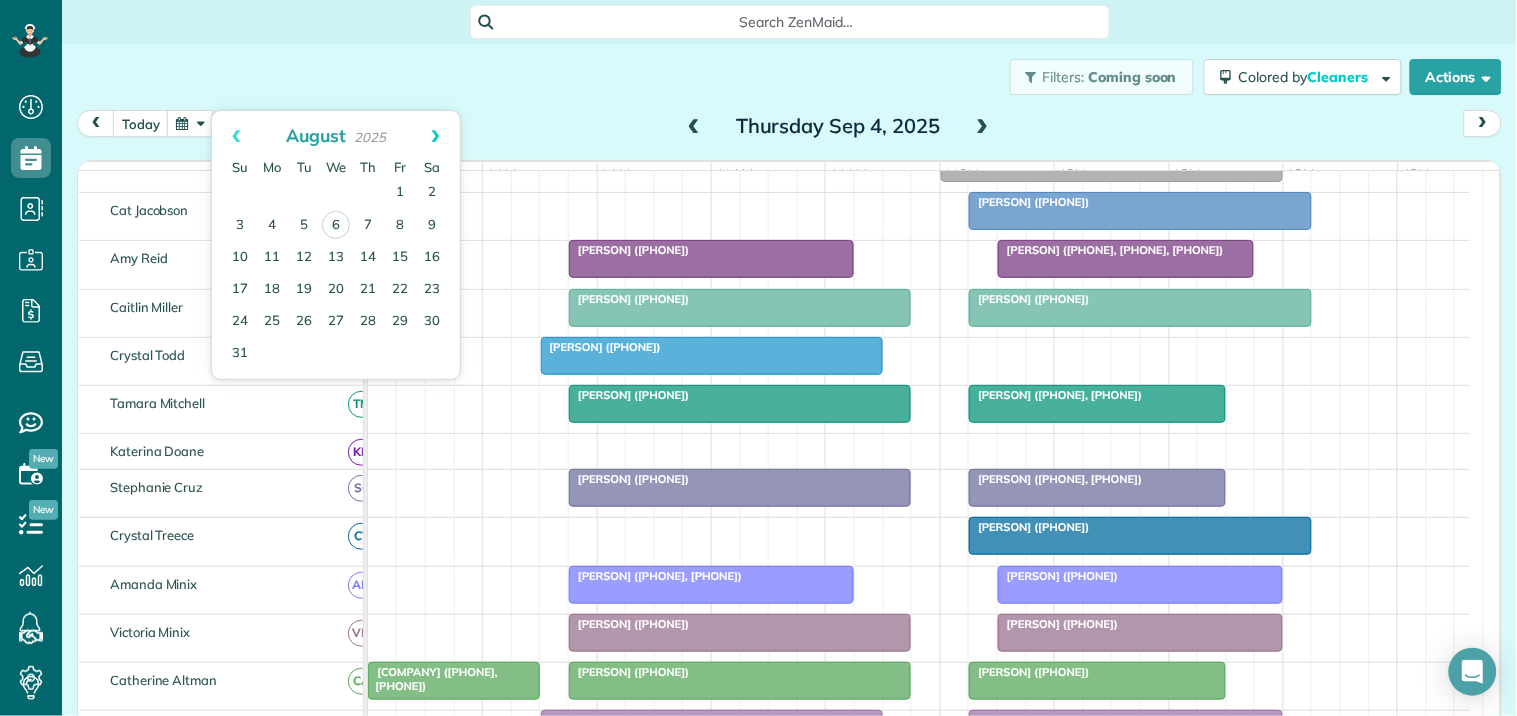 click on "Next" at bounding box center [435, 136] 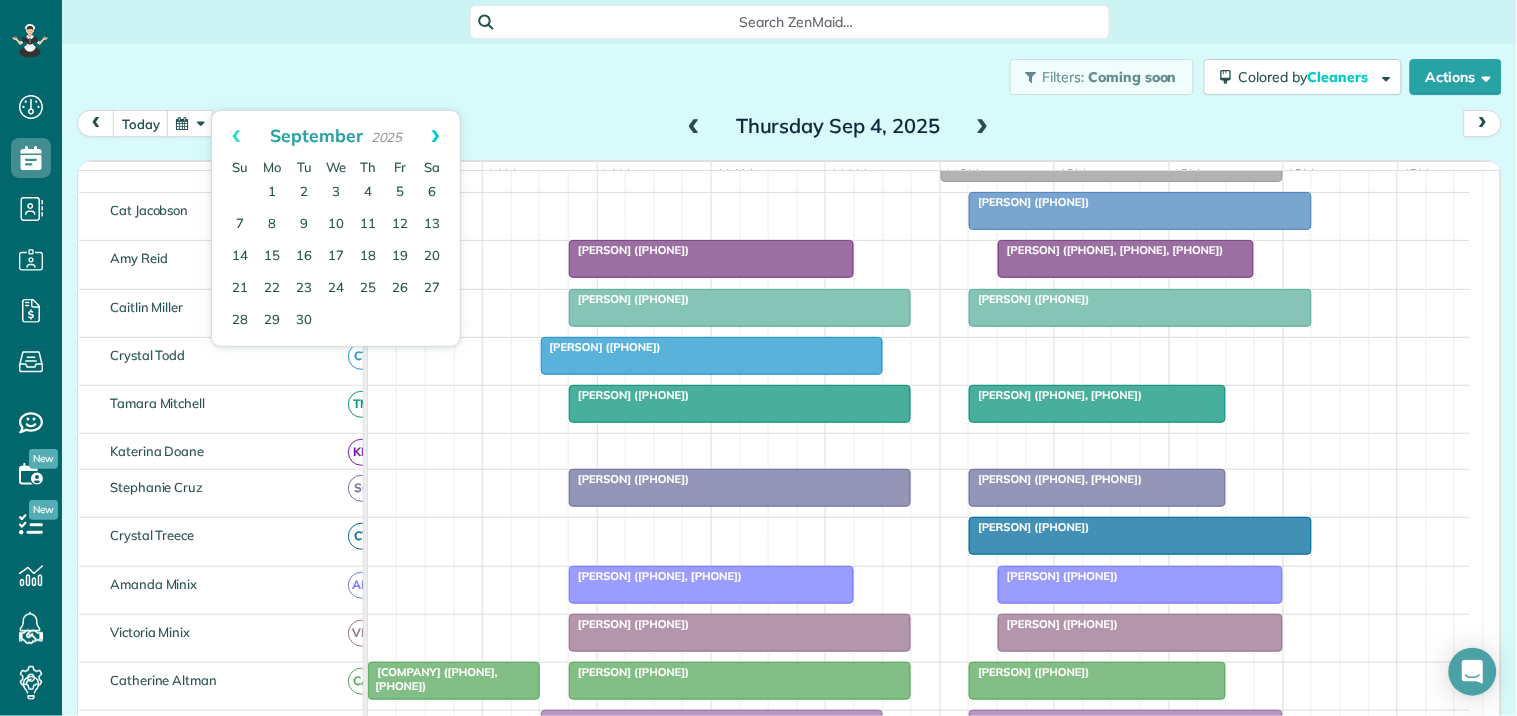 click on "Next" at bounding box center (435, 136) 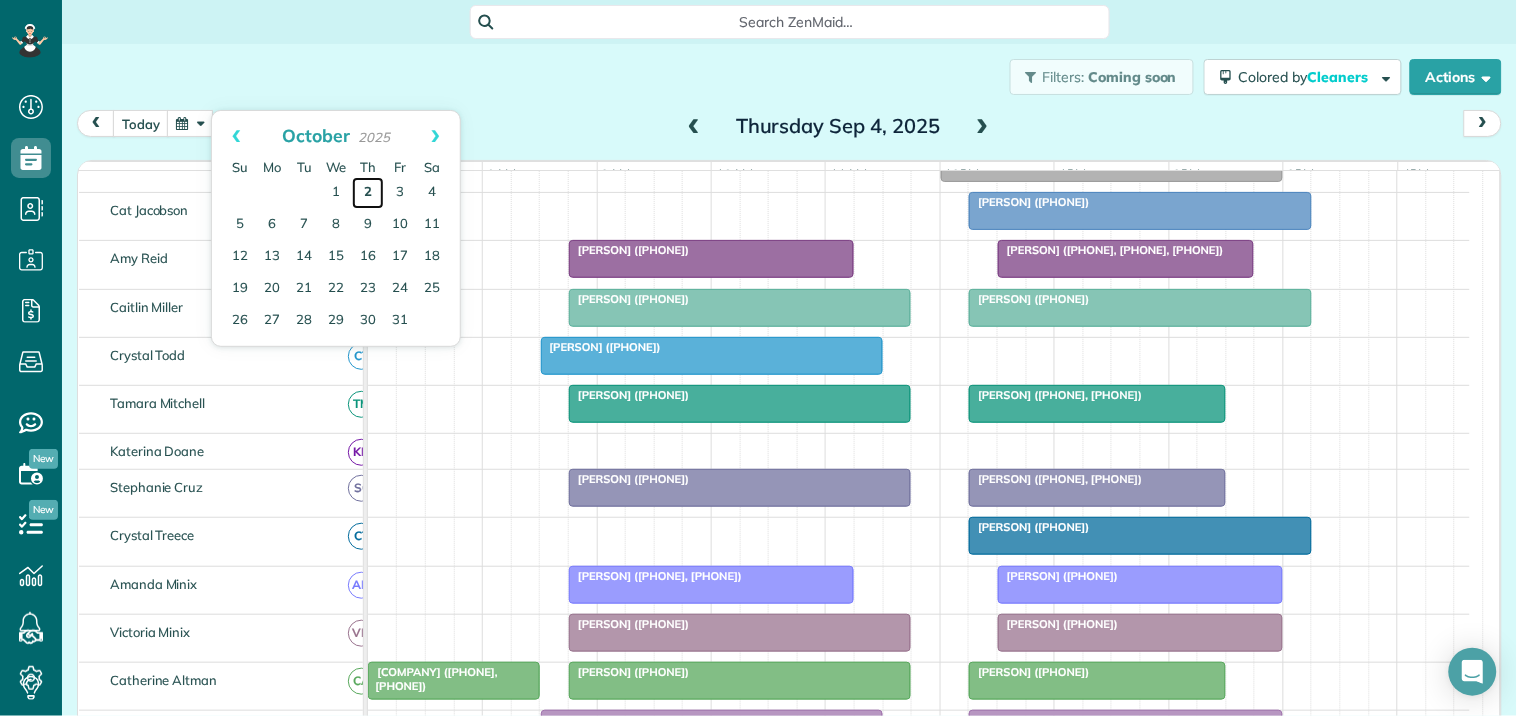 click on "2" at bounding box center (368, 193) 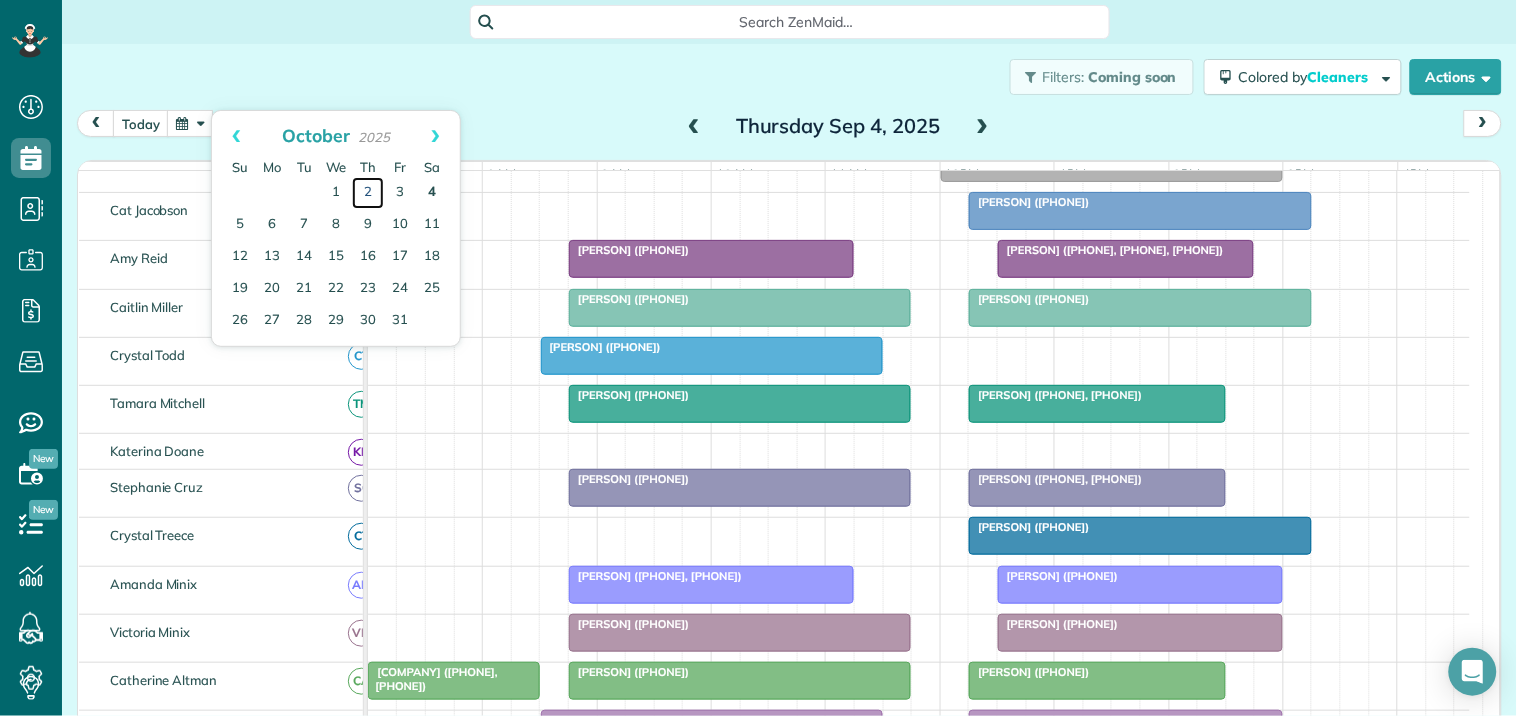 scroll, scrollTop: 92, scrollLeft: 0, axis: vertical 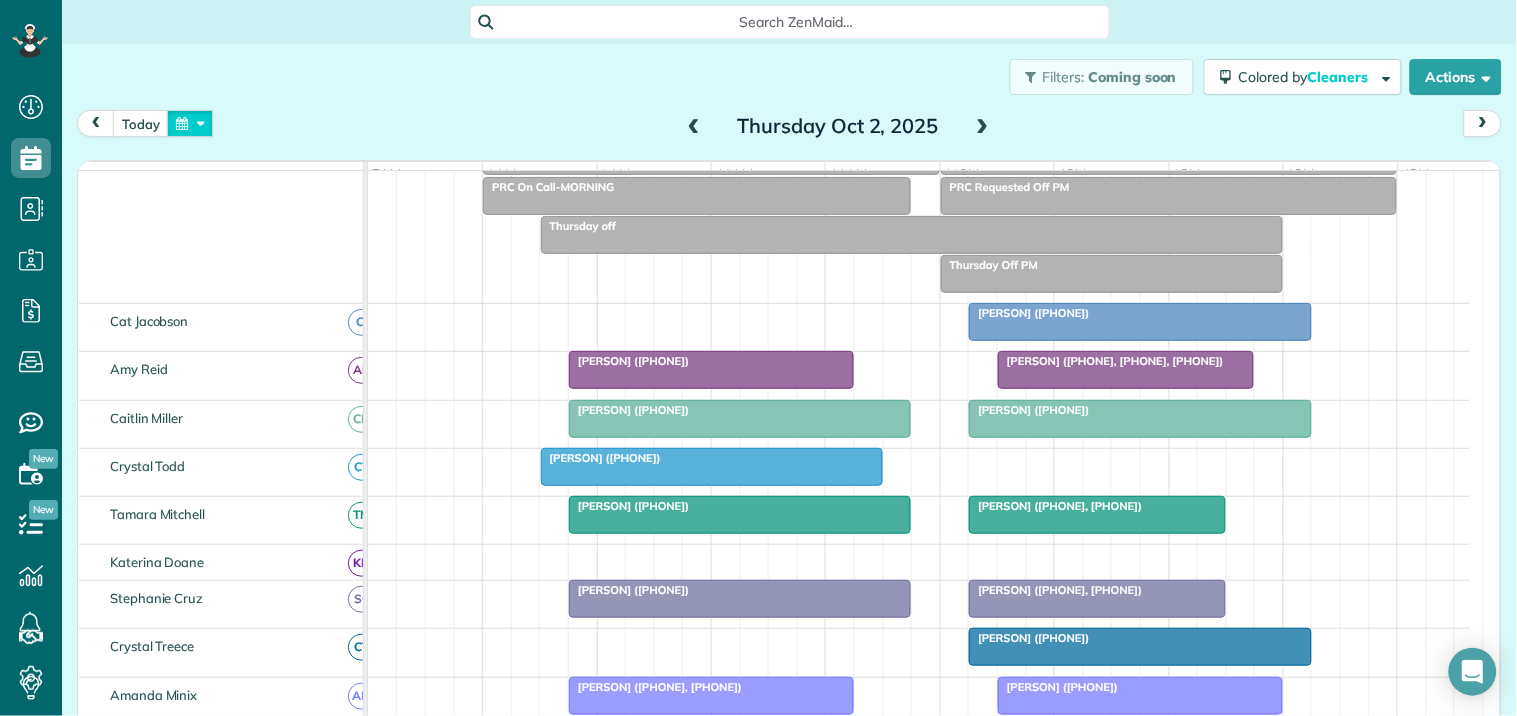 click at bounding box center [190, 123] 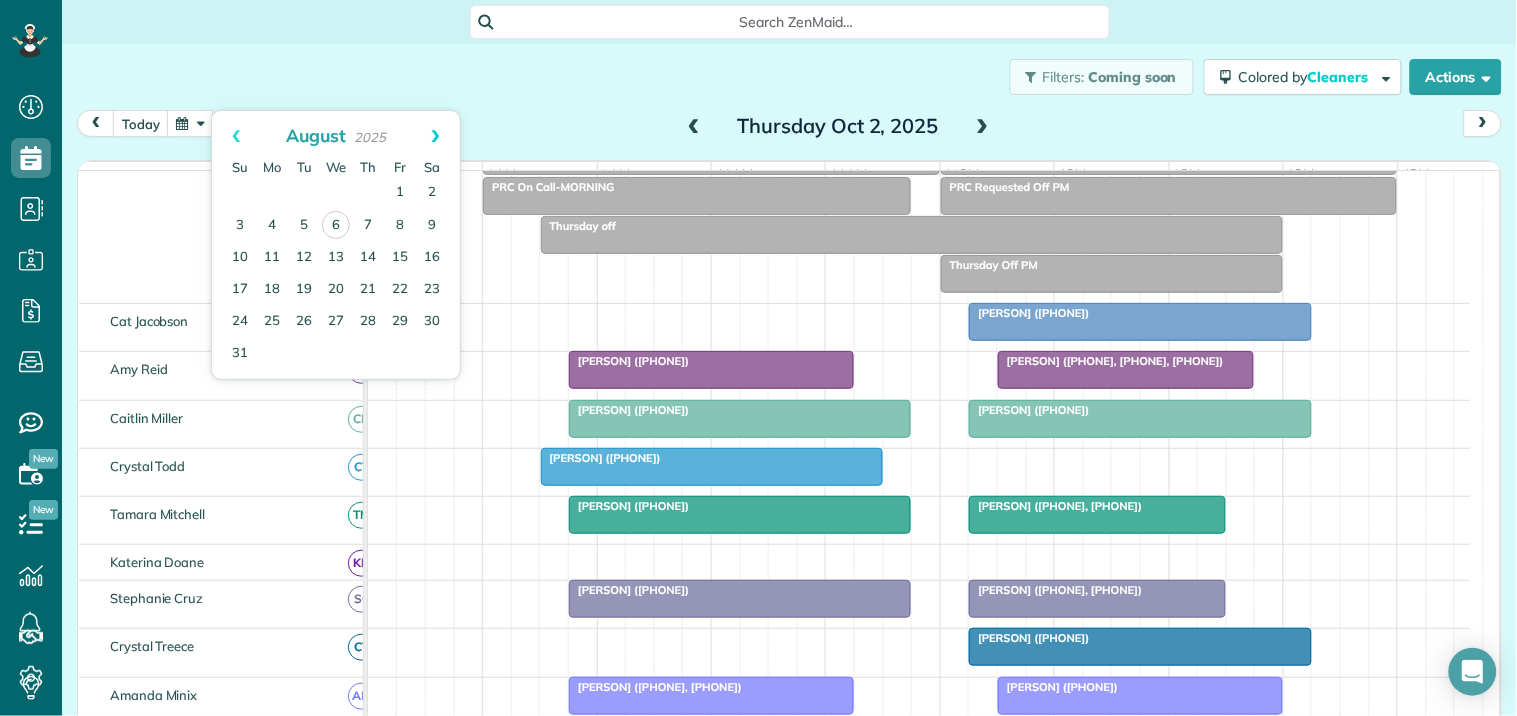 click on "Next" at bounding box center (435, 136) 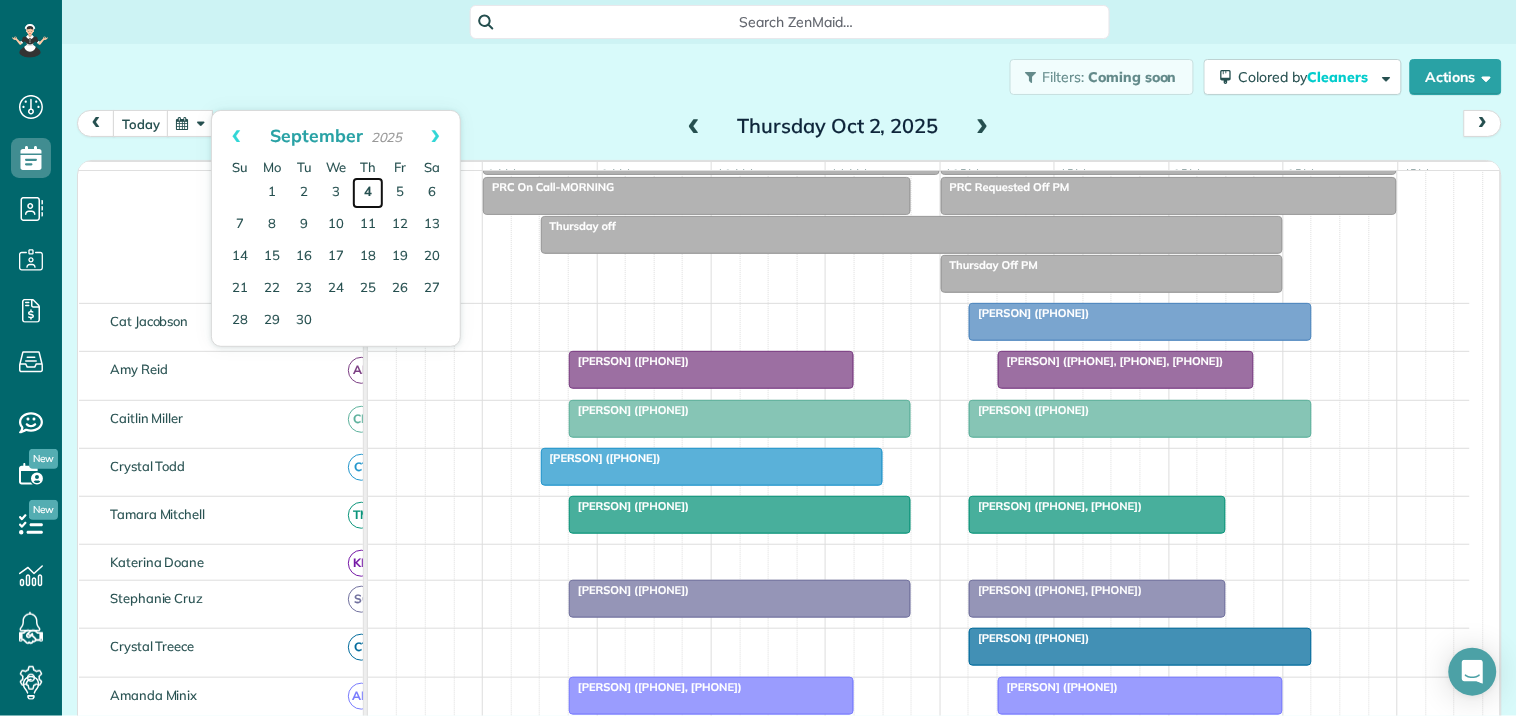 click on "4" at bounding box center [368, 193] 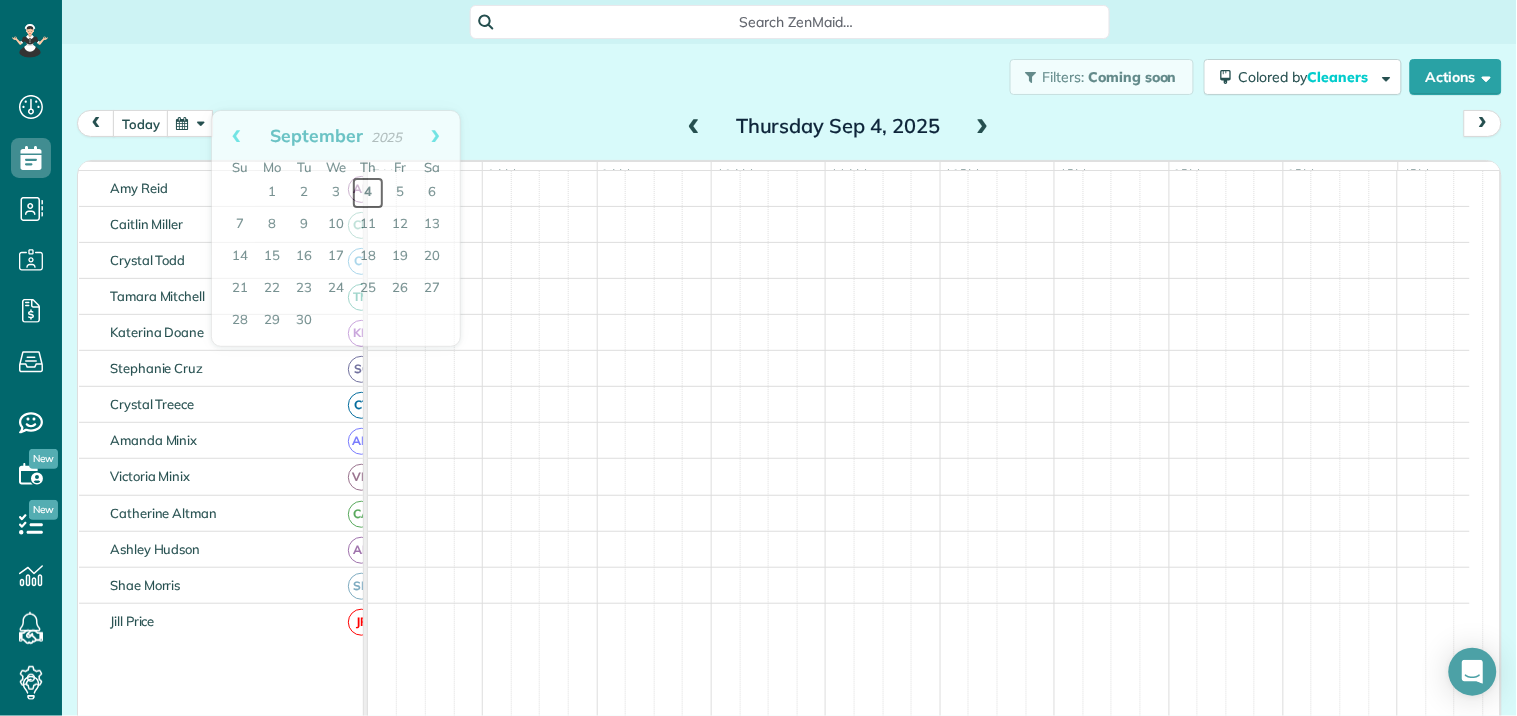 scroll, scrollTop: 0, scrollLeft: 0, axis: both 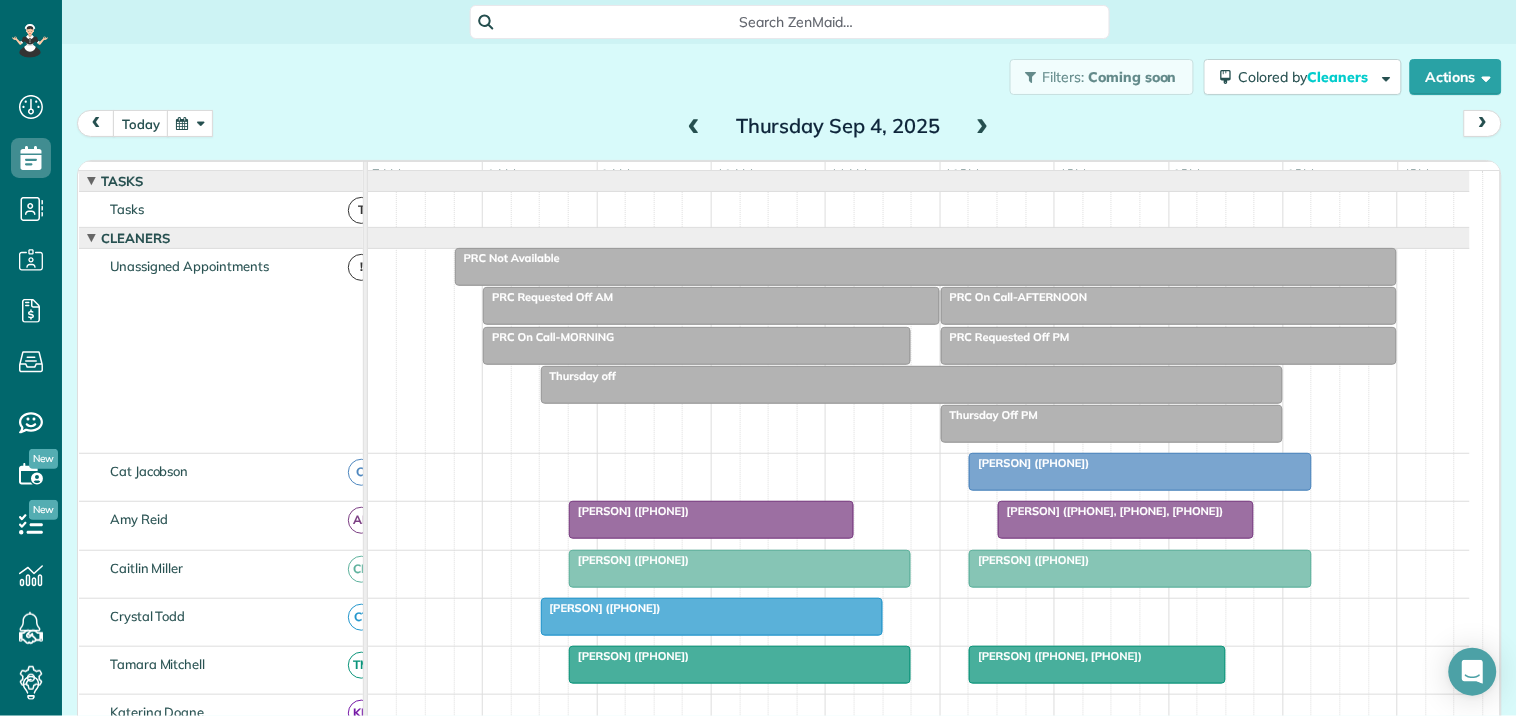 click at bounding box center [190, 123] 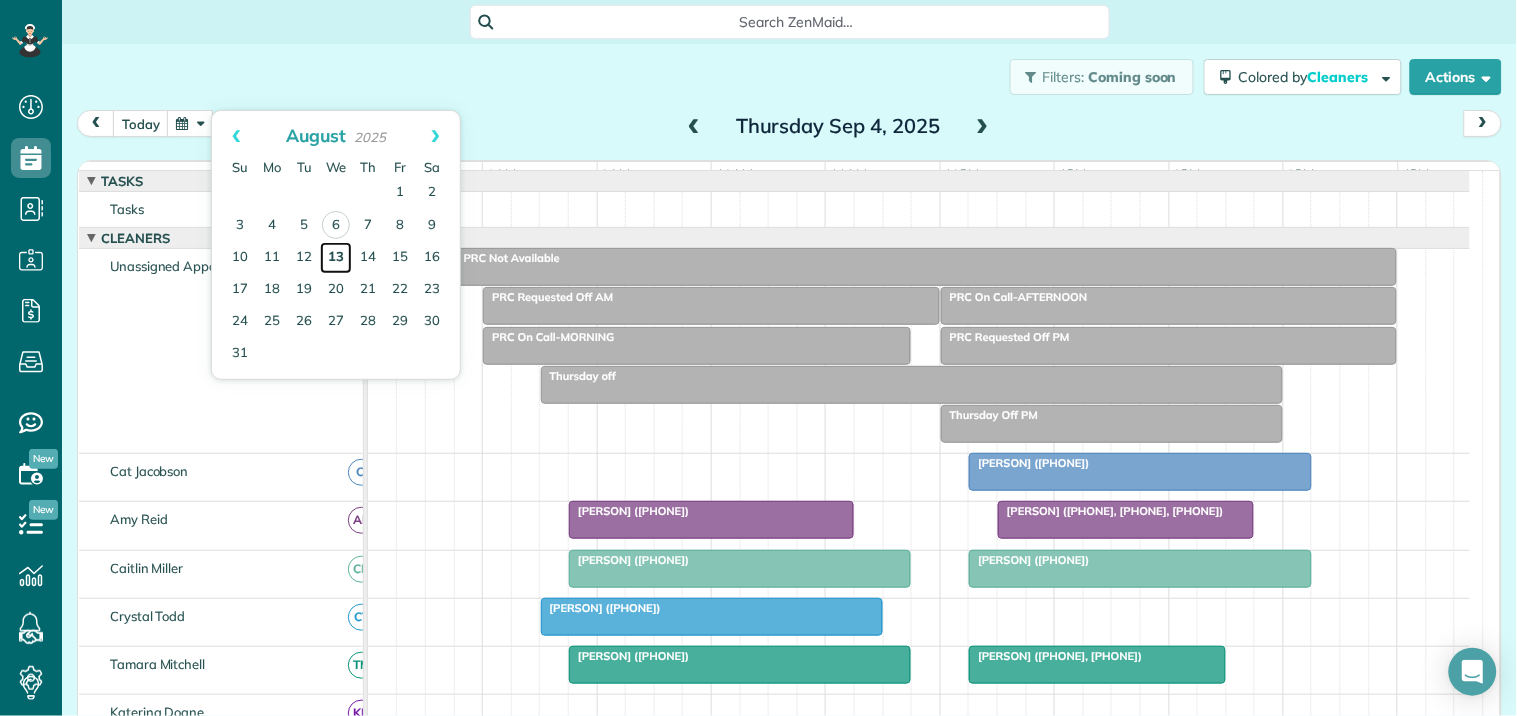 click on "13" at bounding box center (336, 258) 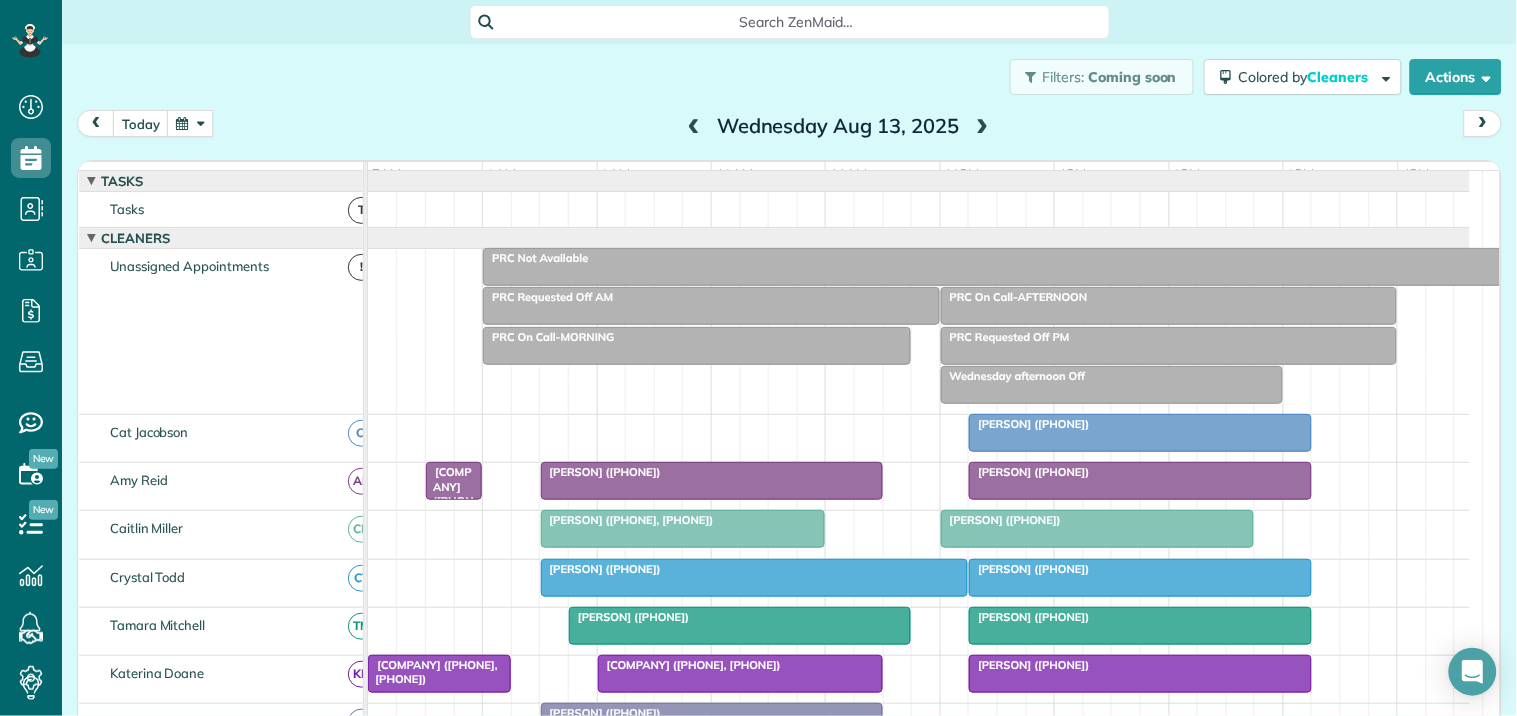 click on "[FIRST] [LAST] (+[PHONE])" at bounding box center [1140, 424] 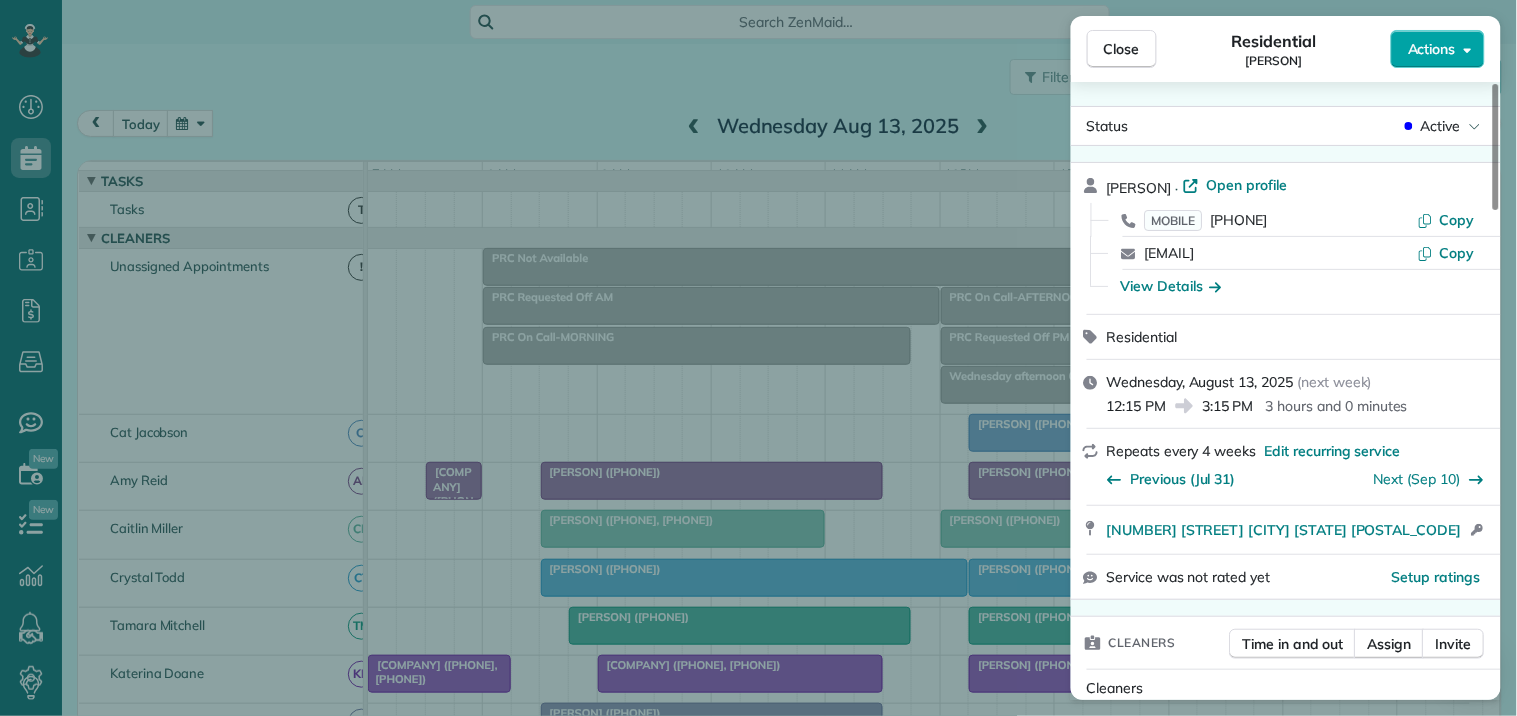 click on "Actions" at bounding box center (1432, 49) 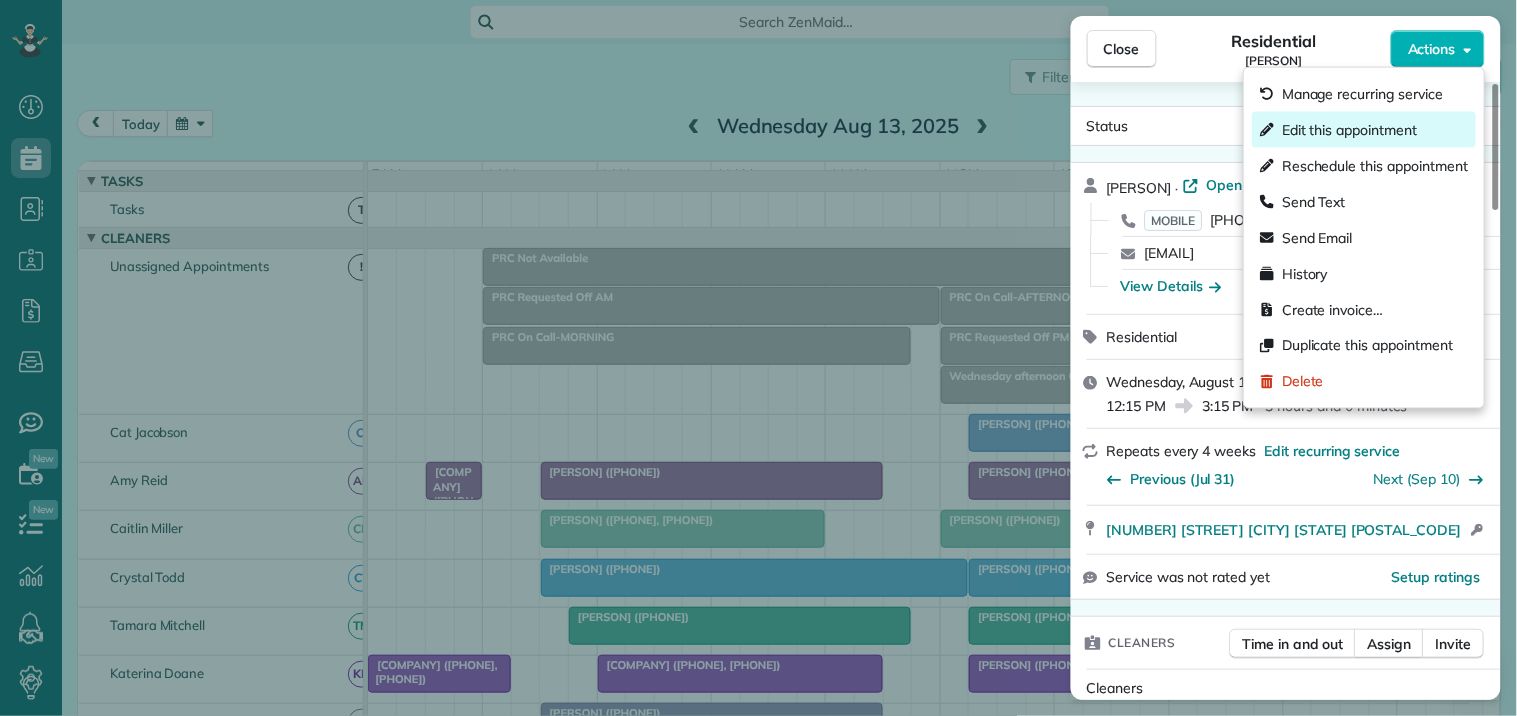click on "Edit this appointment" at bounding box center (1349, 130) 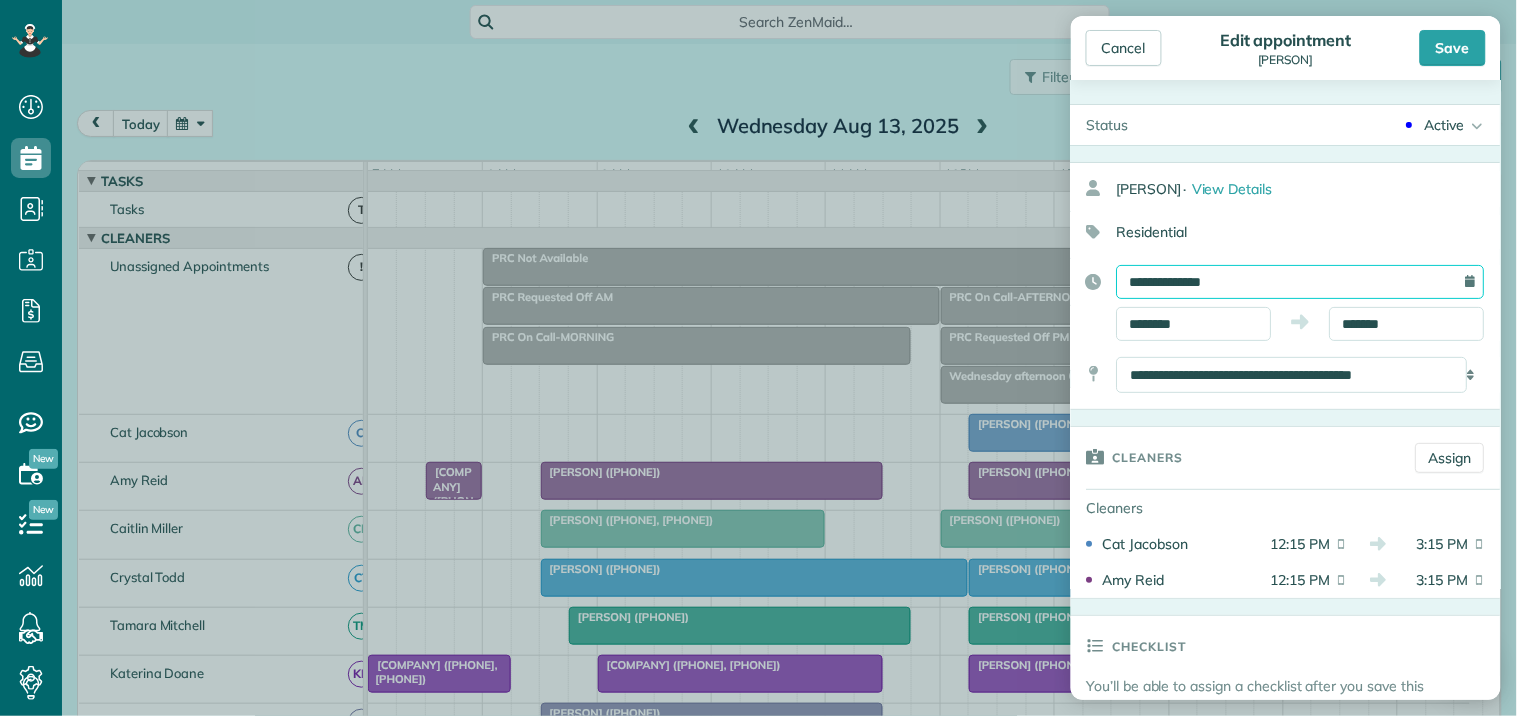 click on "**********" at bounding box center [1301, 282] 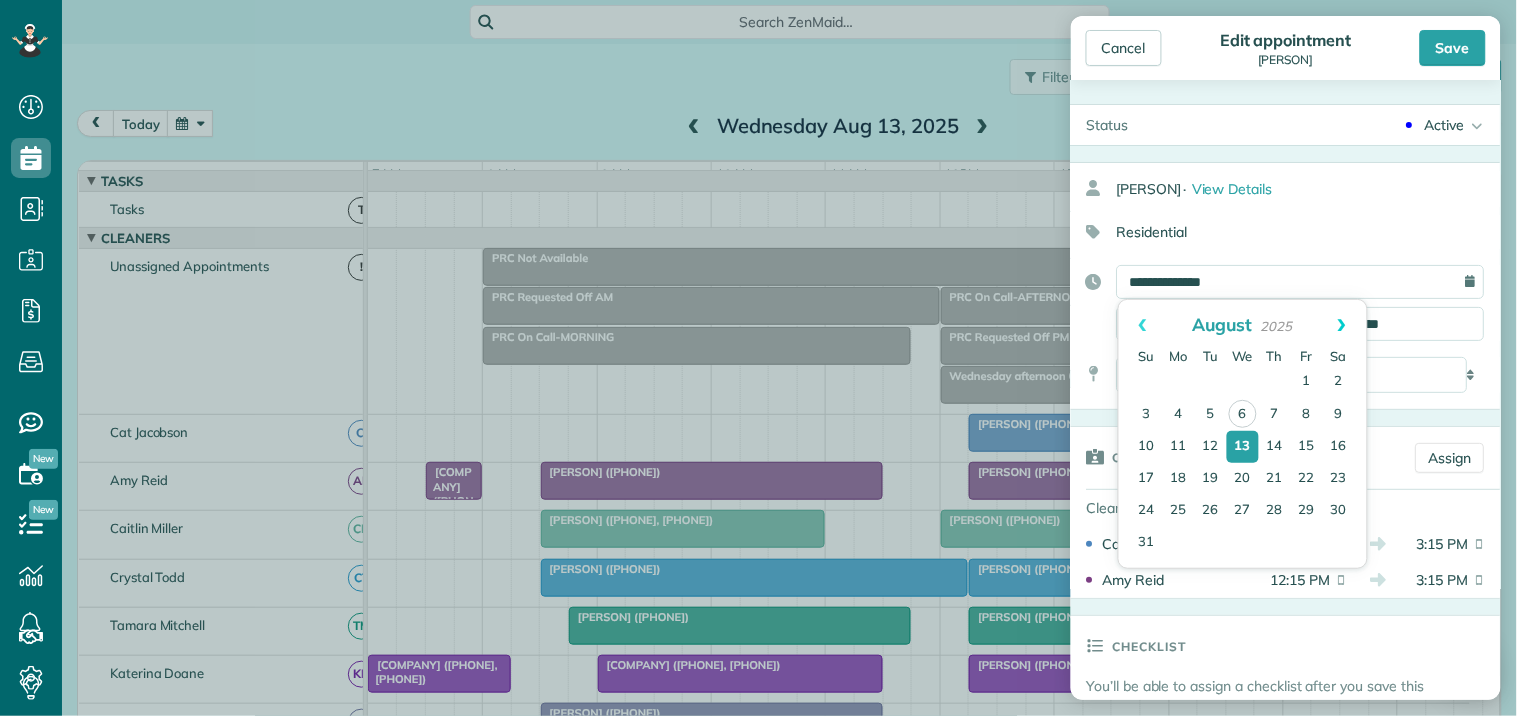 click on "Next" at bounding box center (1342, 325) 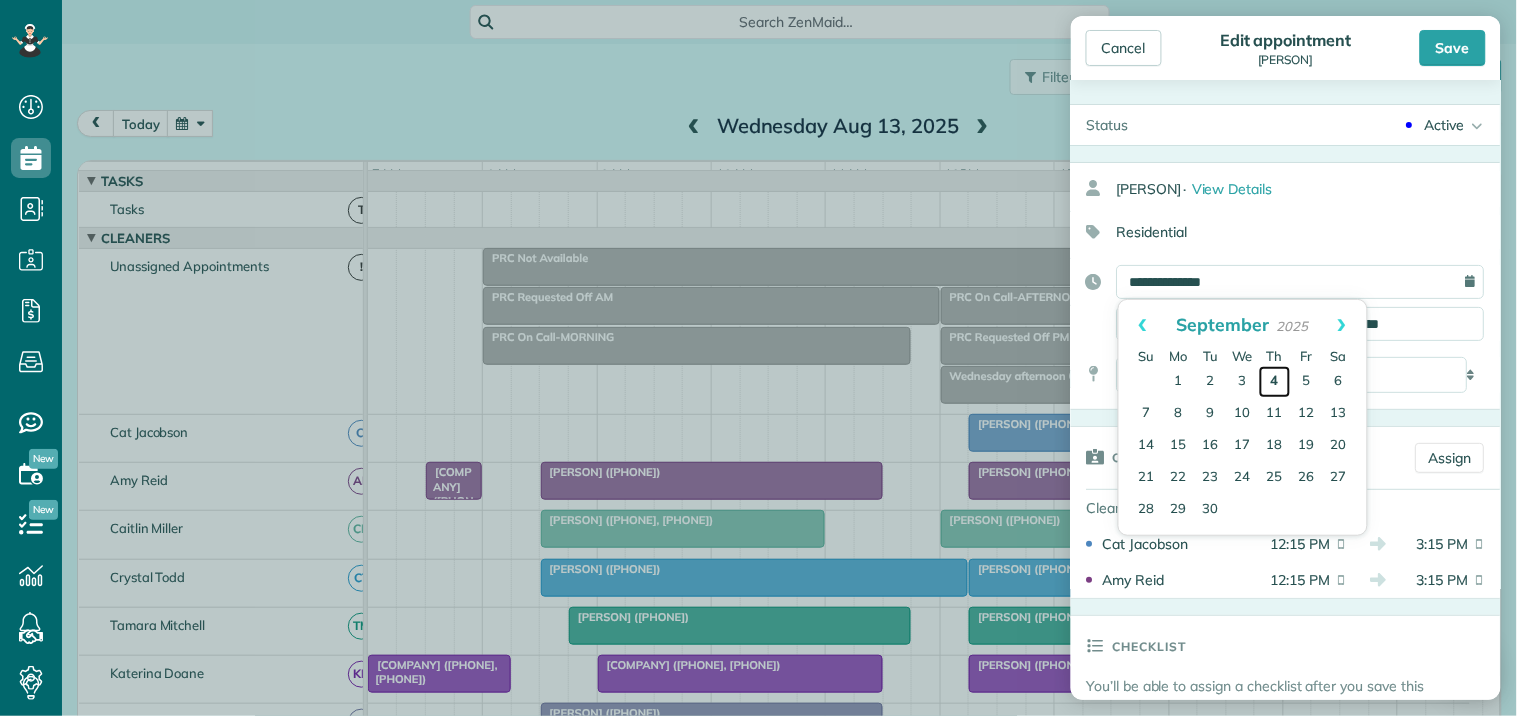 click on "4" at bounding box center [1275, 382] 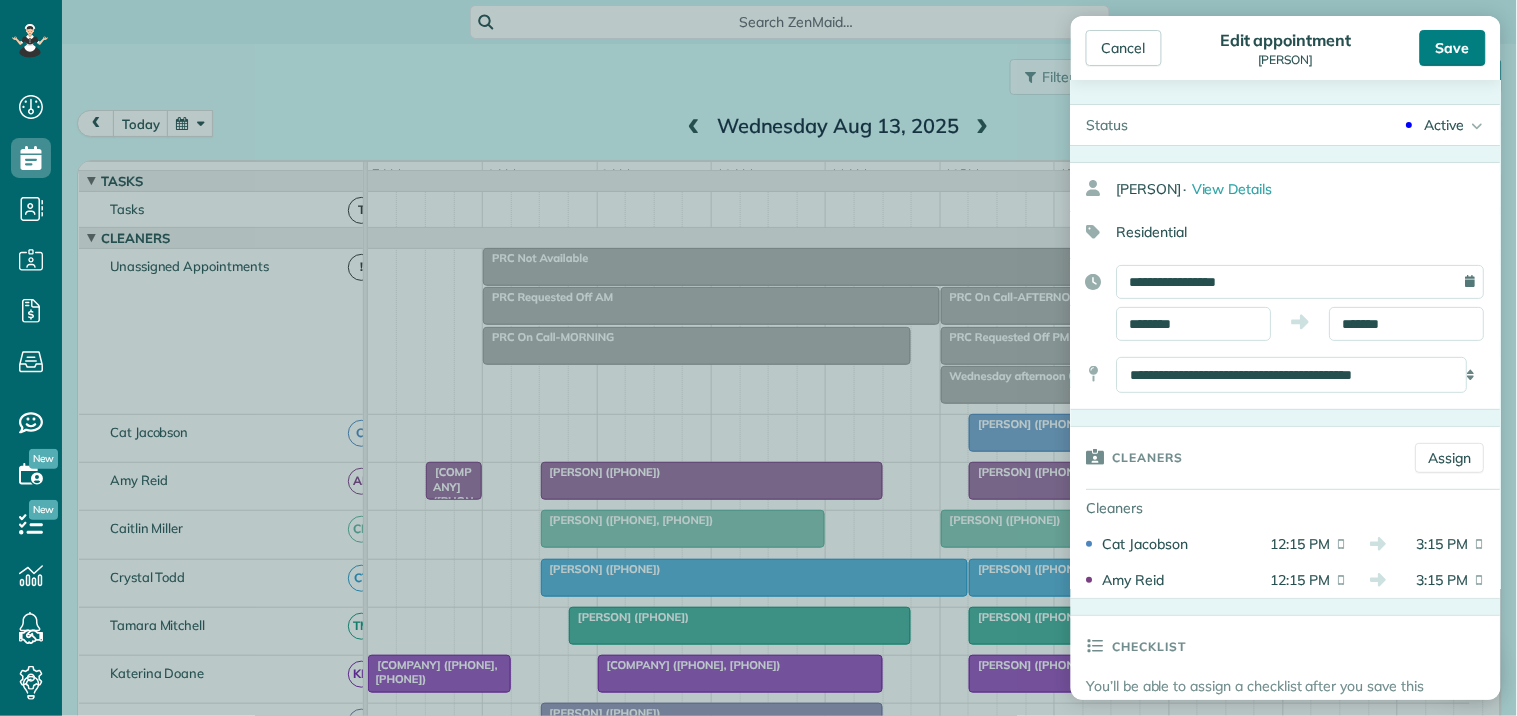 click on "Save" at bounding box center [1453, 48] 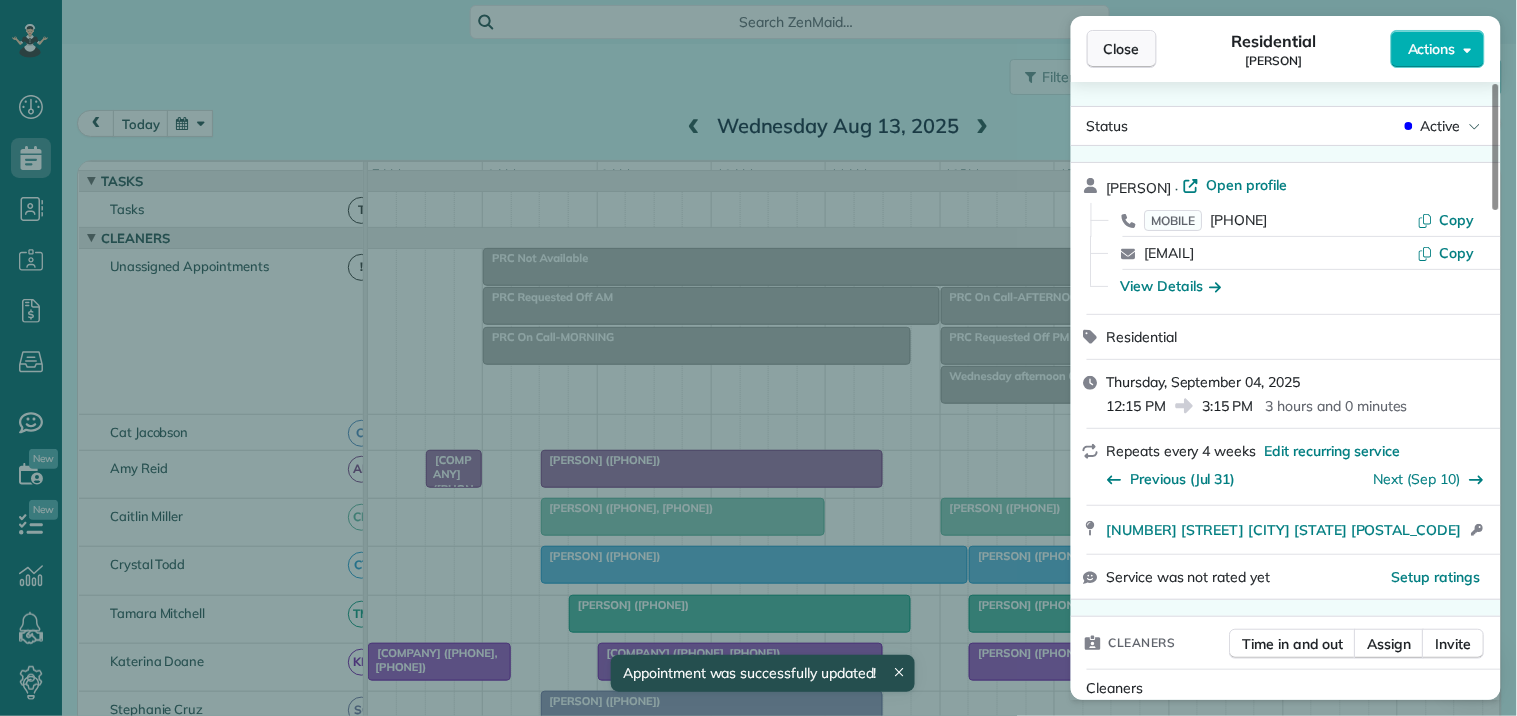 click on "Close" at bounding box center [1122, 49] 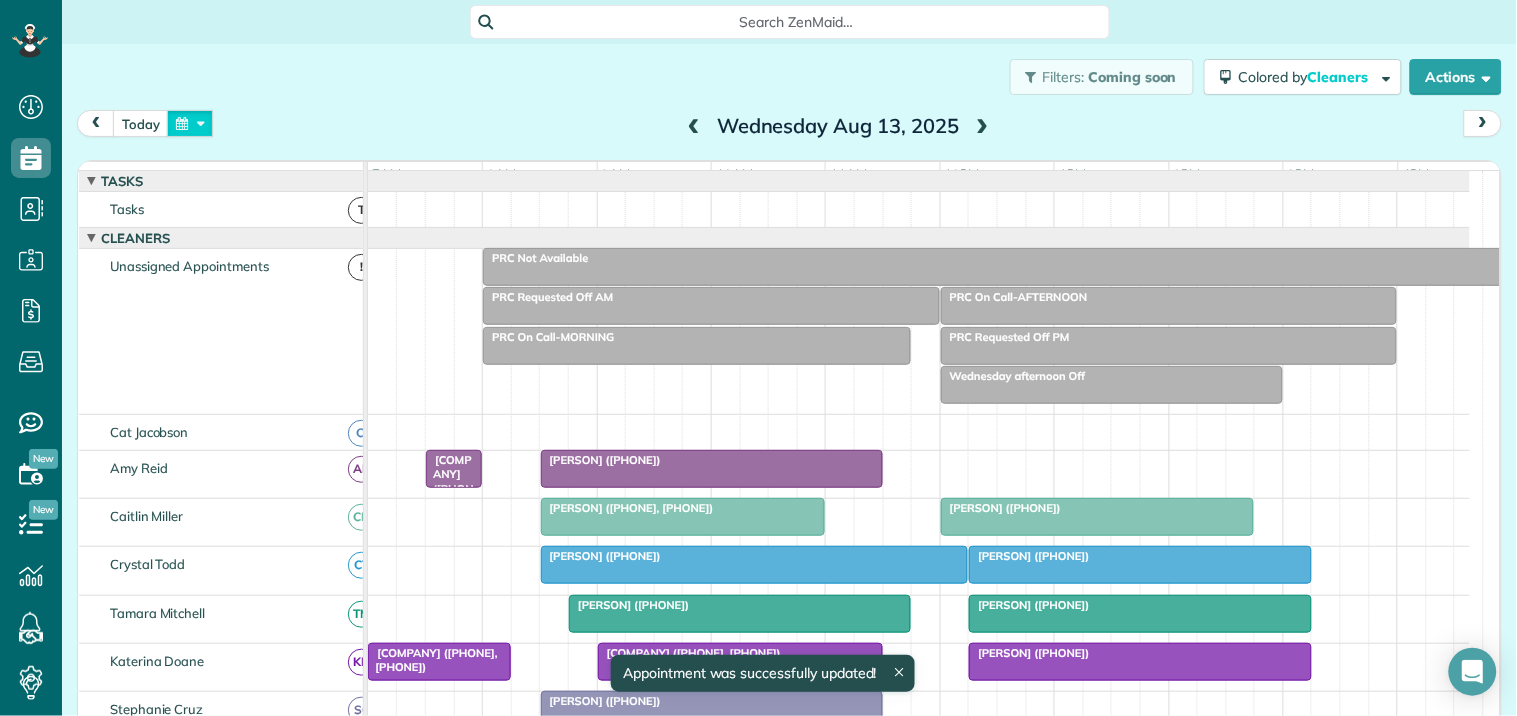 click at bounding box center (190, 123) 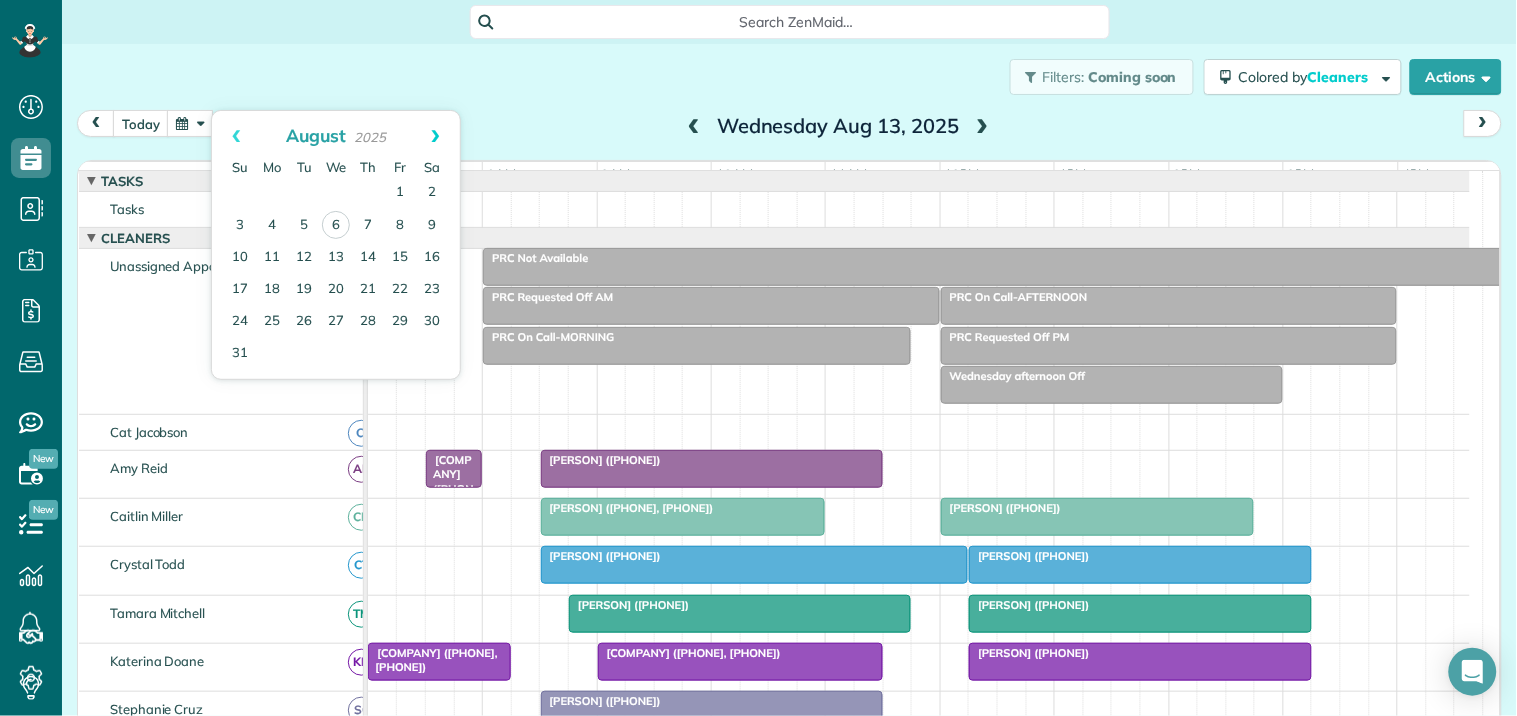 click on "Next" at bounding box center [435, 136] 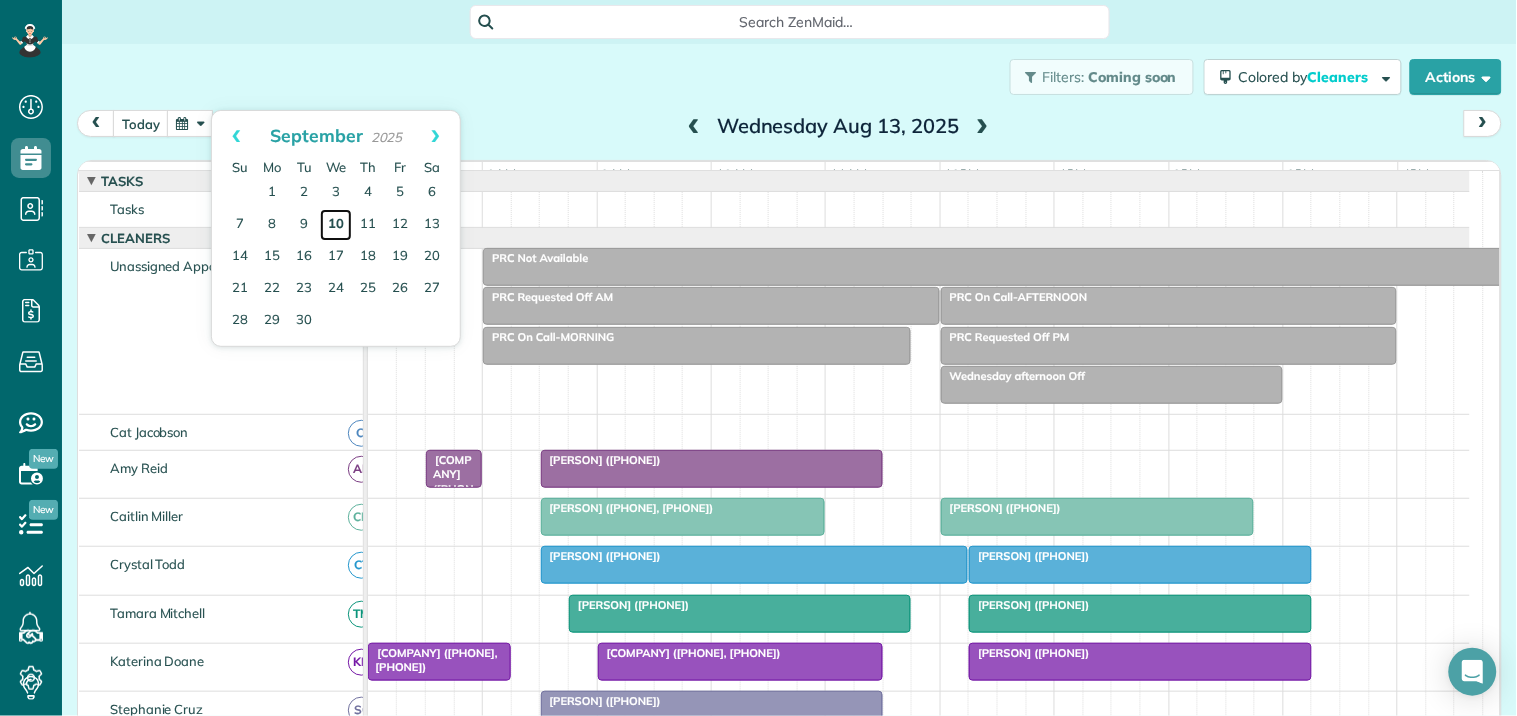 click on "10" at bounding box center (336, 225) 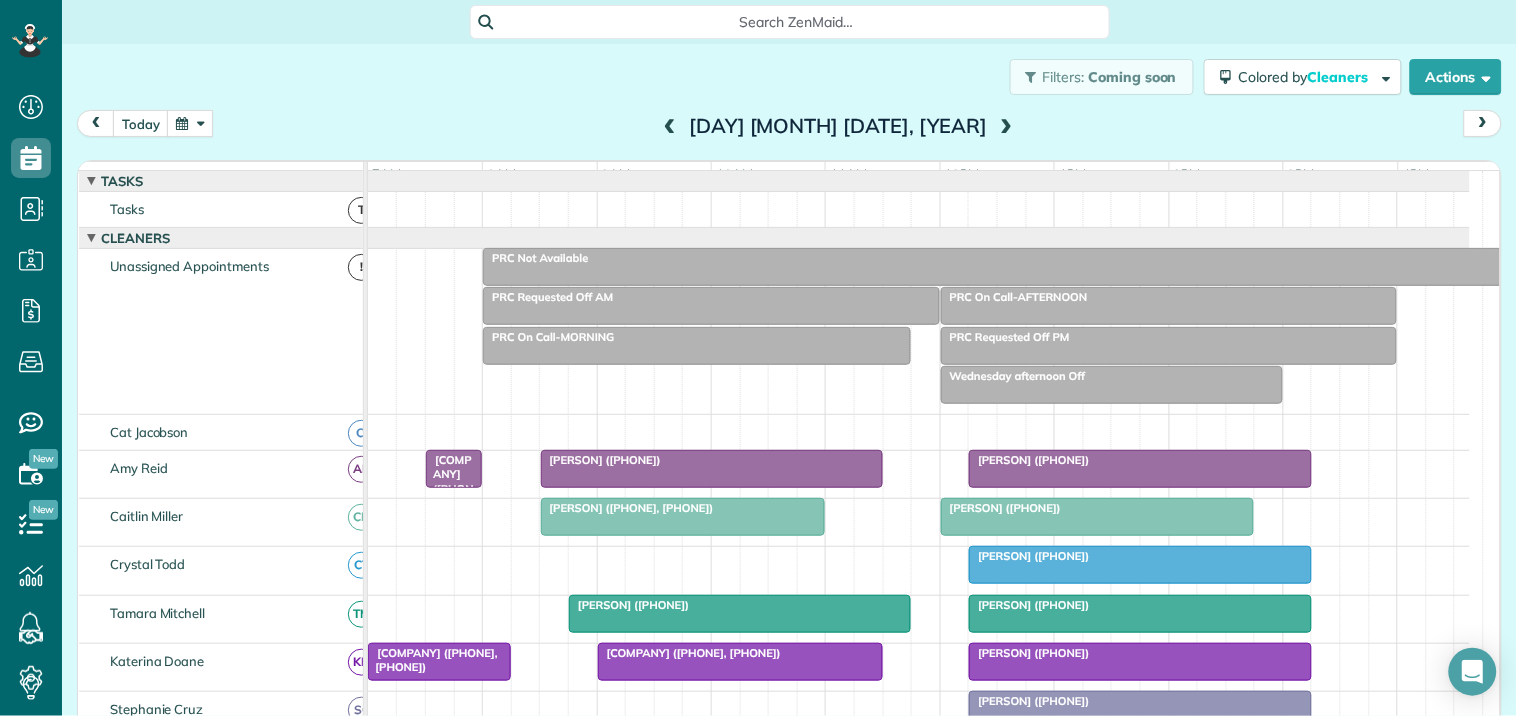 click on "[FIRST] [LAST] (+[PHONE])" at bounding box center [1029, 460] 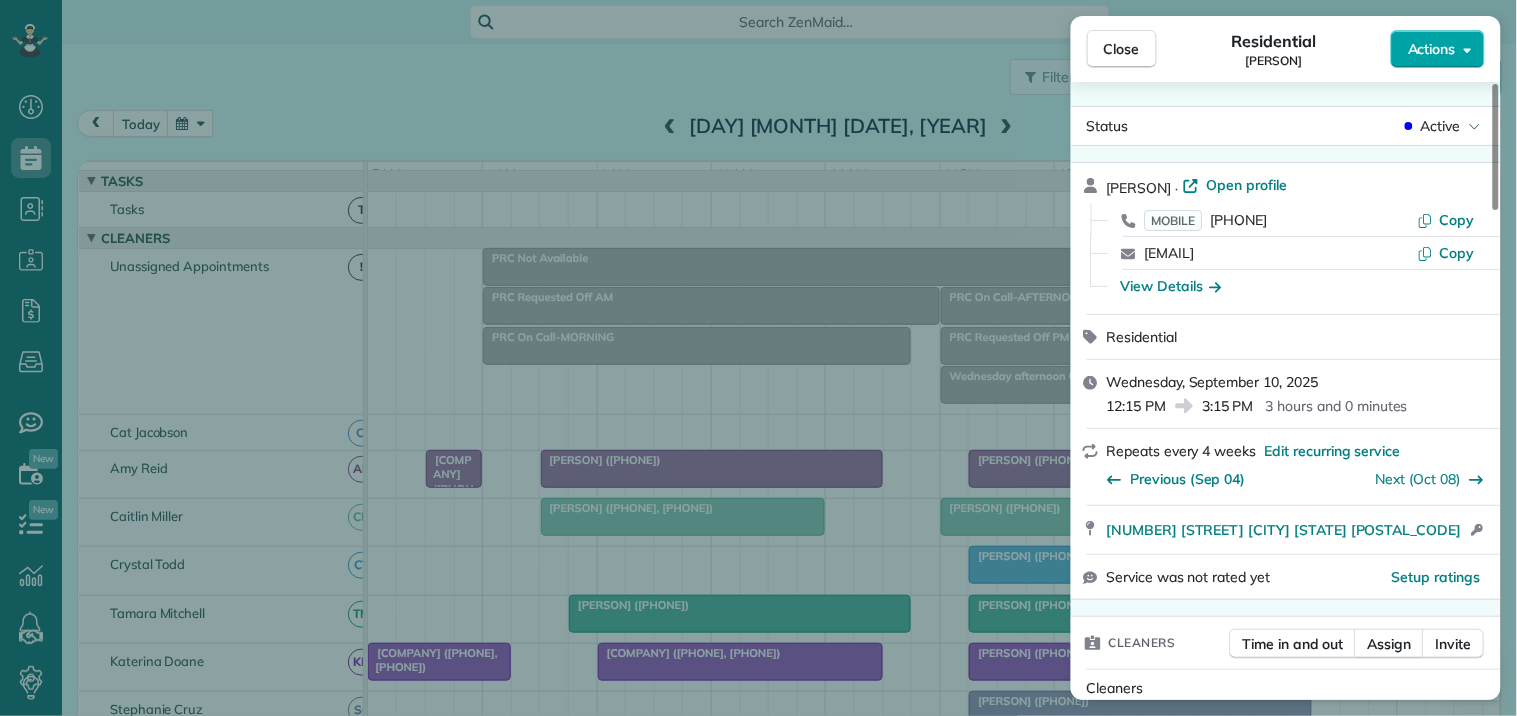 click on "Actions" at bounding box center (1432, 49) 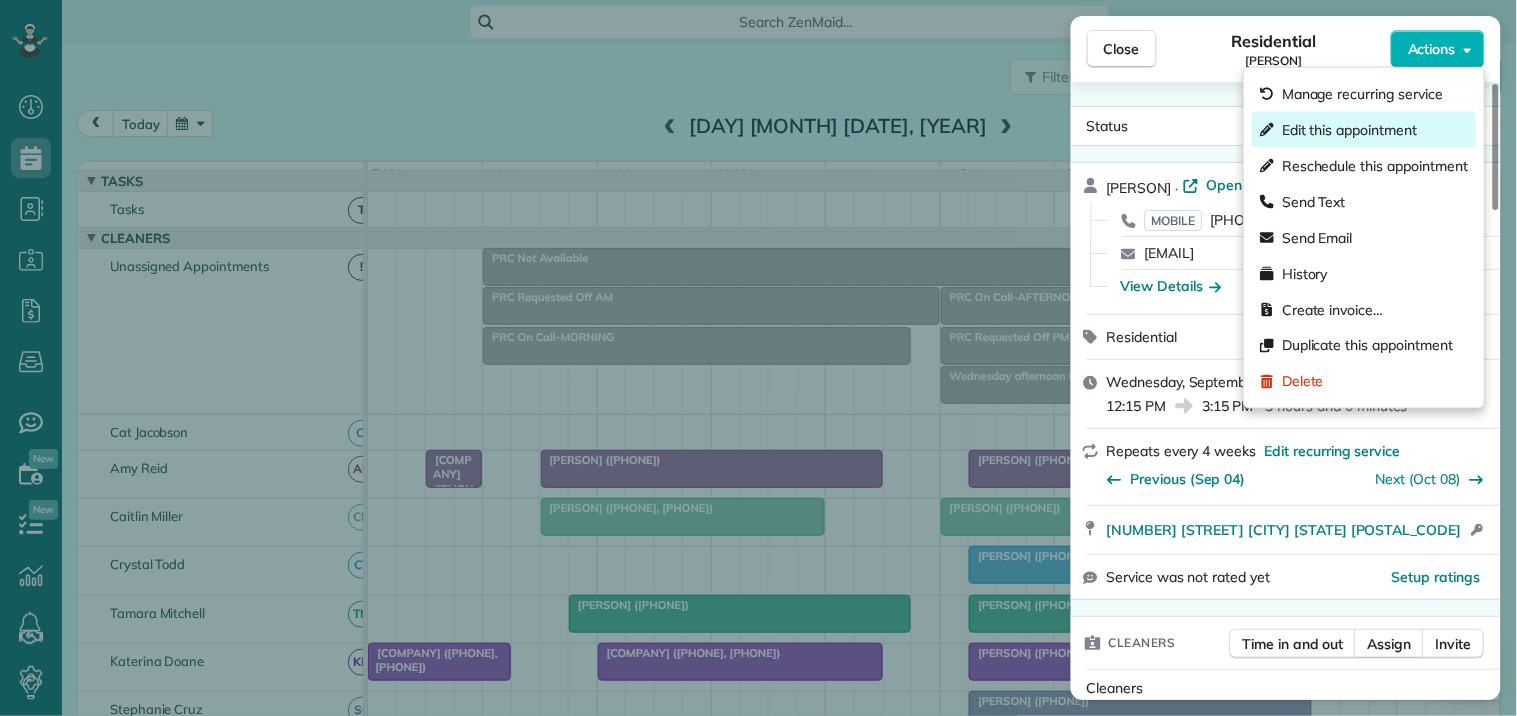click on "Edit this appointment" at bounding box center [1349, 130] 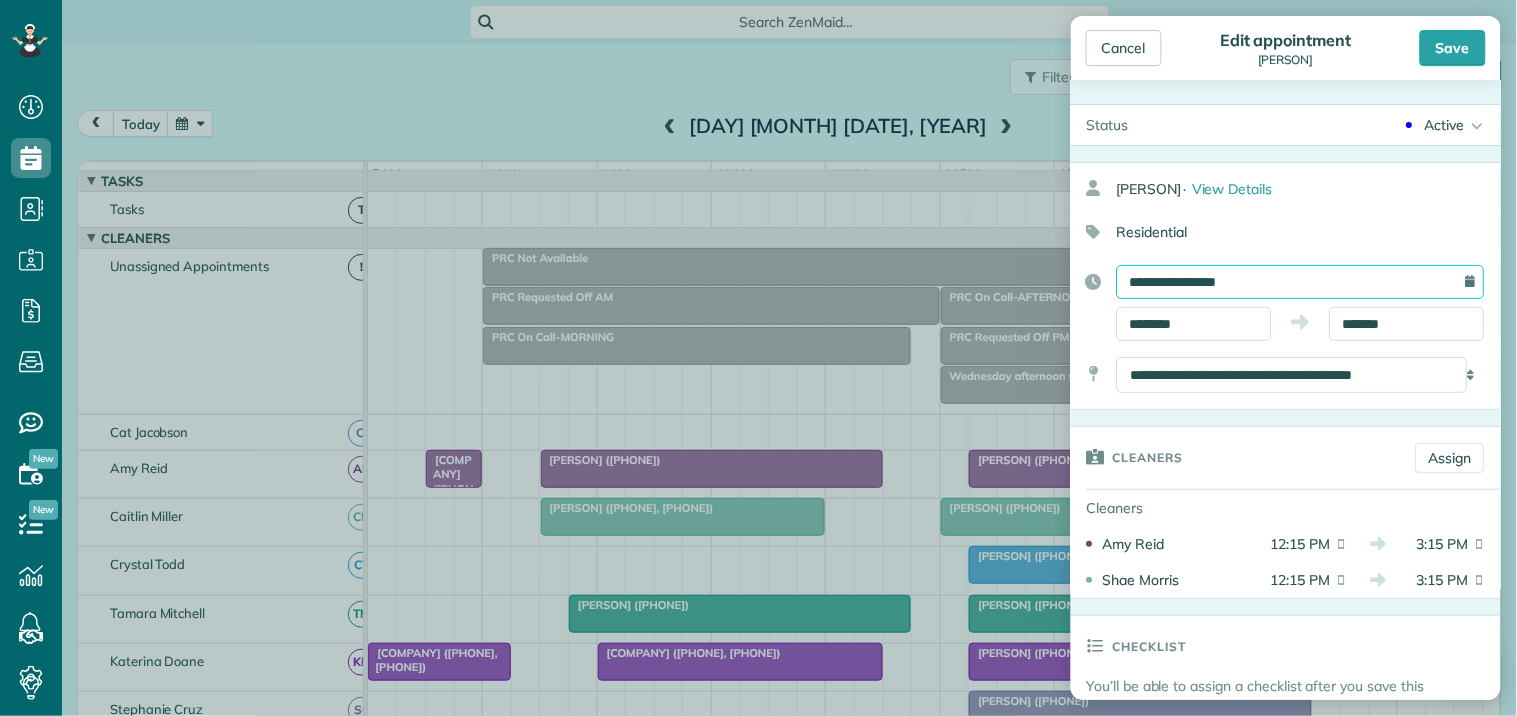 click on "**********" at bounding box center (1301, 282) 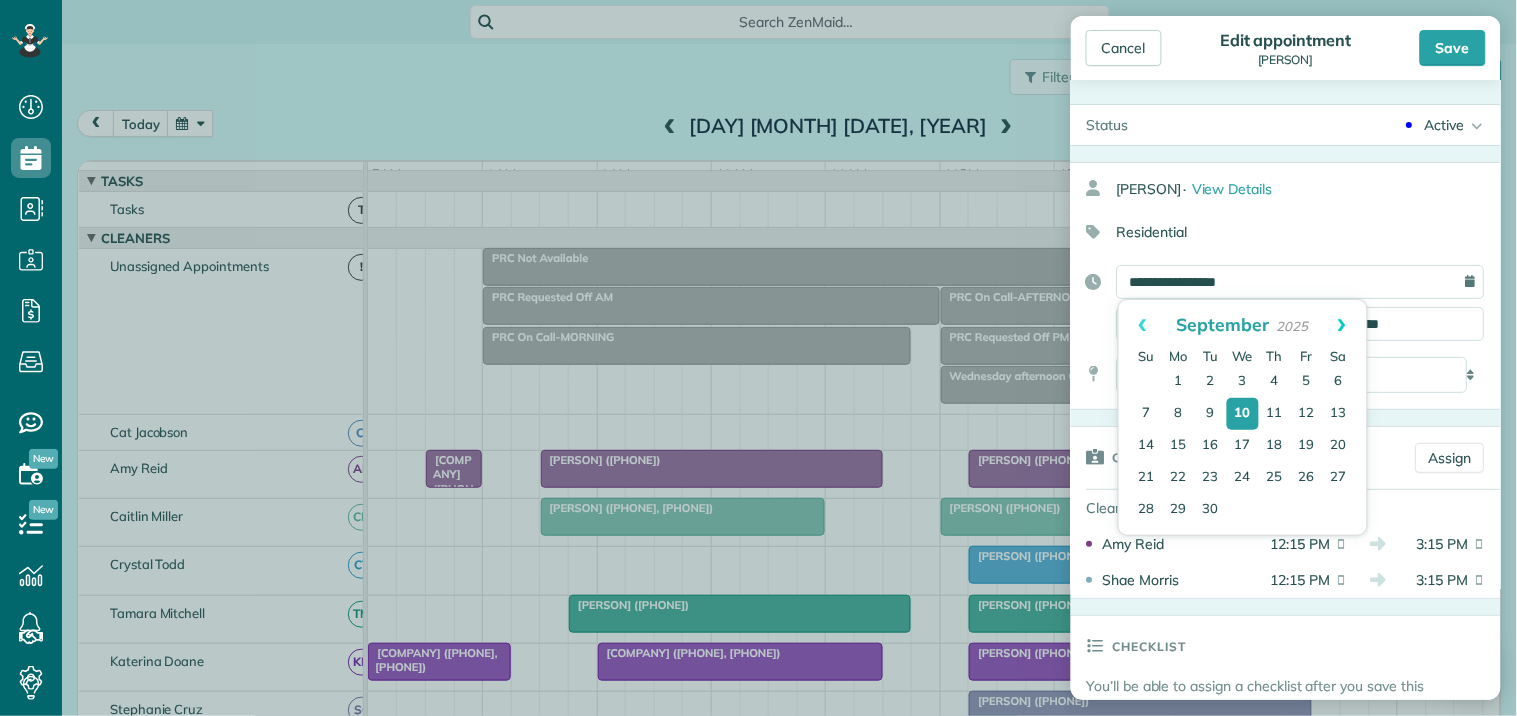 click on "Next" at bounding box center [1342, 325] 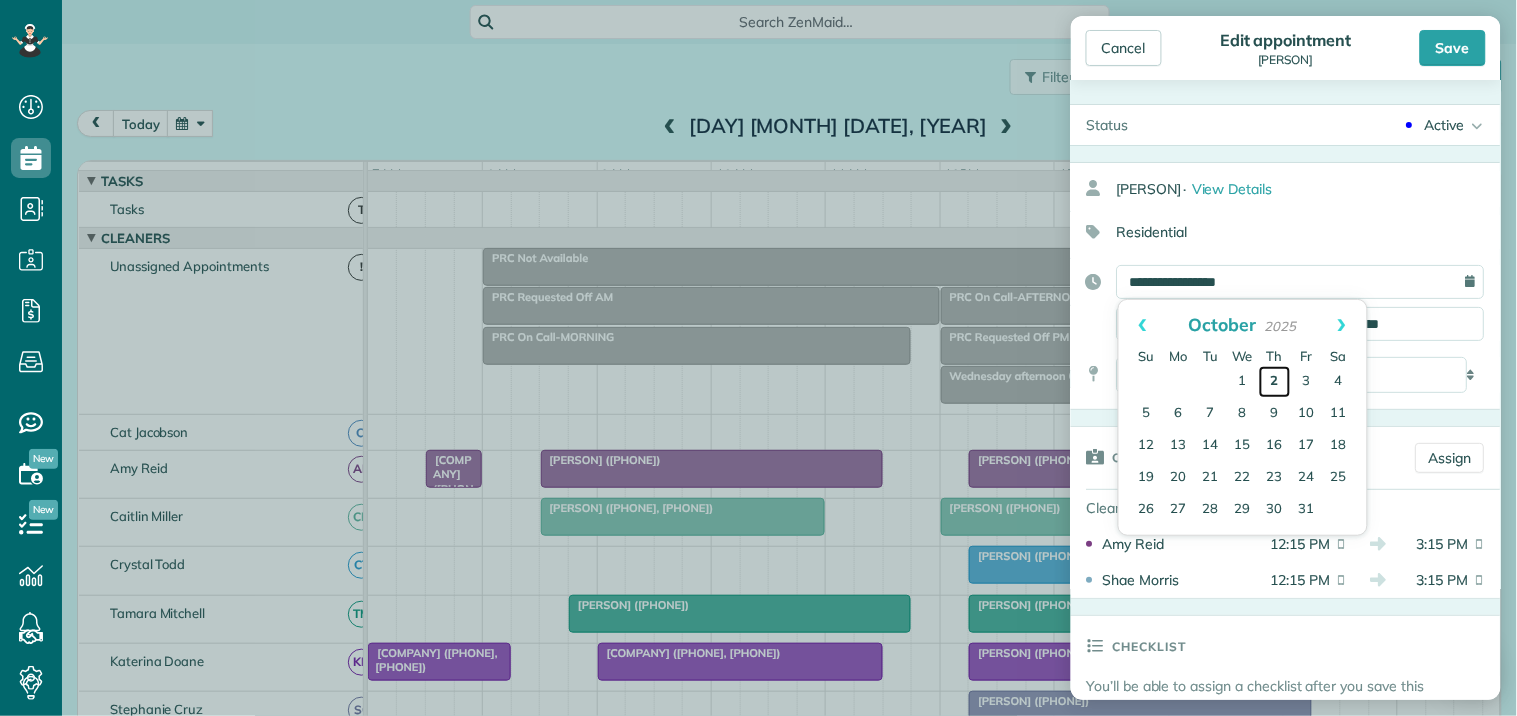 click on "2" at bounding box center (1275, 382) 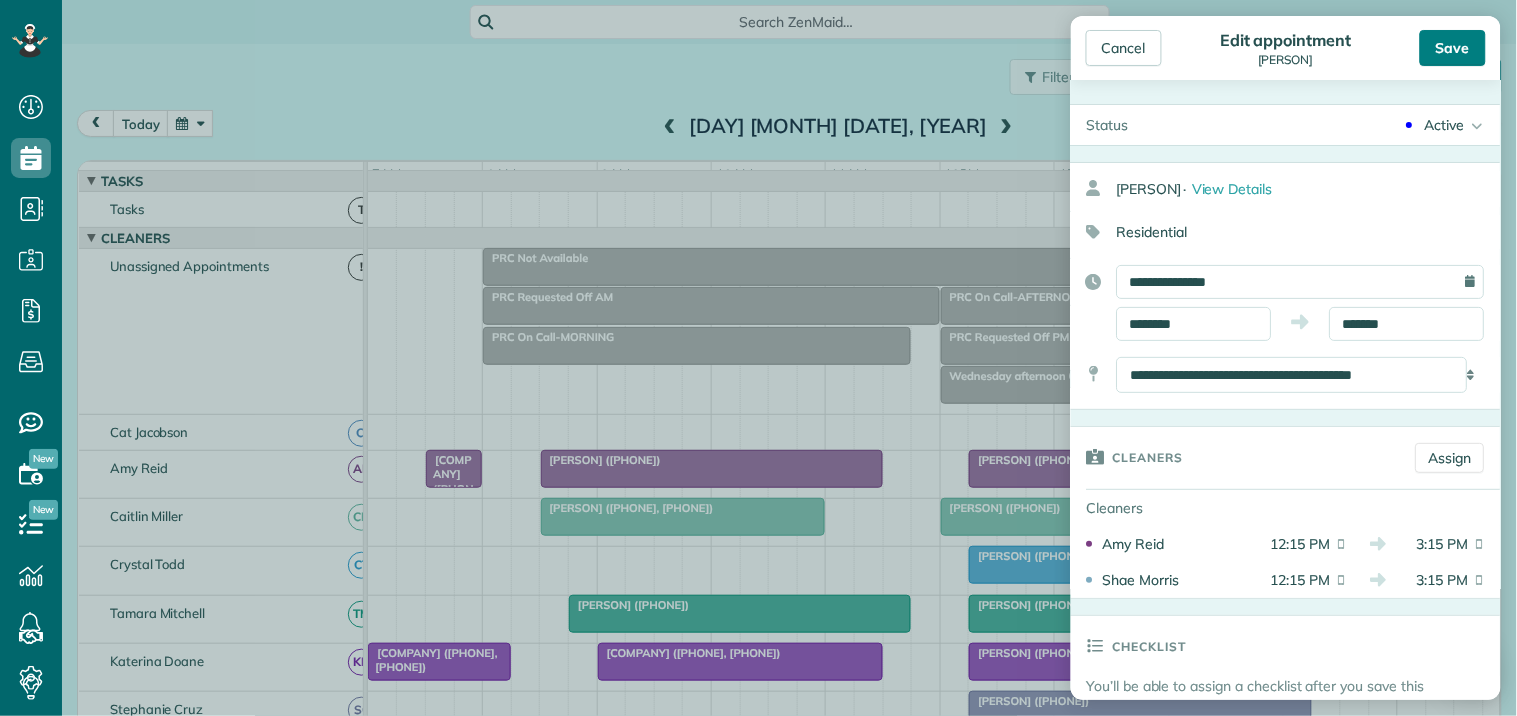 click on "Save" at bounding box center [1453, 48] 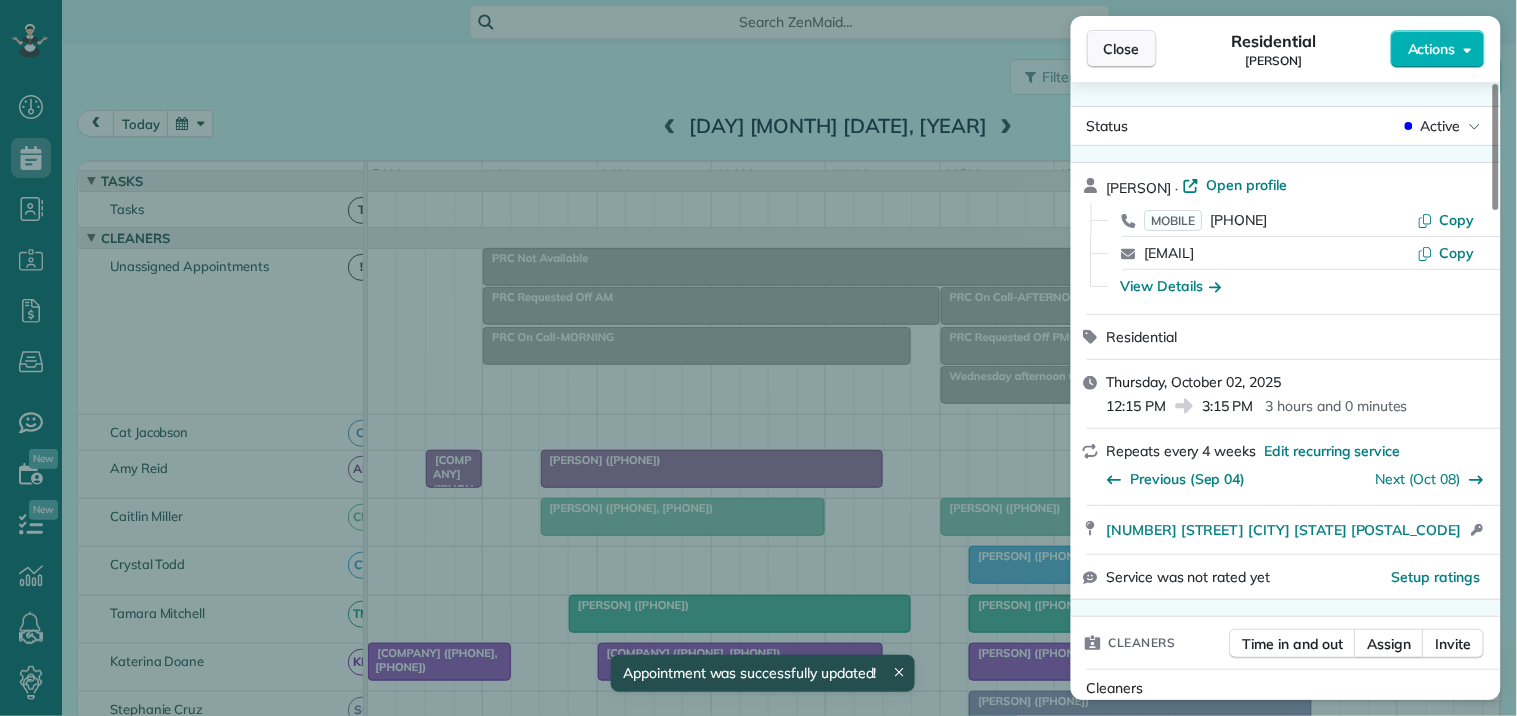 click on "Close" at bounding box center [1122, 49] 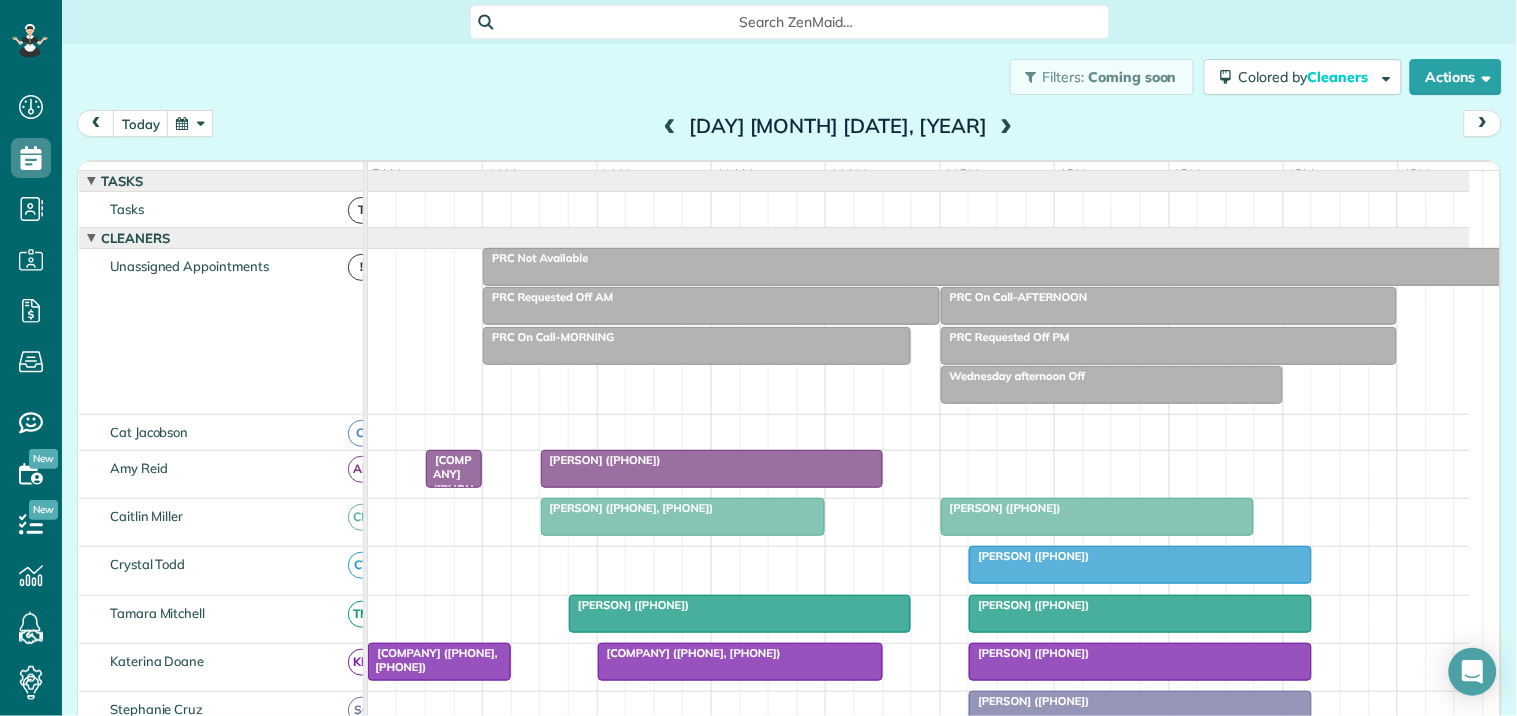 click at bounding box center (190, 123) 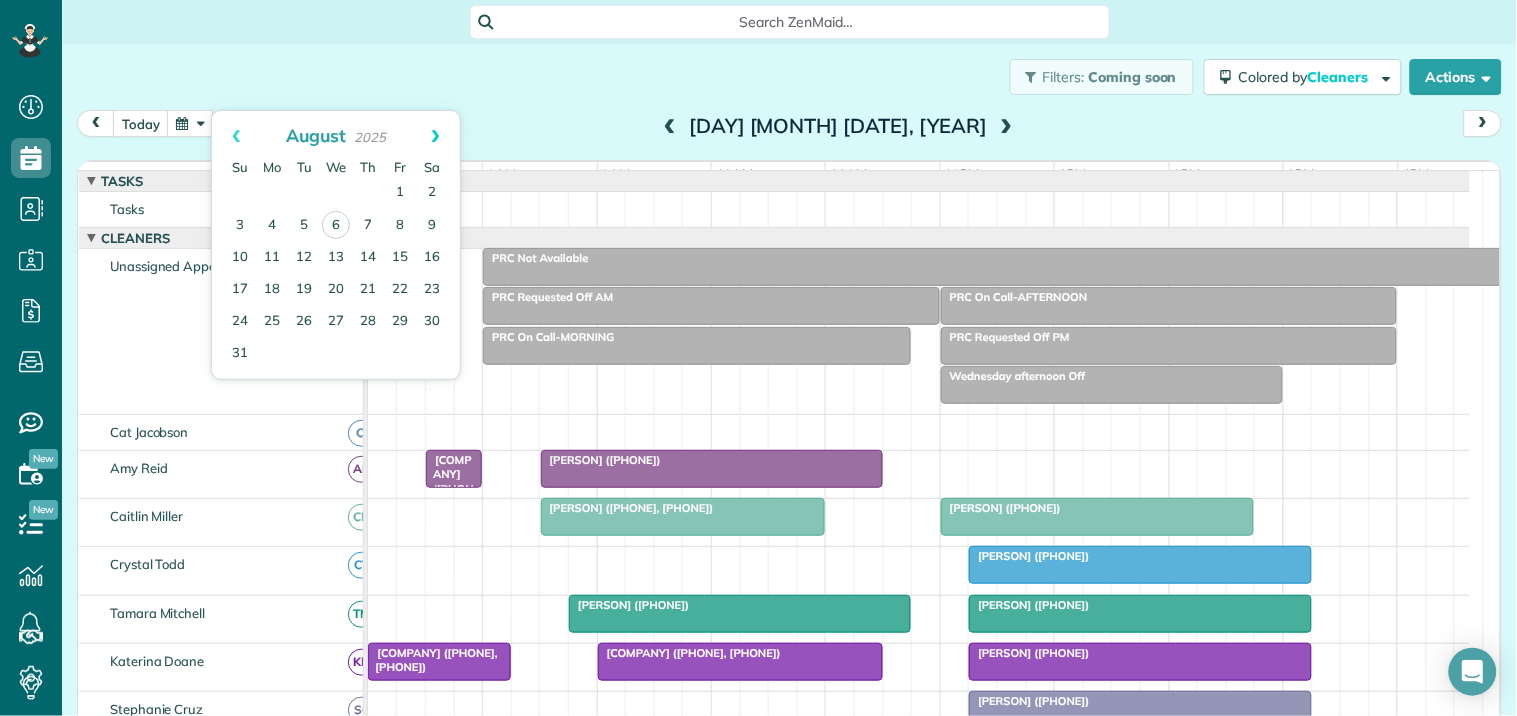 click on "Next" at bounding box center [435, 136] 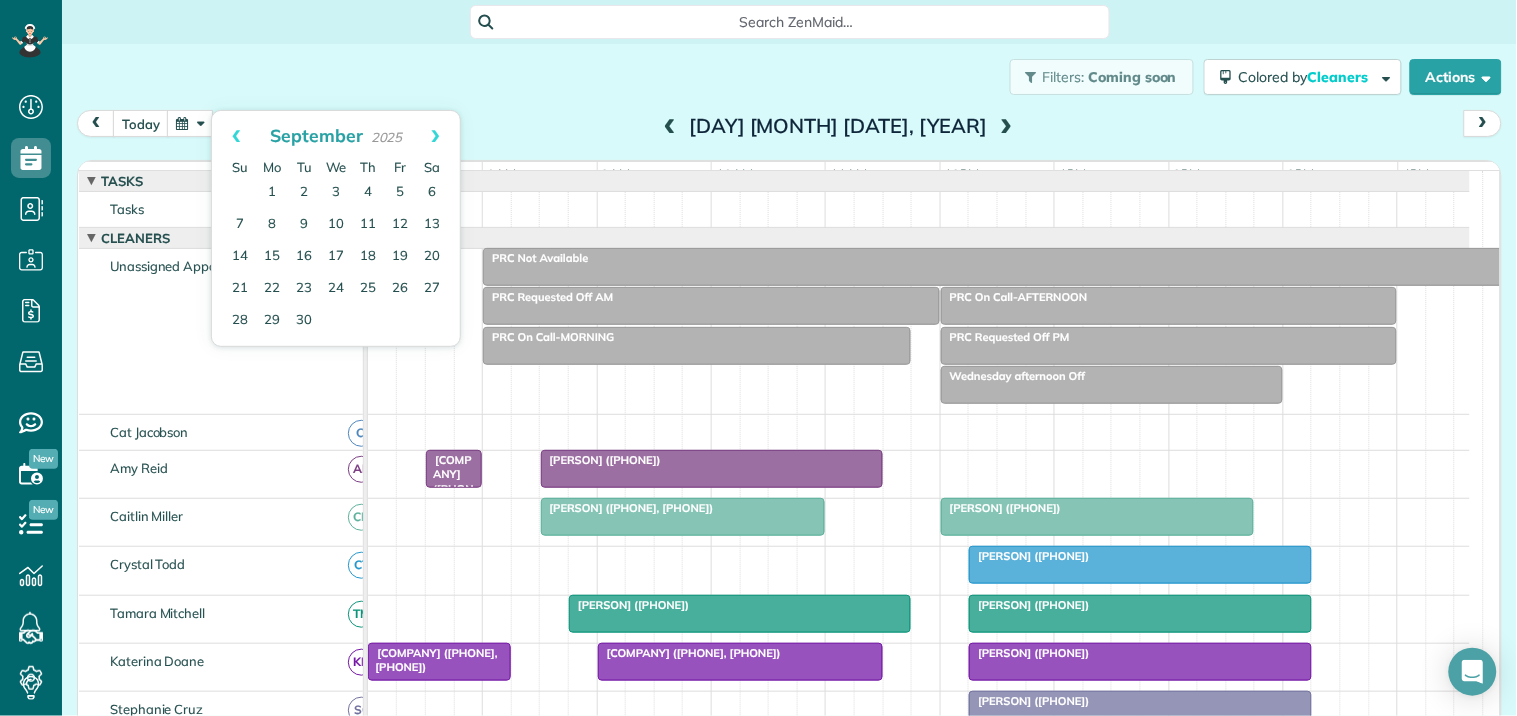 click on "Next" at bounding box center (435, 136) 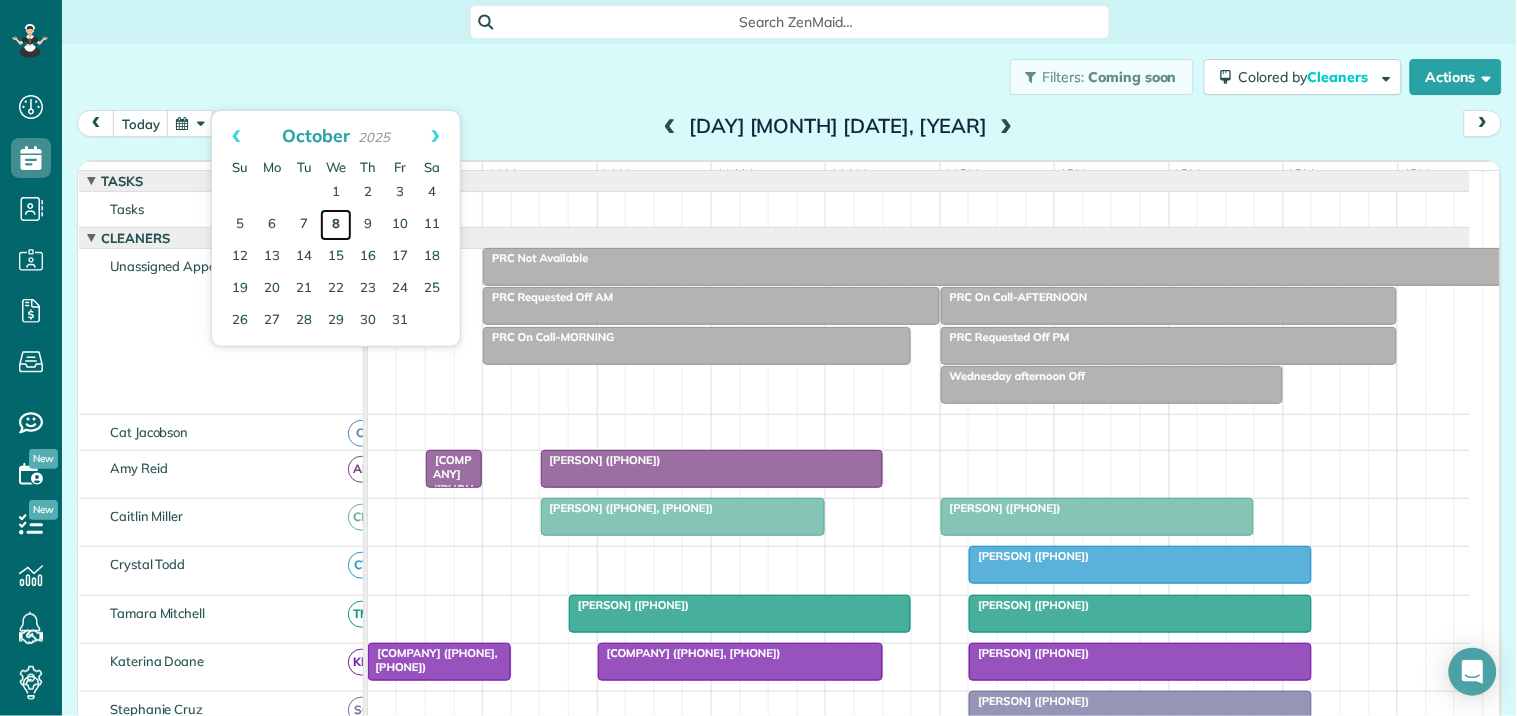 click on "8" at bounding box center (336, 225) 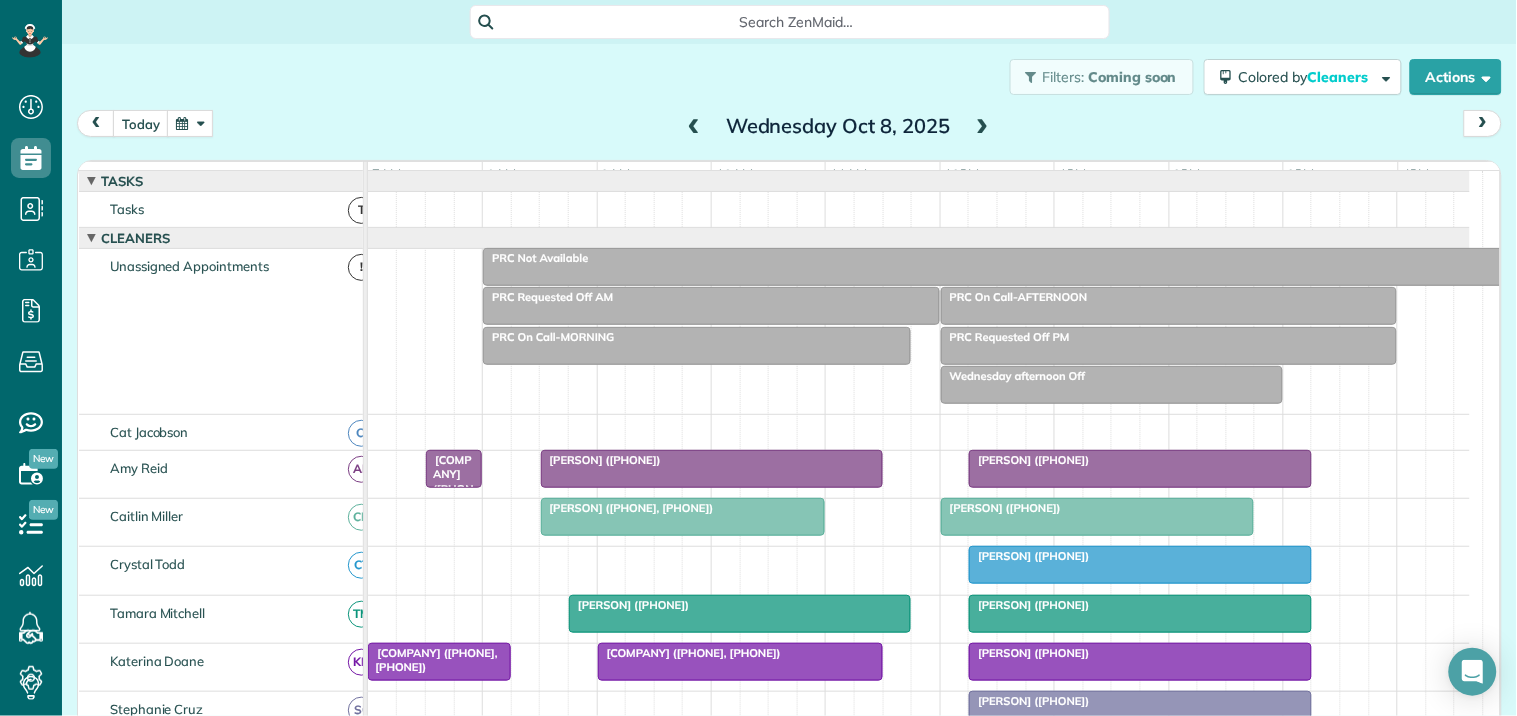 click at bounding box center (190, 123) 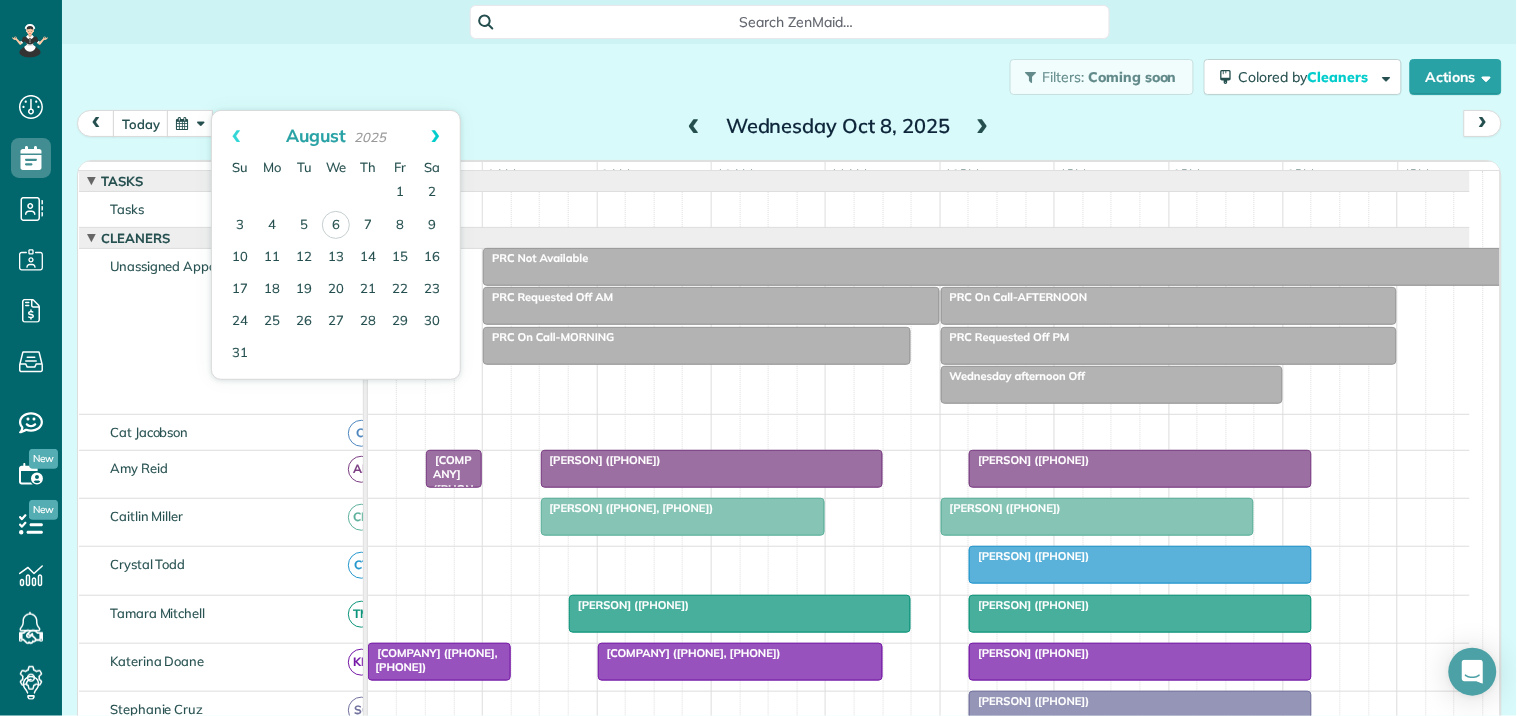 click on "Next" at bounding box center [435, 136] 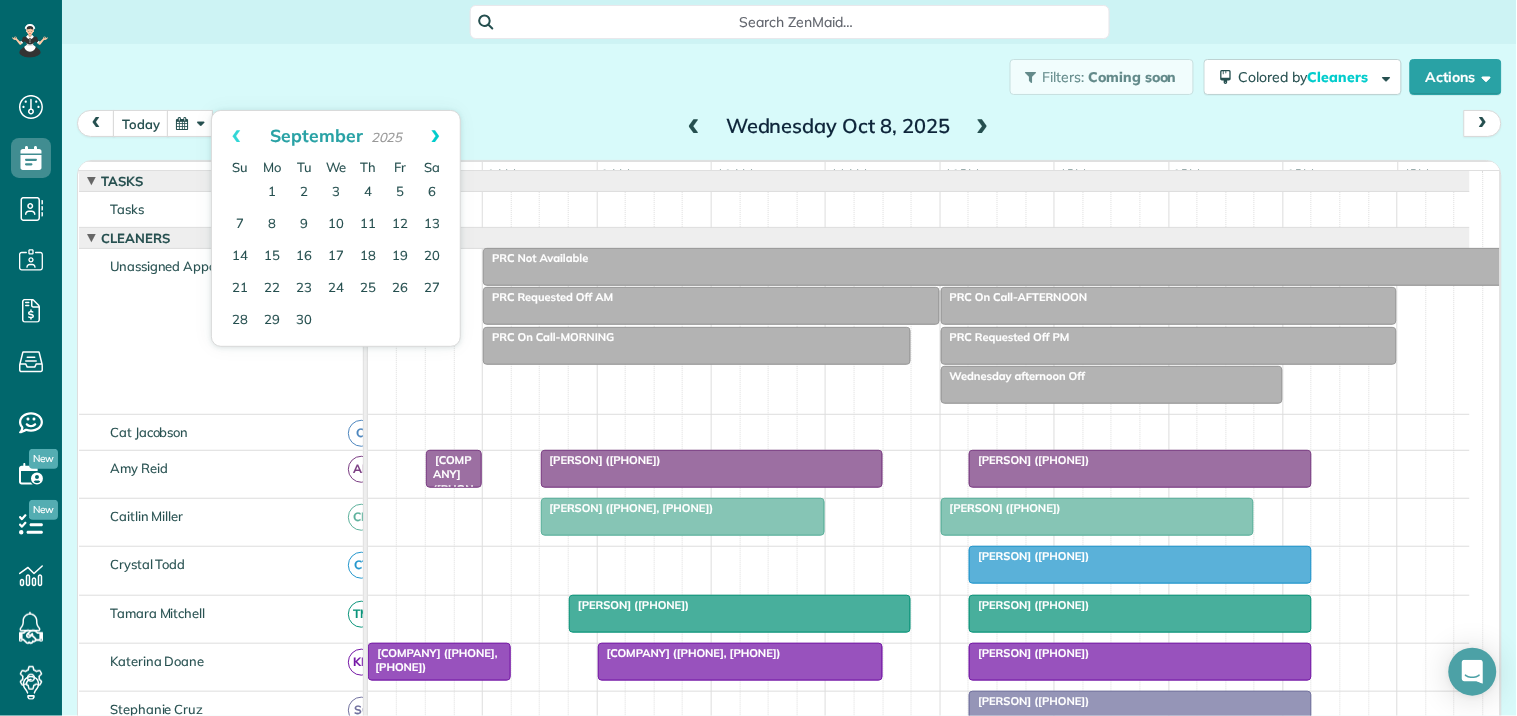 click on "Next" at bounding box center (435, 136) 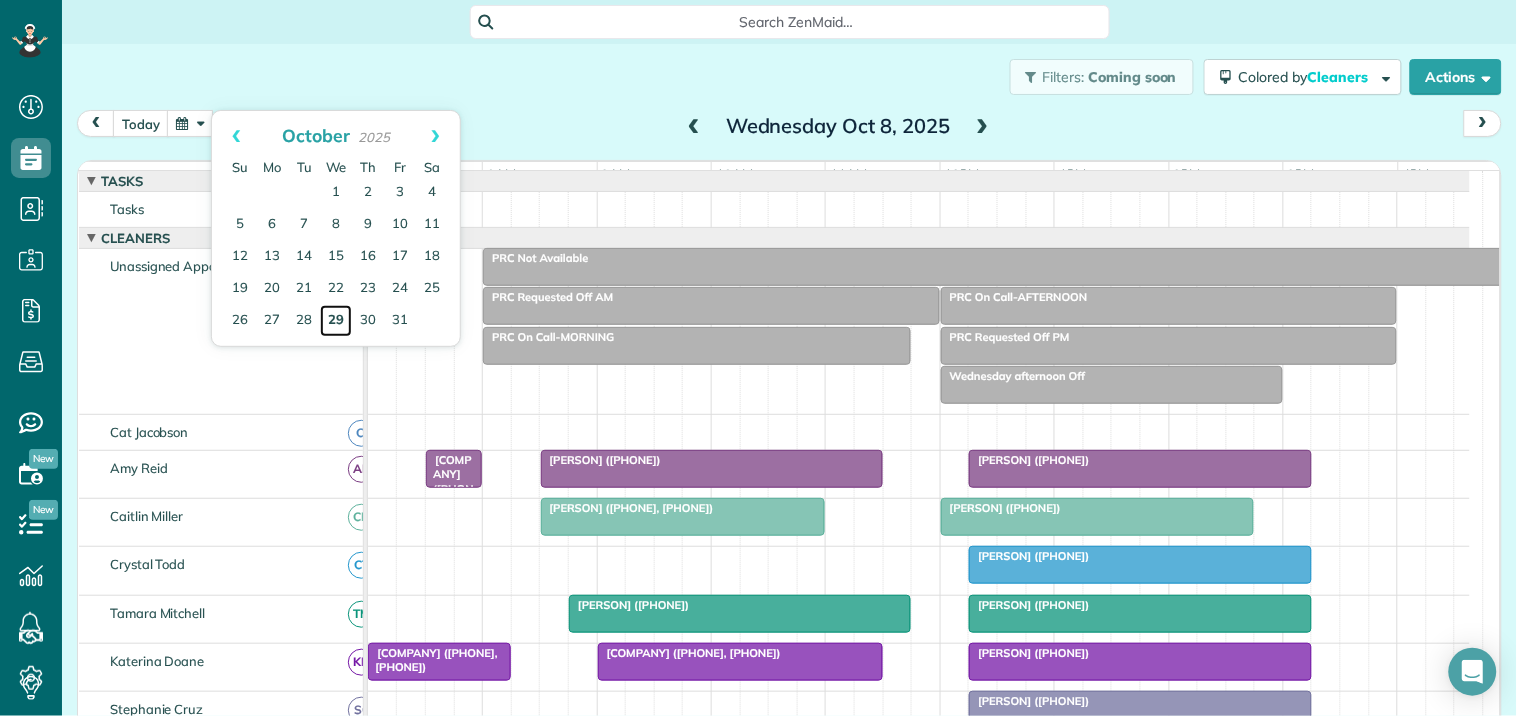 click on "29" at bounding box center [336, 321] 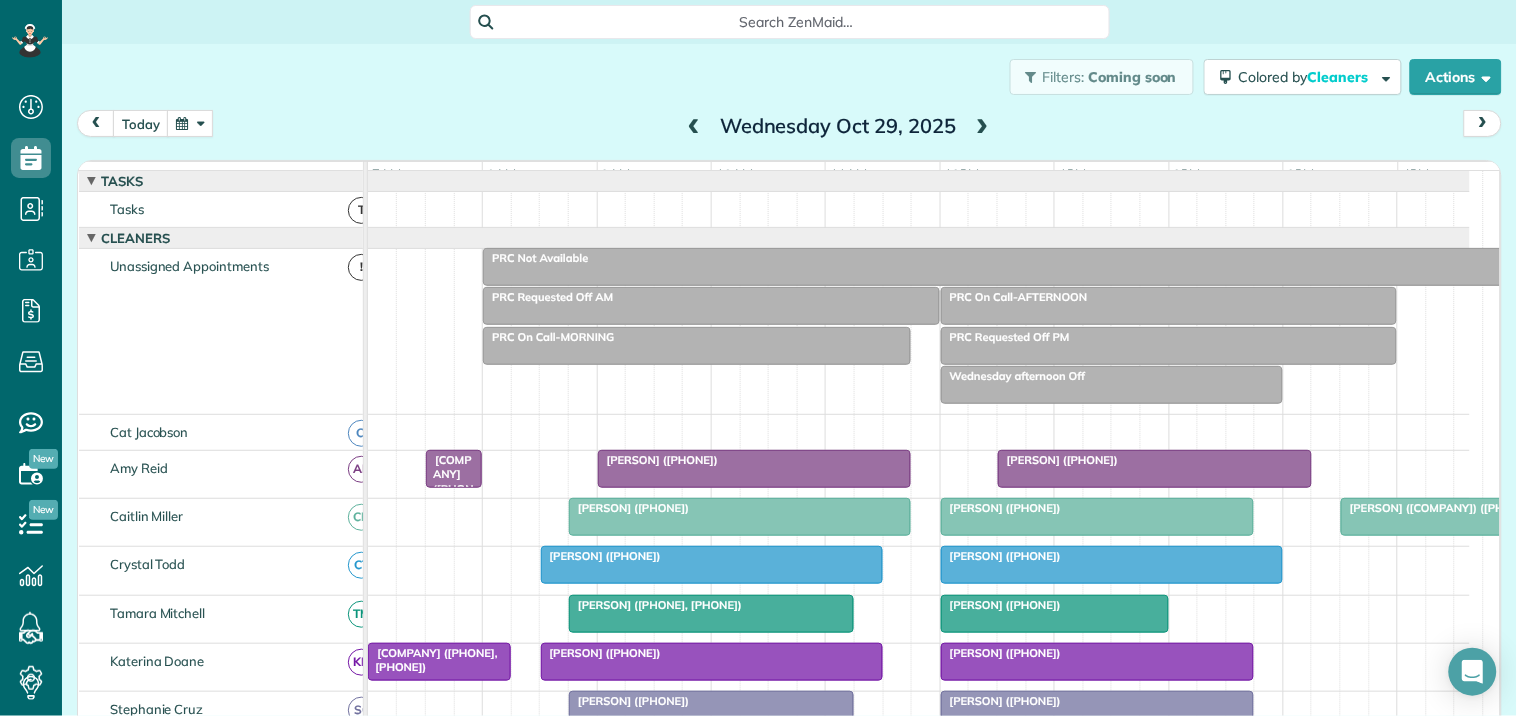 scroll, scrollTop: 333, scrollLeft: 0, axis: vertical 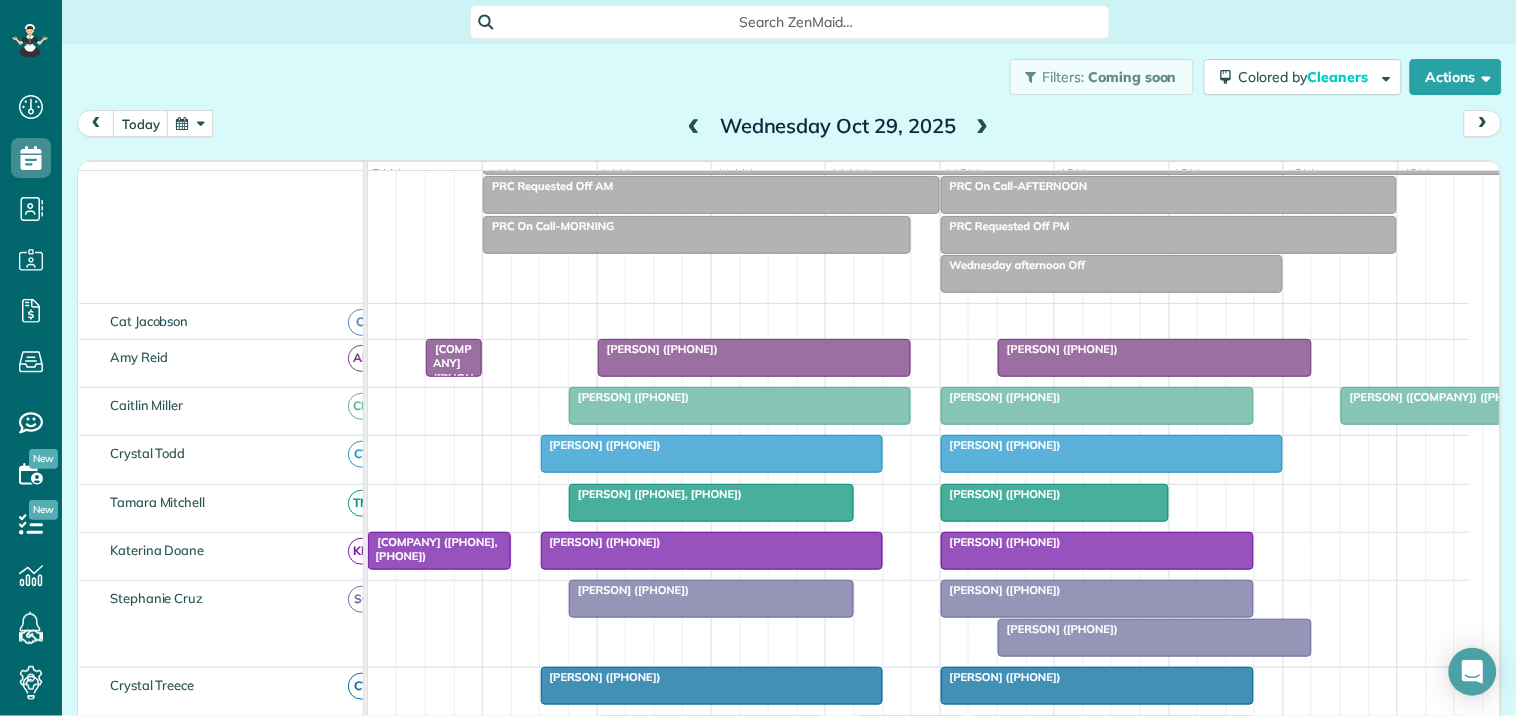 click at bounding box center [190, 123] 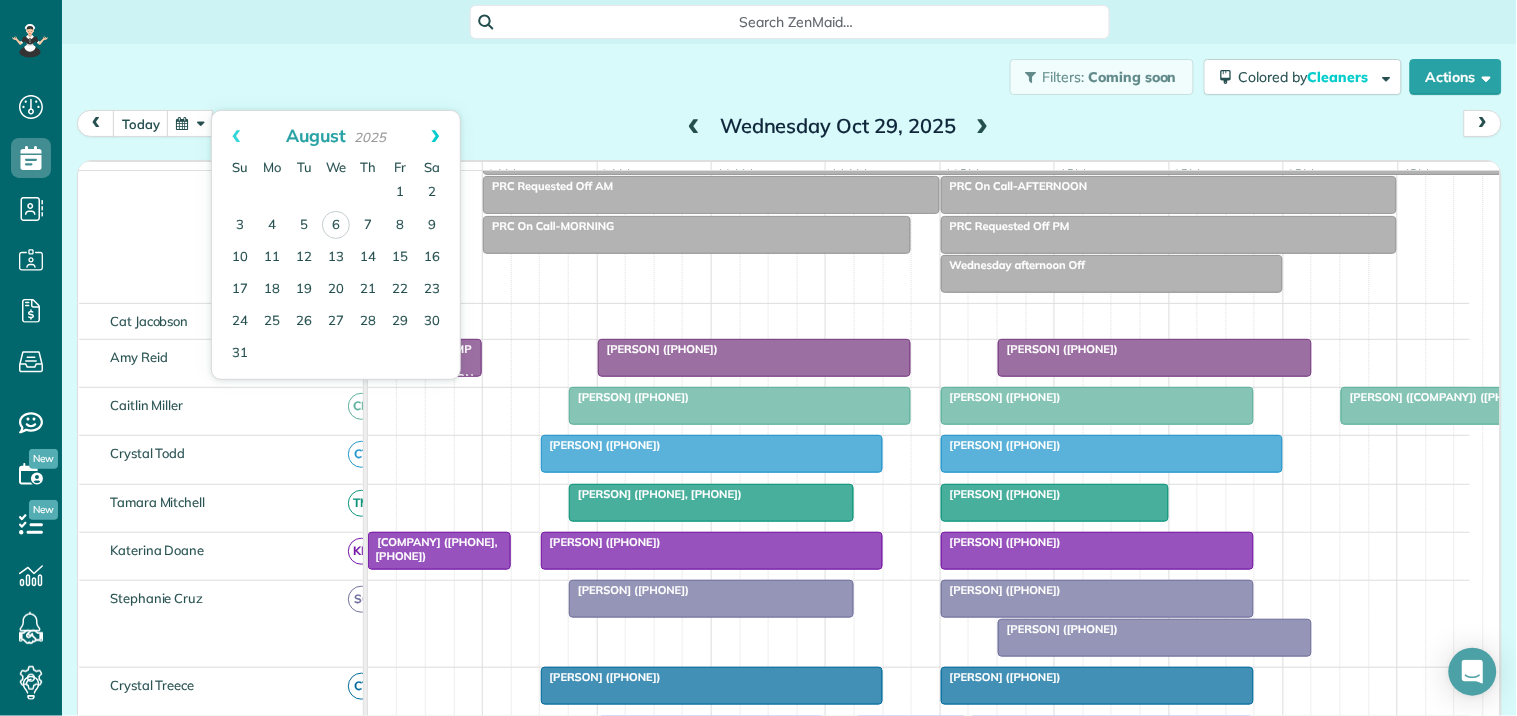 click on "Next" at bounding box center [435, 136] 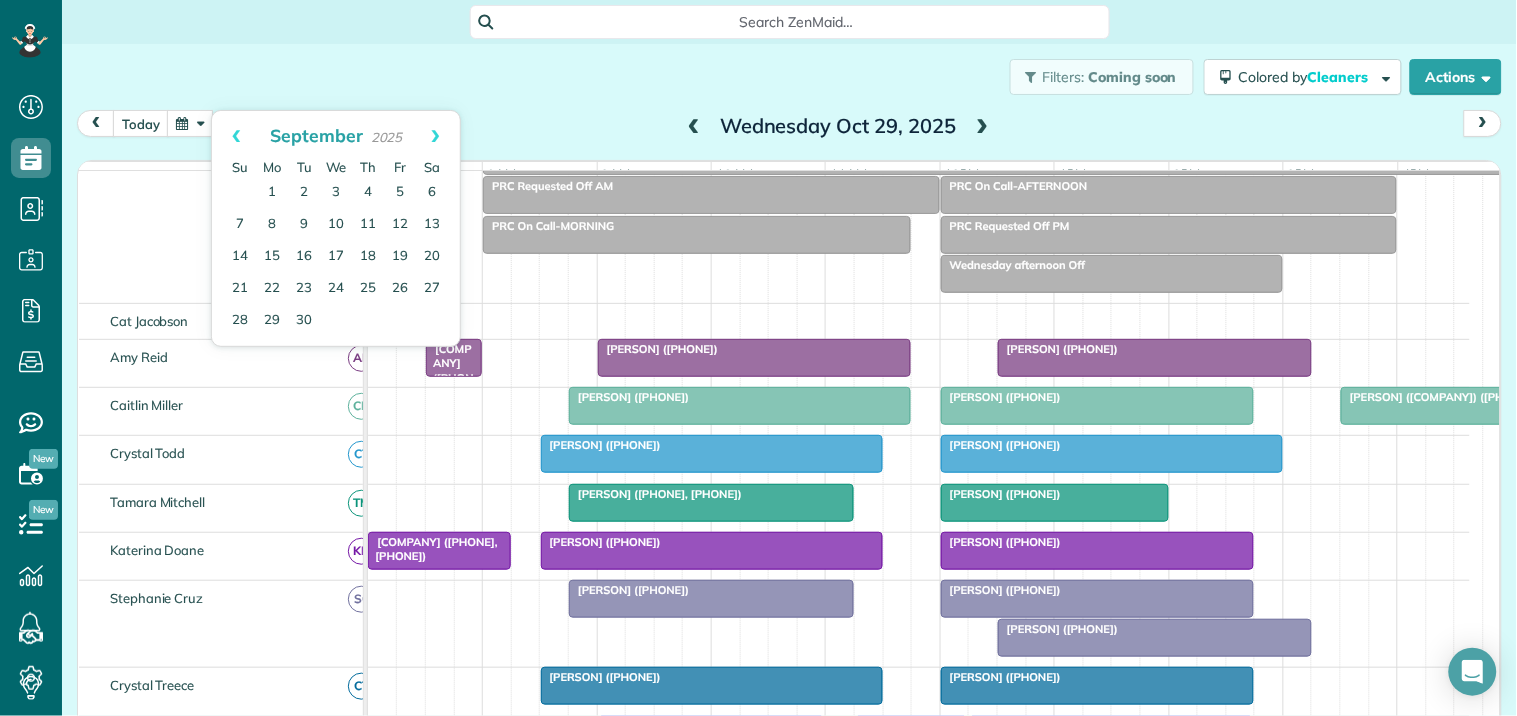 click on "Next" at bounding box center [435, 136] 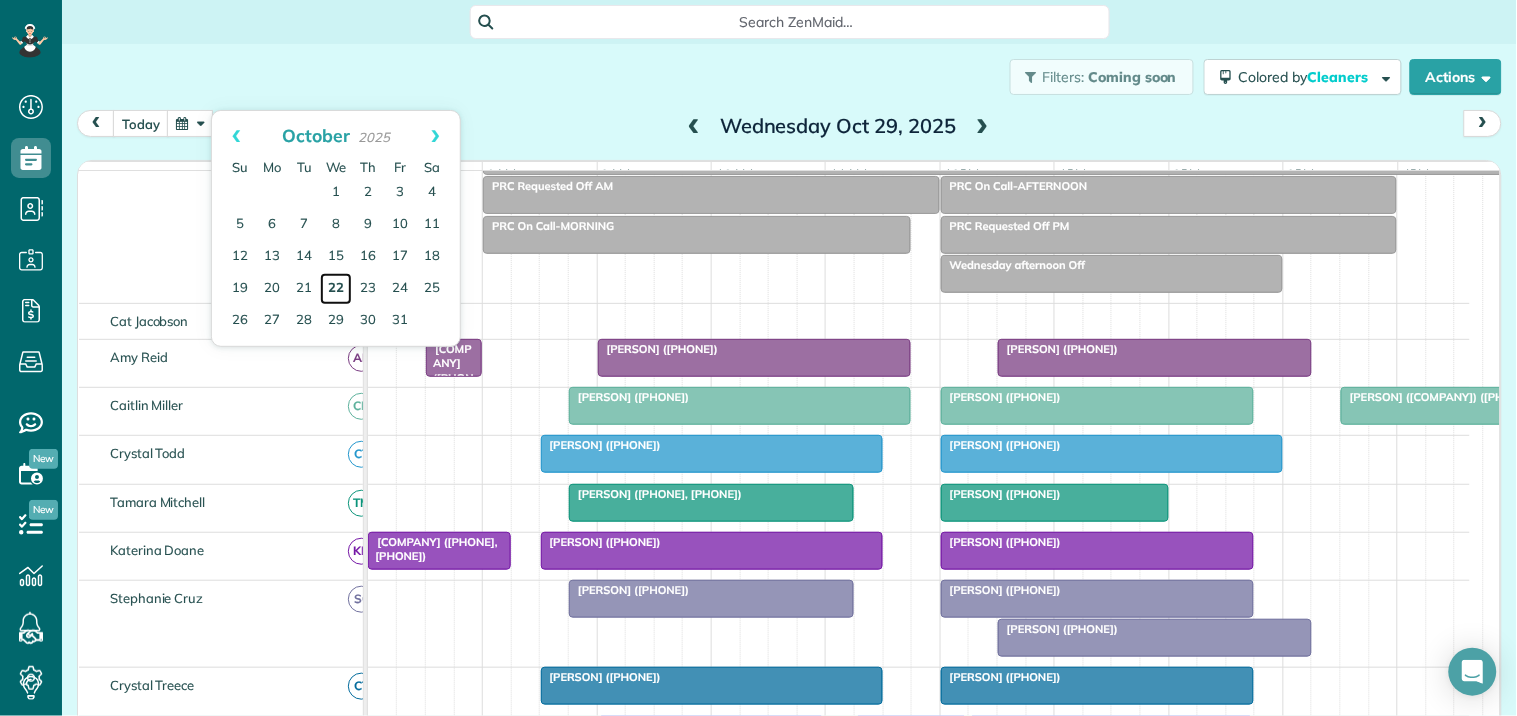 click on "22" at bounding box center [336, 289] 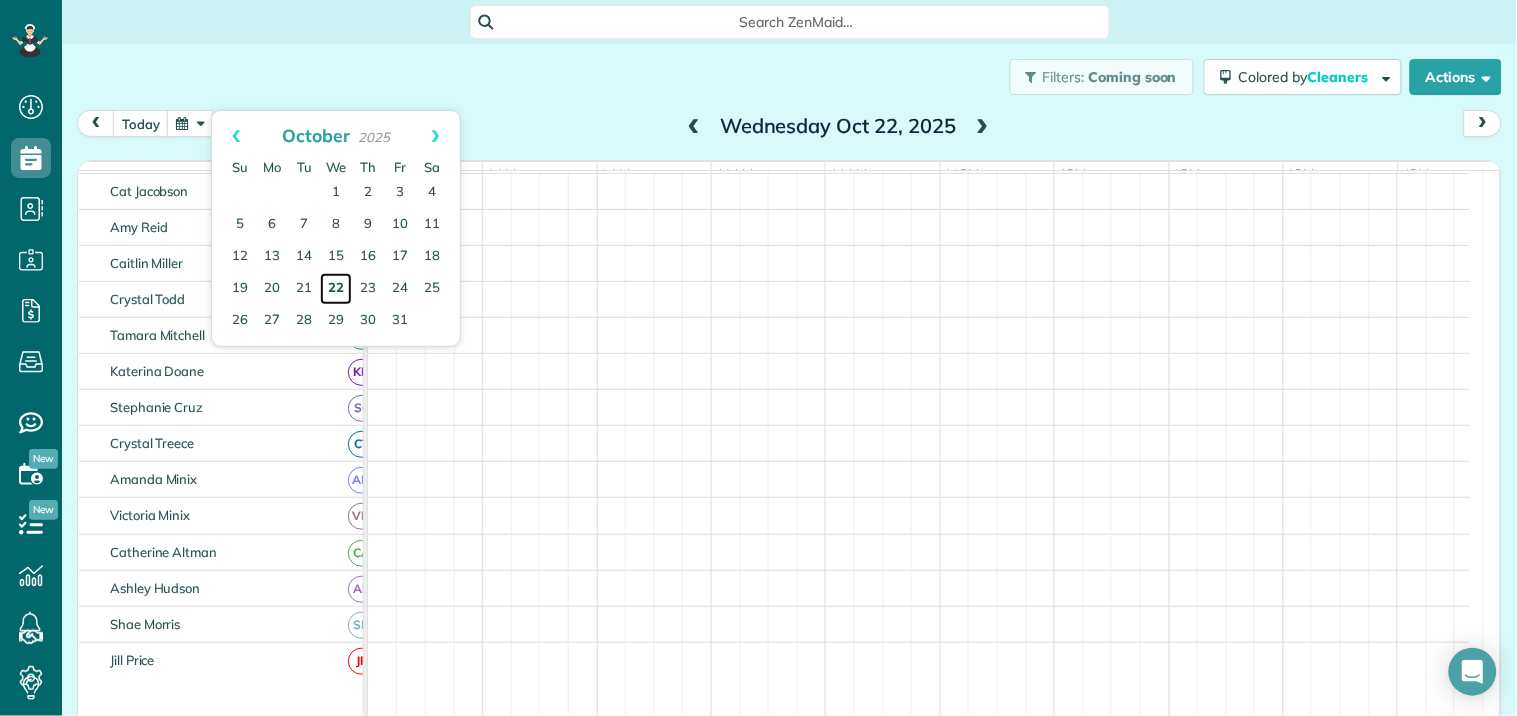 scroll, scrollTop: 0, scrollLeft: 0, axis: both 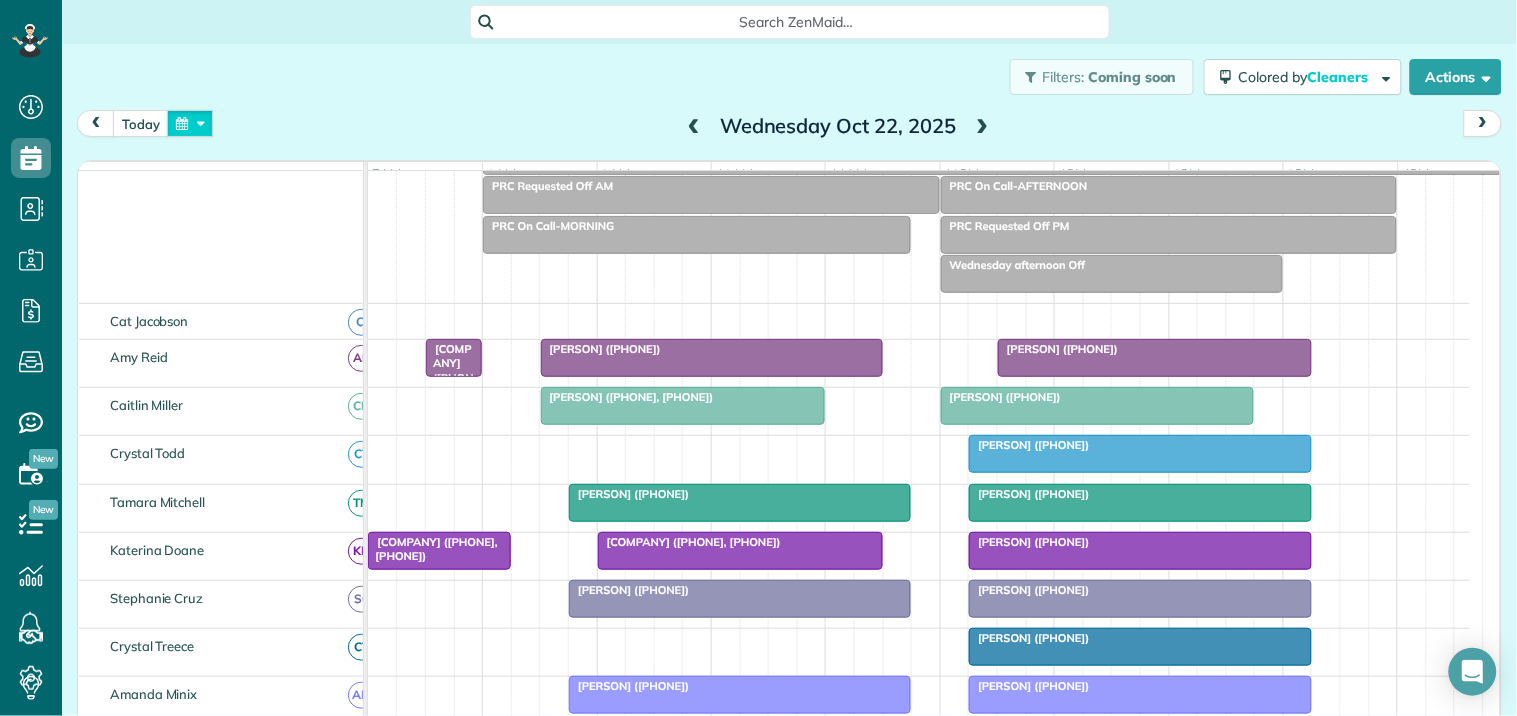 click at bounding box center [190, 123] 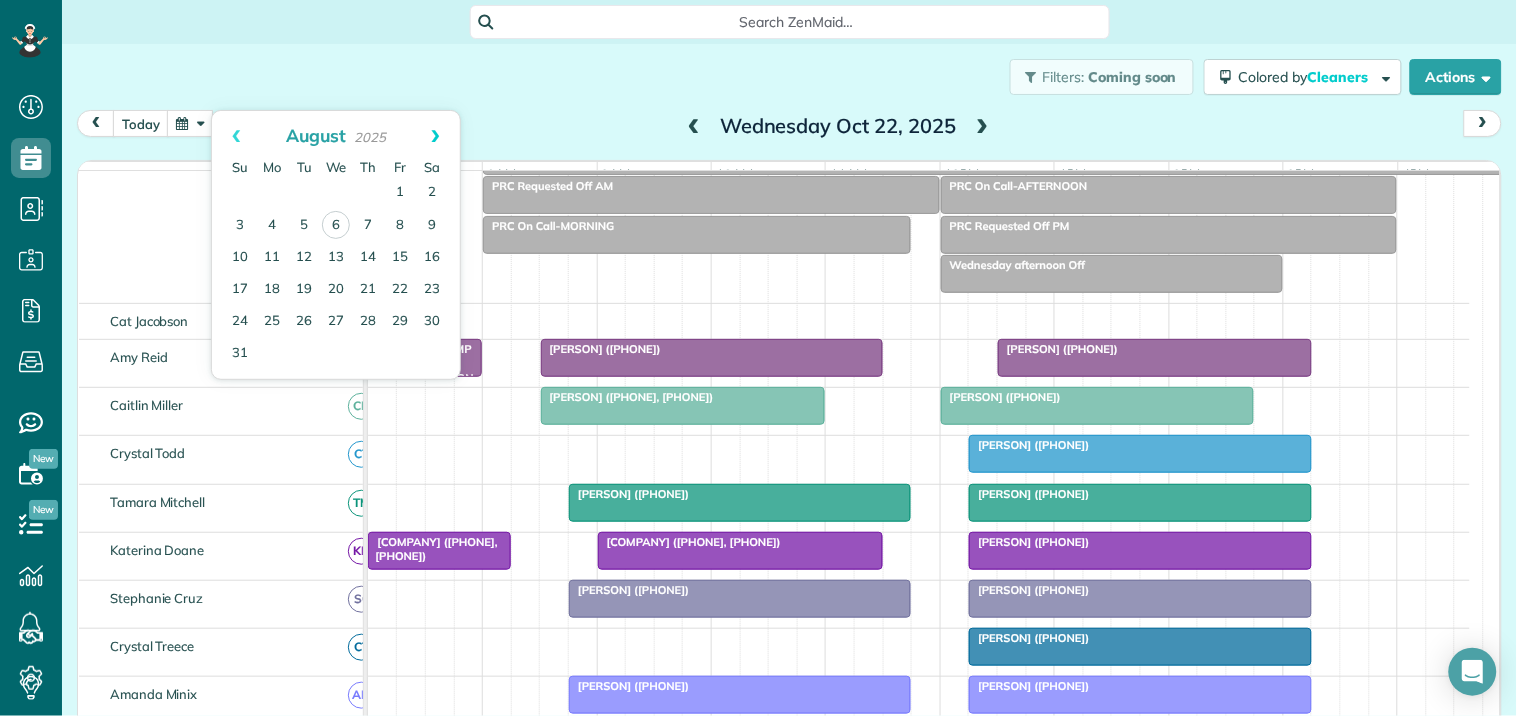click on "Next" at bounding box center (435, 136) 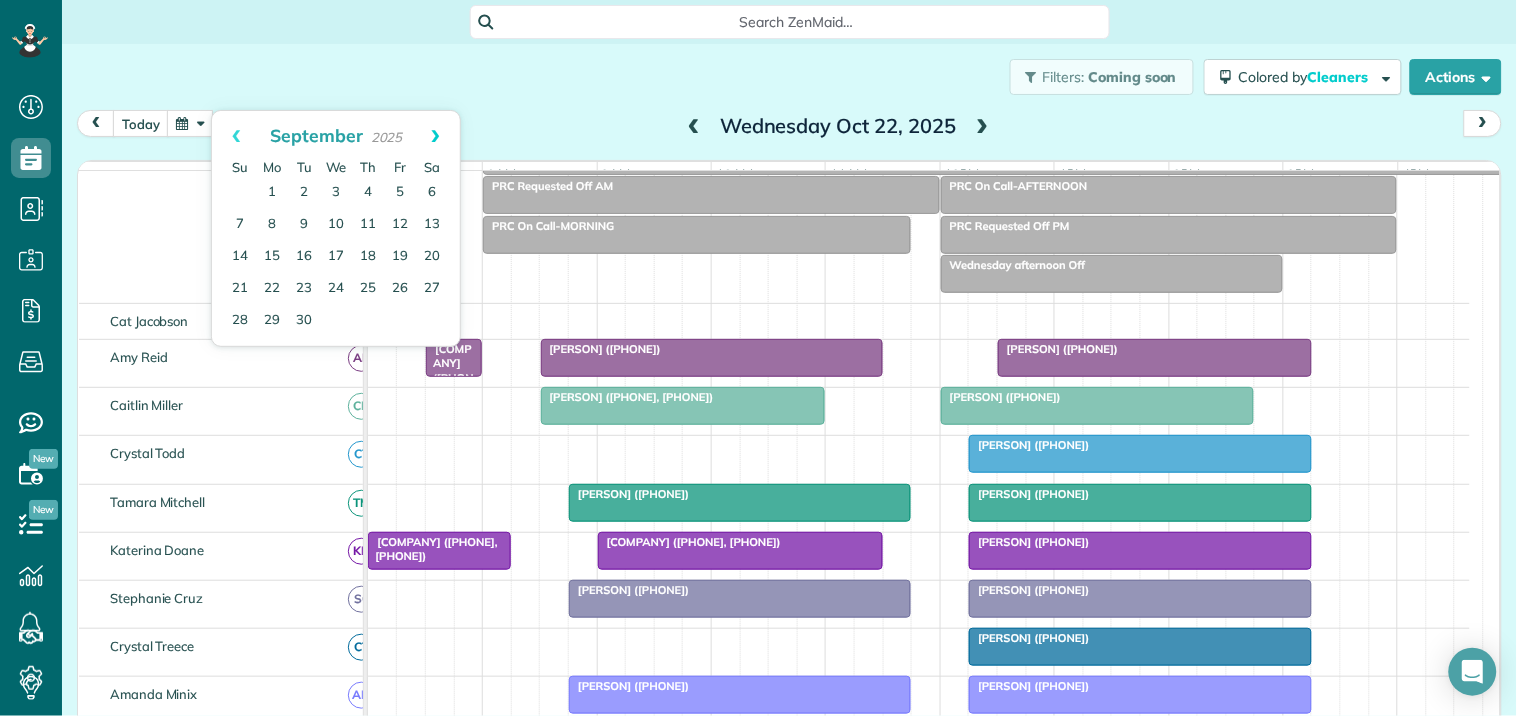 click on "Next" at bounding box center [435, 136] 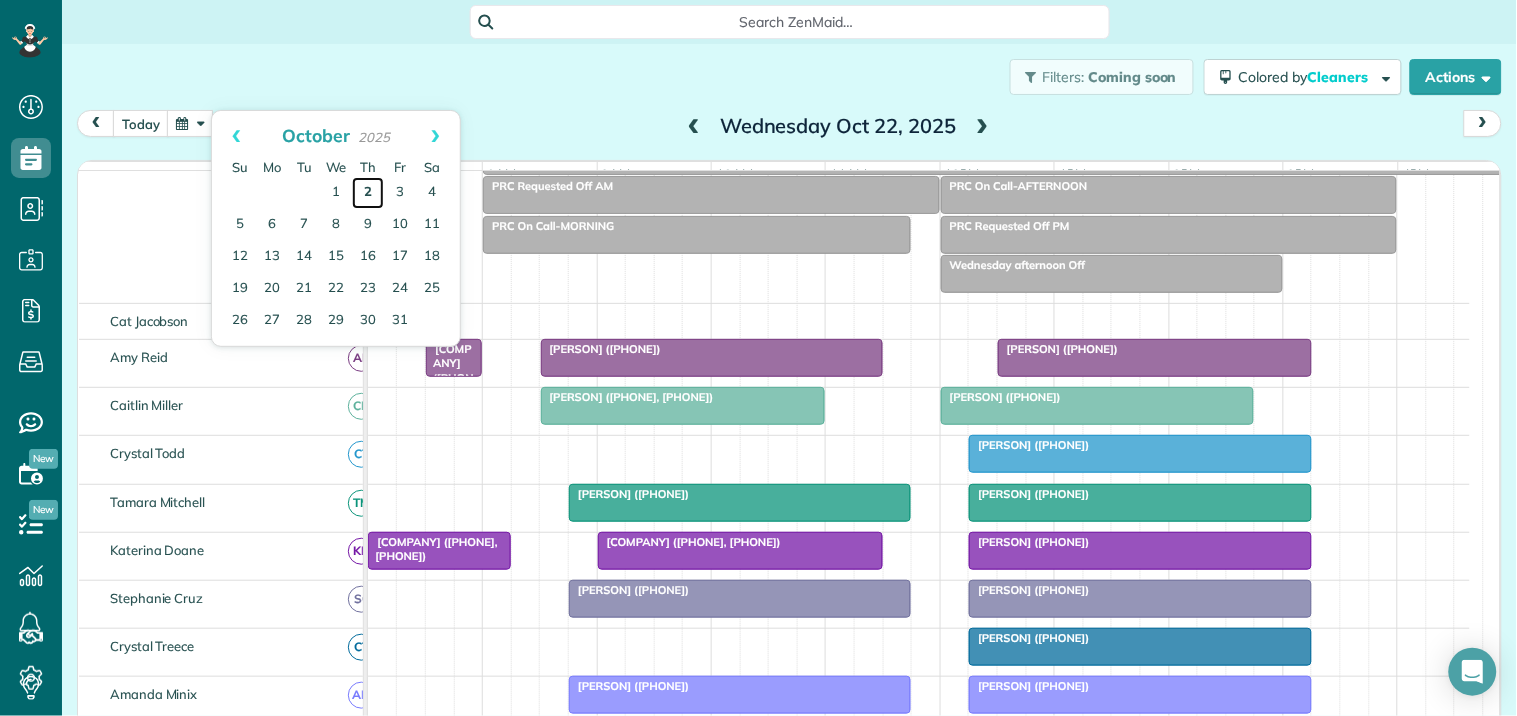 click on "2" at bounding box center (368, 193) 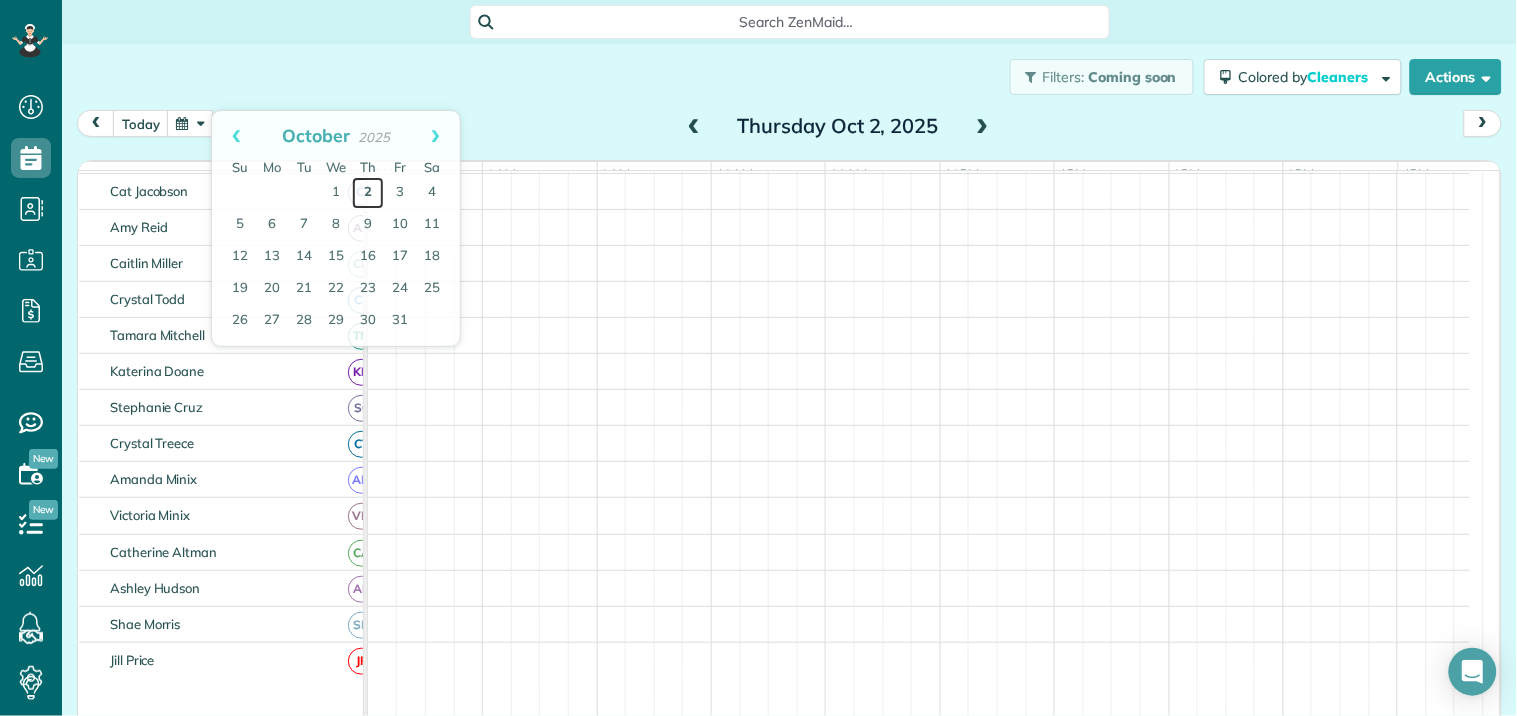 scroll, scrollTop: 0, scrollLeft: 0, axis: both 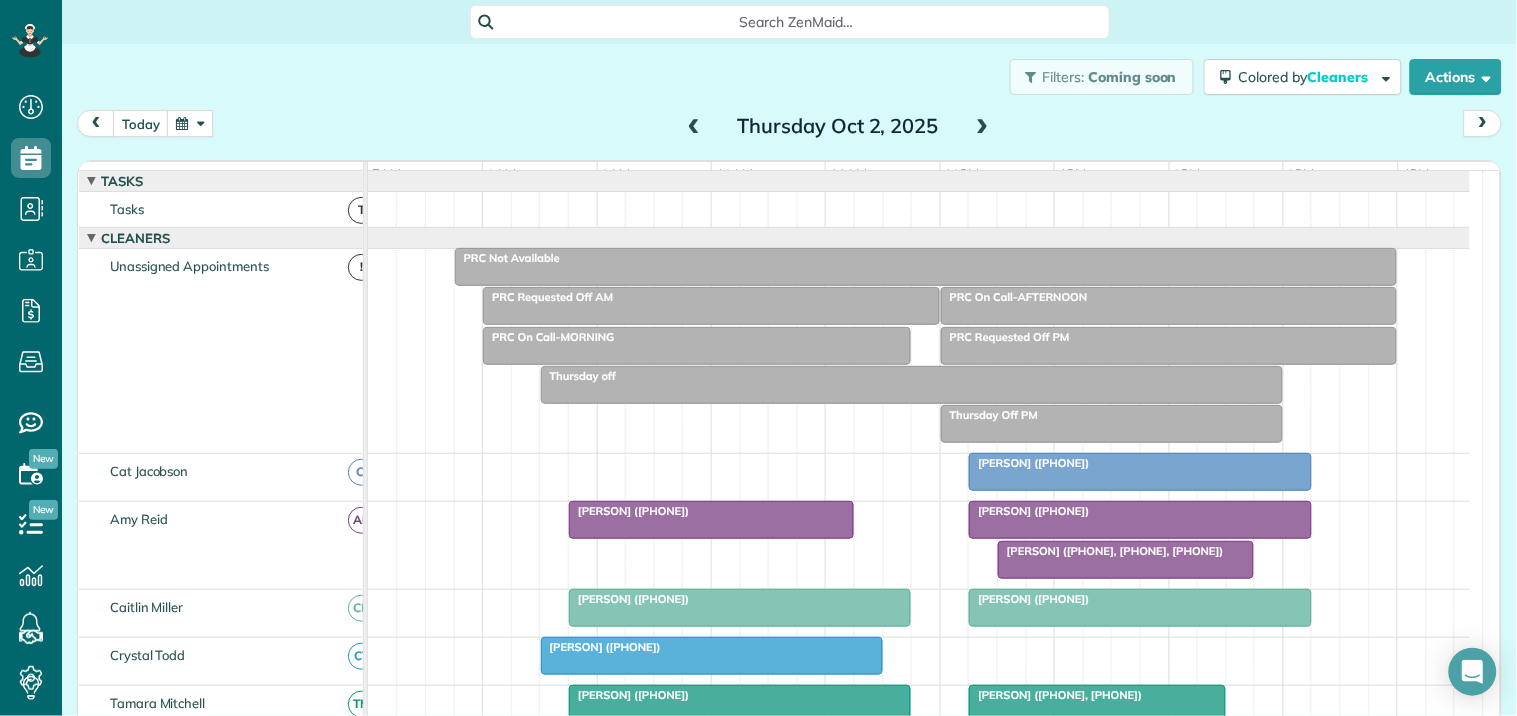 click at bounding box center [1140, 472] 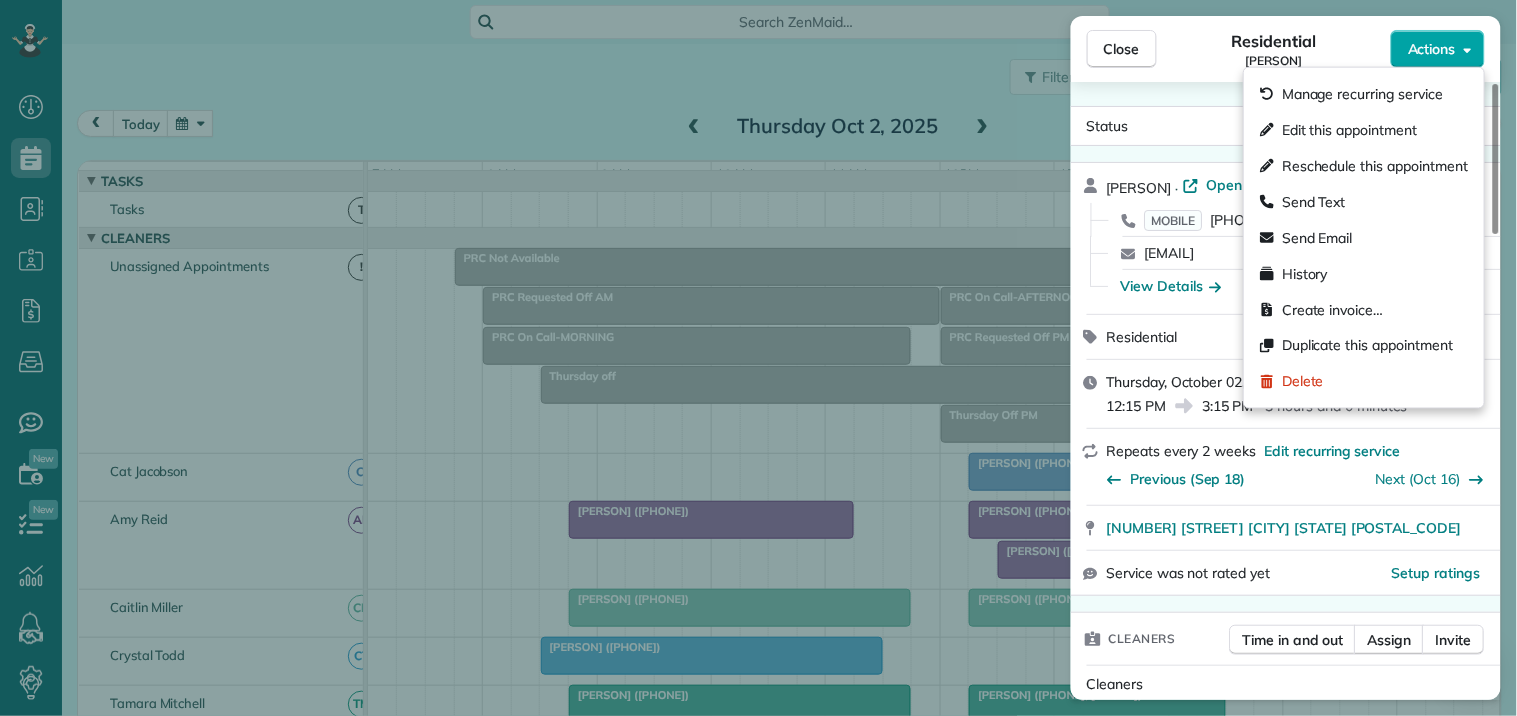 click on "Actions" at bounding box center (1432, 49) 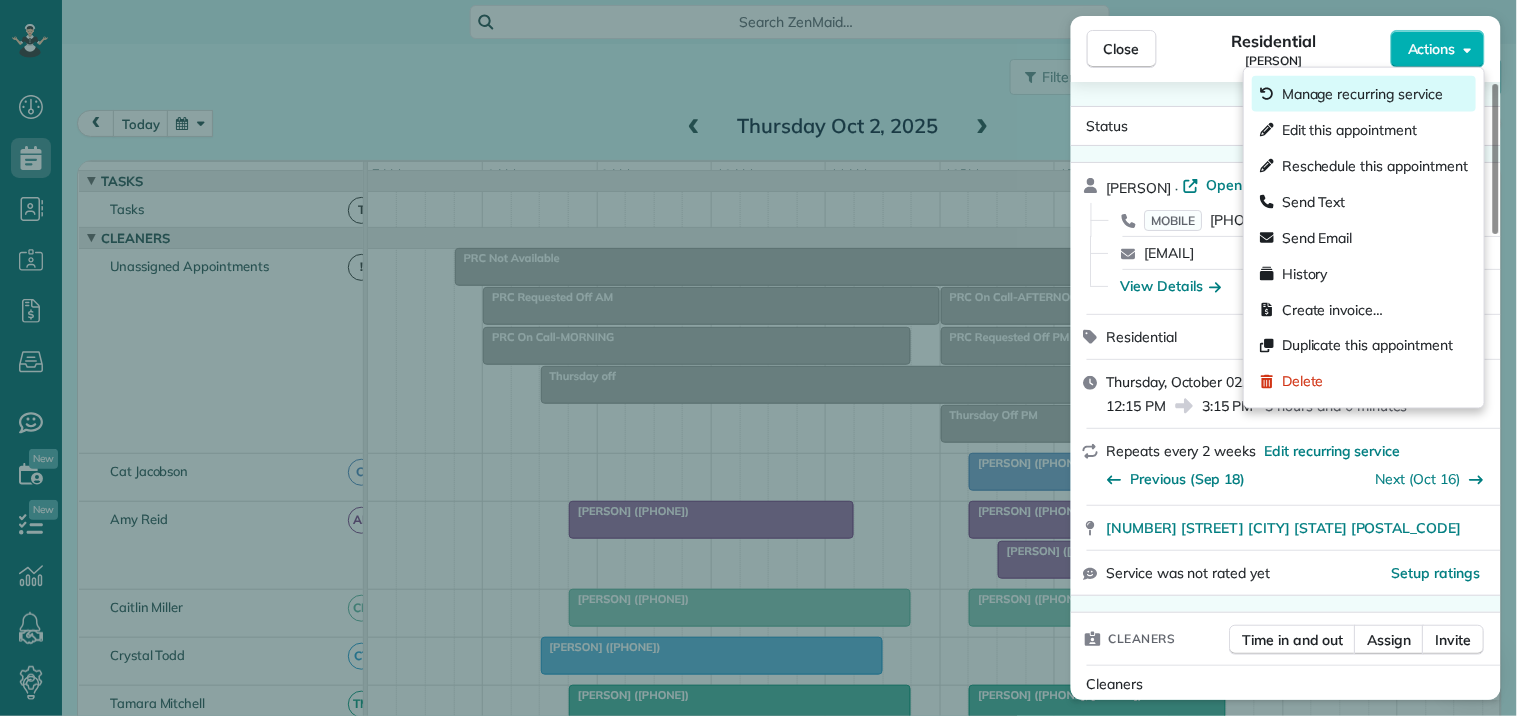 click on "Manage recurring service" at bounding box center (1362, 94) 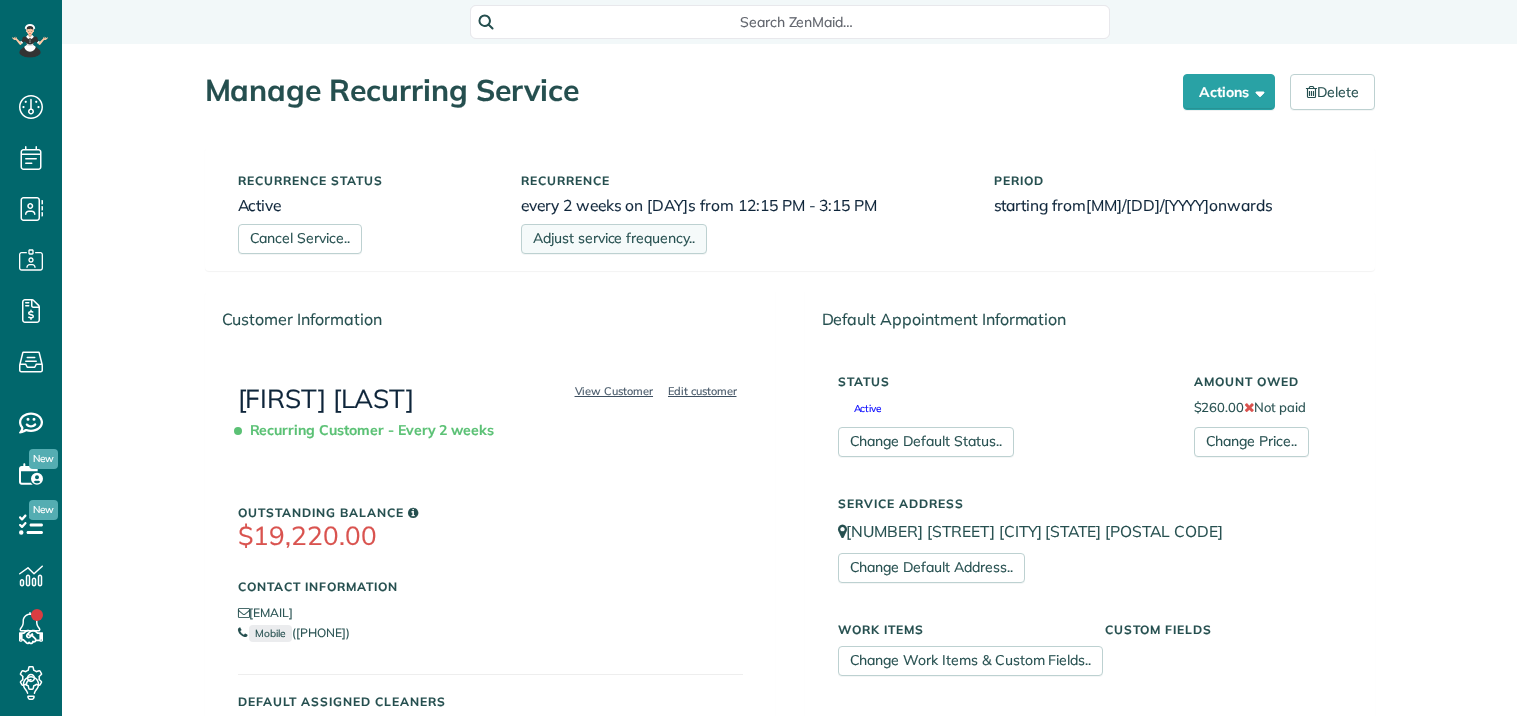 scroll, scrollTop: 0, scrollLeft: 0, axis: both 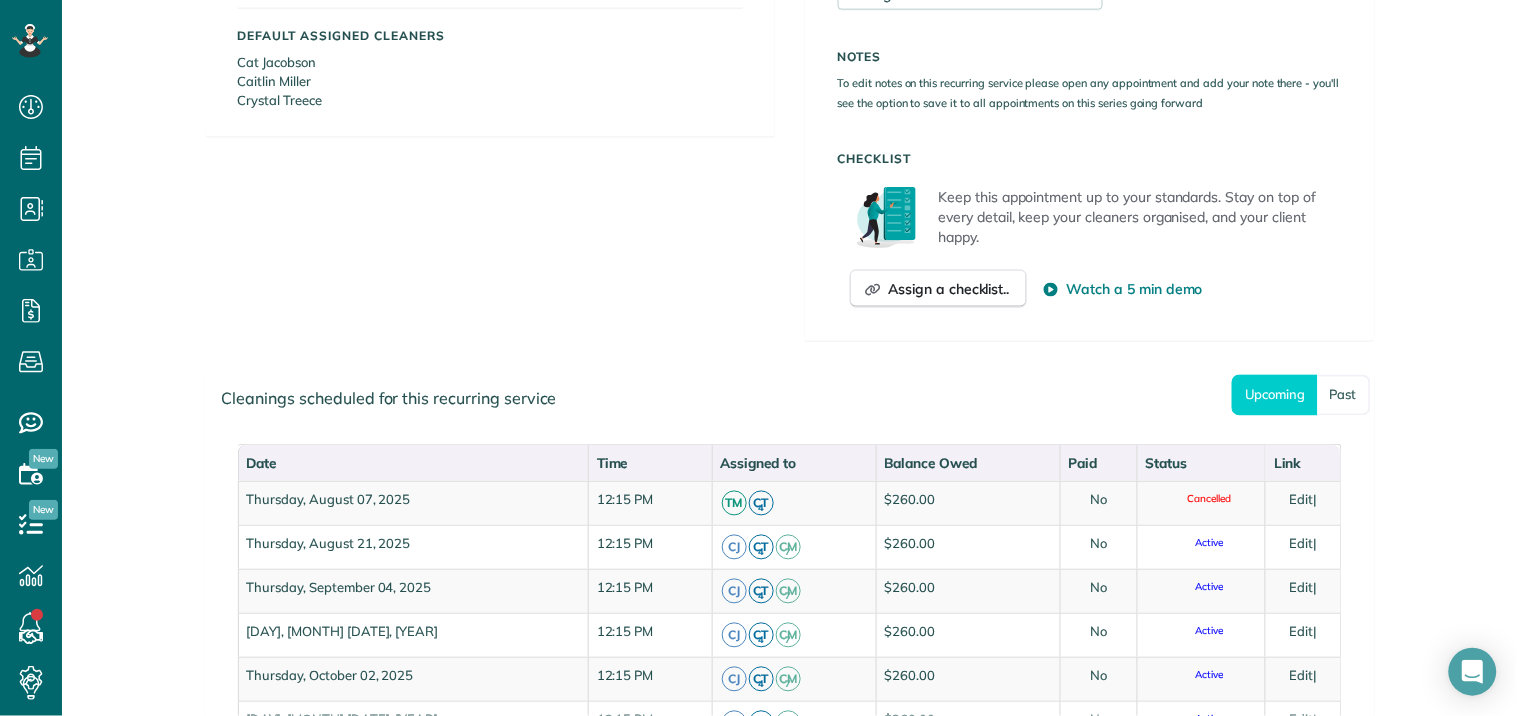 click on "Customer Information
View Customer
Edit customer
[FIRST] [LAST]
Recurring Customer - Every 2 weeks
Outstanding Balance
$19,220.00
Contact Information
[EMAIL]
Mobile
[PHONE]
Default Assigned Cleaners
[PERSON]
[PERSON]
[PERSON]" at bounding box center (790, -3) 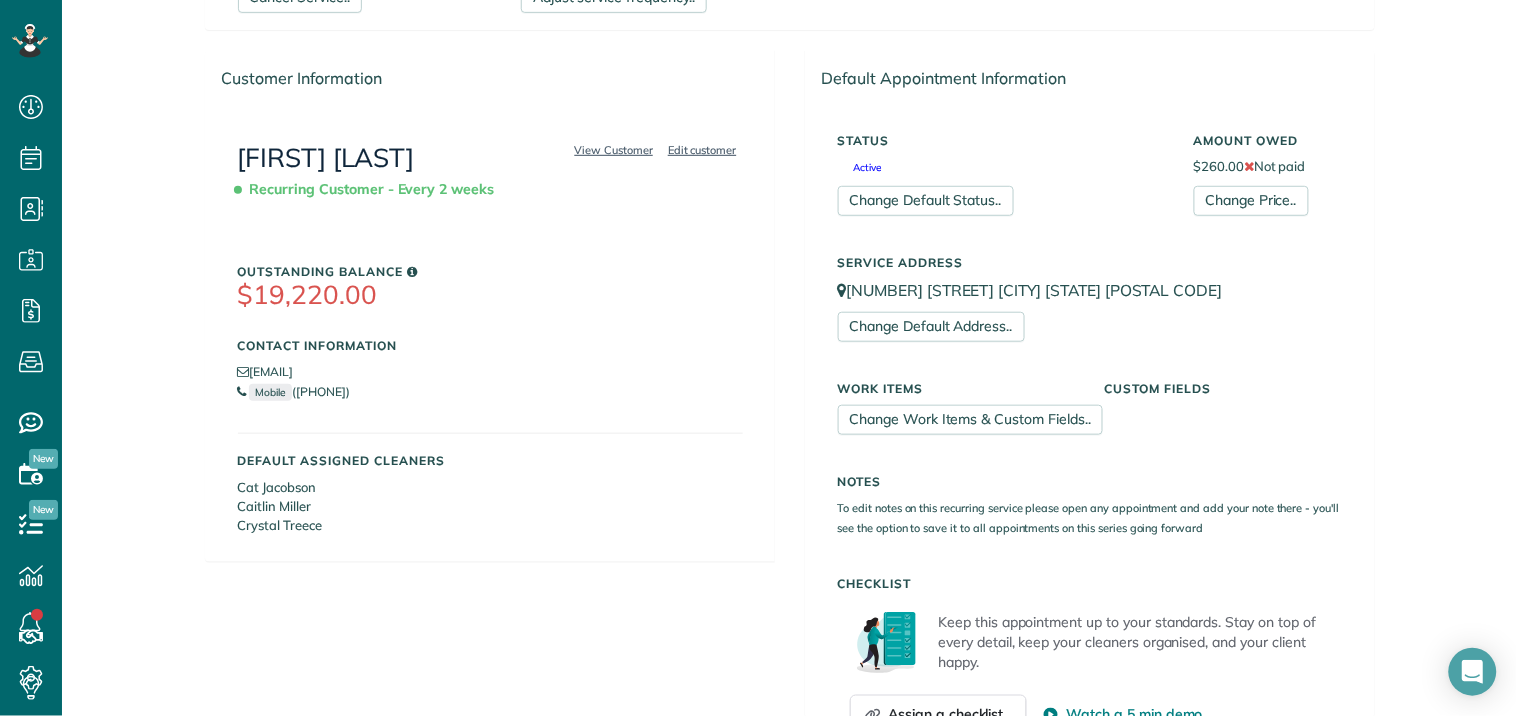 scroll, scrollTop: 0, scrollLeft: 0, axis: both 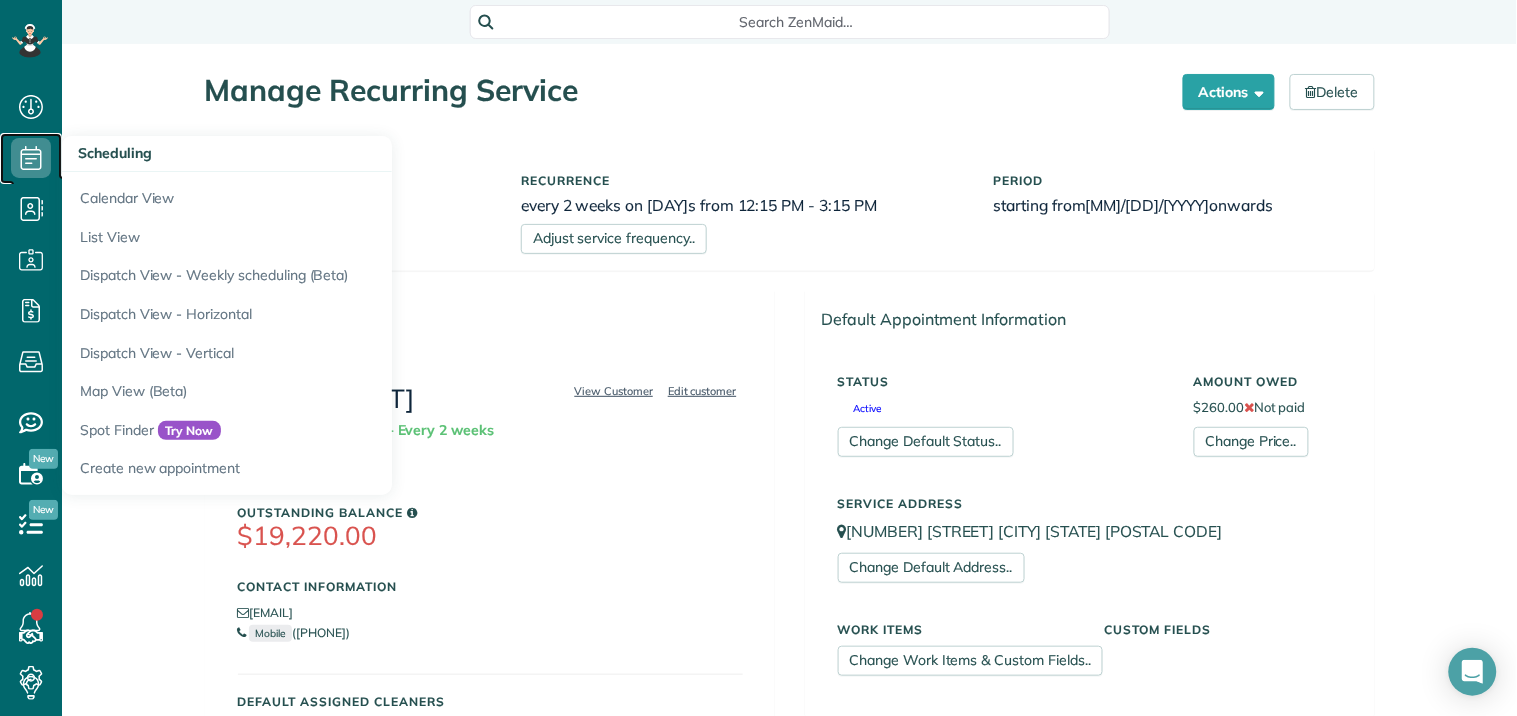 click 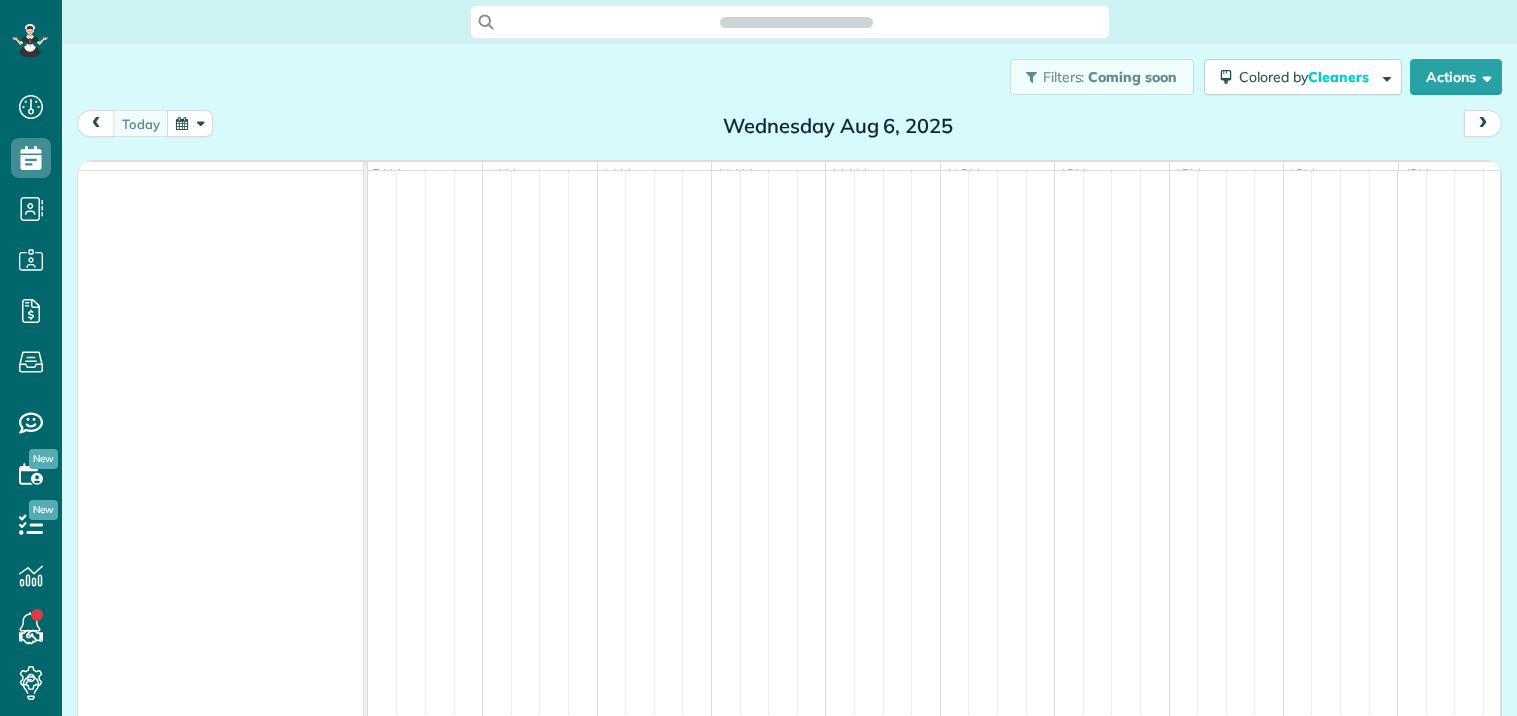 scroll, scrollTop: 0, scrollLeft: 0, axis: both 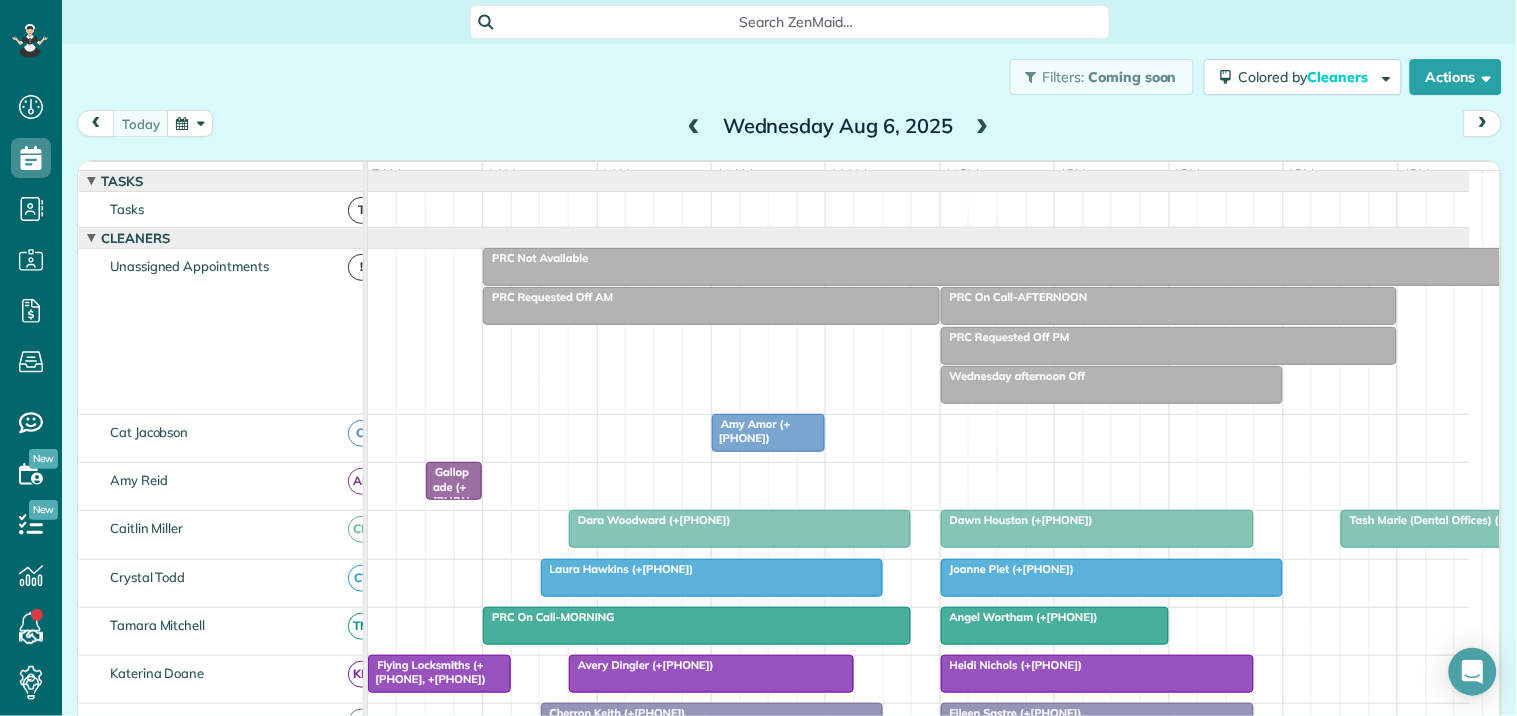 click at bounding box center [190, 123] 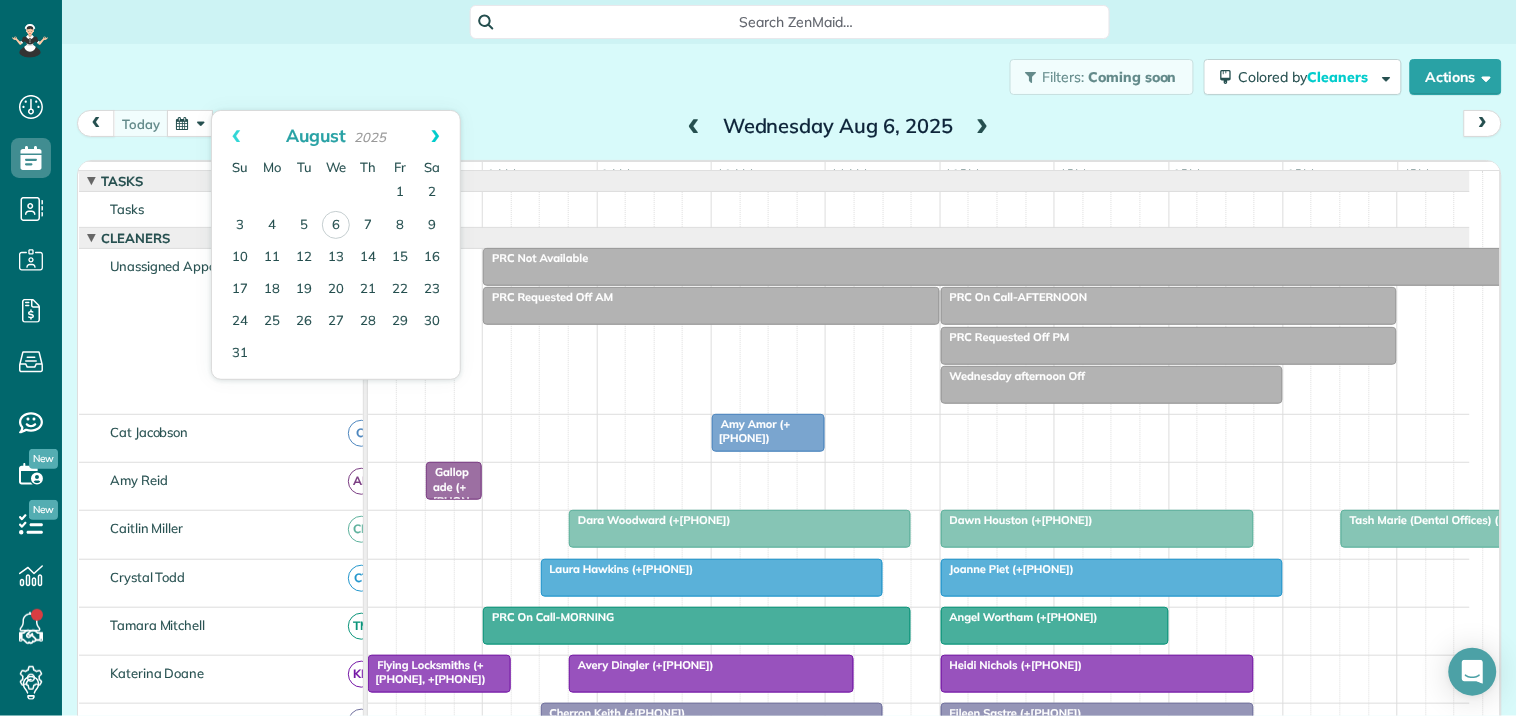 click on "Next" at bounding box center [435, 136] 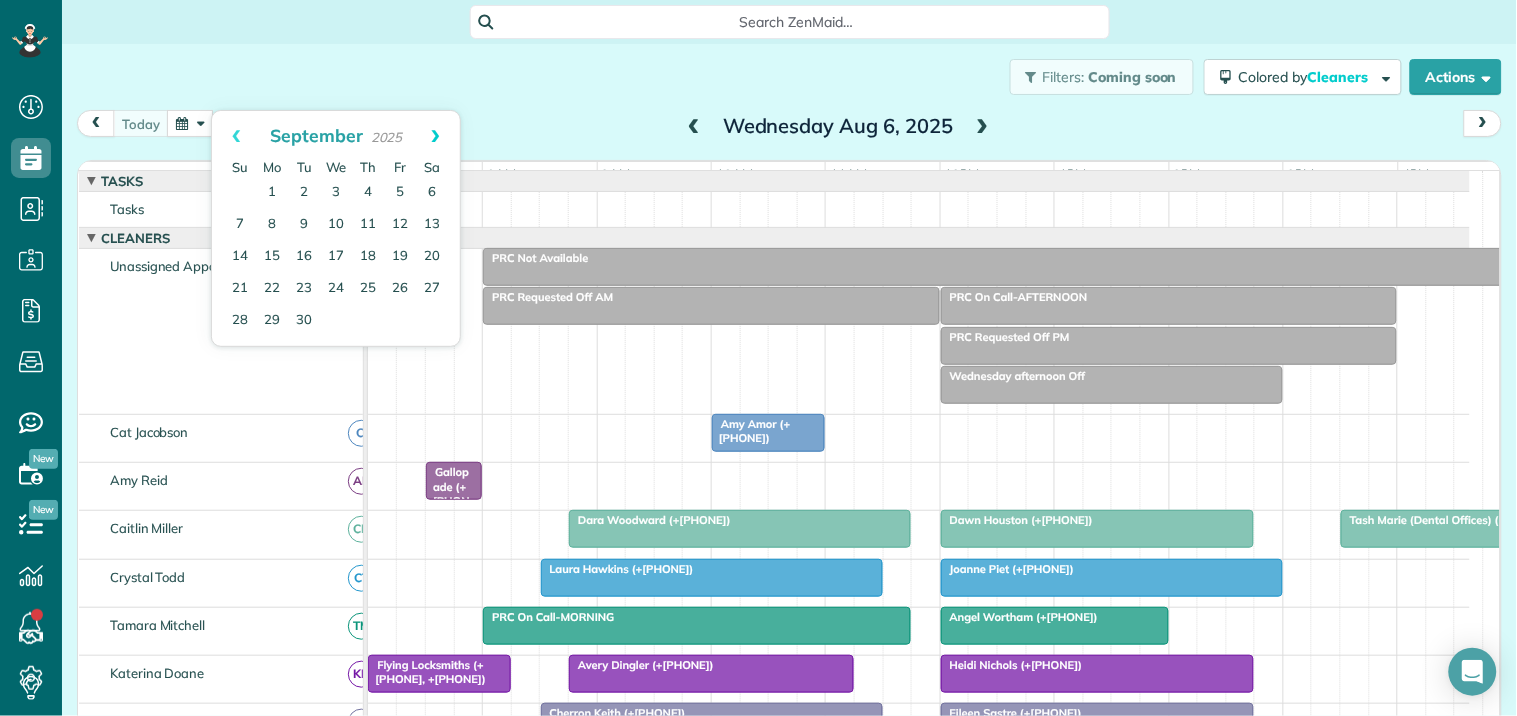 click on "Next" at bounding box center [435, 136] 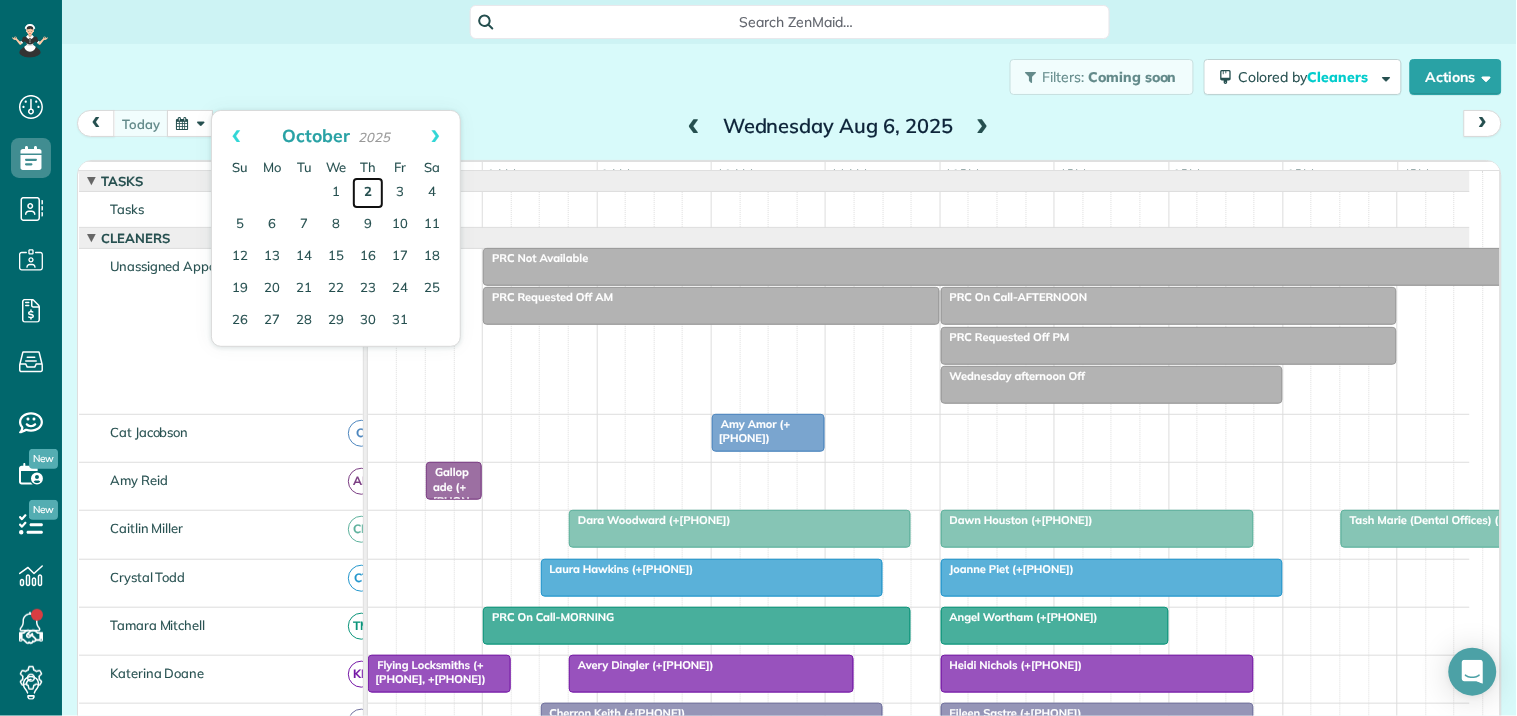 click on "2" at bounding box center [368, 193] 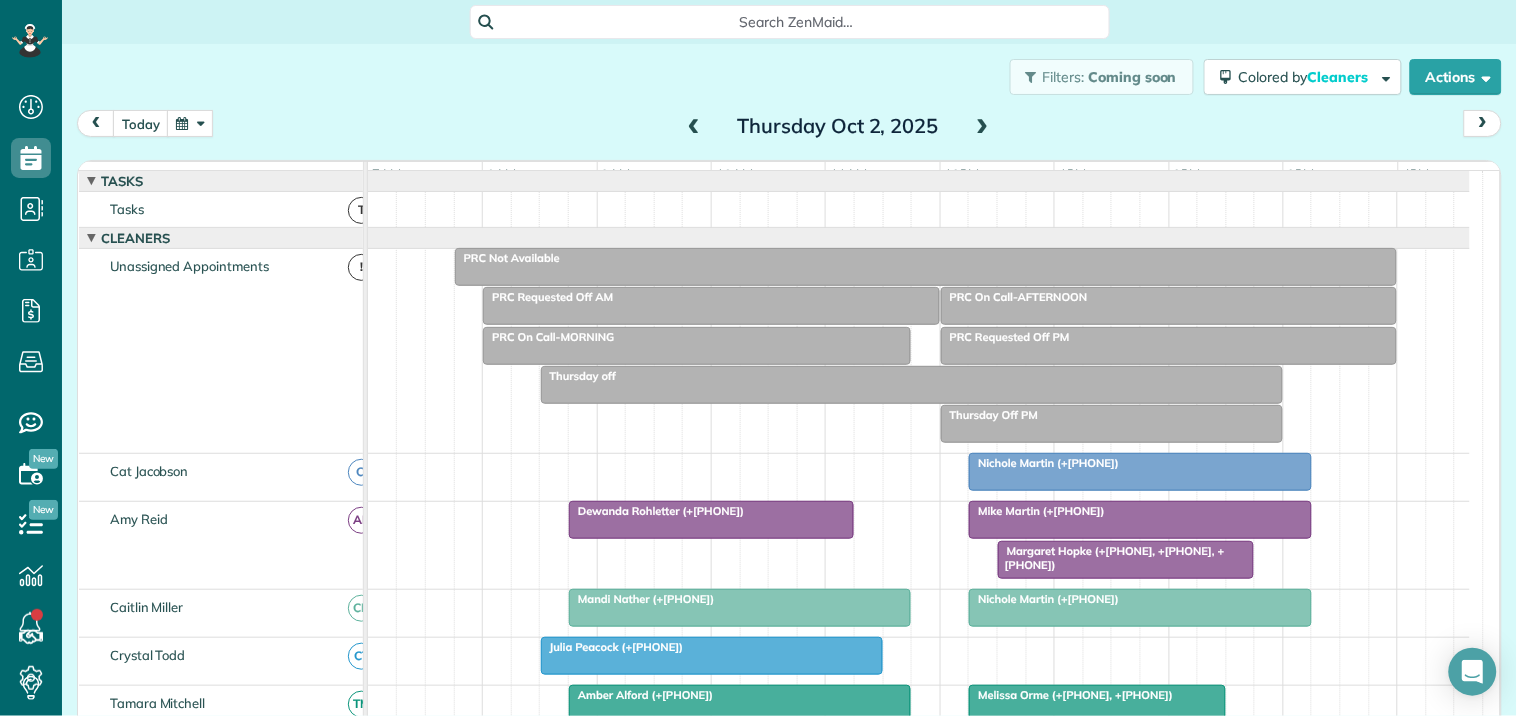 scroll, scrollTop: 111, scrollLeft: 0, axis: vertical 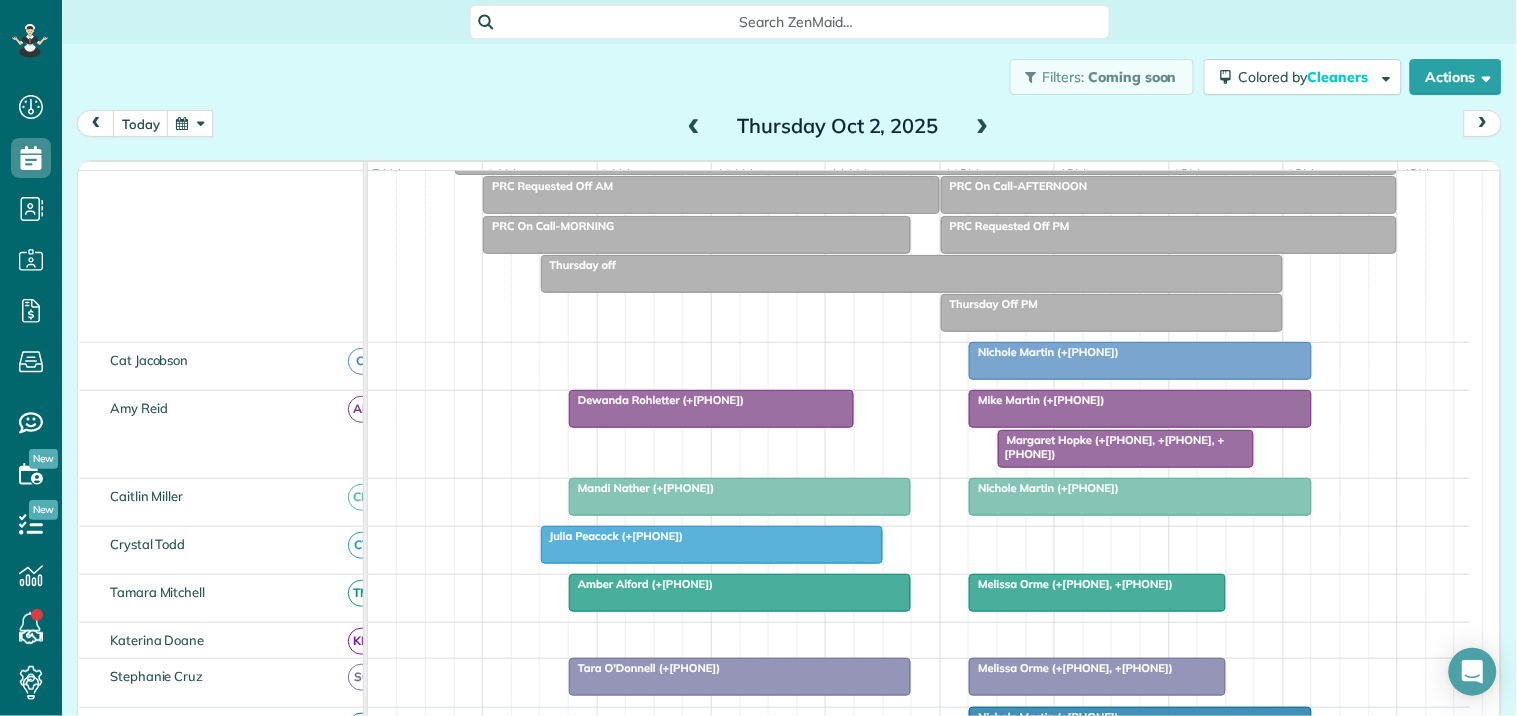 click on "Mike Martin (+[PHONE])" at bounding box center (1140, 400) 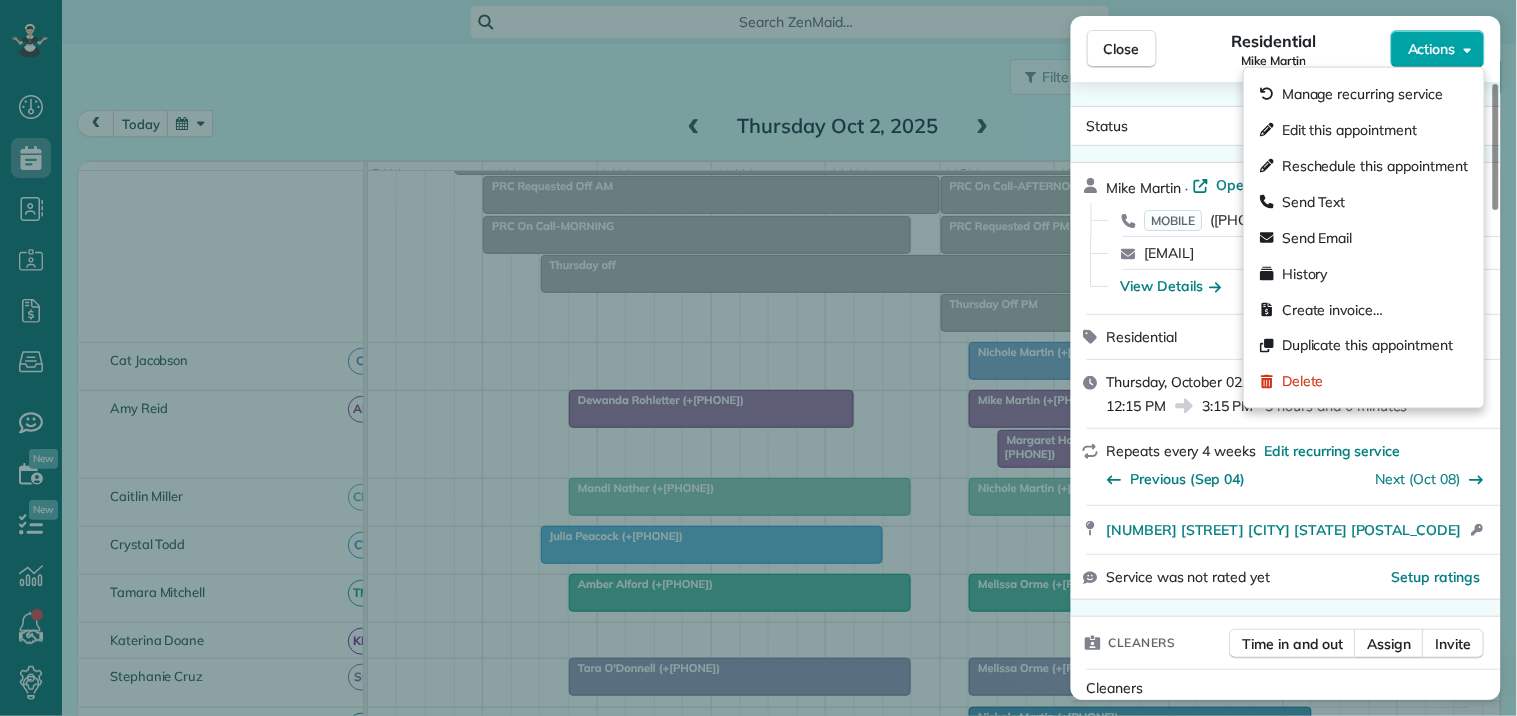click on "Actions" at bounding box center [1432, 49] 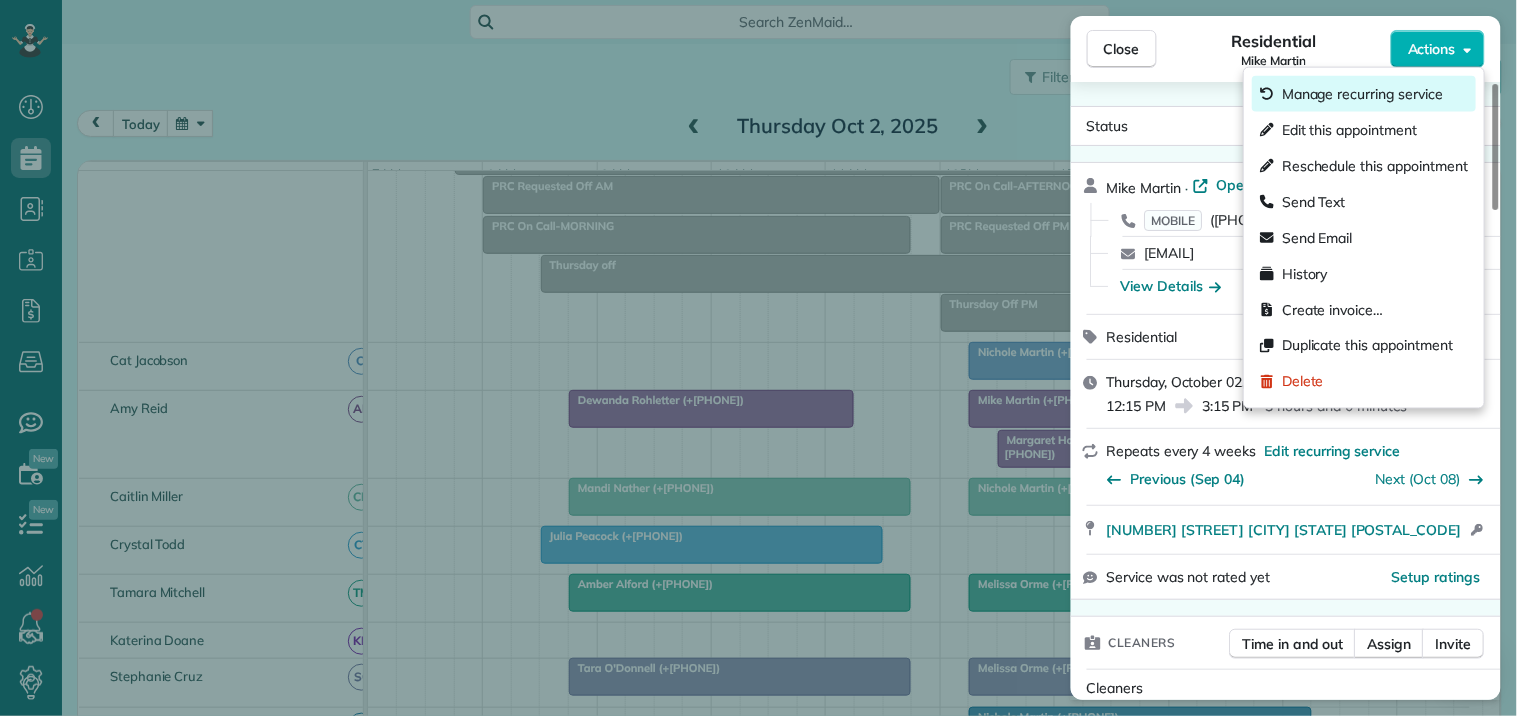 click on "Manage recurring service" at bounding box center [1362, 94] 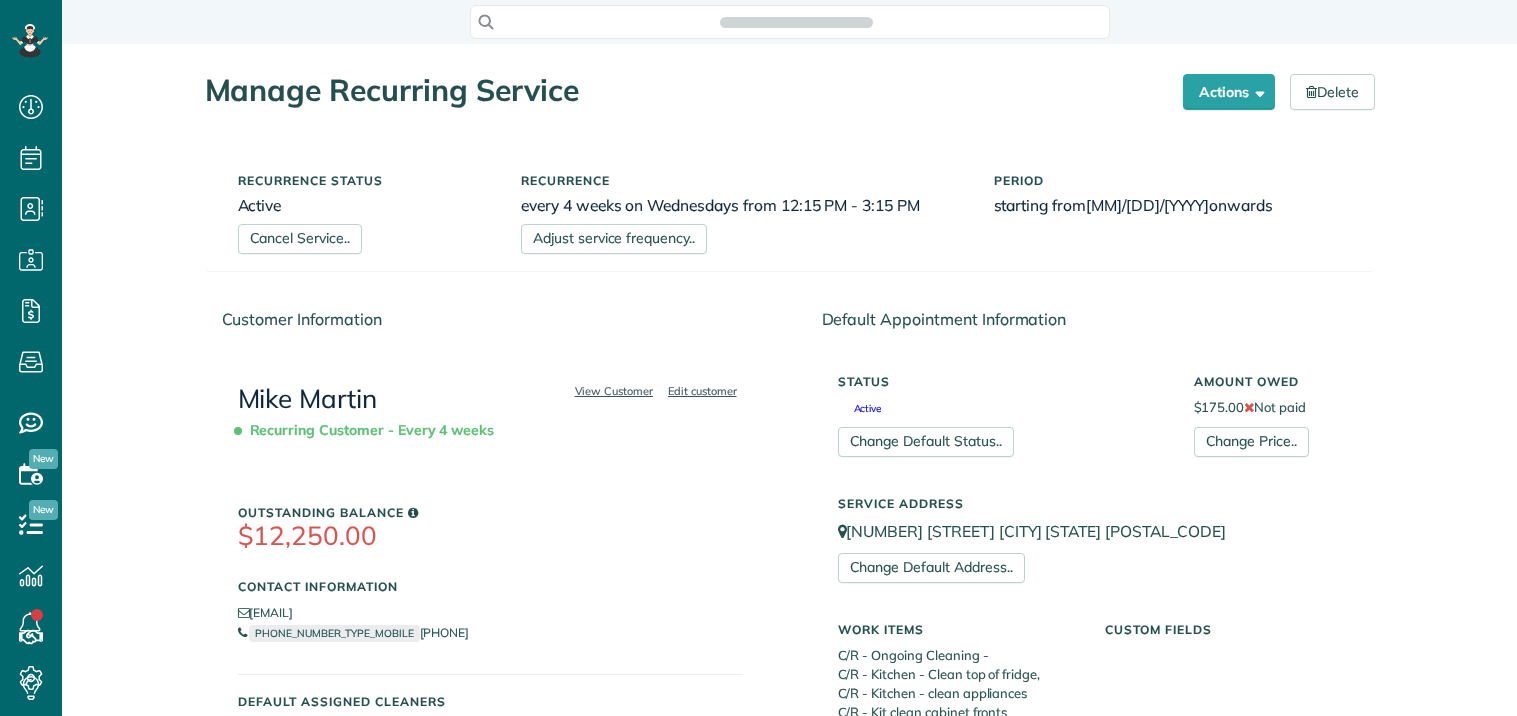 scroll, scrollTop: 0, scrollLeft: 0, axis: both 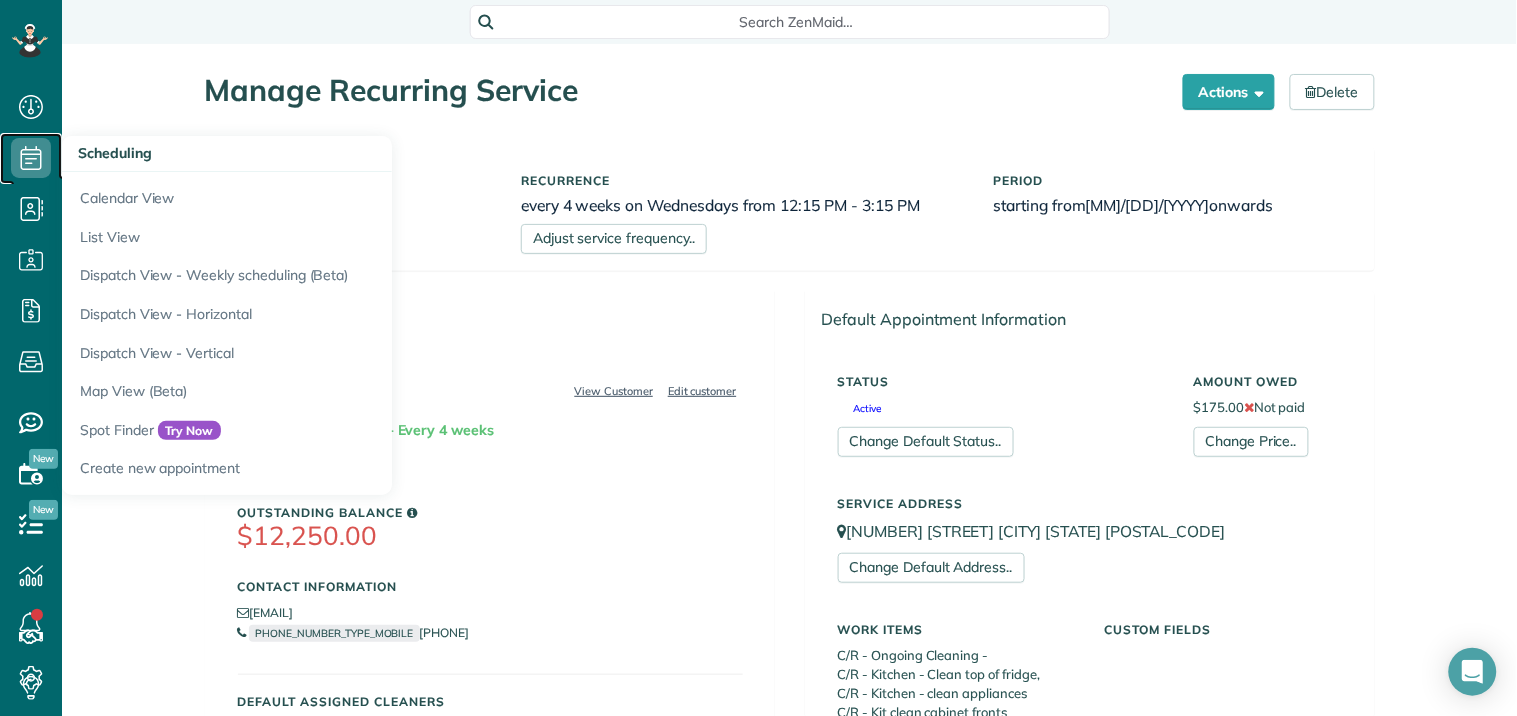 click 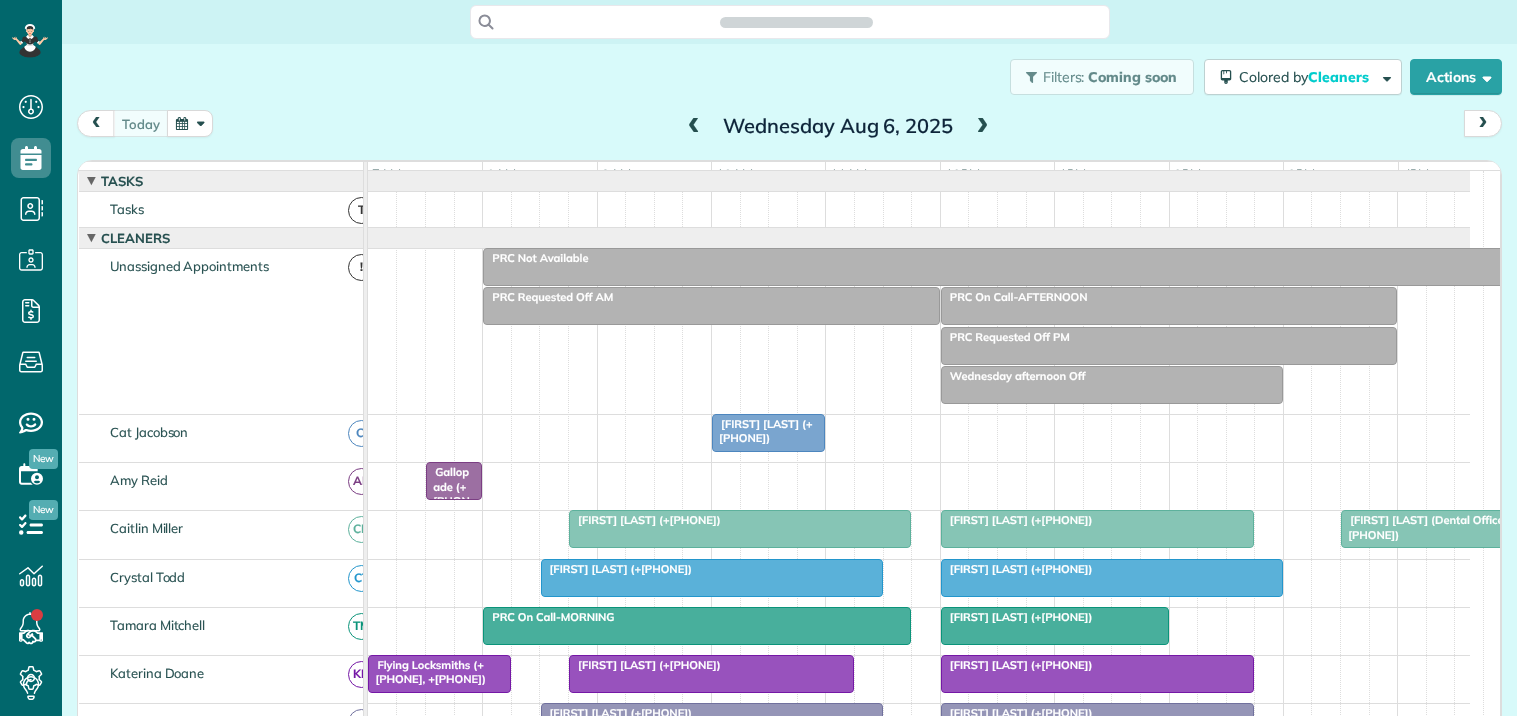 scroll, scrollTop: 0, scrollLeft: 0, axis: both 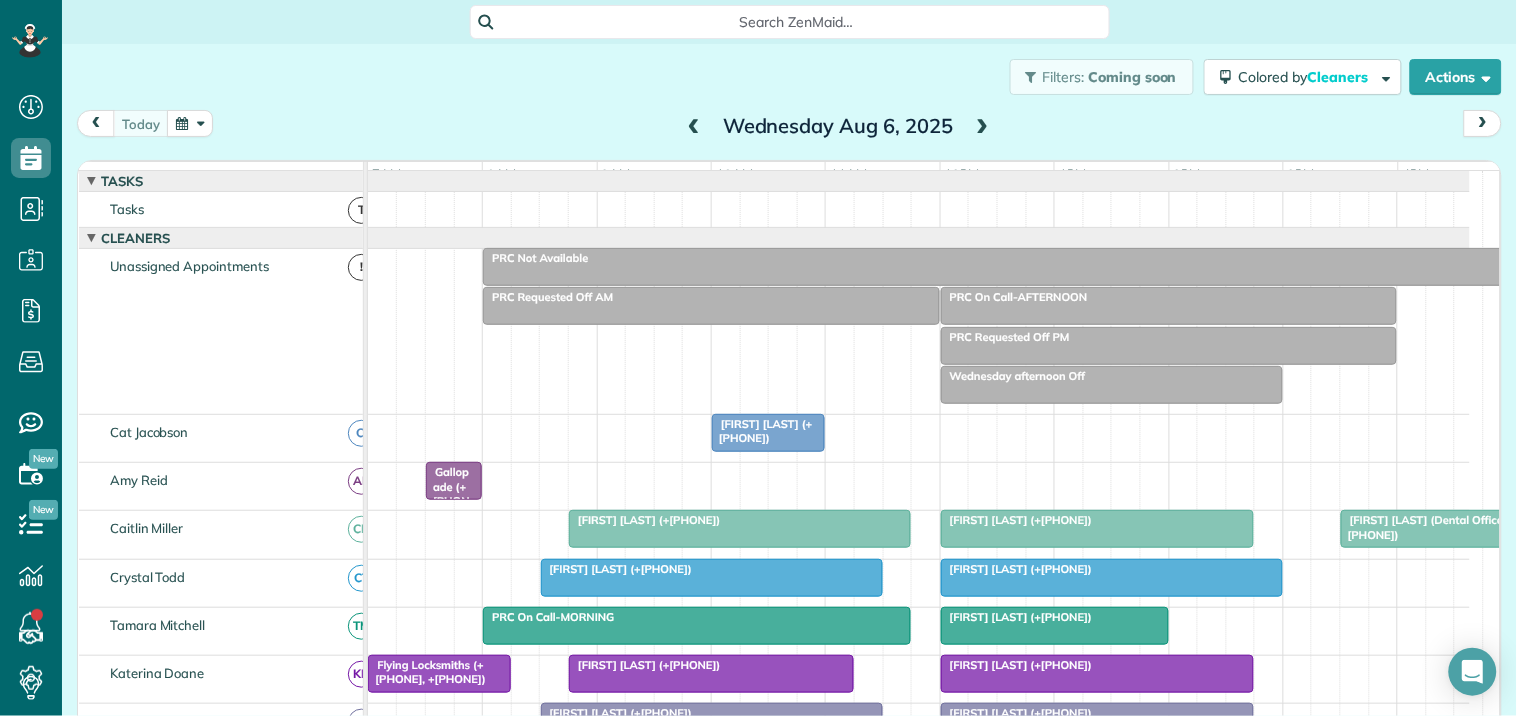click at bounding box center (190, 123) 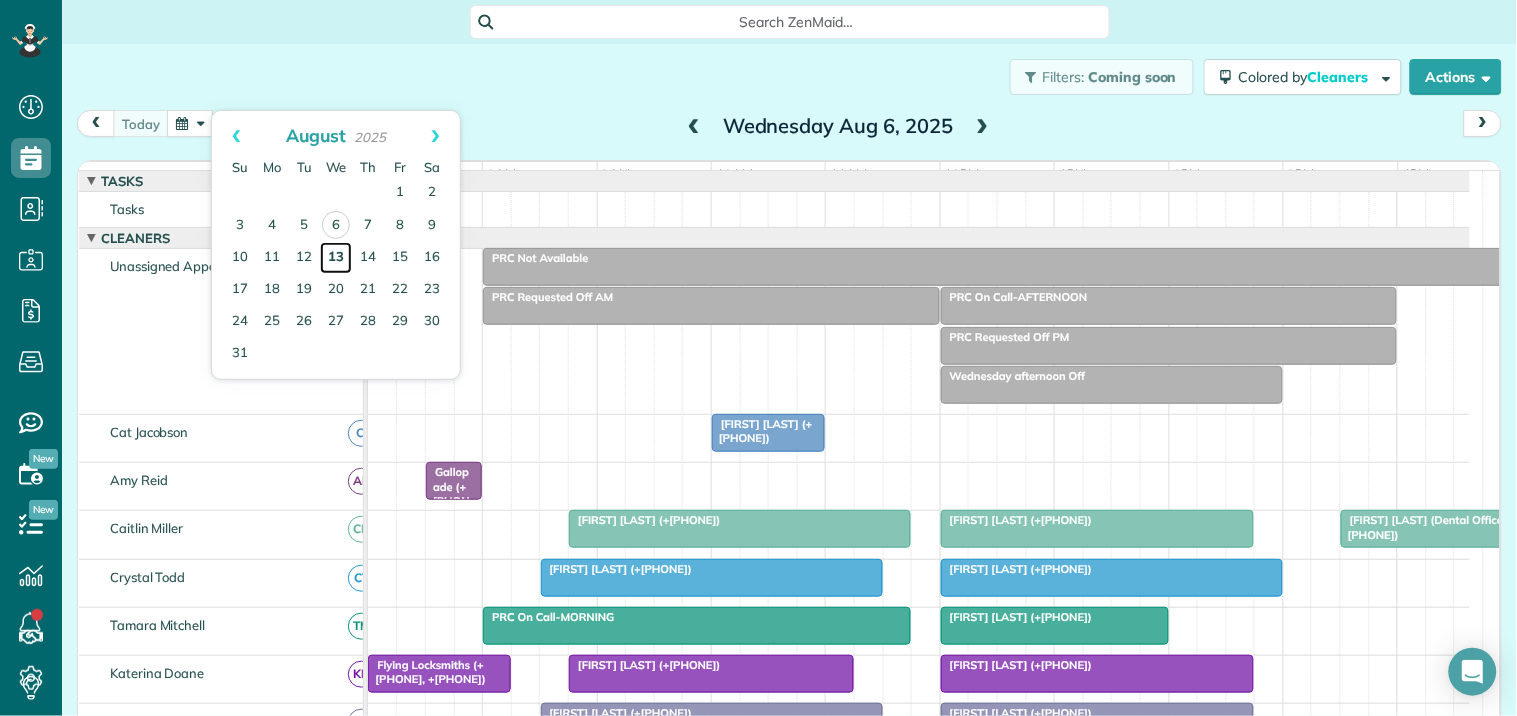 click on "13" at bounding box center [336, 258] 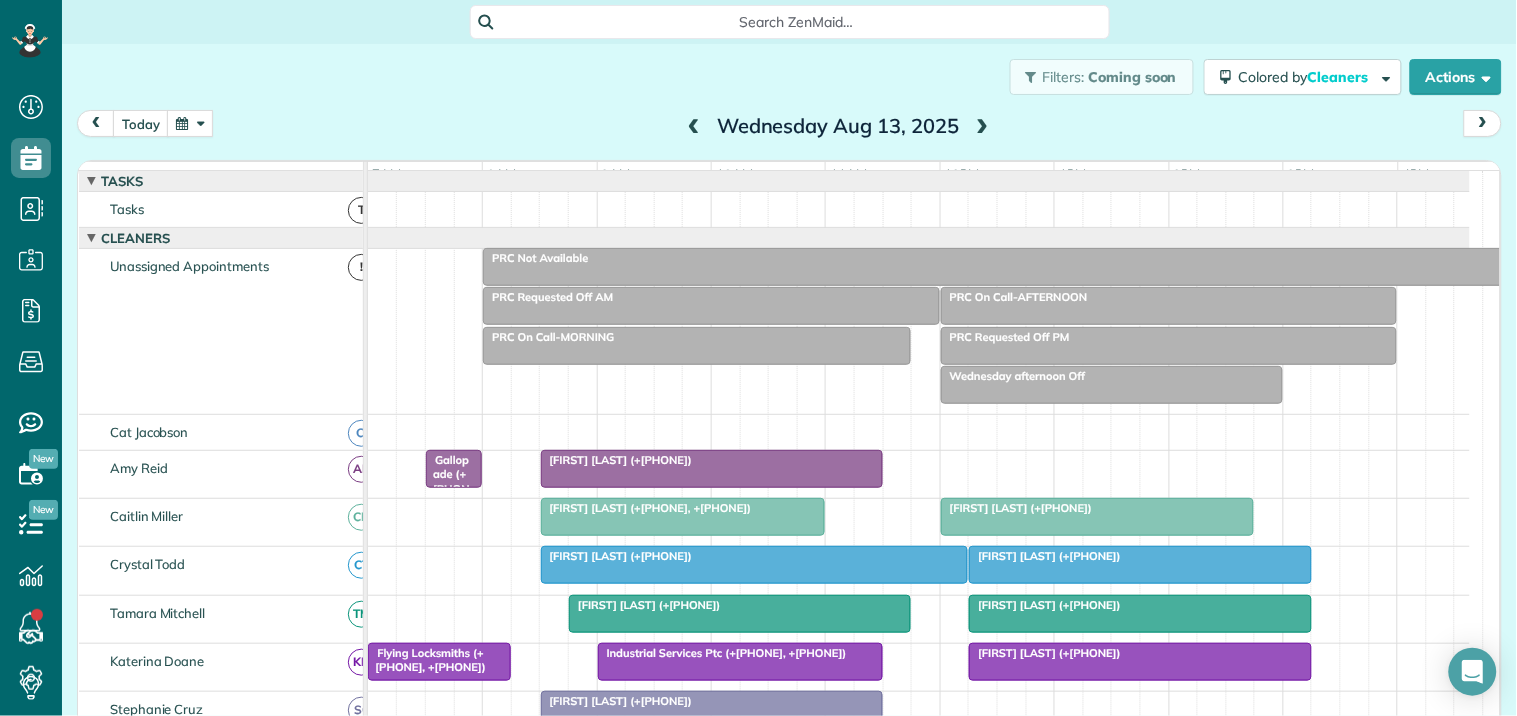 scroll, scrollTop: 150, scrollLeft: 0, axis: vertical 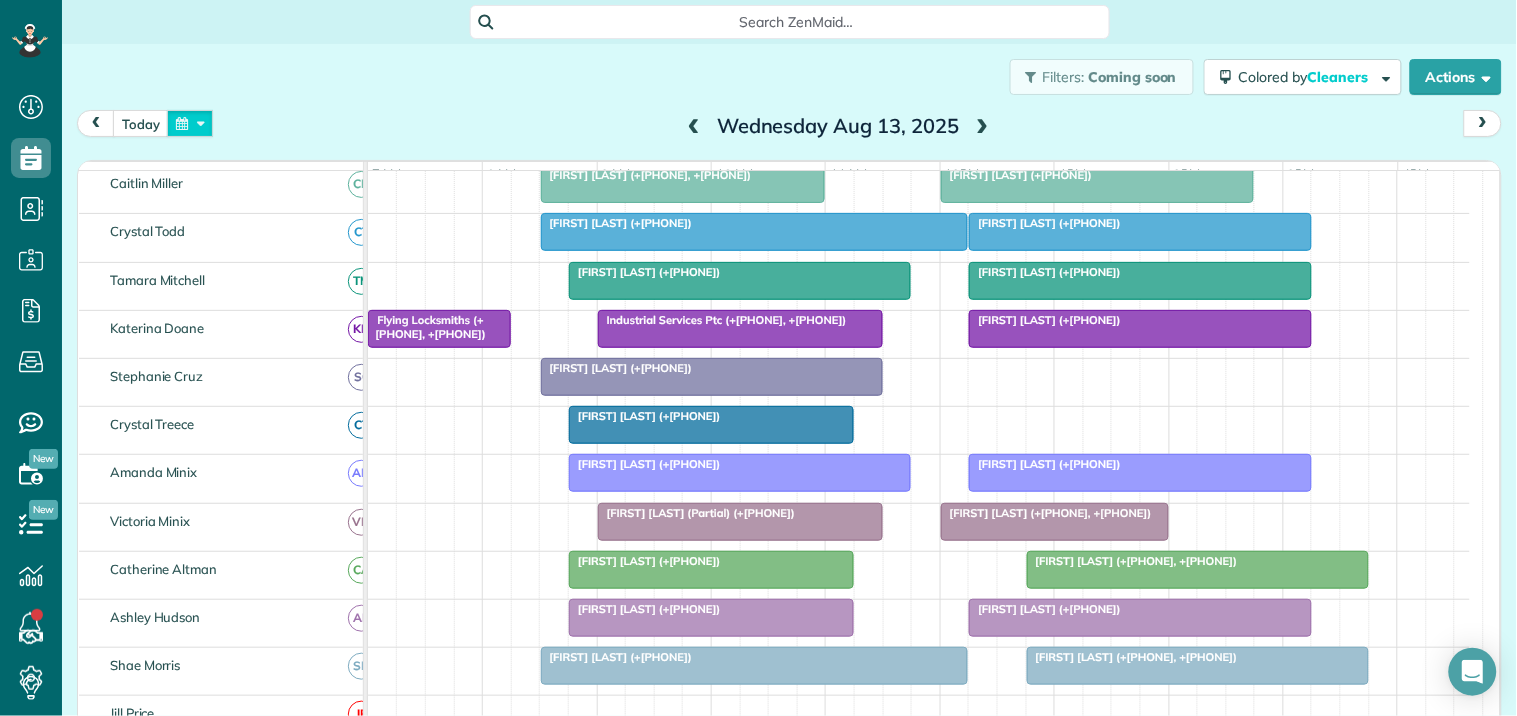 click at bounding box center (190, 123) 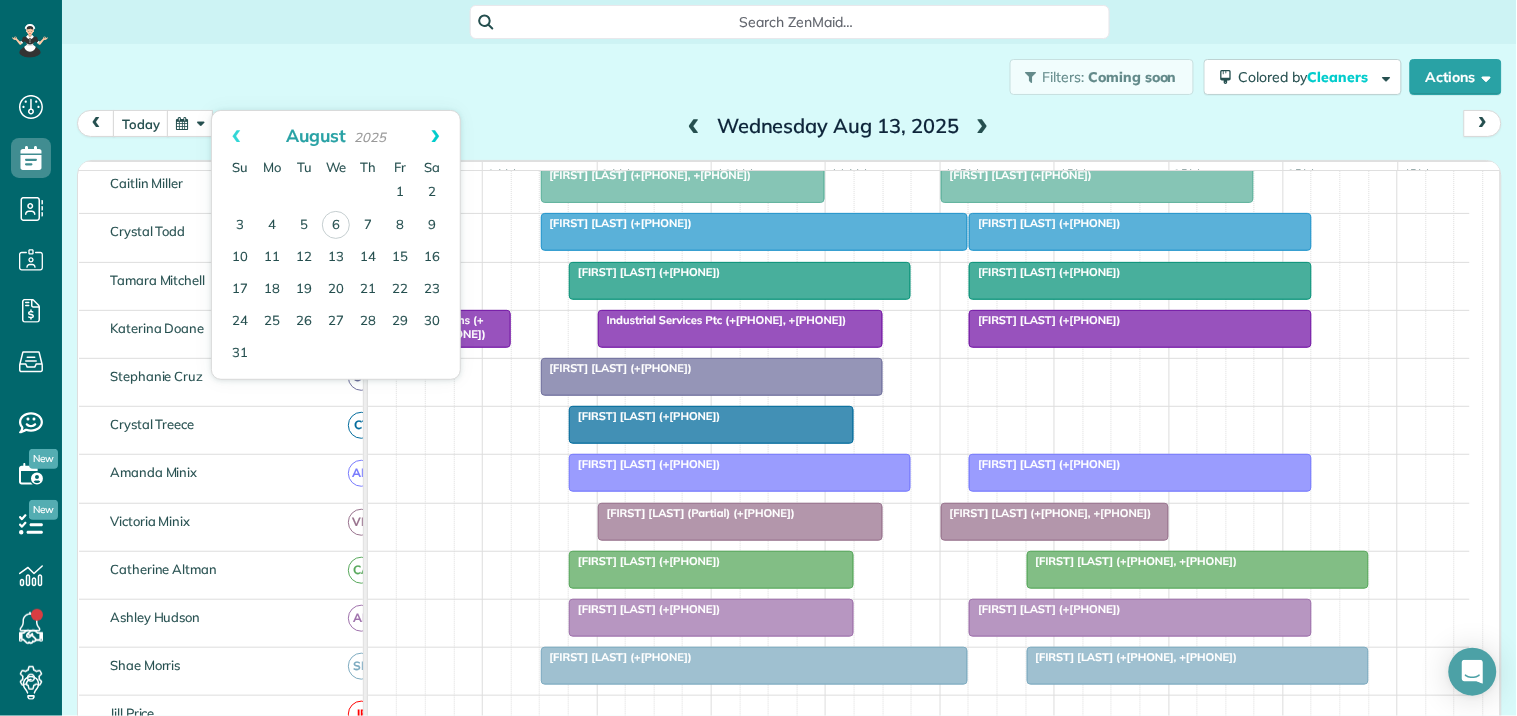 click on "Next" at bounding box center [435, 136] 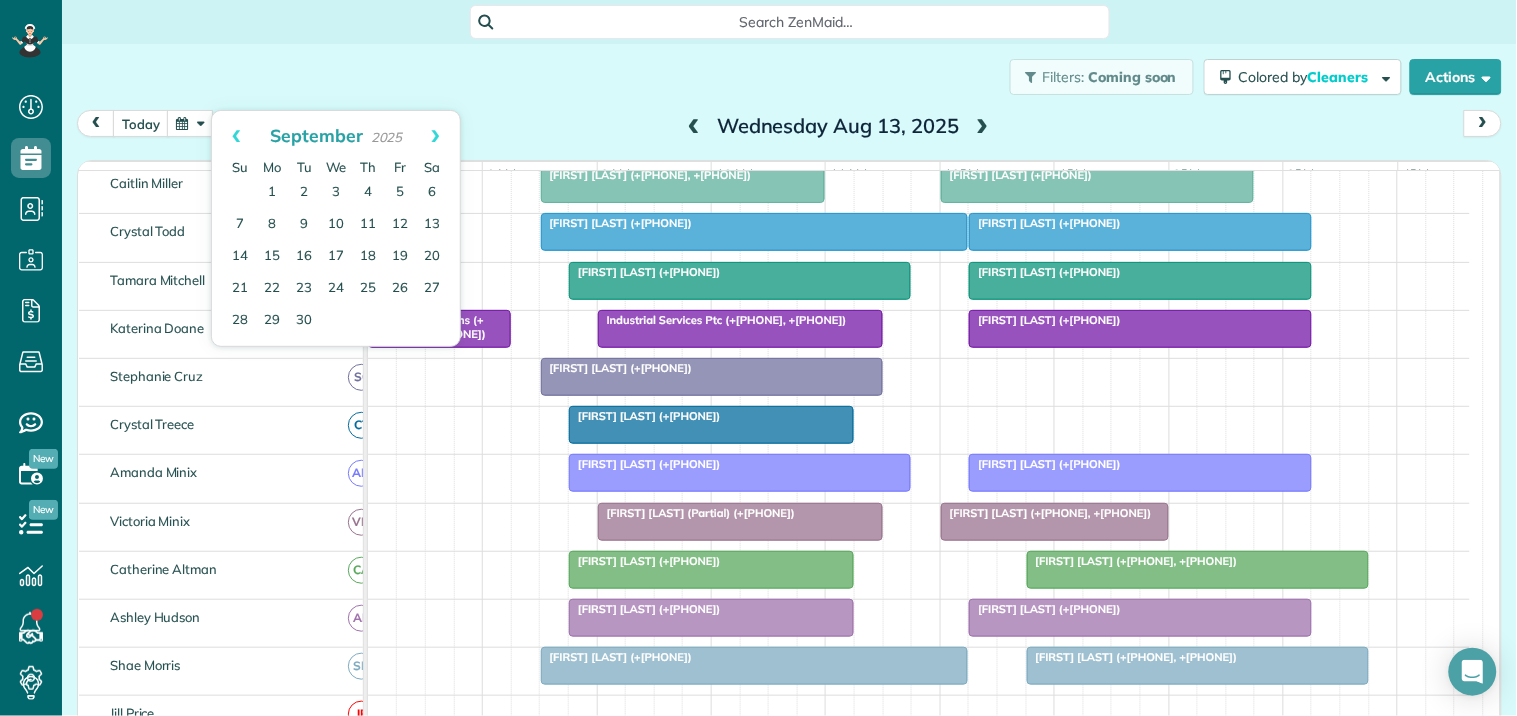 click on "Next" at bounding box center (435, 136) 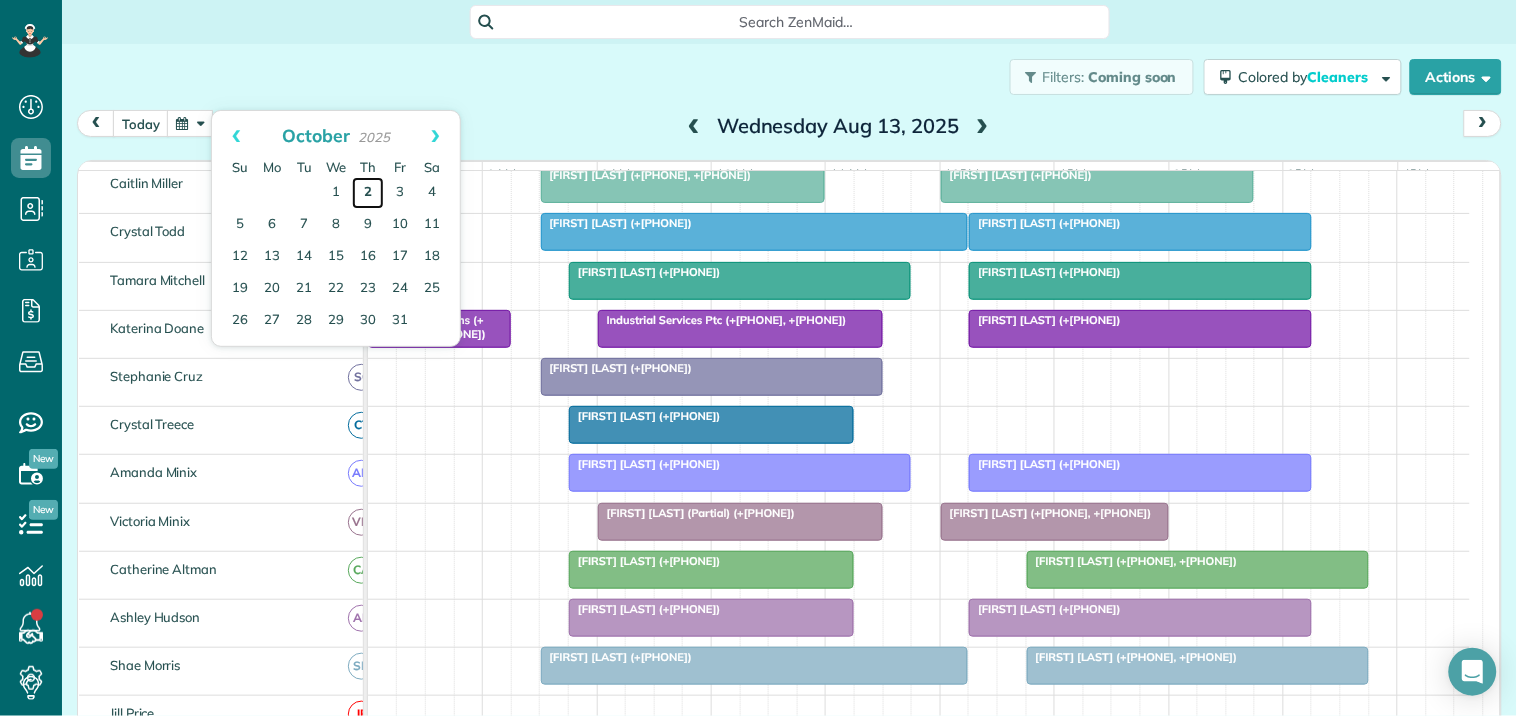 click on "2" at bounding box center (368, 193) 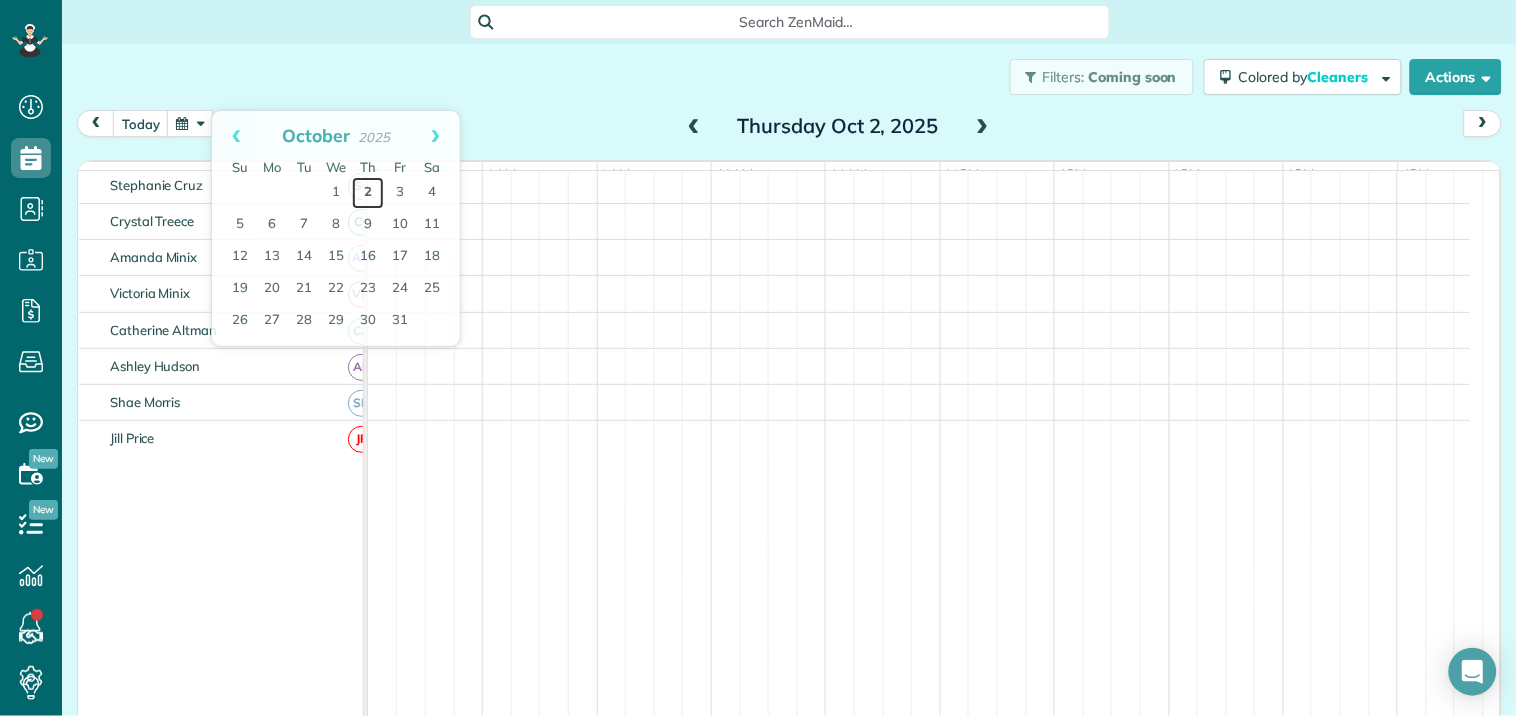 scroll, scrollTop: 178, scrollLeft: 0, axis: vertical 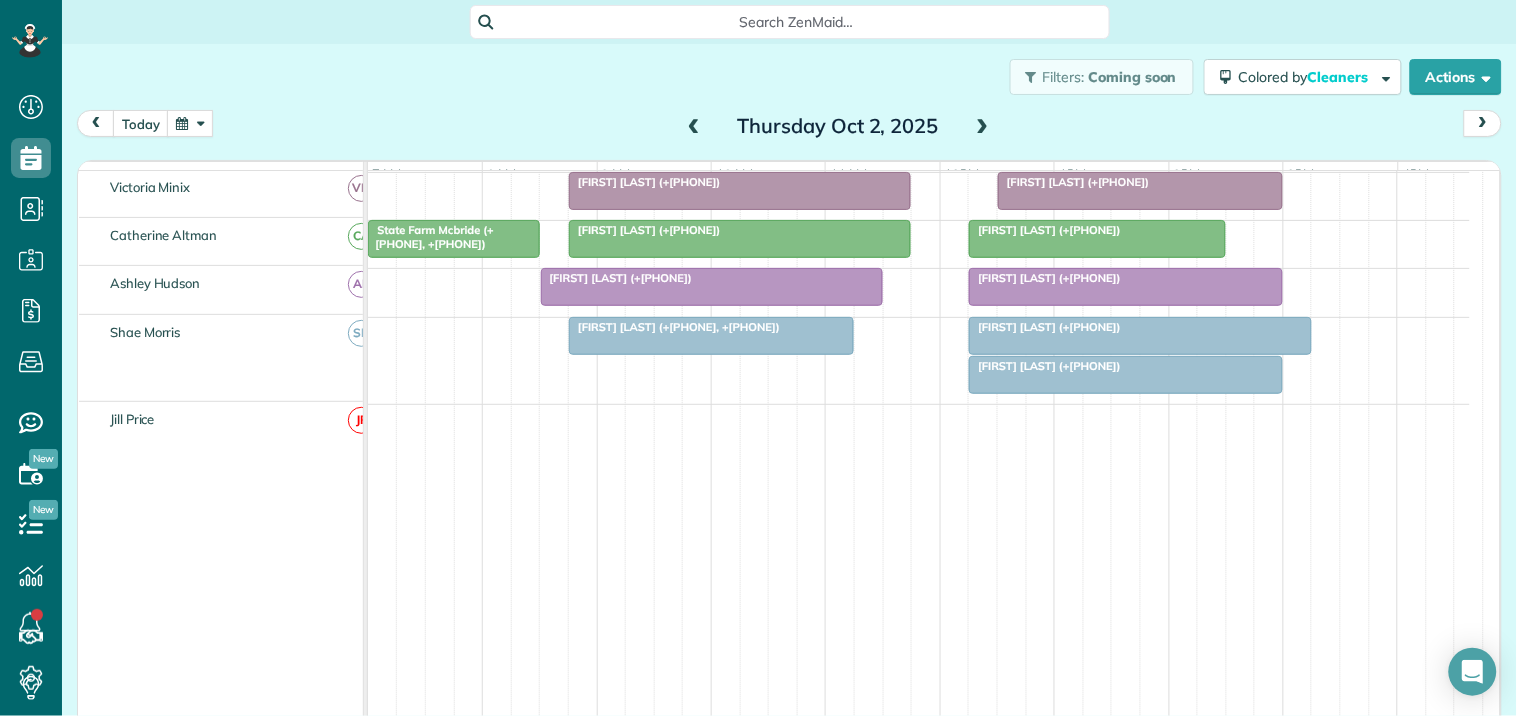 click on "[FIRST] [LAST] (+[PHONE])" at bounding box center [1045, 327] 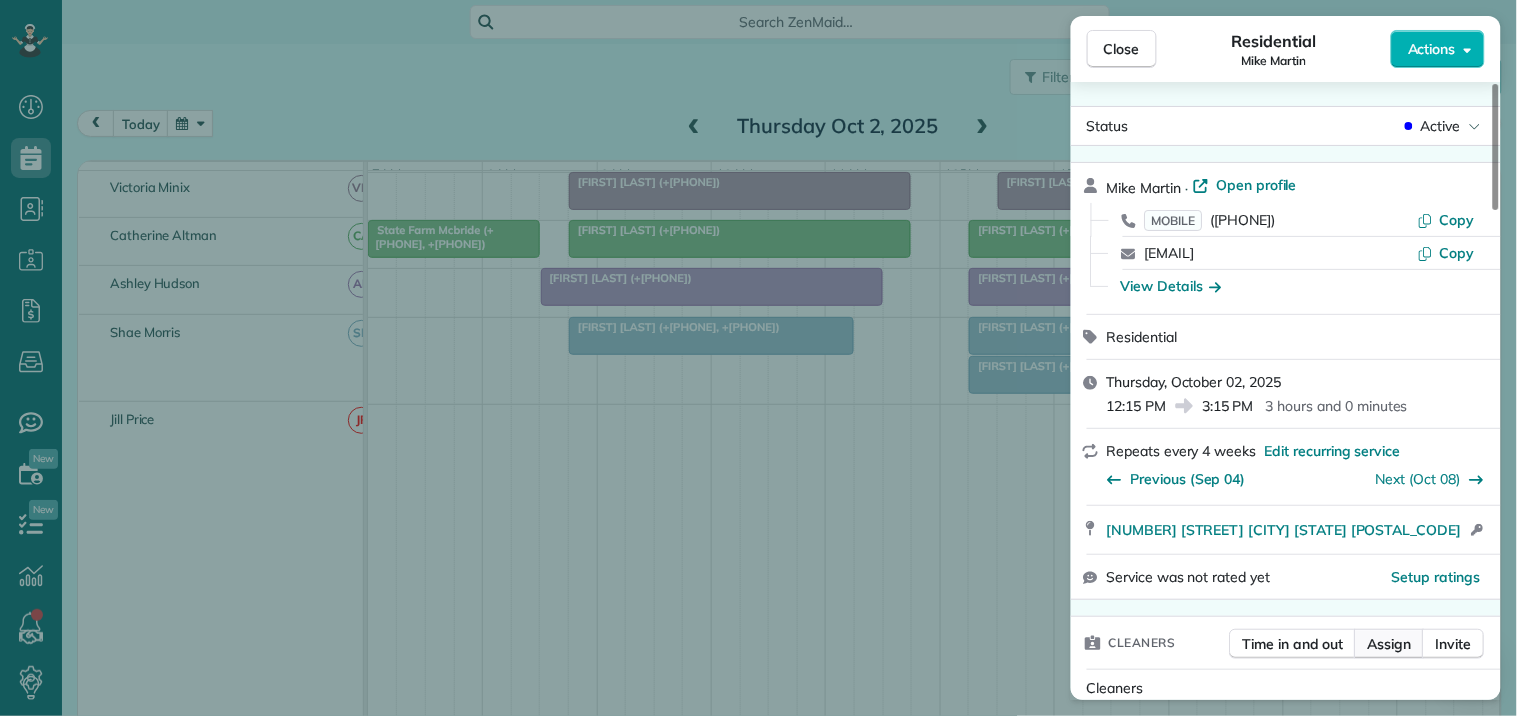 click on "Assign" at bounding box center [1390, 644] 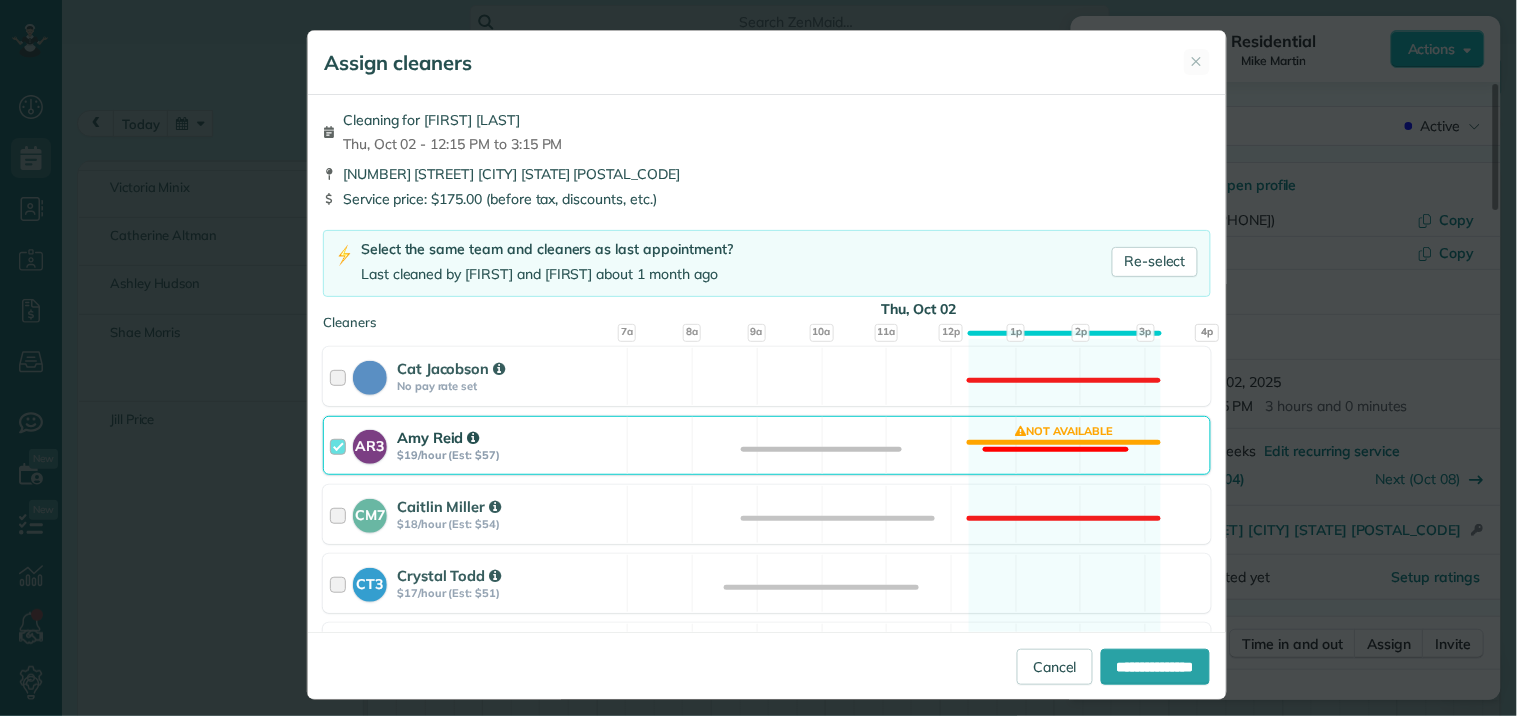 click on "AR3
[FIRST] [LAST]
$19/hour (Est: $57)
Not available" at bounding box center (767, 445) 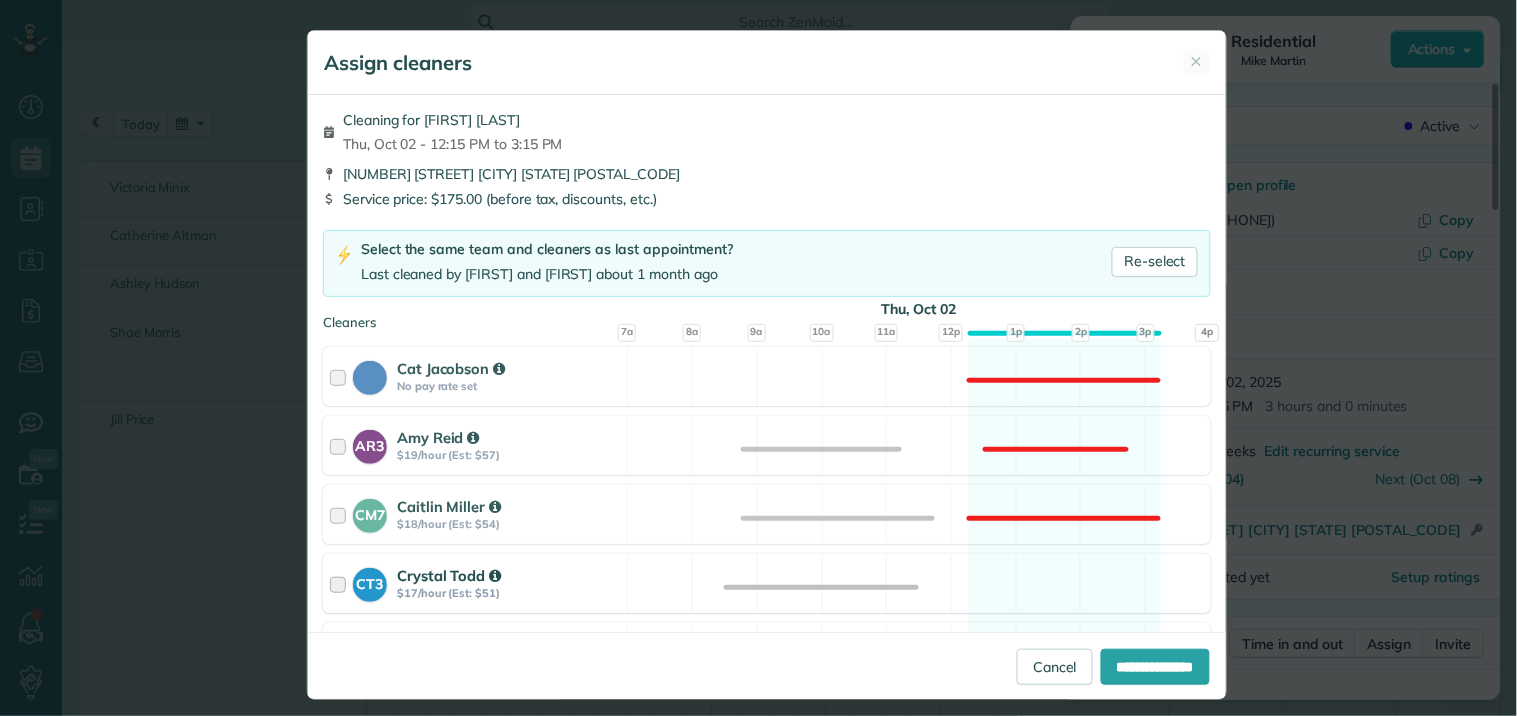click on "CT3
[FIRST] [LAST]
$17/hour (Est: $51)
Available" at bounding box center [767, 583] 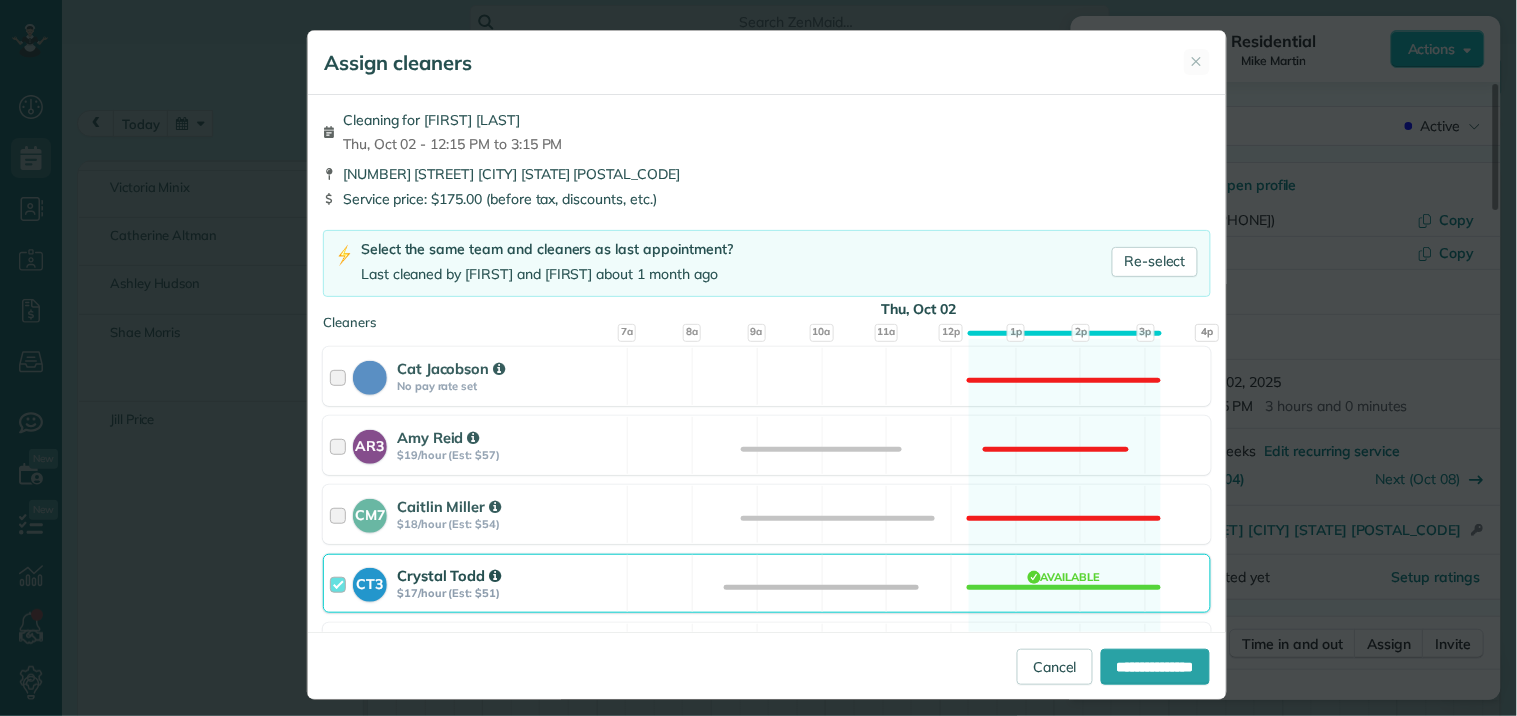 scroll, scrollTop: 444, scrollLeft: 0, axis: vertical 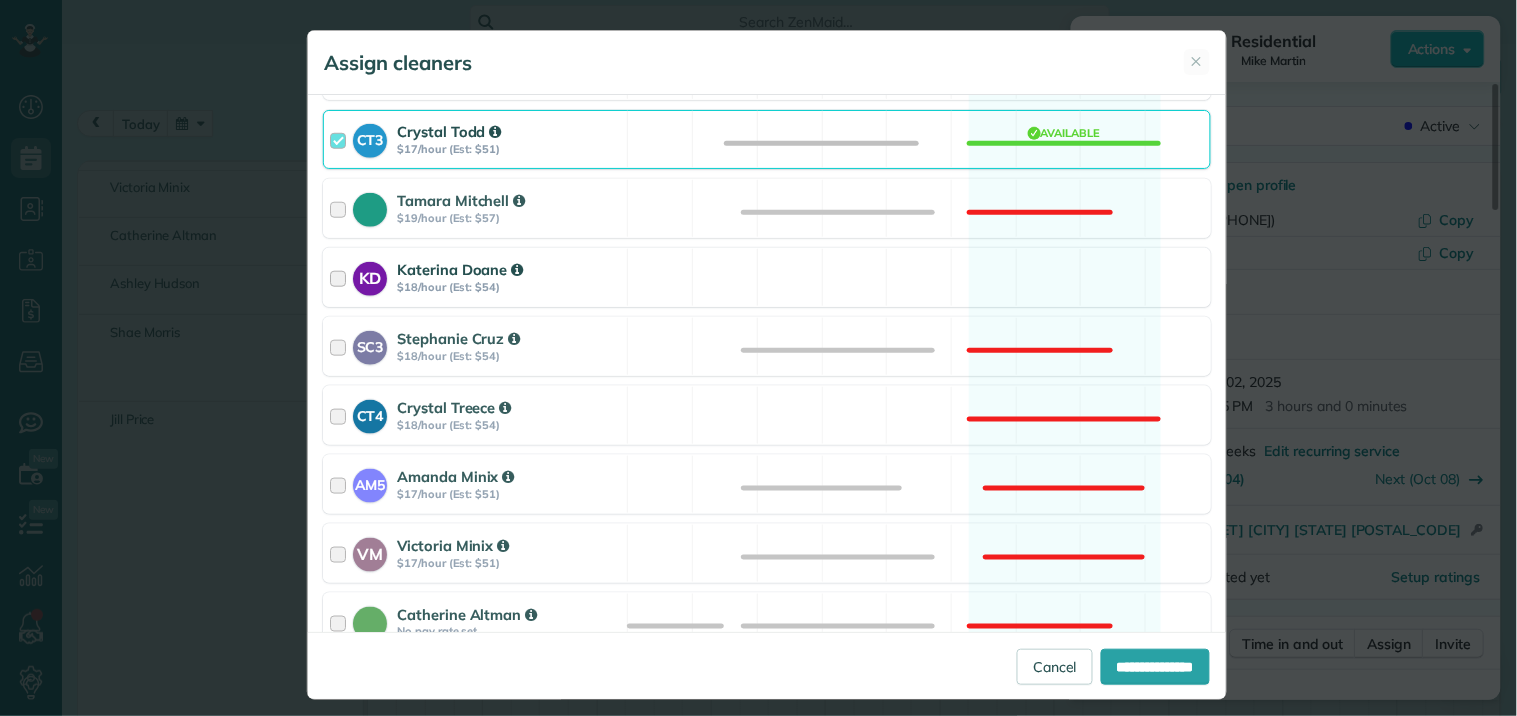 click on "KD
[FIRST] [LAST]
$18/hour (Est: $54)
Available" at bounding box center [767, 277] 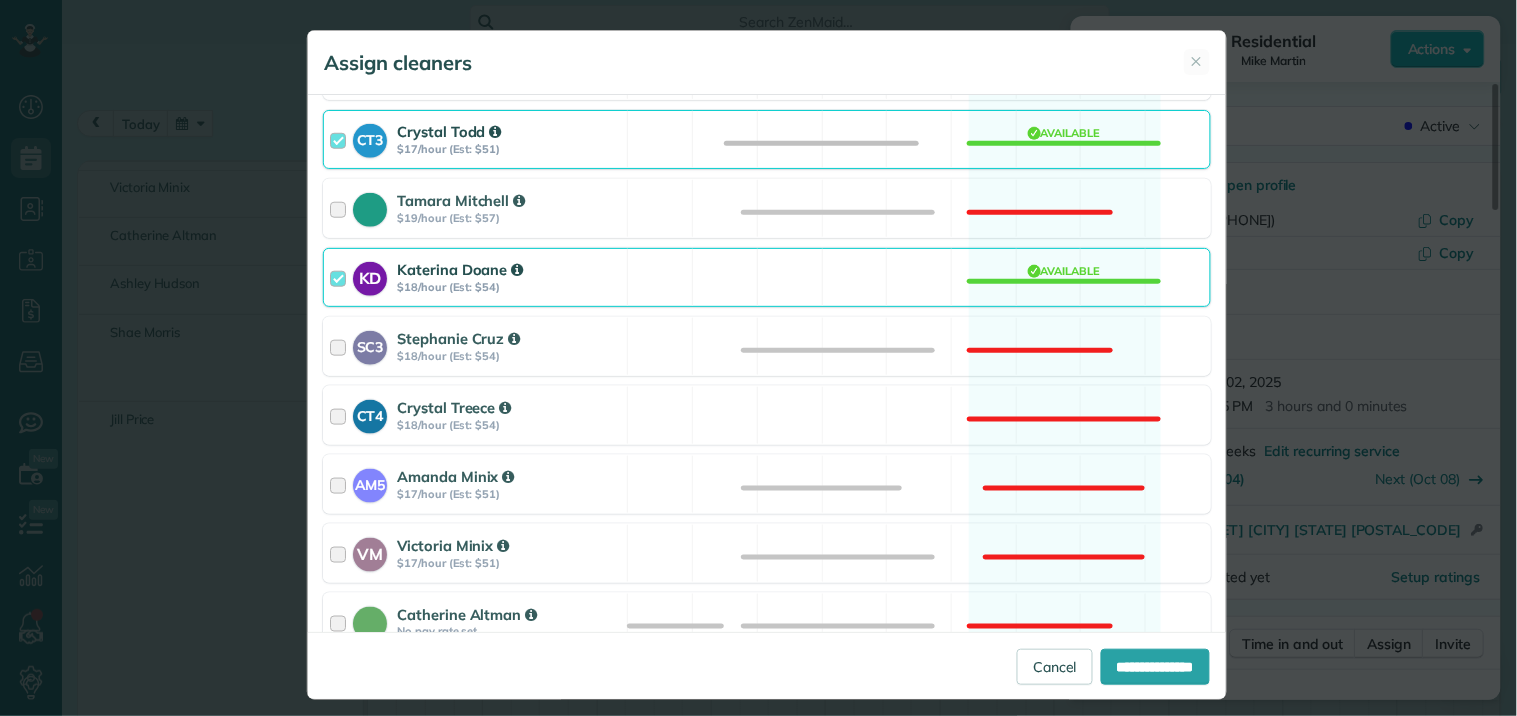 scroll, scrollTop: 746, scrollLeft: 0, axis: vertical 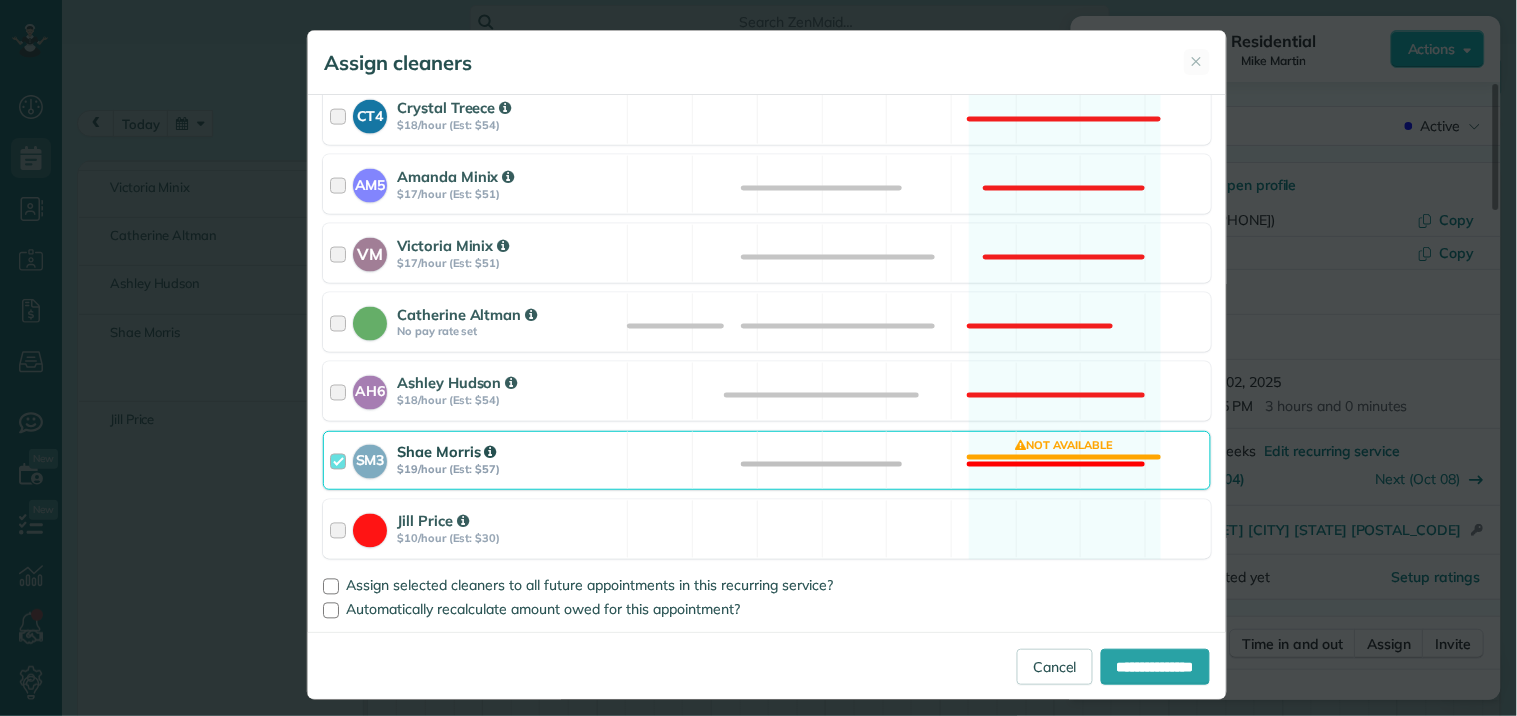 click on "SM3
[FIRST] [LAST]
$19/hour (Est: $57)
Not available" at bounding box center [767, 460] 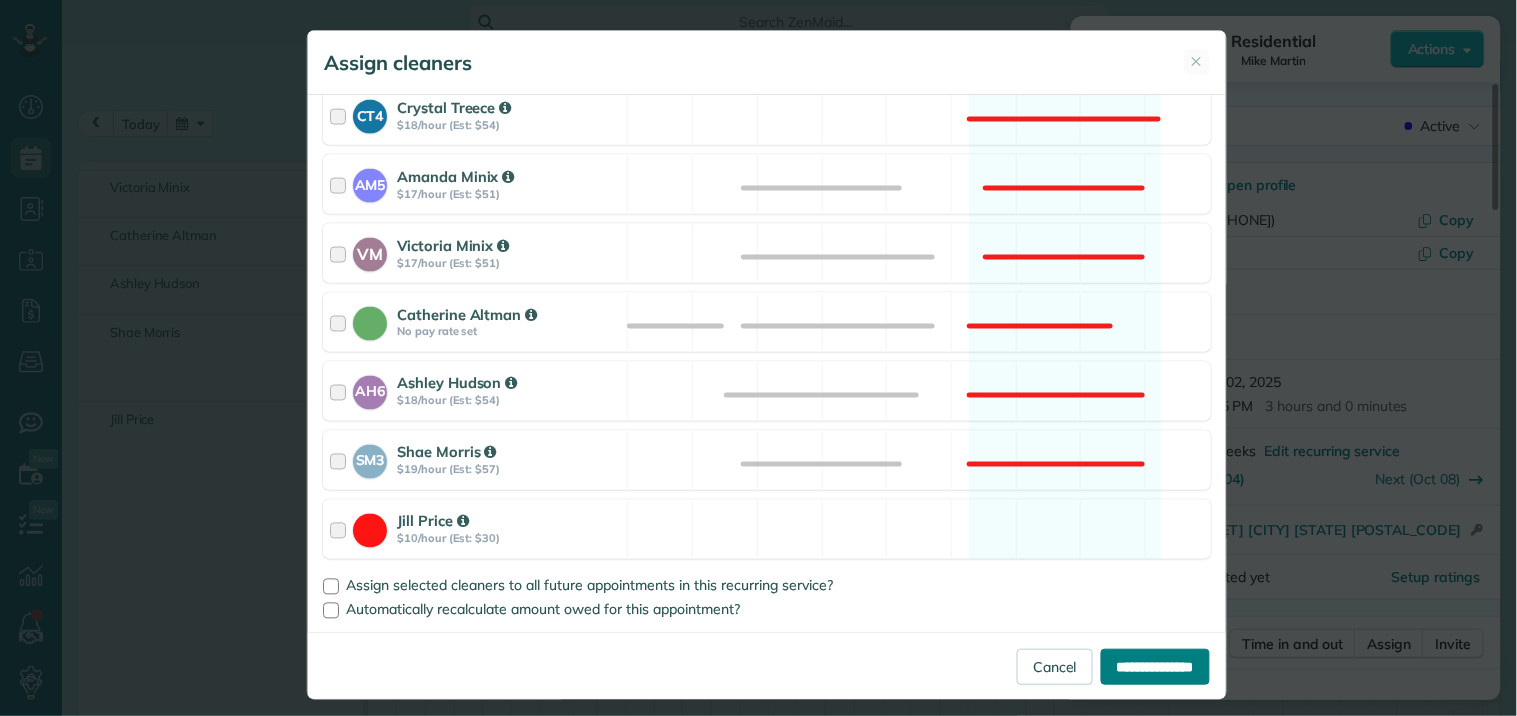 click on "**********" at bounding box center [1155, 667] 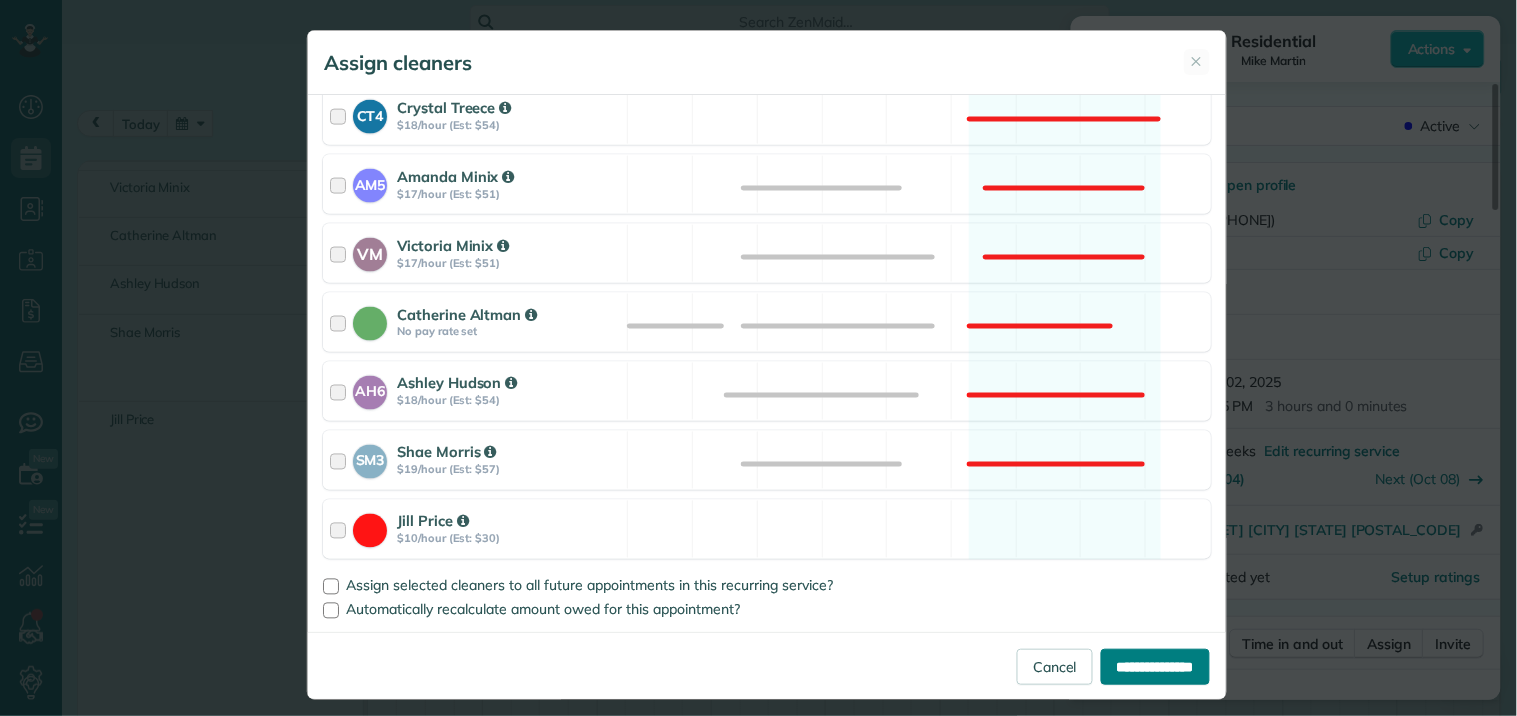 type on "**********" 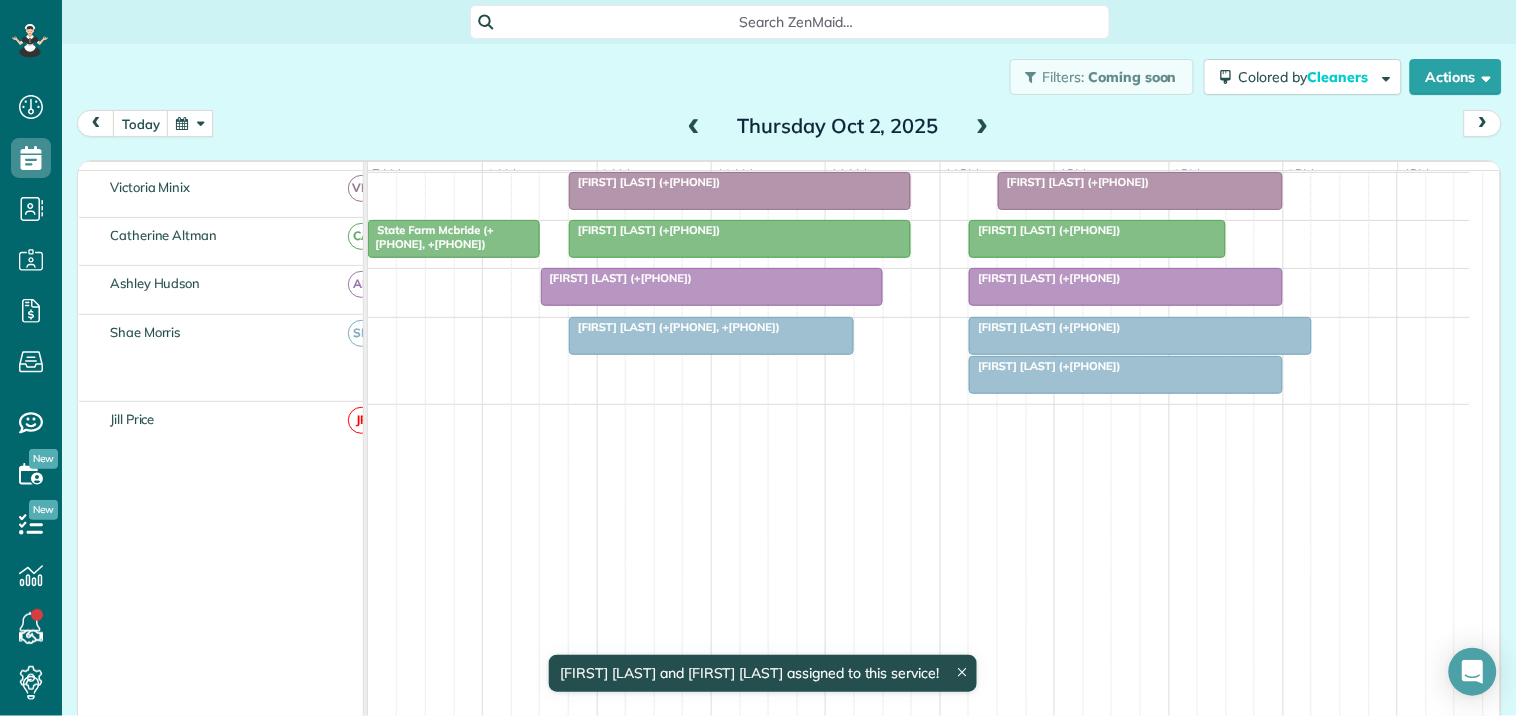 scroll, scrollTop: 694, scrollLeft: 0, axis: vertical 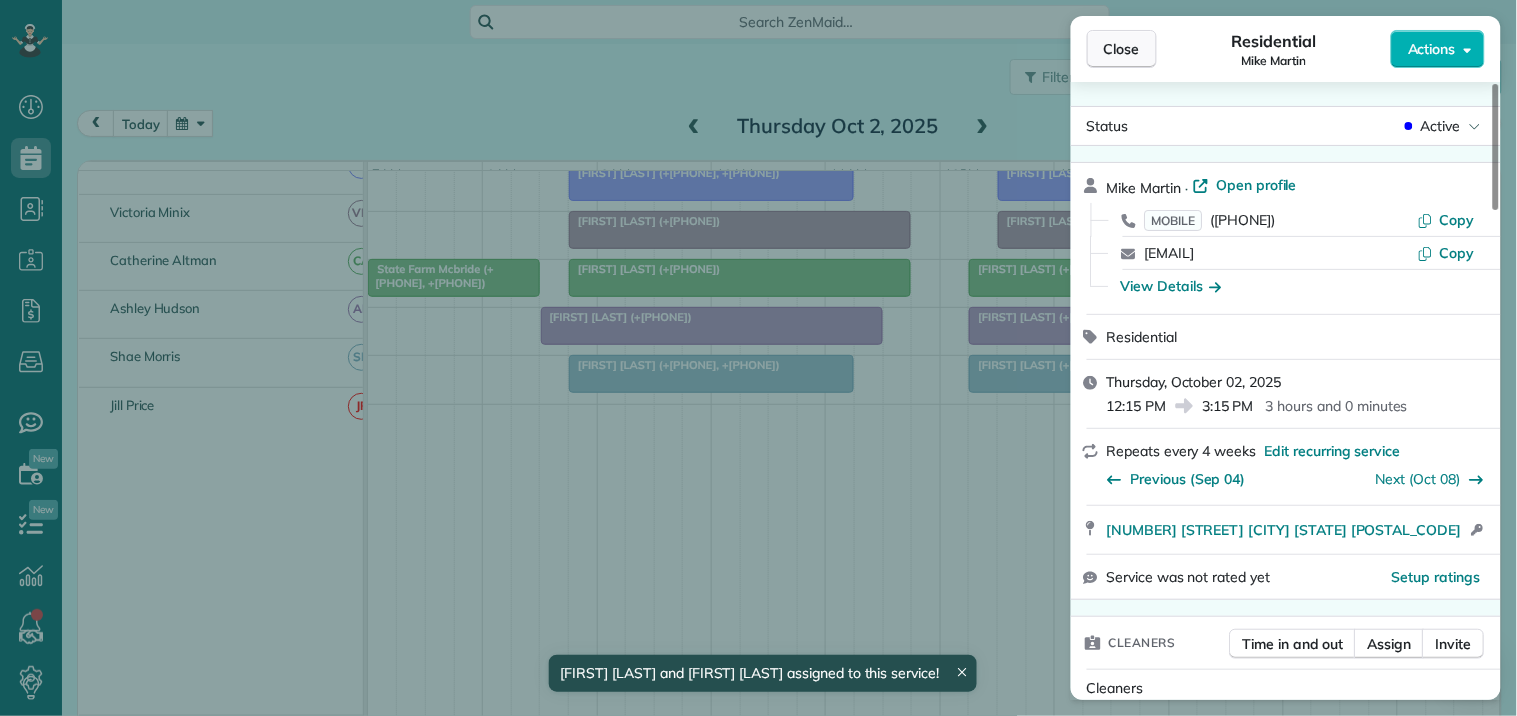 click on "Close" at bounding box center [1122, 49] 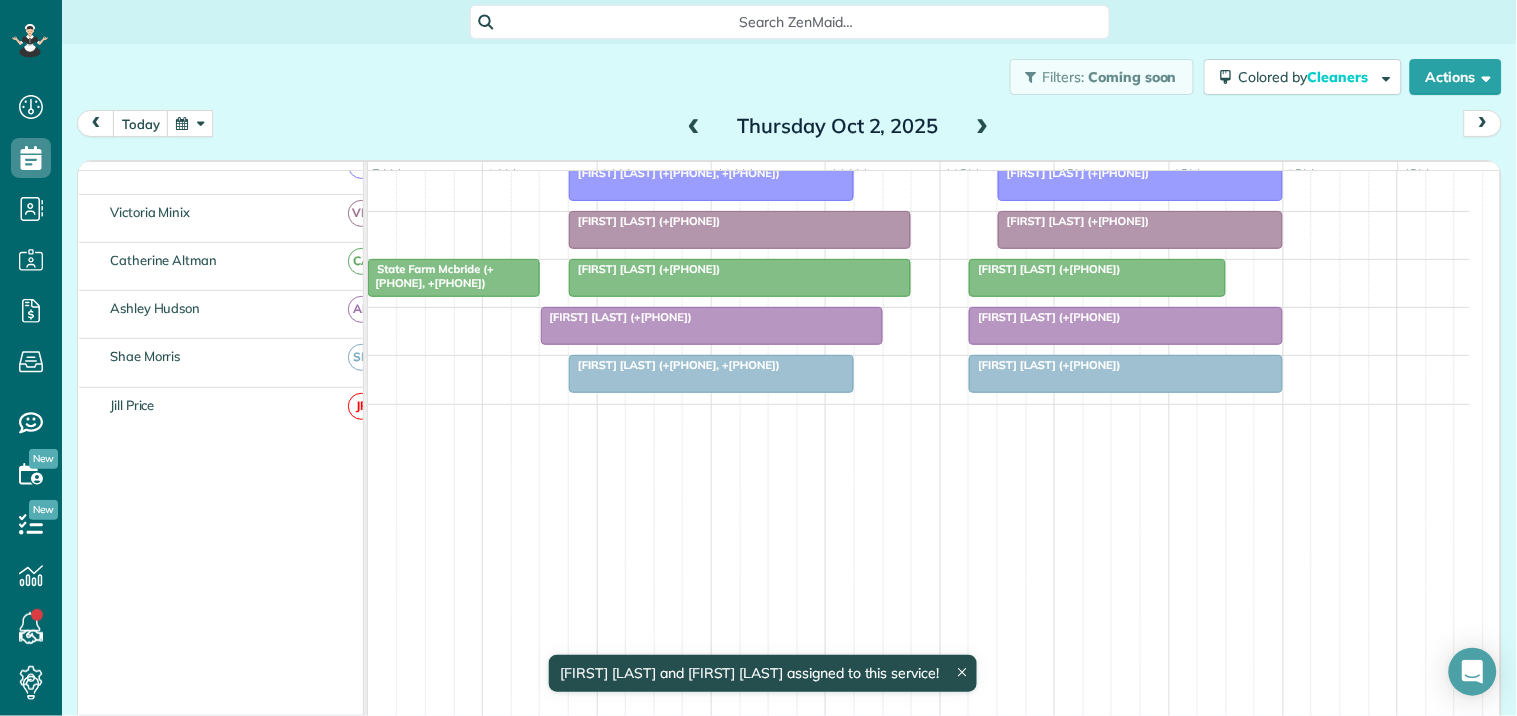 click at bounding box center (190, 123) 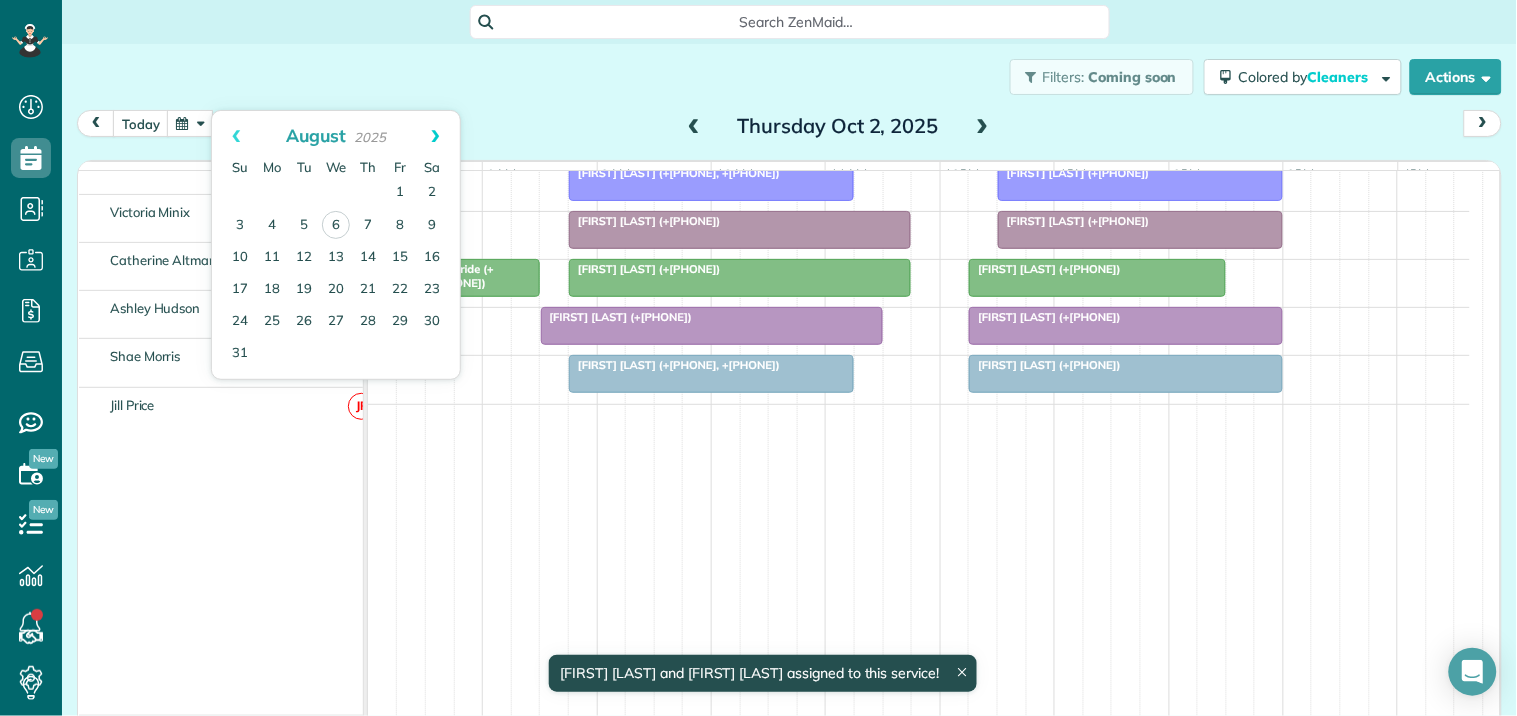 click on "Next" at bounding box center (435, 136) 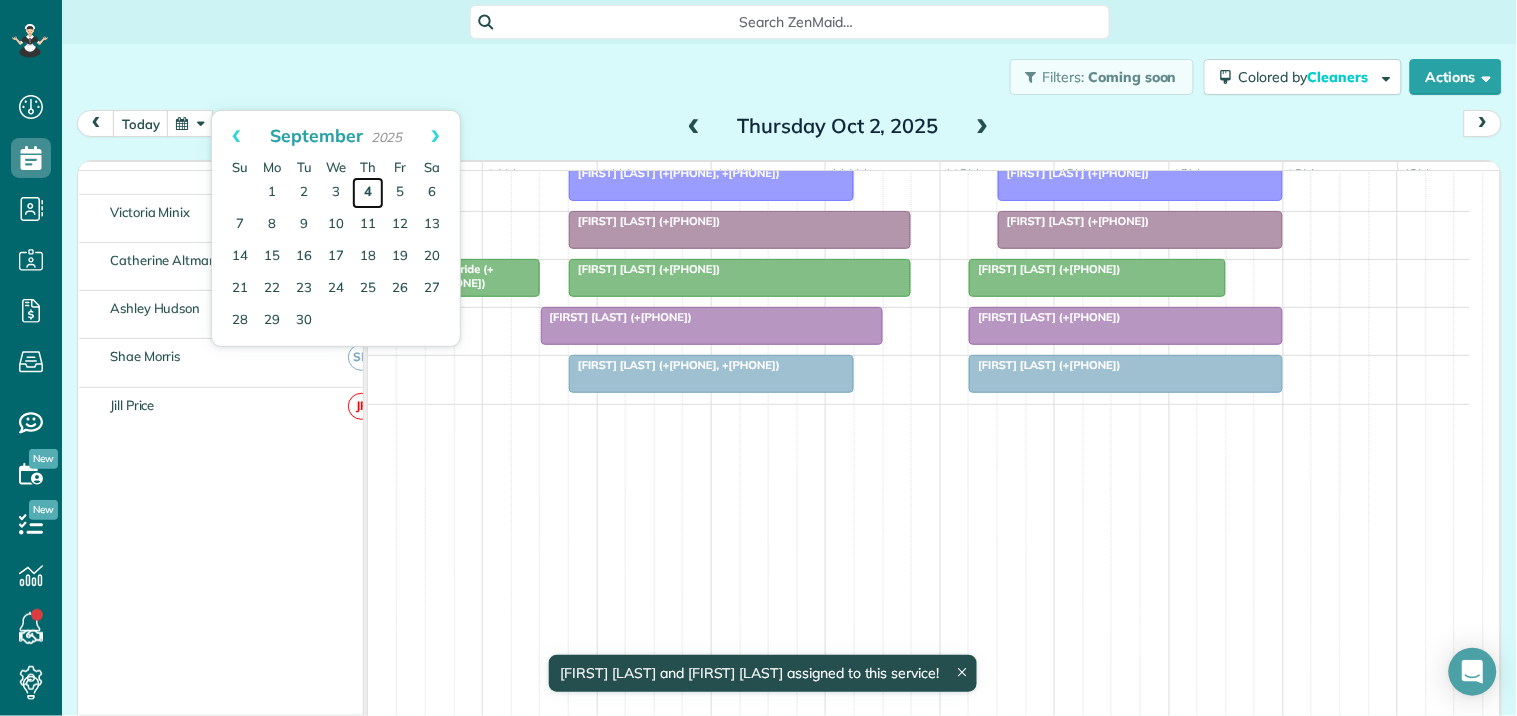 click on "4" at bounding box center [368, 193] 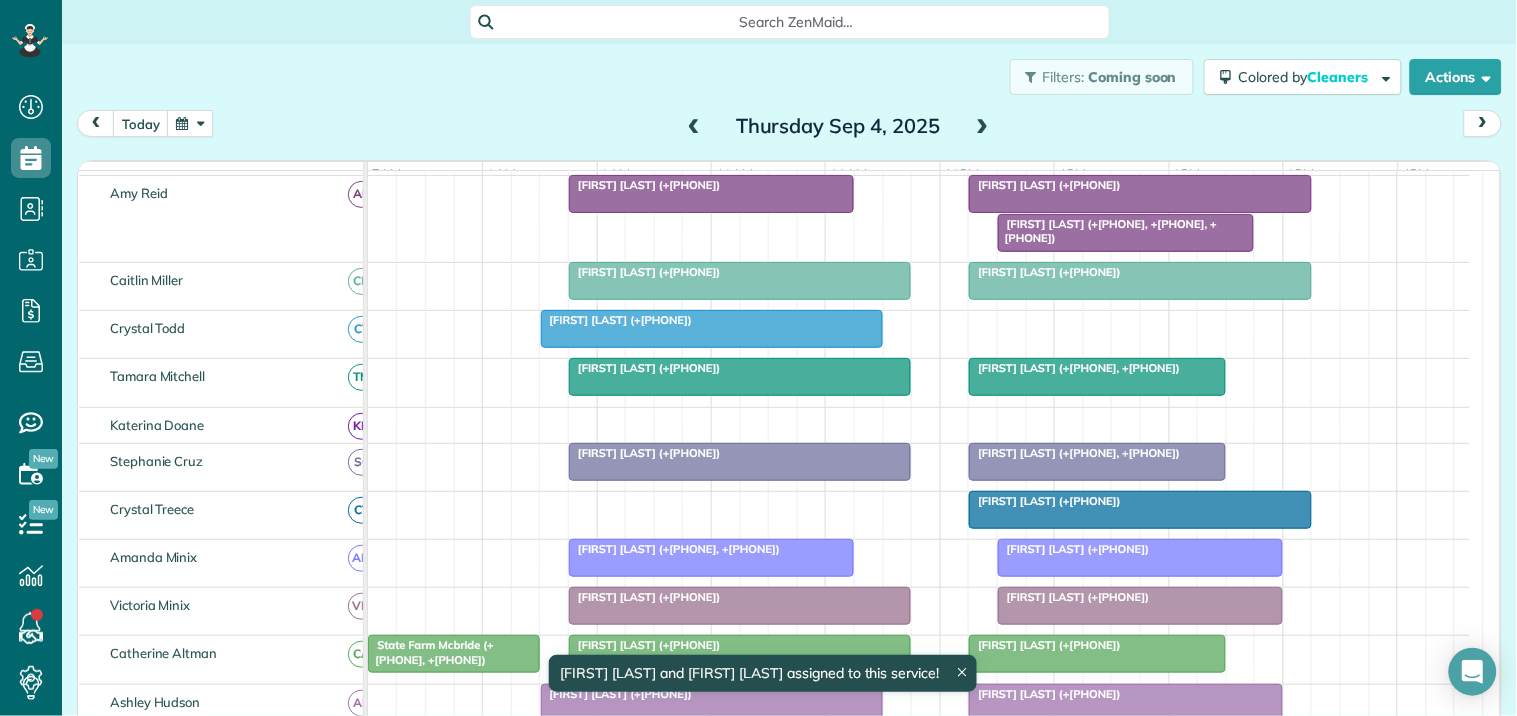 scroll, scrollTop: 686, scrollLeft: 0, axis: vertical 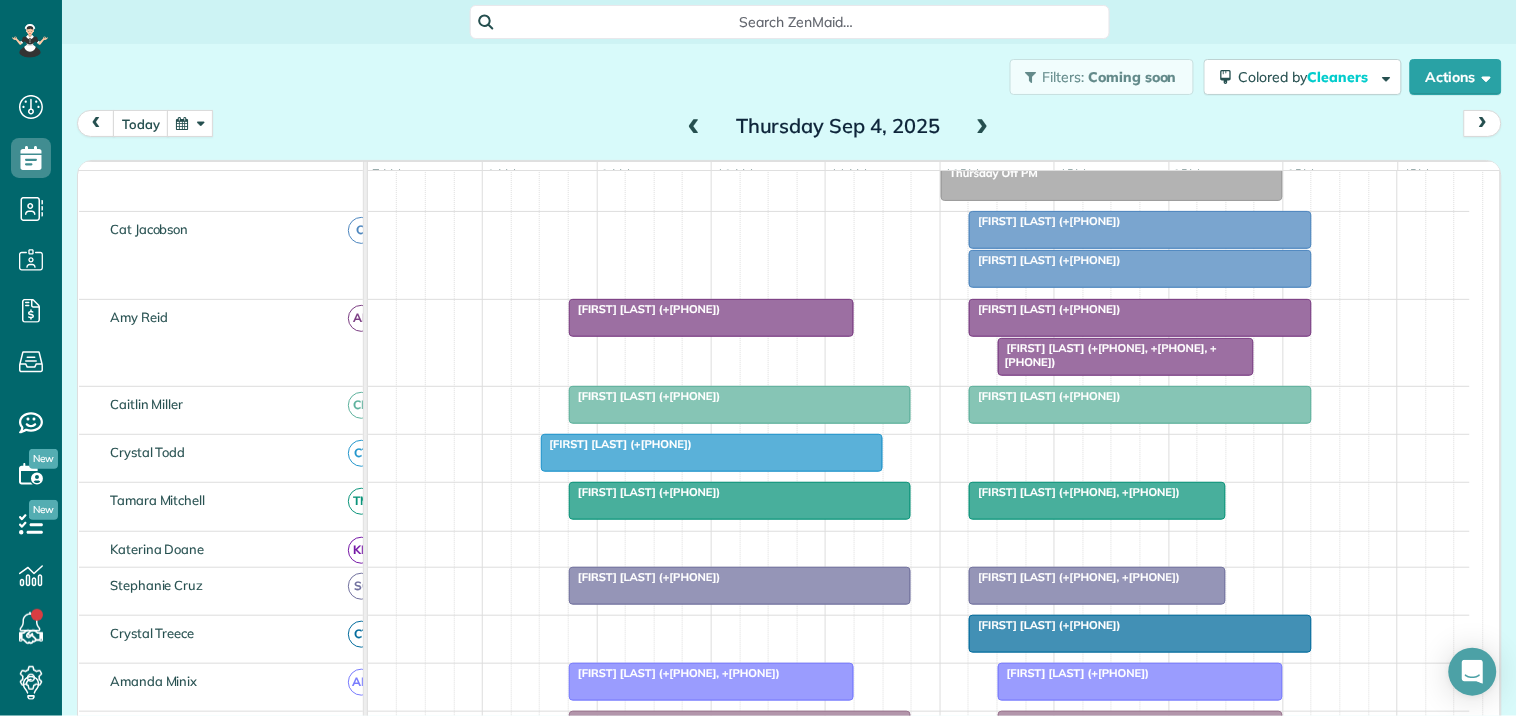 click at bounding box center (1140, 318) 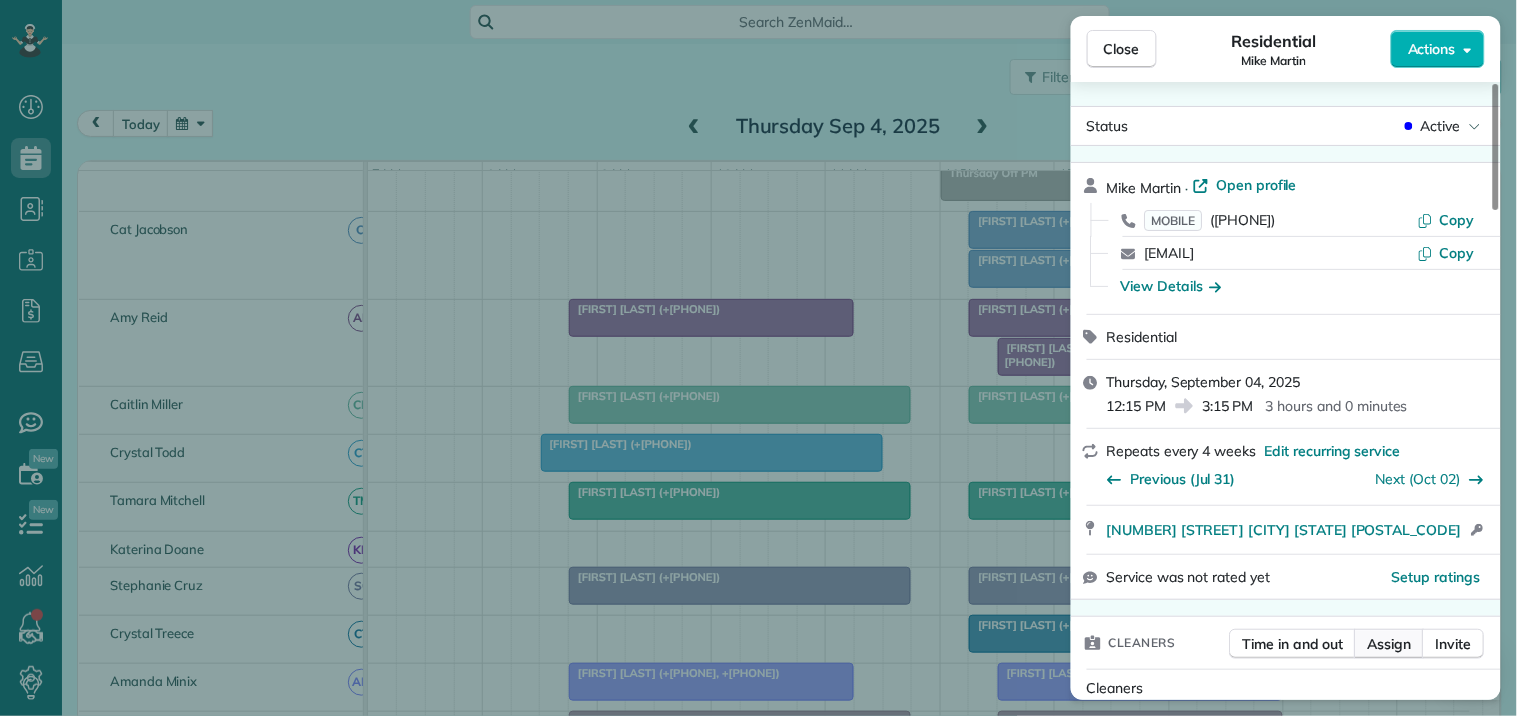 click on "Assign" at bounding box center [1390, 644] 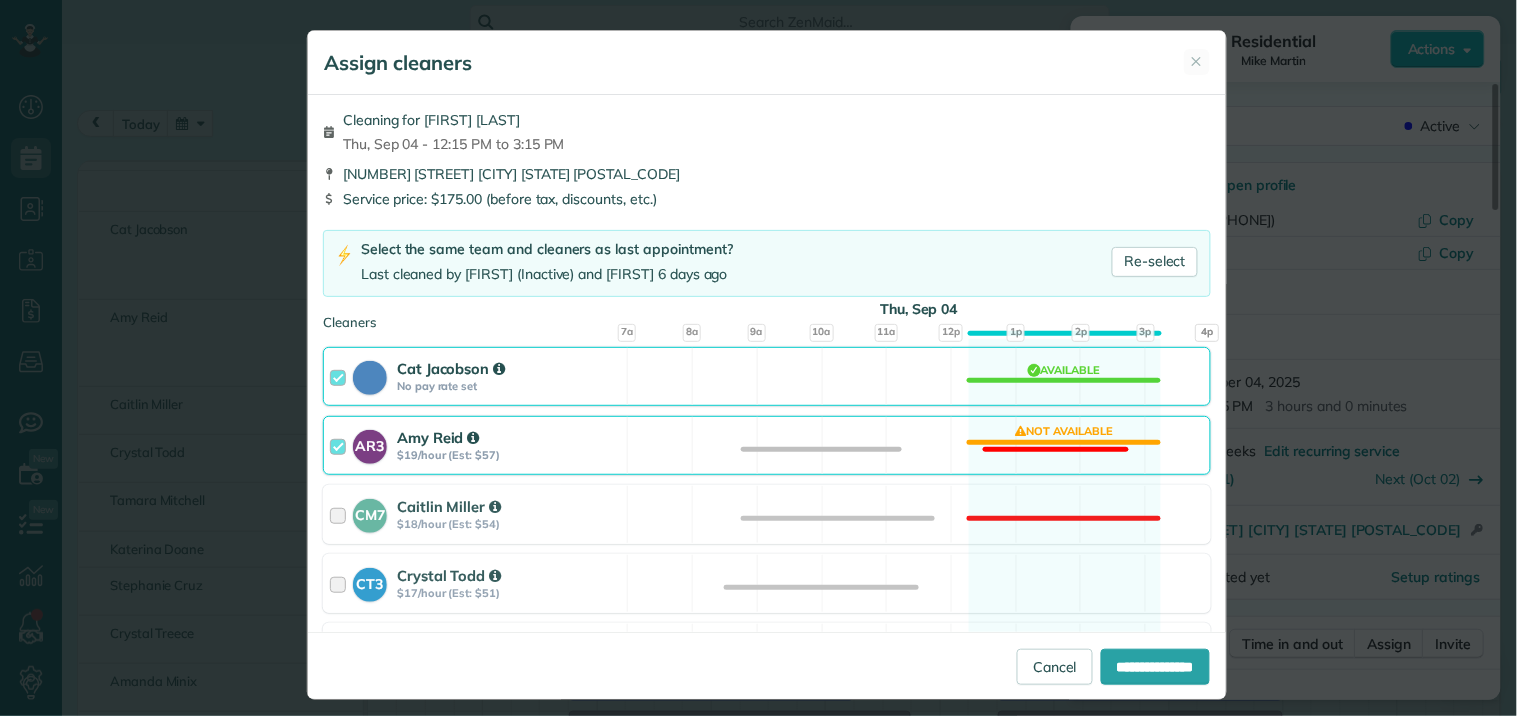 click on "[FIRST] [LAST]
No pay rate set
Available" at bounding box center [767, 376] 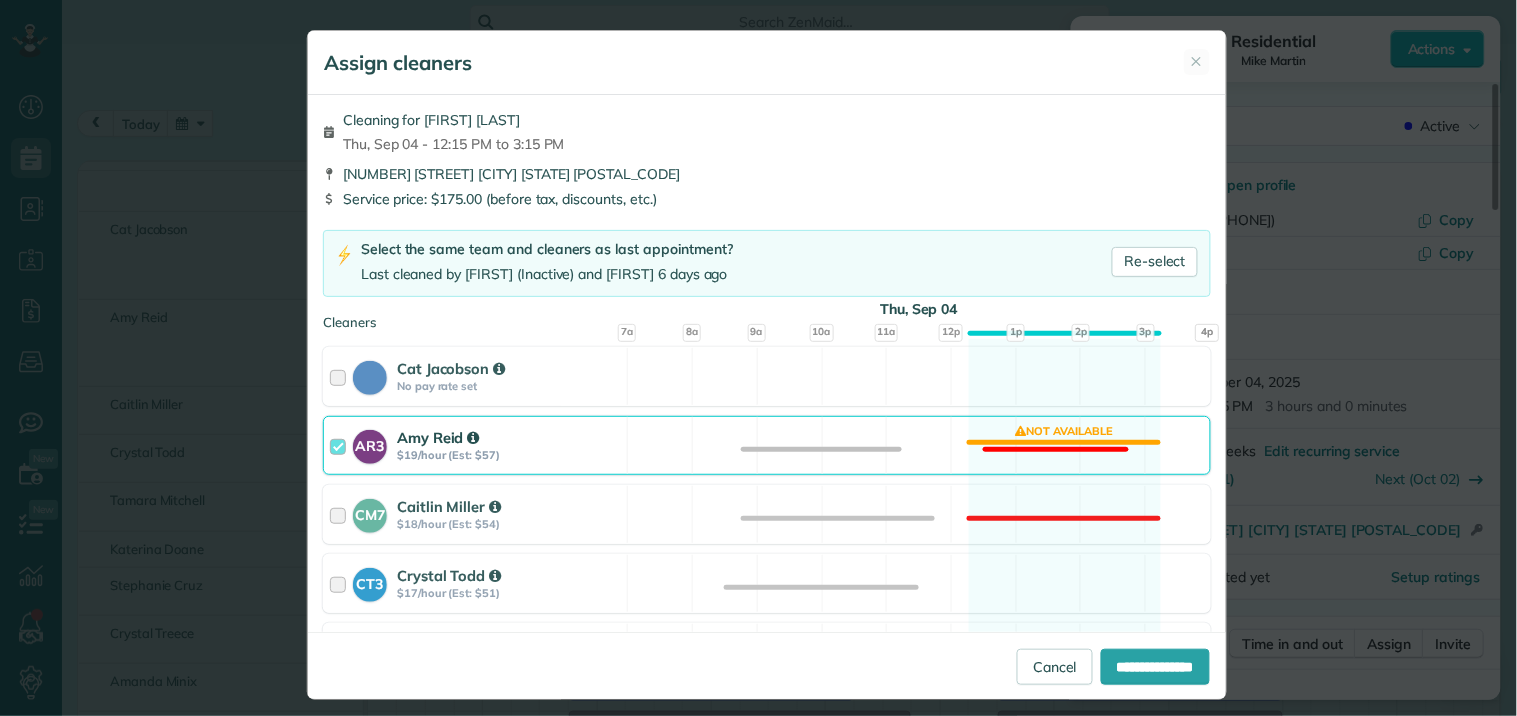 click on "AR3
[FIRST] [LAST]
$19/hour (Est: $57)
Not available" at bounding box center (767, 445) 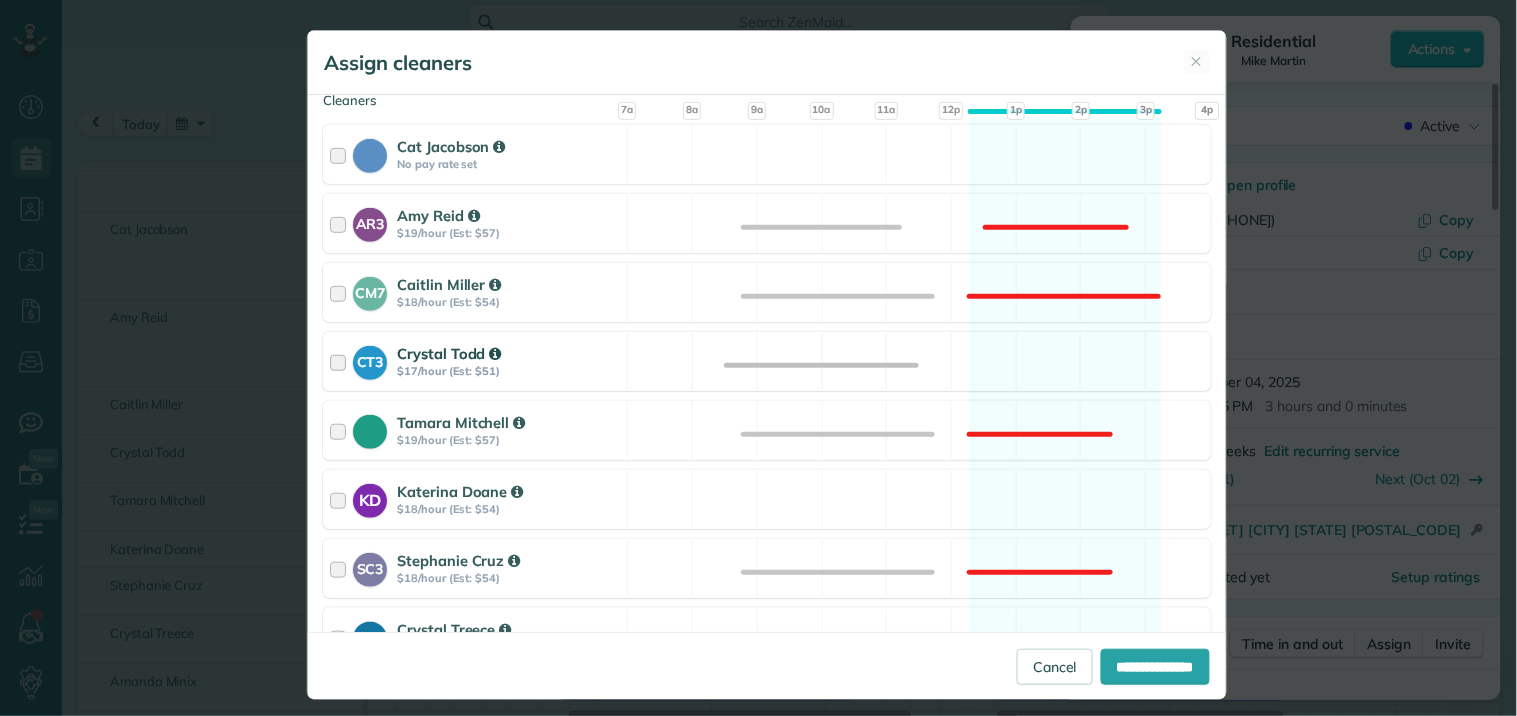 click on "CT3
[FIRST] [LAST]
$17/hour (Est: $51)
Available" at bounding box center [767, 361] 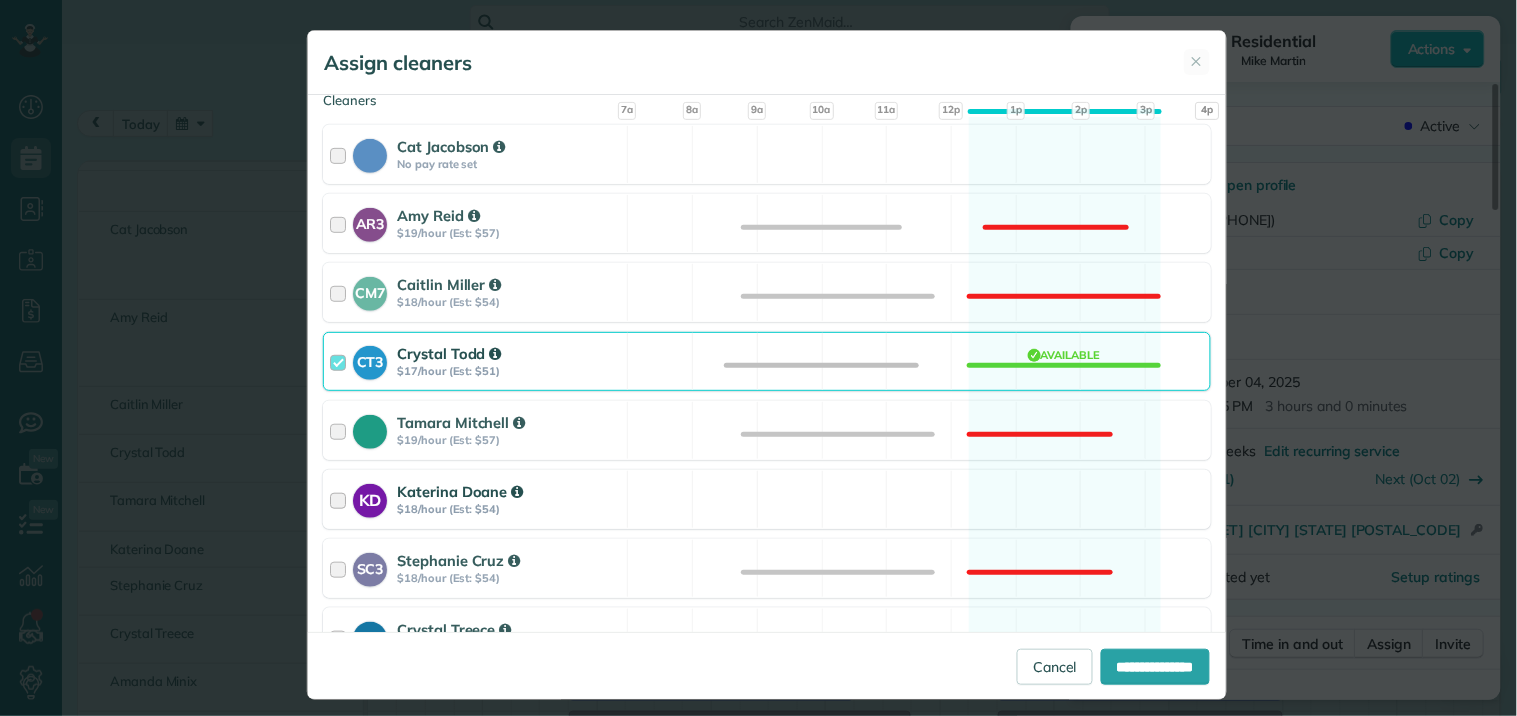 click on "KD
[FIRST] [LAST]
$18/hour (Est: $54)
Available" at bounding box center [767, 499] 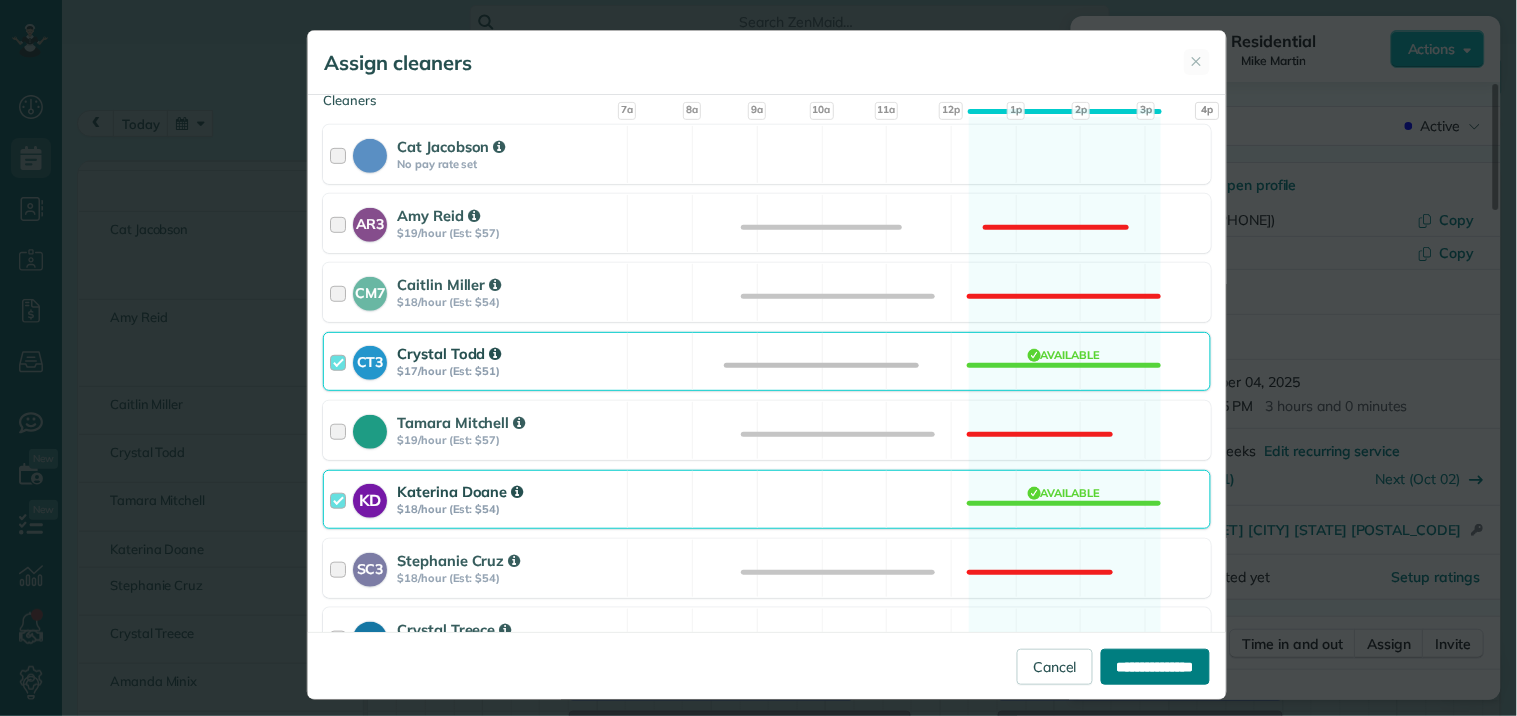 click on "**********" at bounding box center [1155, 667] 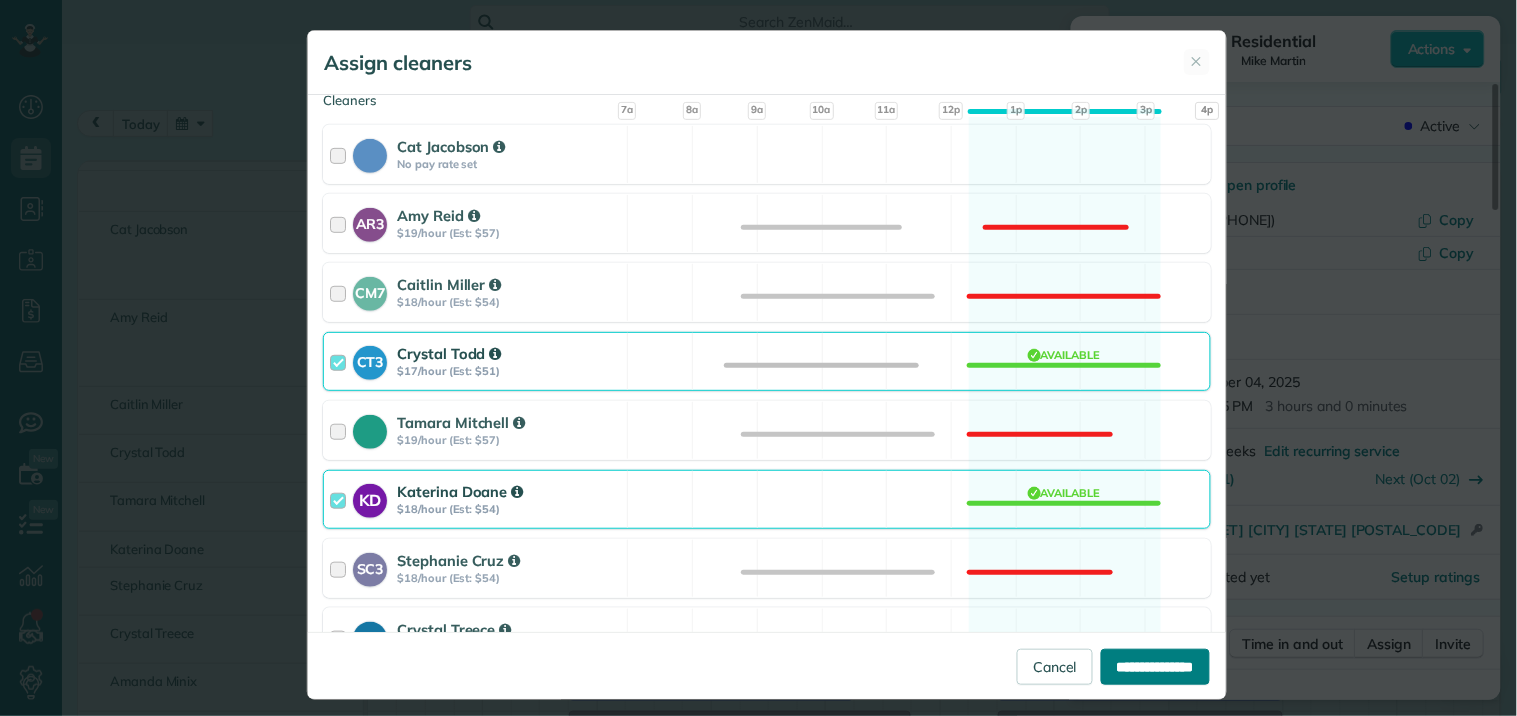 type on "**********" 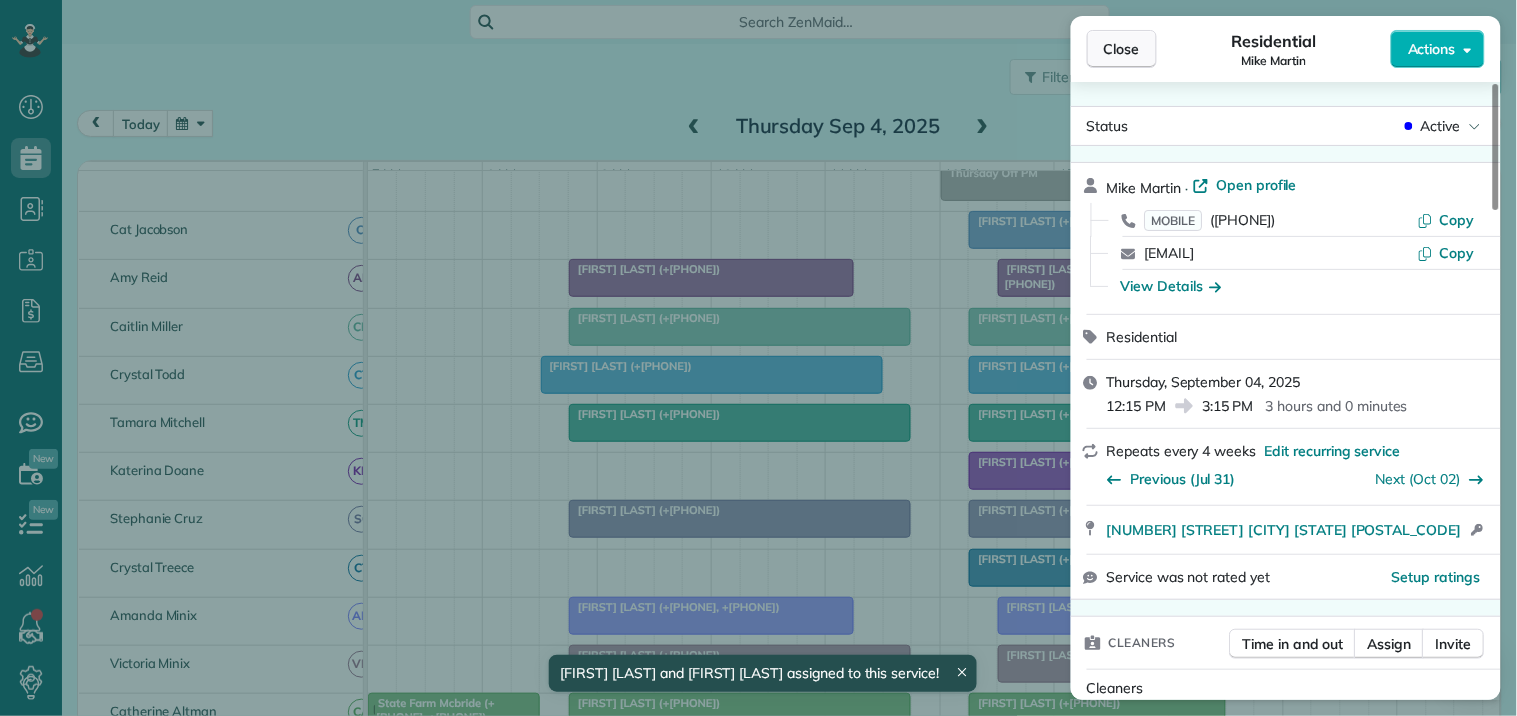 click on "Close" at bounding box center (1122, 49) 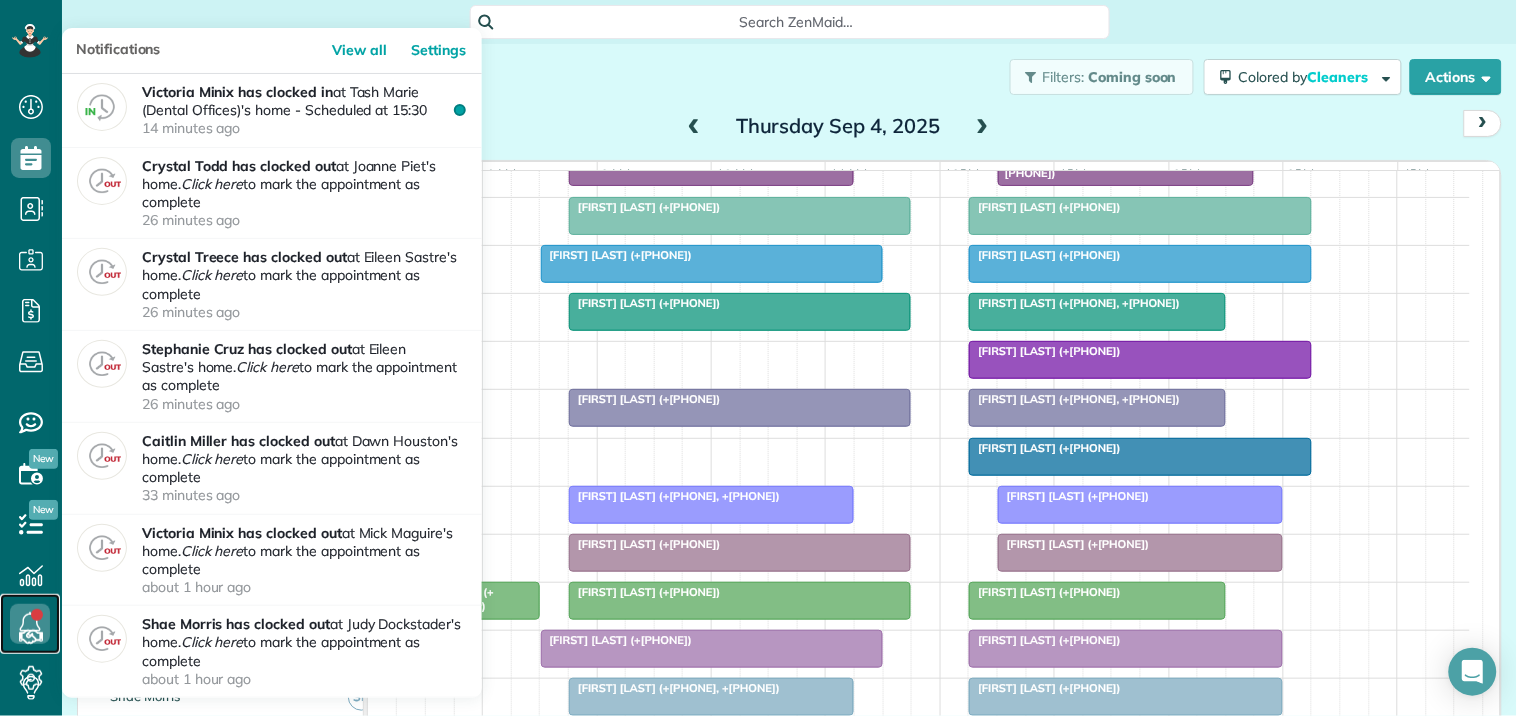click 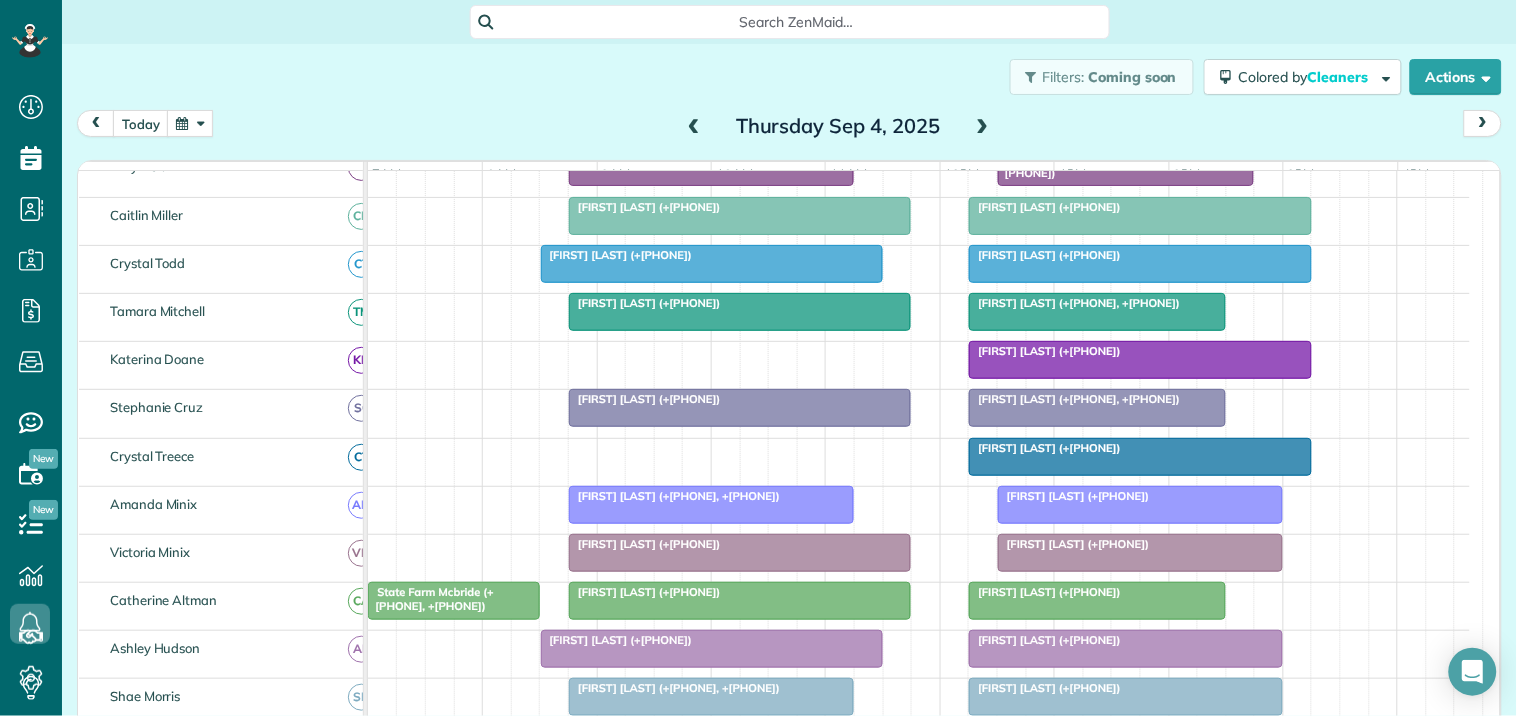 click on "Filters:   Coming soon
Colored by  Cleaners
Color by Cleaner
Color by Team
Color by Status
Color by Recurrence
Color by Paid/Unpaid
Filters  Default
Schedule Changes
Actions
Create Appointment
Create Task
Clock In/Out
Send Work Orders
Print Route Sheets
Today's Emails/Texts
Export data.." at bounding box center (789, 77) 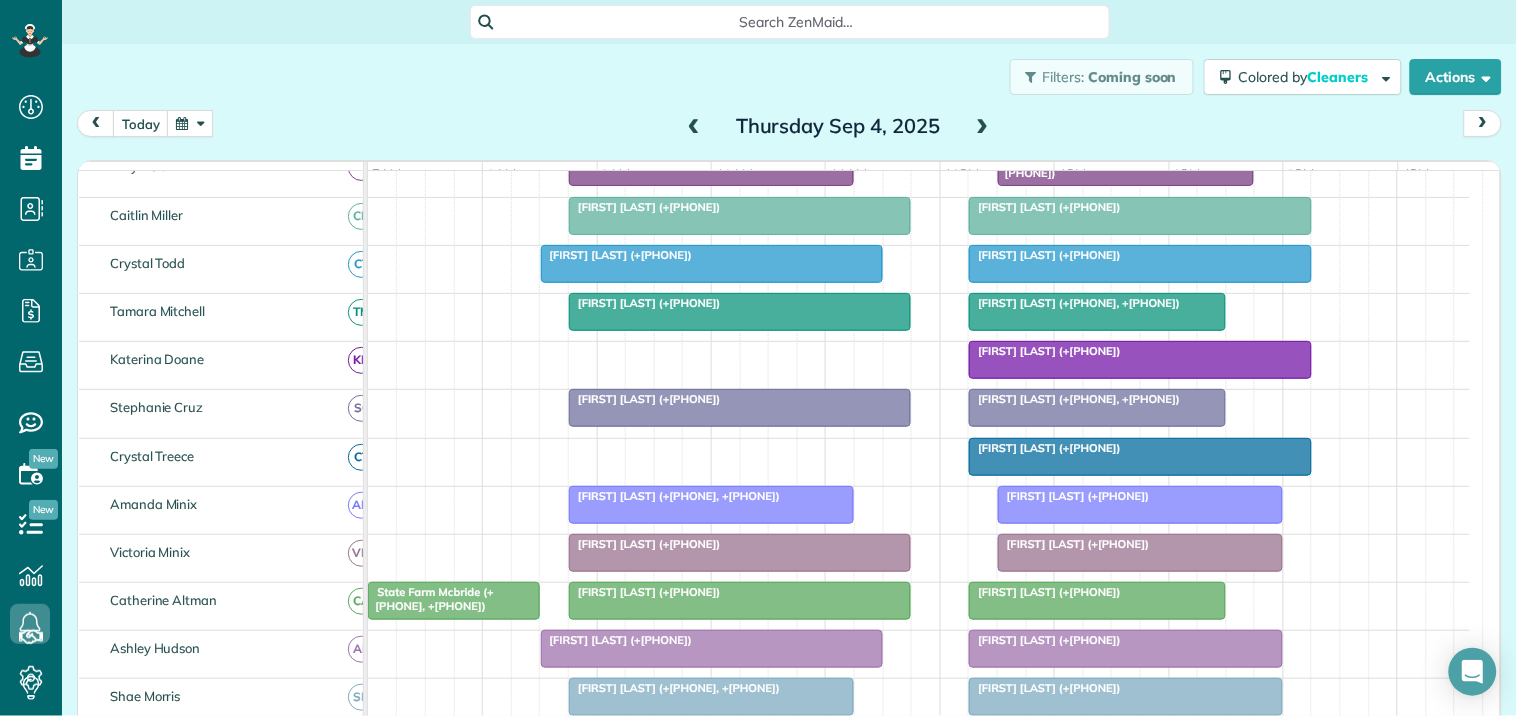 click at bounding box center (190, 123) 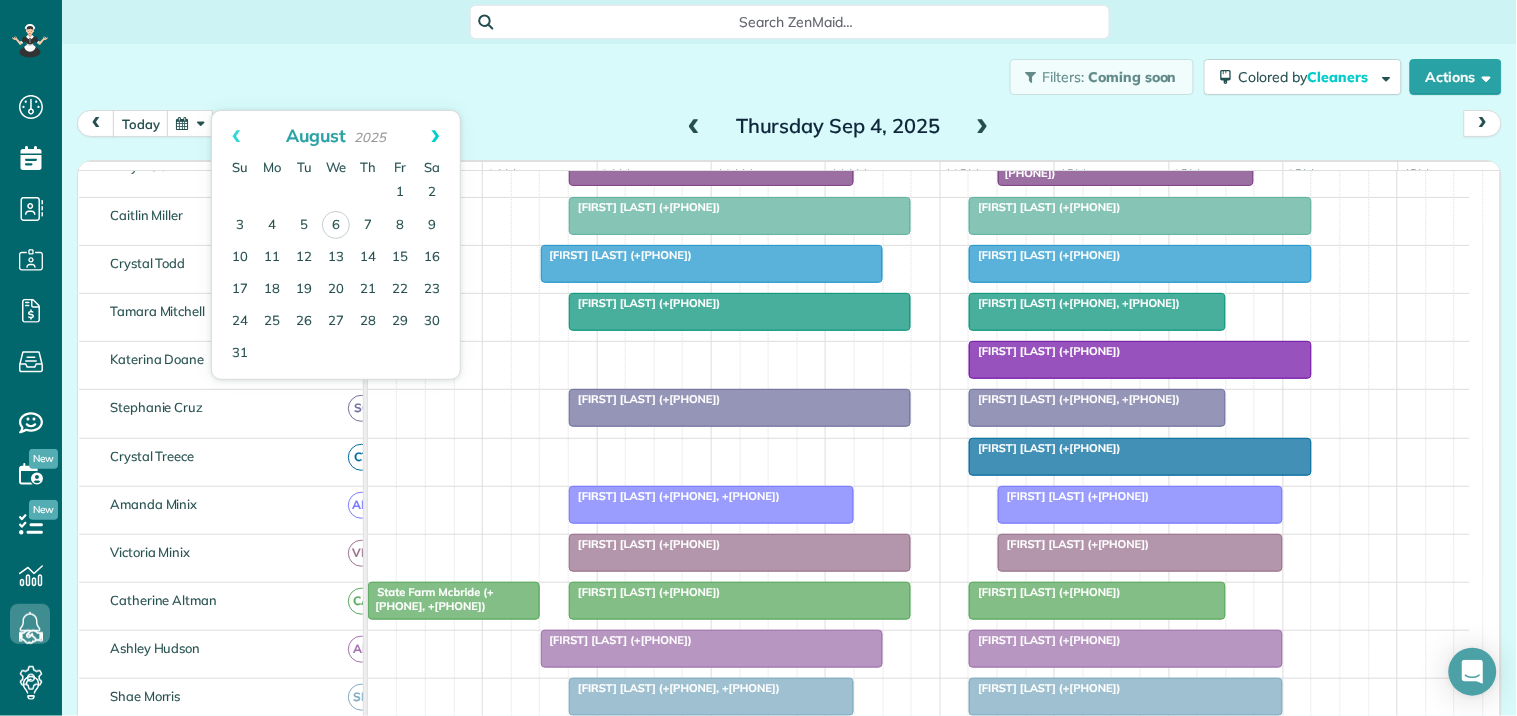click on "Next" at bounding box center [435, 136] 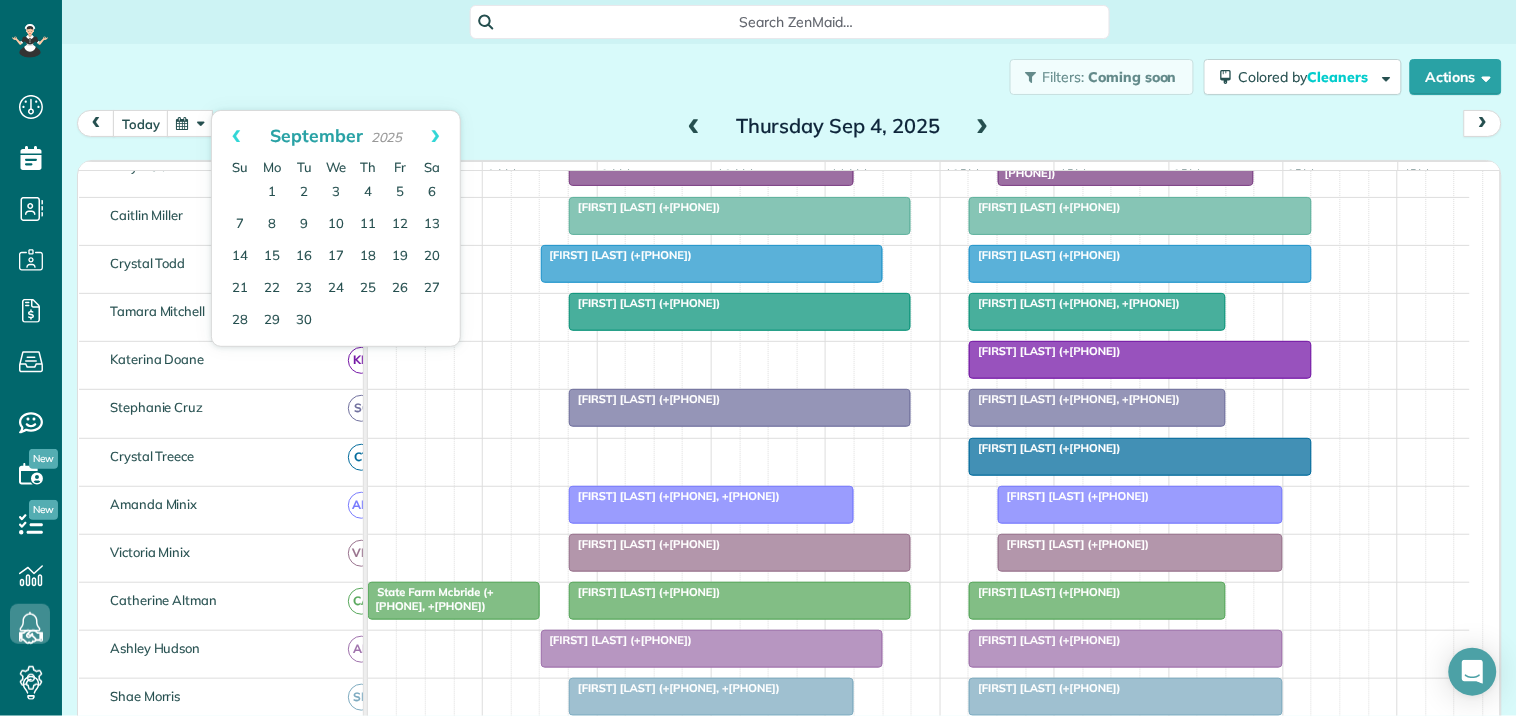 click on "Next" at bounding box center [435, 136] 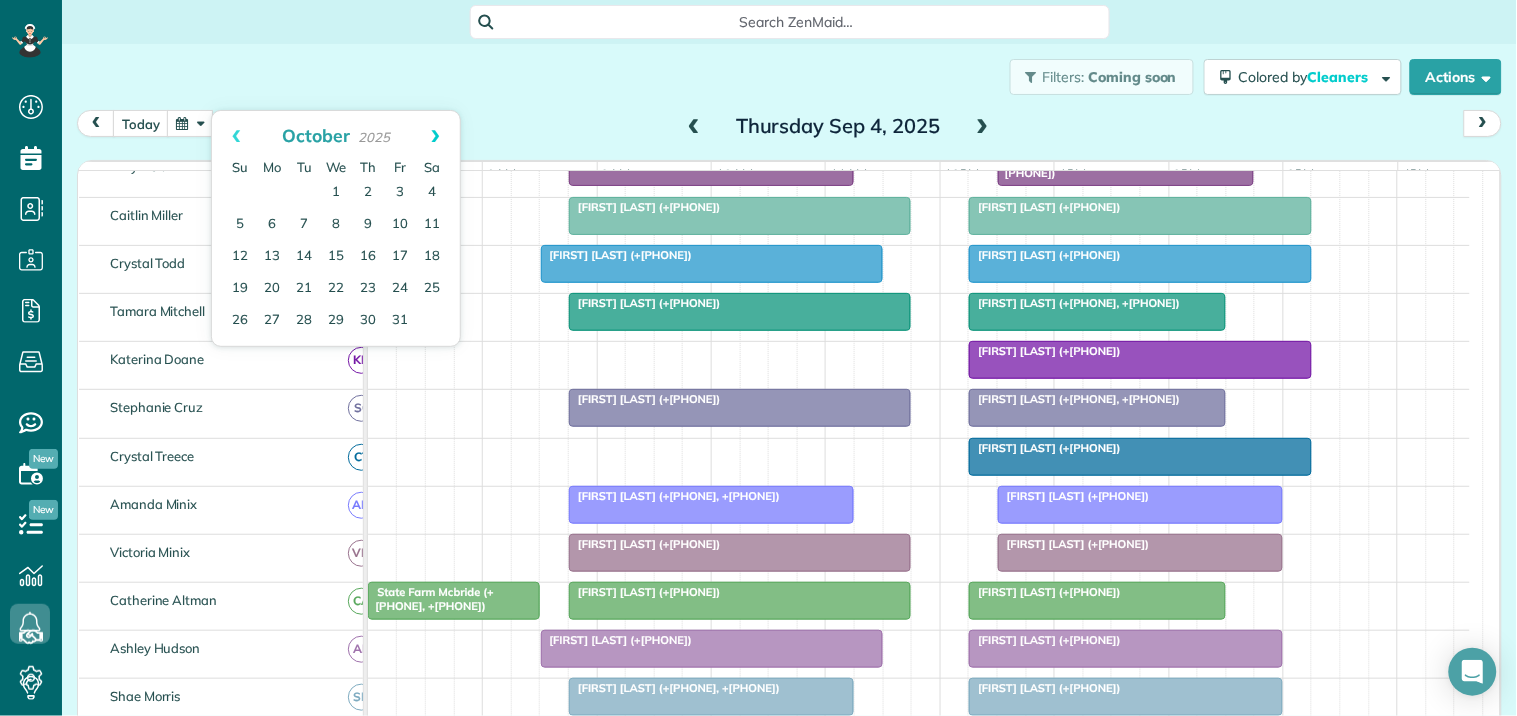 click on "Next" at bounding box center (435, 136) 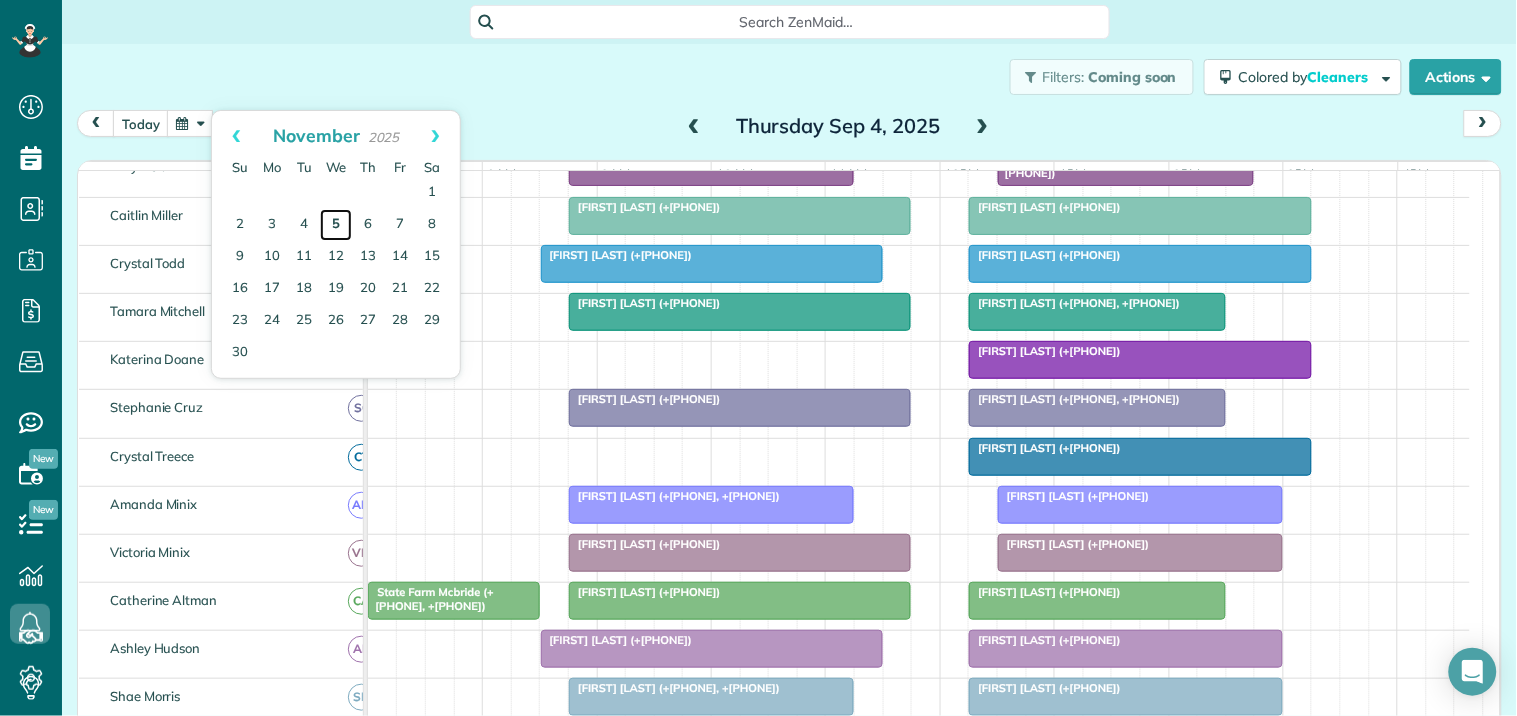 click on "5" at bounding box center (336, 225) 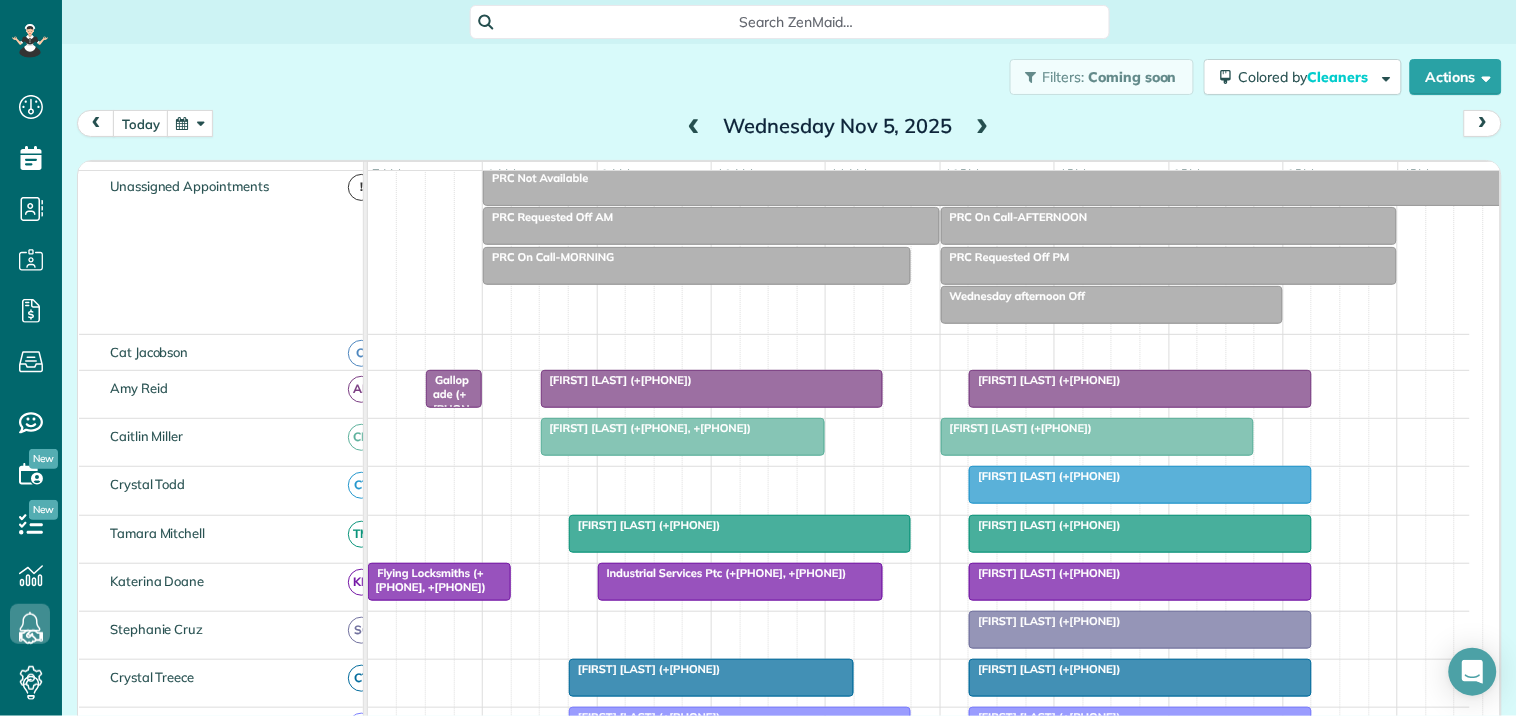 click on "Filters:   Coming soon
Colored by  Cleaners
Color by Cleaner
Color by Team
Color by Status
Color by Recurrence
Color by Paid/Unpaid
Filters  Default
Schedule Changes
Actions
Create Appointment
Create Task
Clock In/Out
Send Work Orders
Print Route Sheets
Today's Emails/Texts
Export data.." at bounding box center (789, 77) 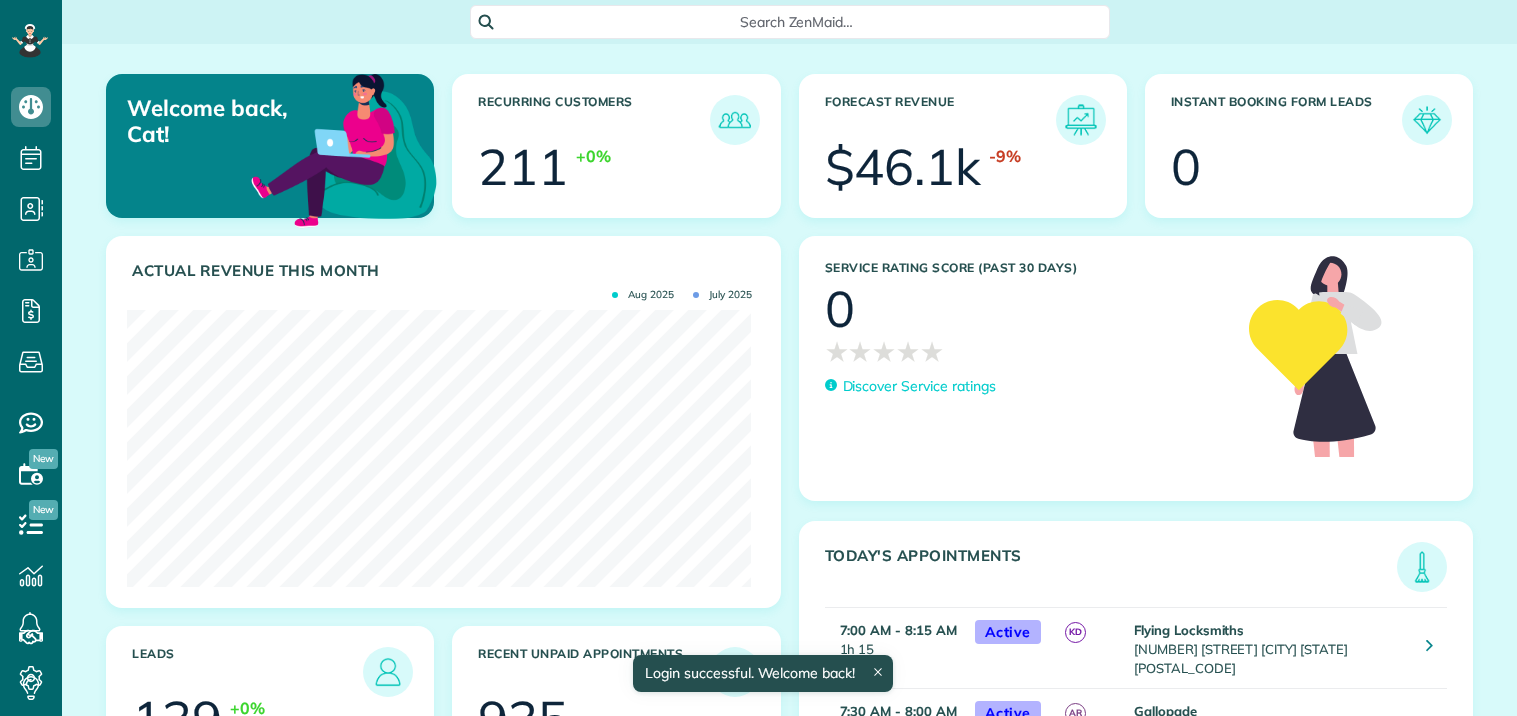 scroll, scrollTop: 0, scrollLeft: 0, axis: both 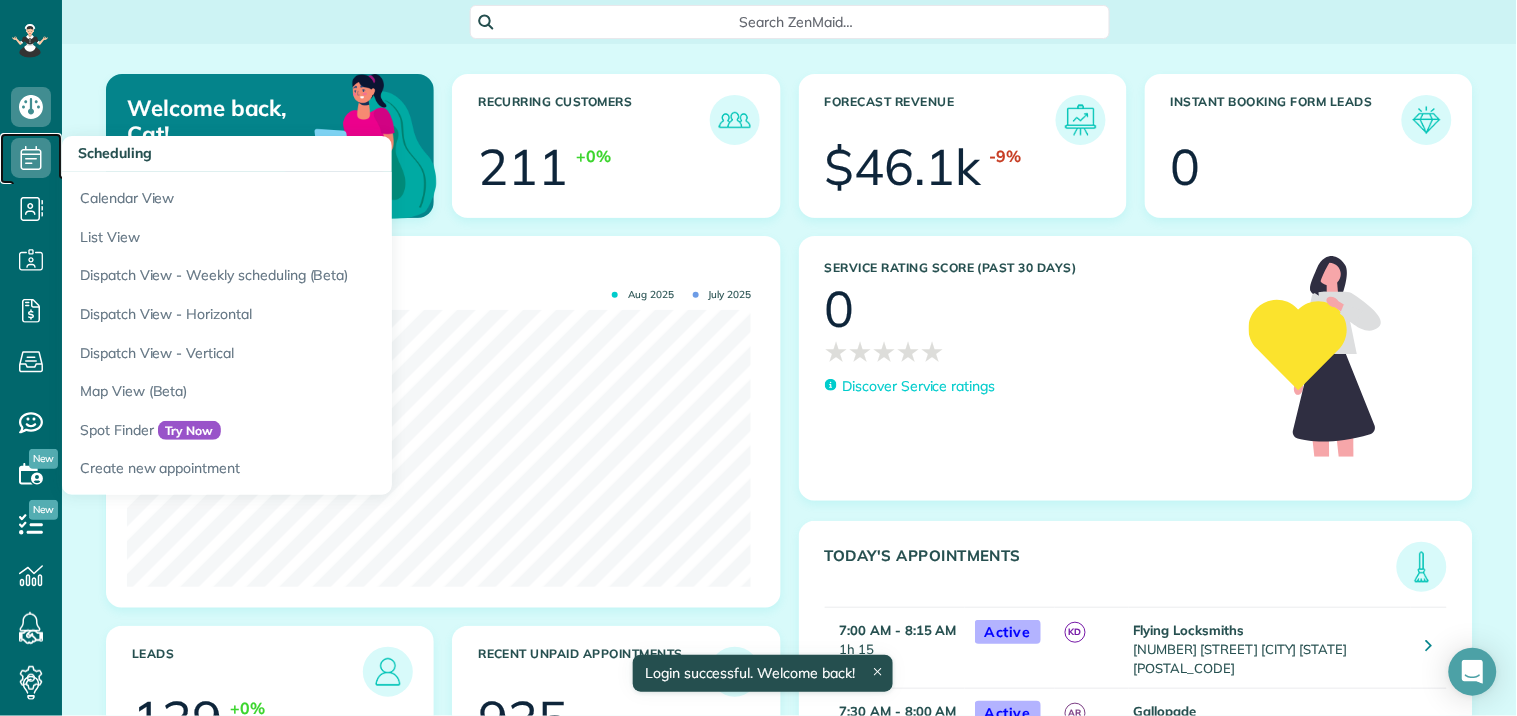 click 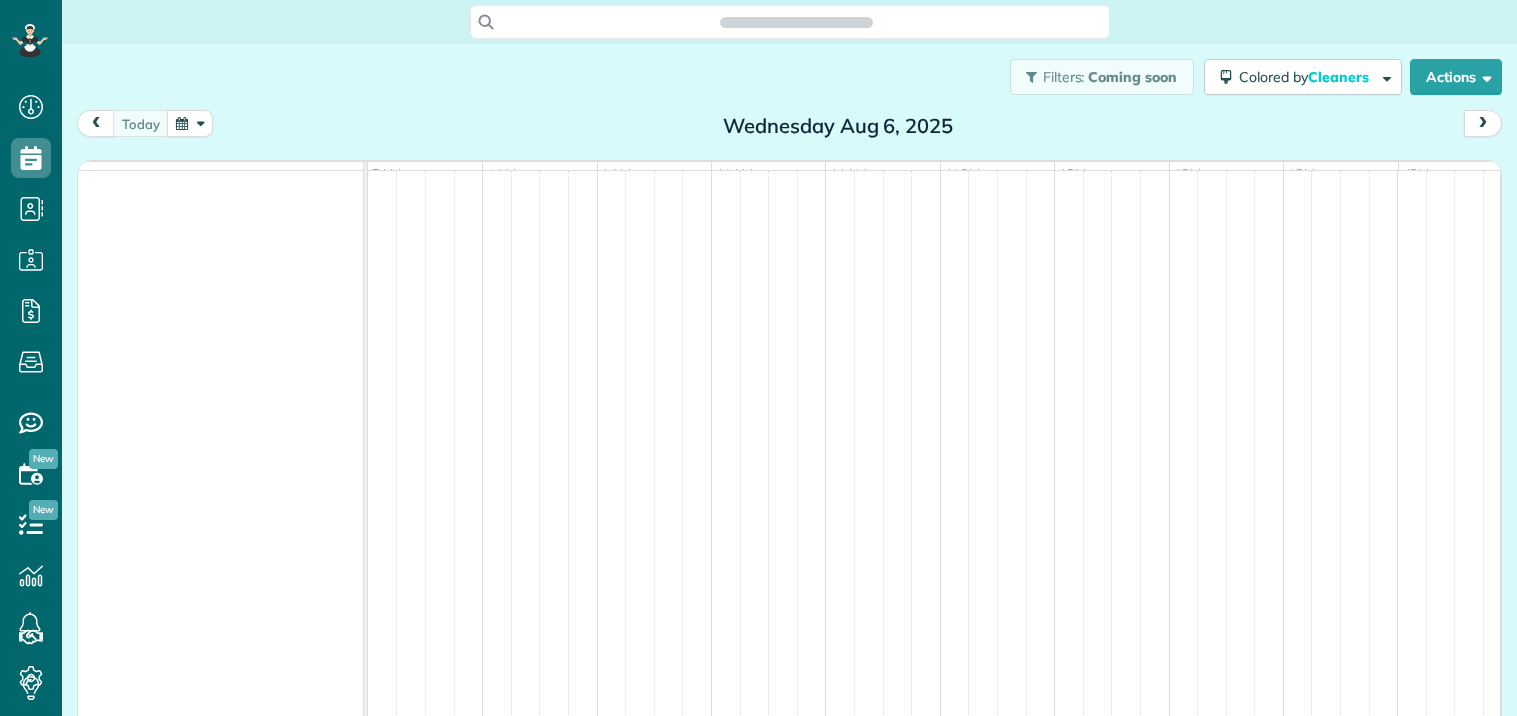 scroll, scrollTop: 0, scrollLeft: 0, axis: both 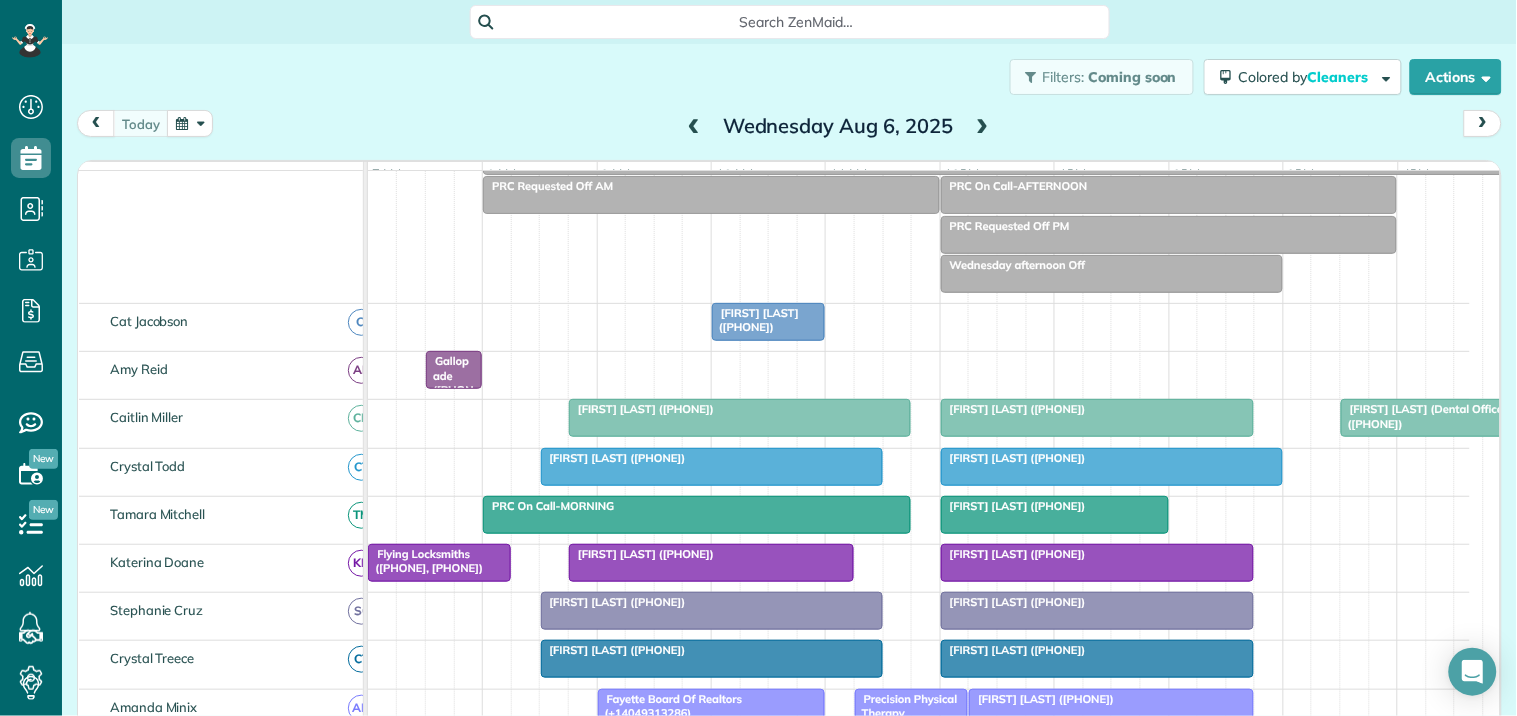 click on "[FIRST] [LAST] (Dental Offices) ([PHONE])" at bounding box center (1426, 416) 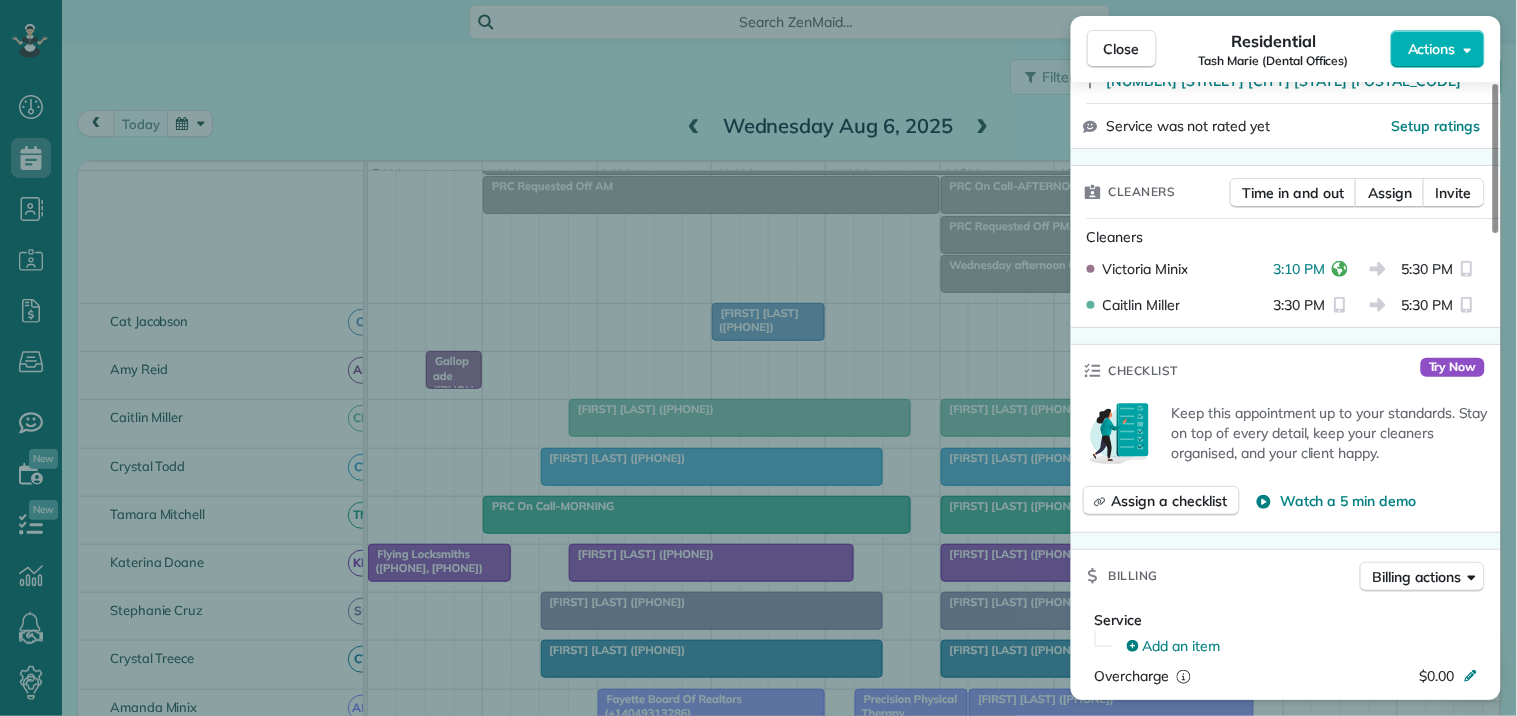 scroll, scrollTop: 444, scrollLeft: 0, axis: vertical 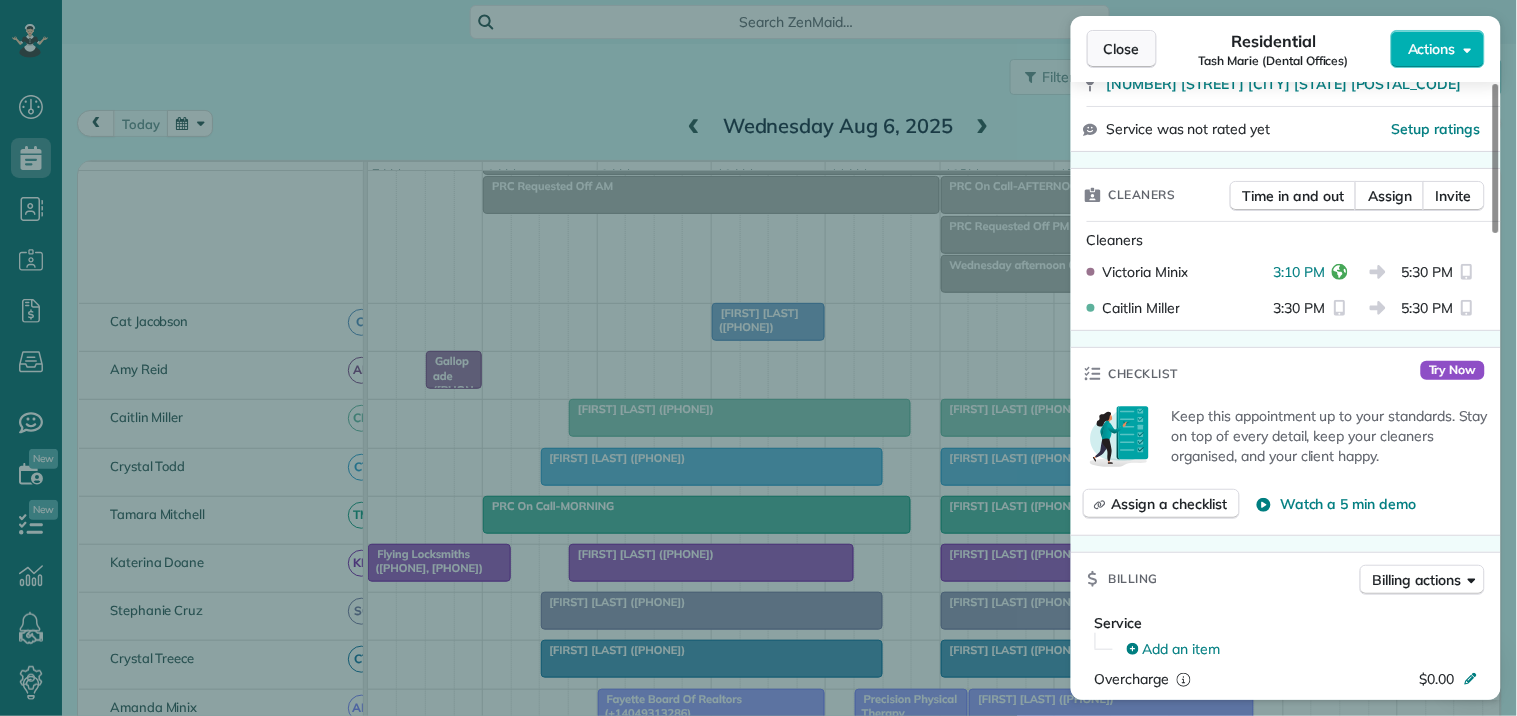click on "Close" at bounding box center [1122, 49] 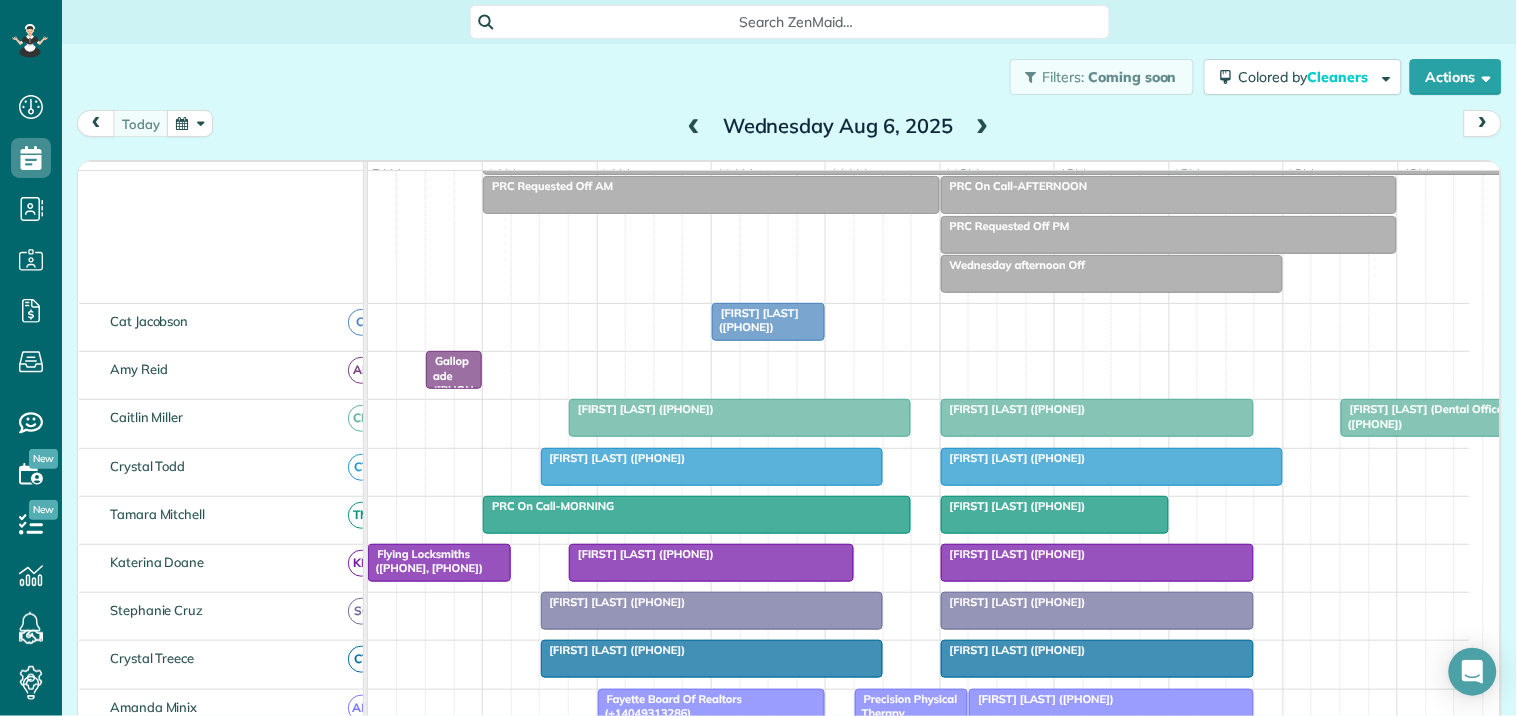 click on "Filters:   Coming soon
Colored by  Cleaners
Color by Cleaner
Color by Team
Color by Status
Color by Recurrence
Color by Paid/Unpaid
Filters  Default
Schedule Changes
Actions
Create Appointment
Create Task
Clock In/Out
Send Work Orders
Print Route Sheets
Today's Emails/Texts
Export data.." at bounding box center (789, 77) 